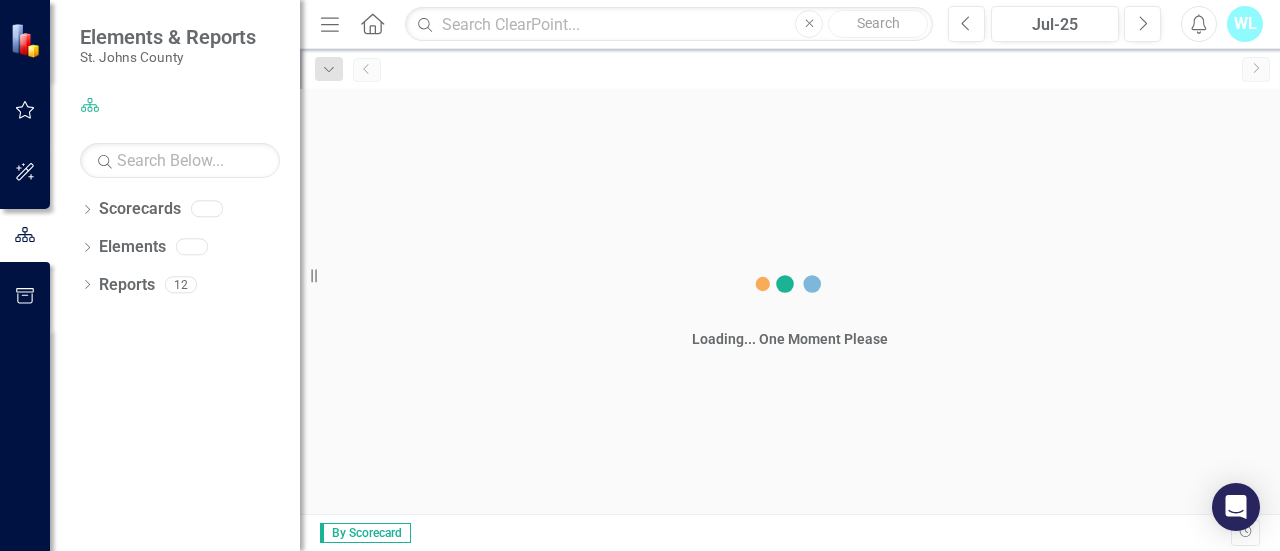 scroll, scrollTop: 0, scrollLeft: 0, axis: both 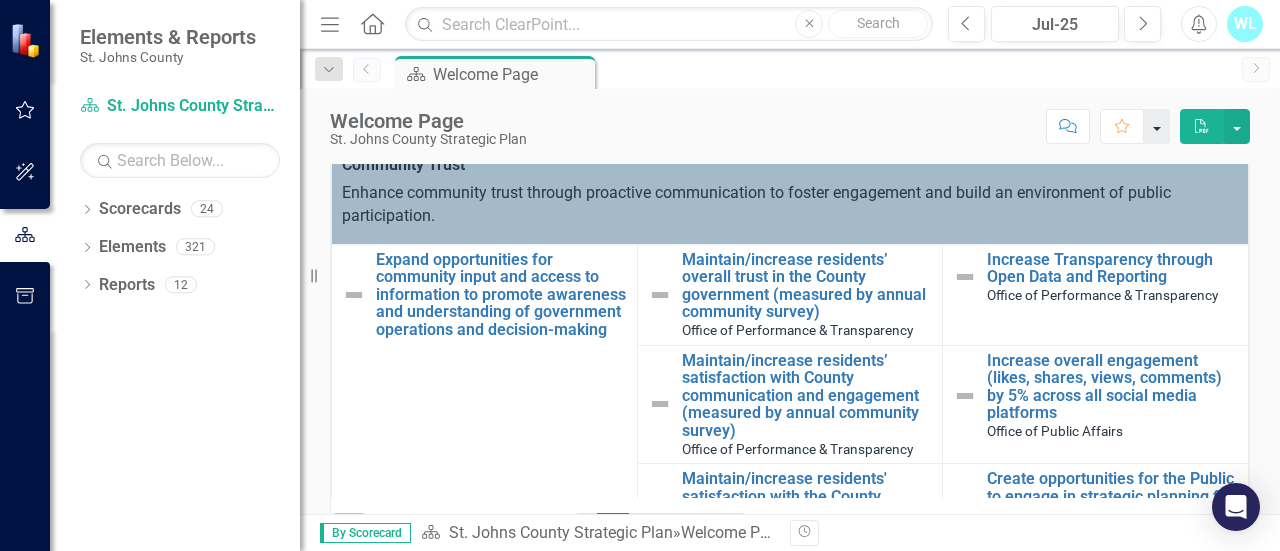 click at bounding box center (1157, 126) 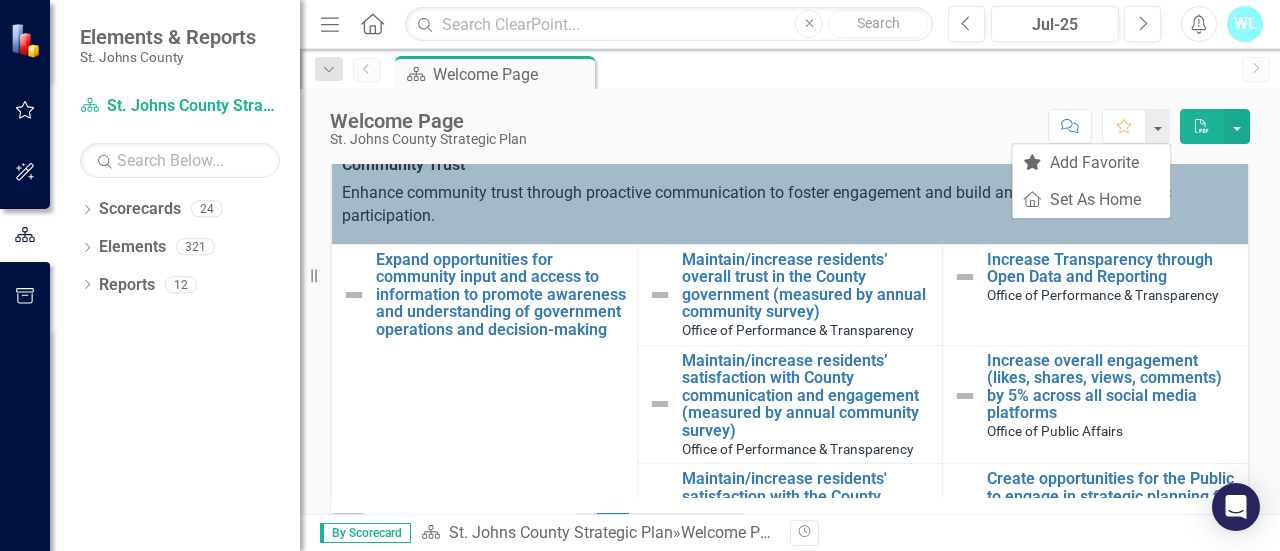 click on "Score: N/A Jul-25 Completed  Comment Favorite PDF" at bounding box center [893, 126] 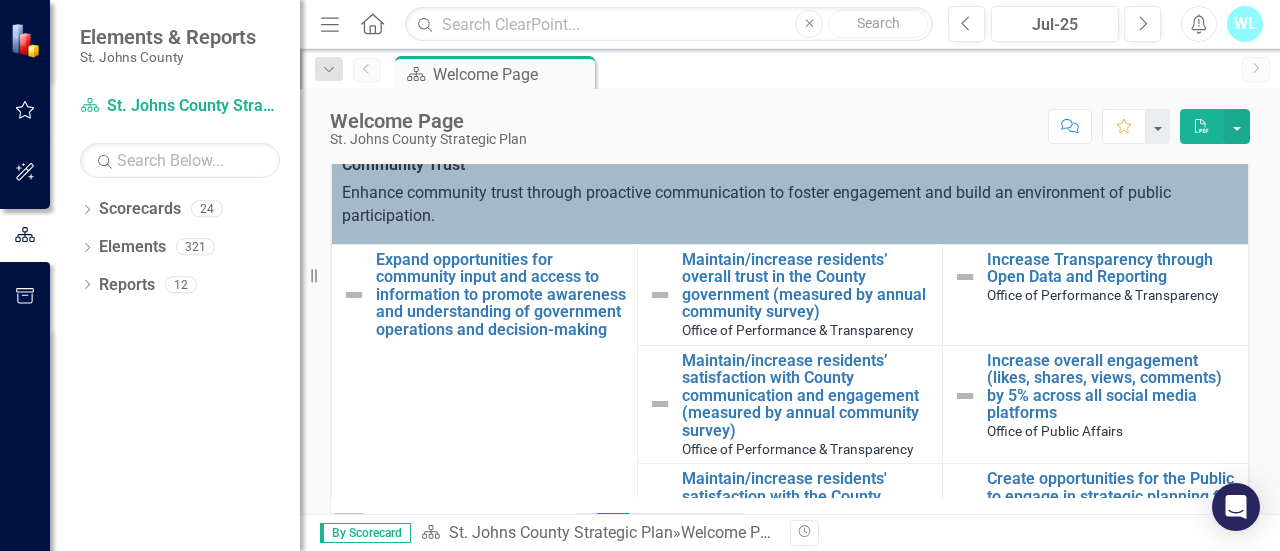 click on "Objectives Performance Measures Initiatives Strategic Priorities Community Trust Enhance community trust through proactive communication to foster engagement and build an environment of public participation. Expand opportunities for community input and access to information to promote awareness and understanding of government operations and decision-making Link Open Element Maintain/increase residents’ overall trust in the [COUNTY] government (measured by annual community survey)  [ORGANIZATION] Link Open Element Increase Transparency through Open Data and Reporting [ORGANIZATION] Link Open Element Maintain/increase residents' satisfaction with [COUNTY] communication and engagement (measured by annual community survey)  [ORGANIZATION] Link Open Element Increase overall engagement (likes, shares, views, comments) by 5% across all social media platforms [ORGANIZATION] Edit Edit Initiative Link Open Element [ORGANIZATION] HHS" at bounding box center (790, 316) 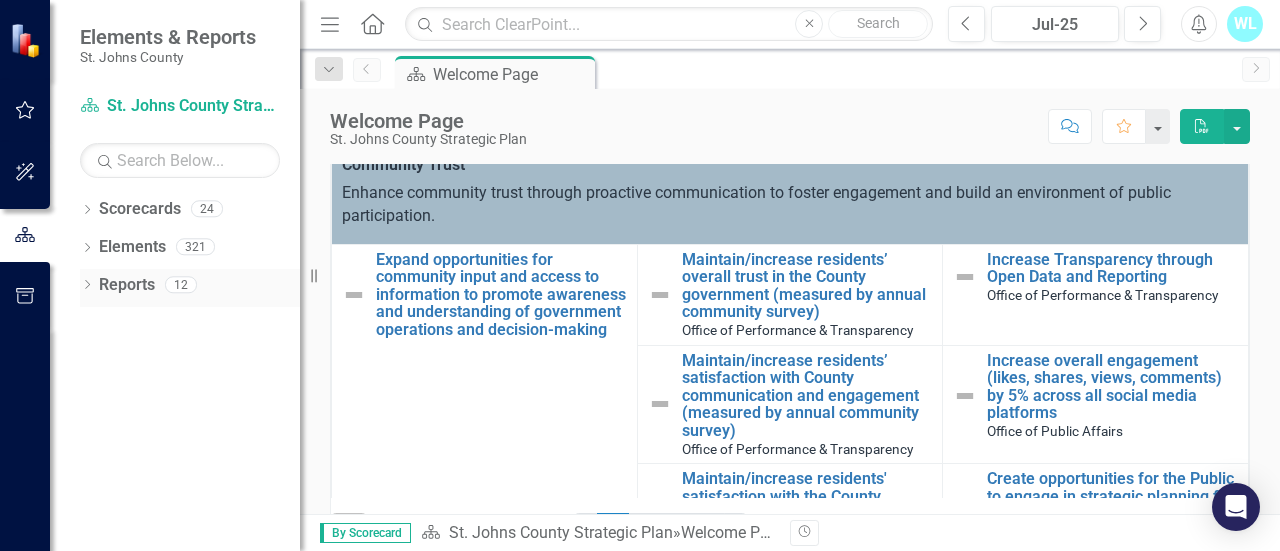 click 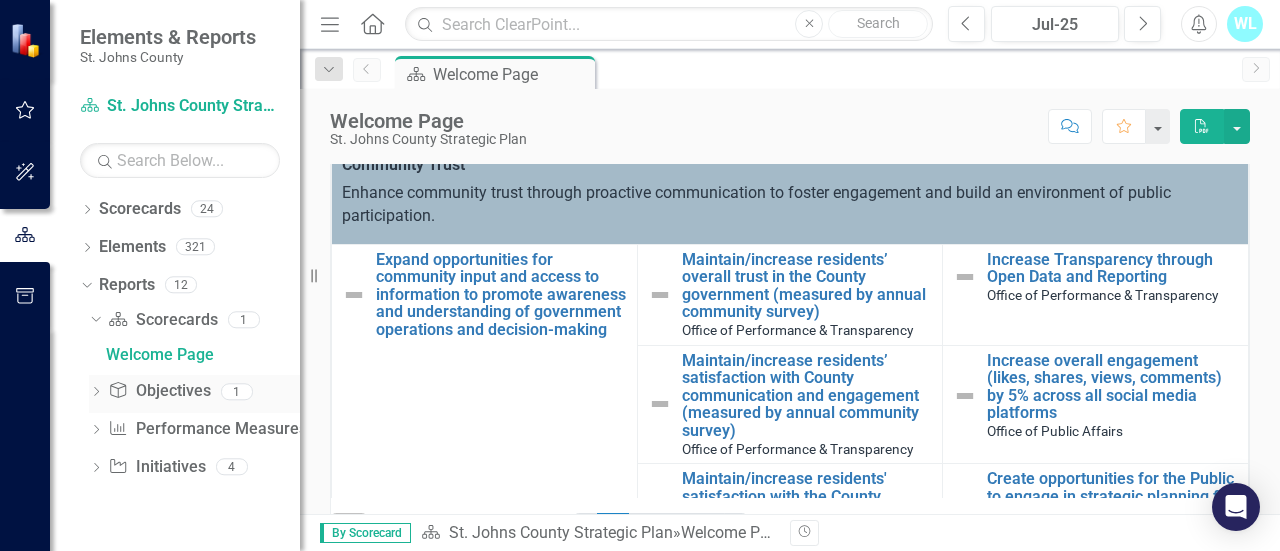 click on "Dropdown" 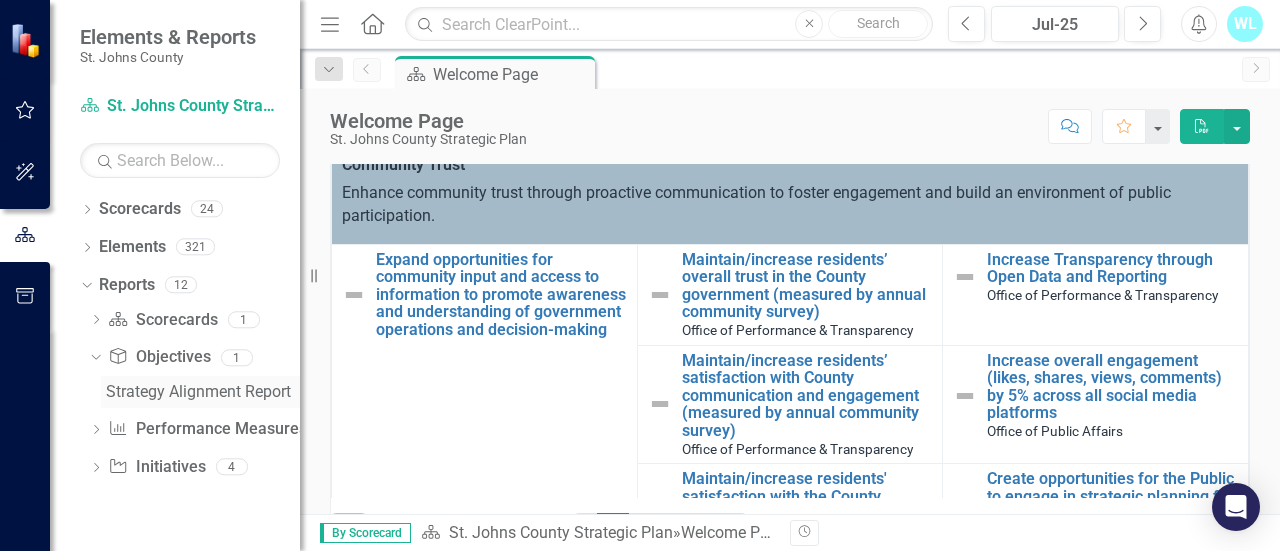 click on "Strategy Alignment Report" at bounding box center [203, 392] 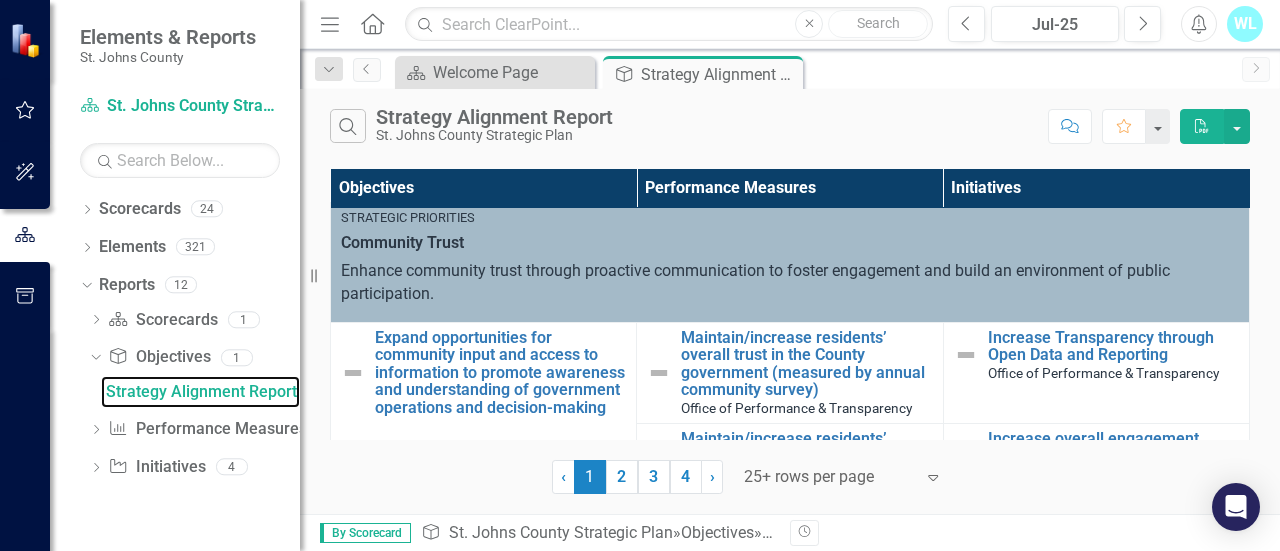 scroll, scrollTop: 0, scrollLeft: 0, axis: both 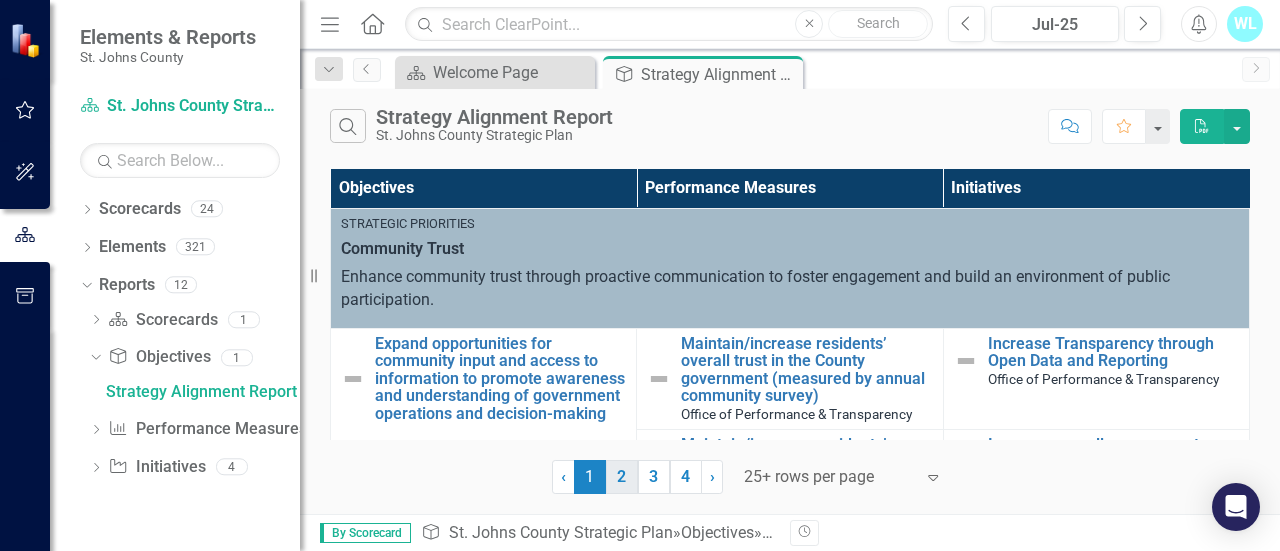 click on "2" at bounding box center [622, 477] 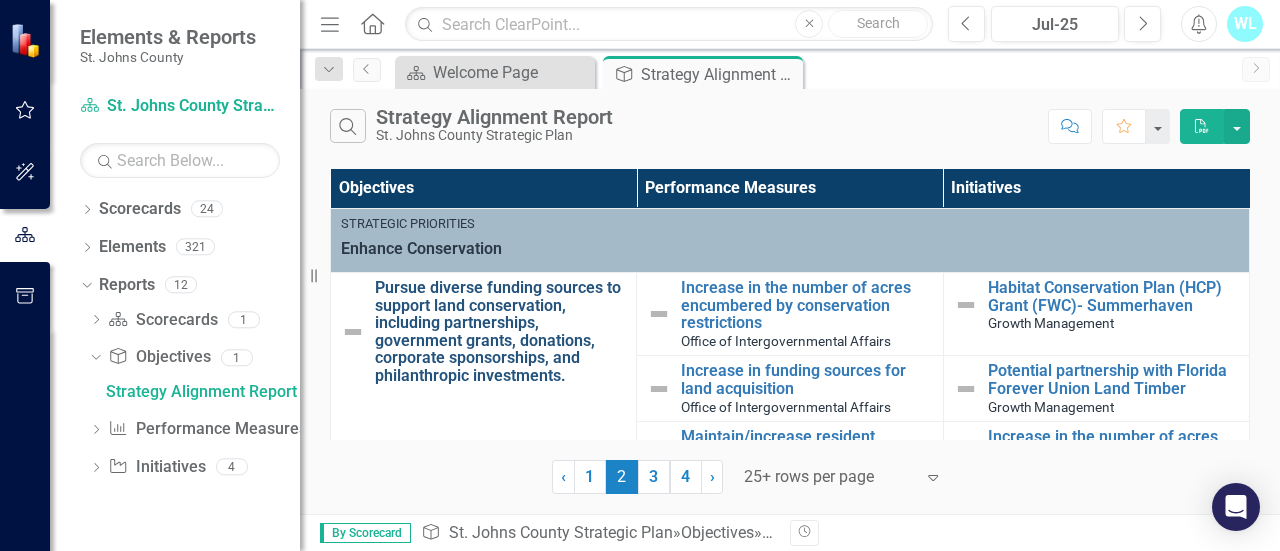click on "Pursue diverse funding sources to support land conservation, including partnerships, government grants, donations, corporate sponsorships, and philanthropic investments." at bounding box center (500, 332) 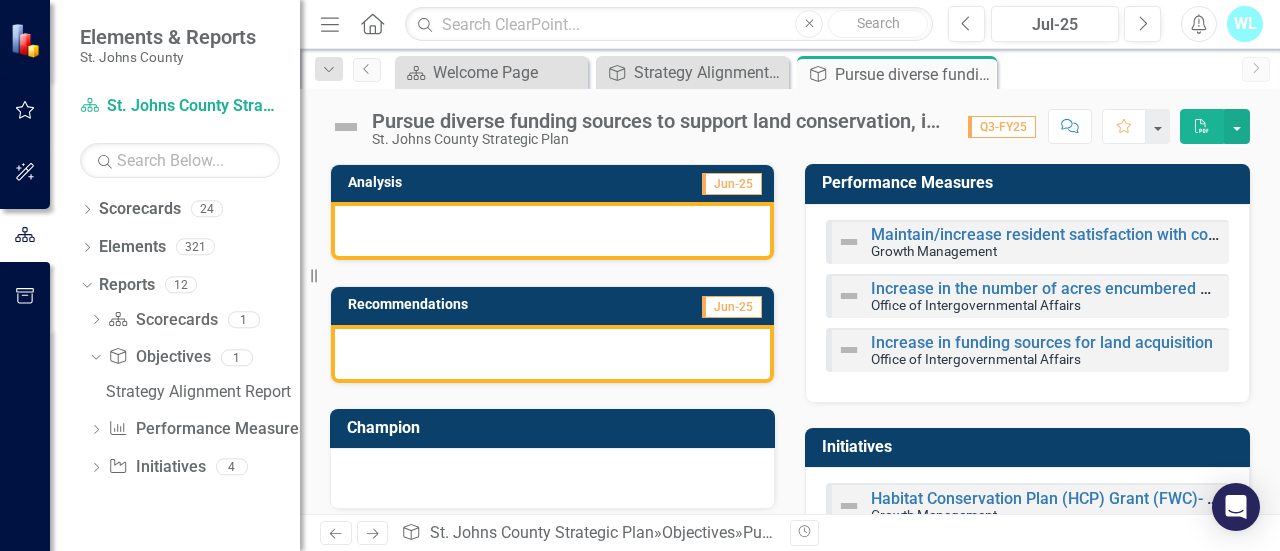 click at bounding box center [552, 231] 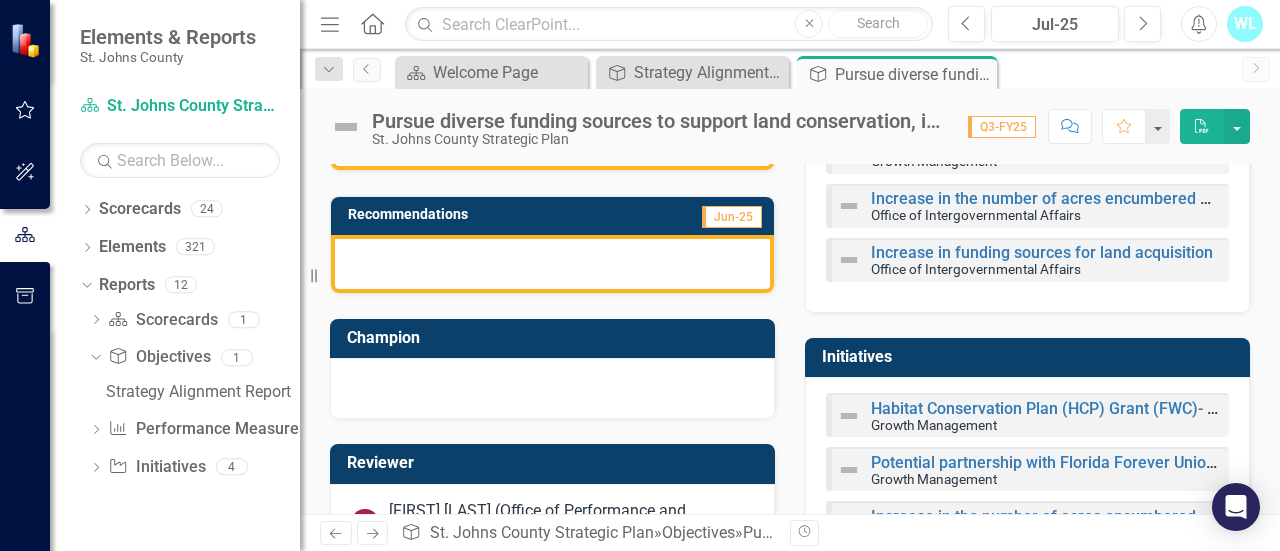 scroll, scrollTop: 0, scrollLeft: 0, axis: both 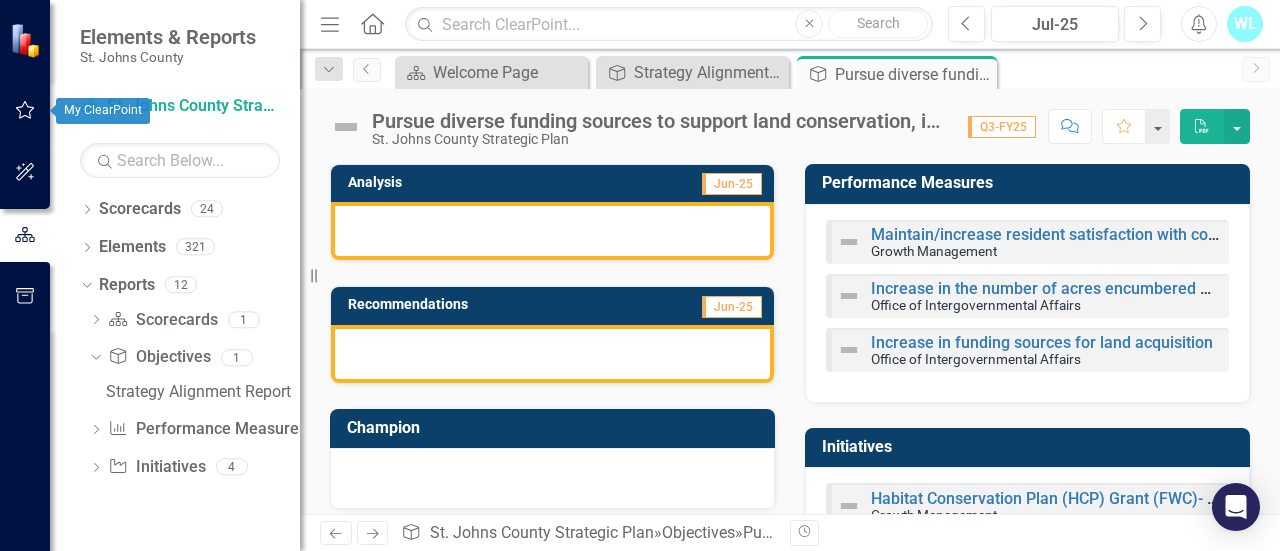click 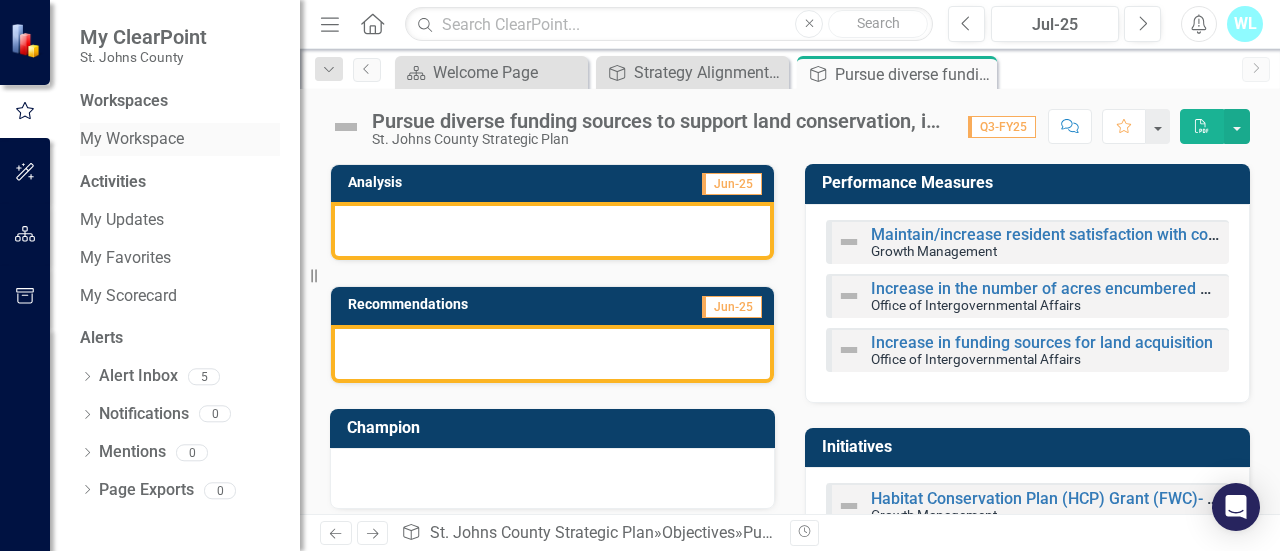 click on "My Workspace" at bounding box center (180, 139) 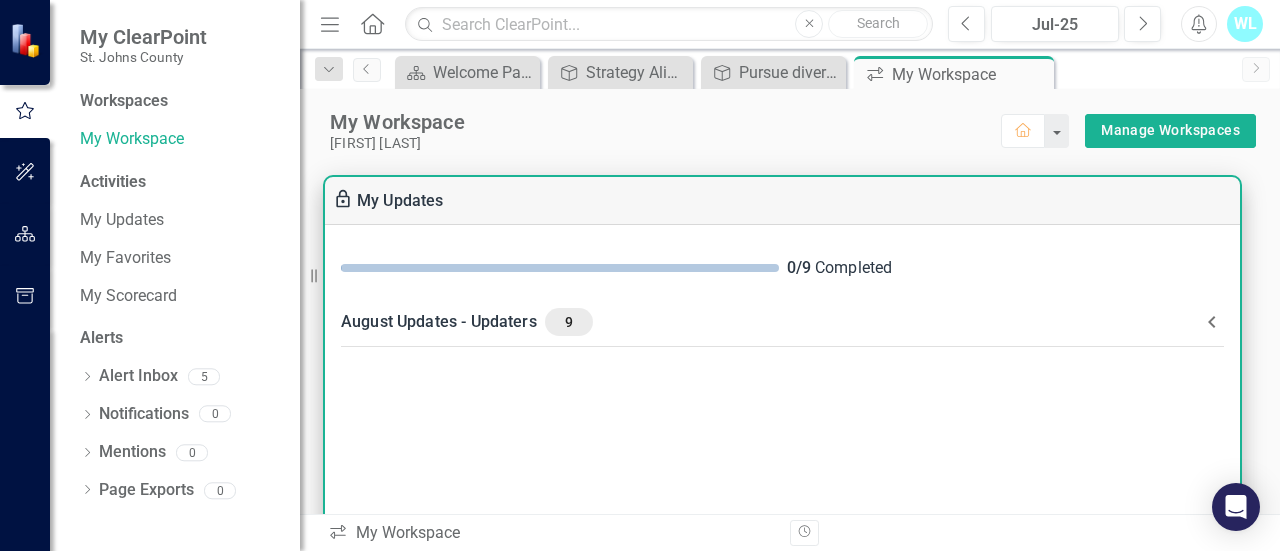 click 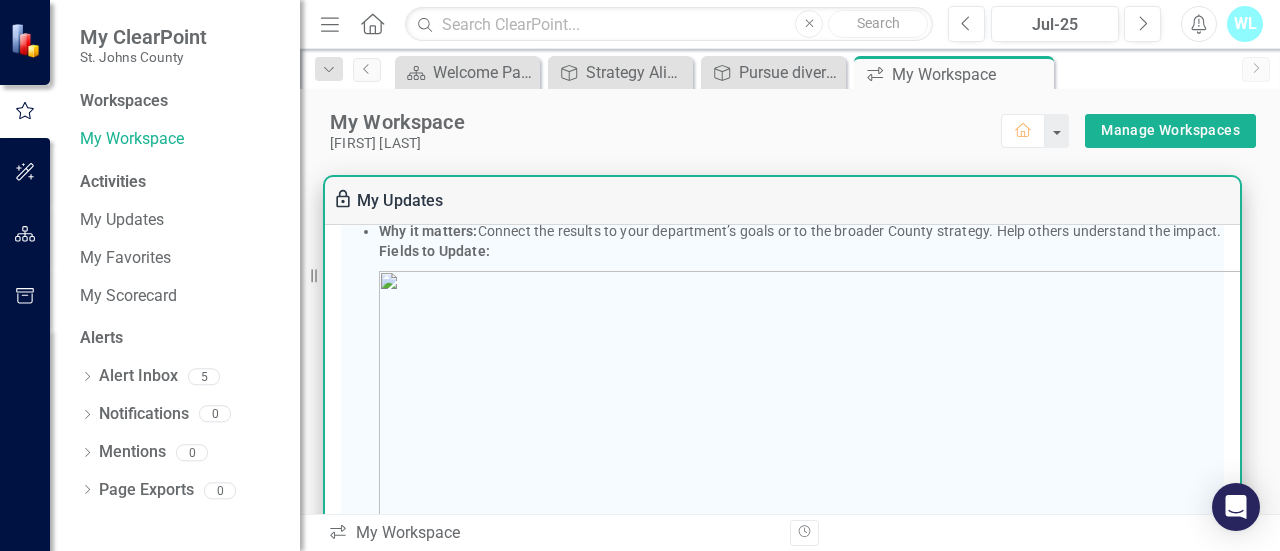 scroll, scrollTop: 300, scrollLeft: 0, axis: vertical 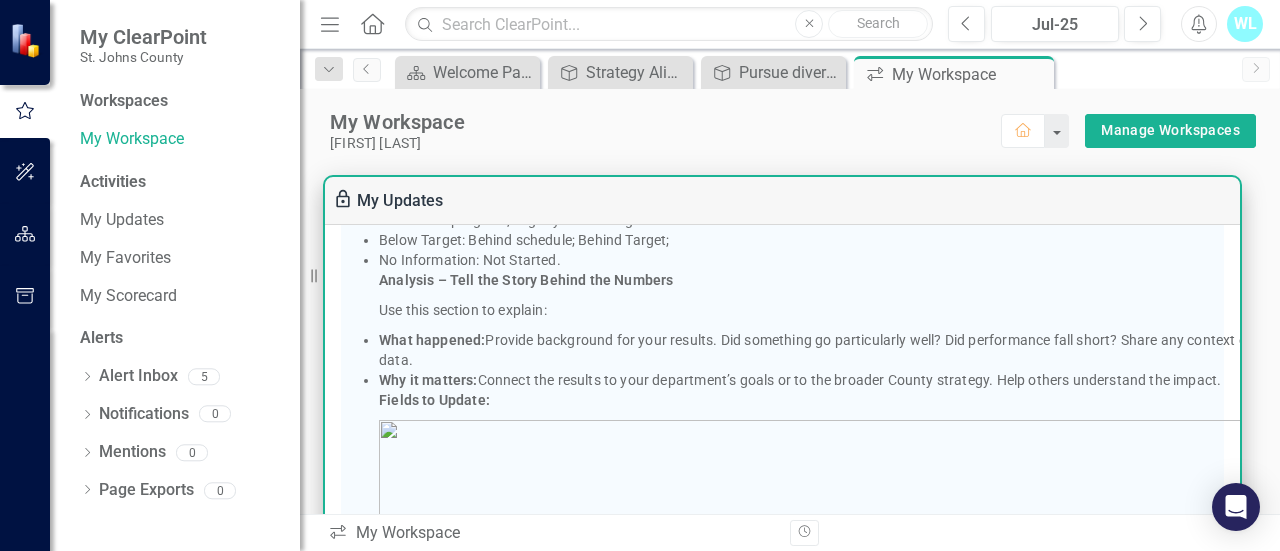 click at bounding box center [883, 610] 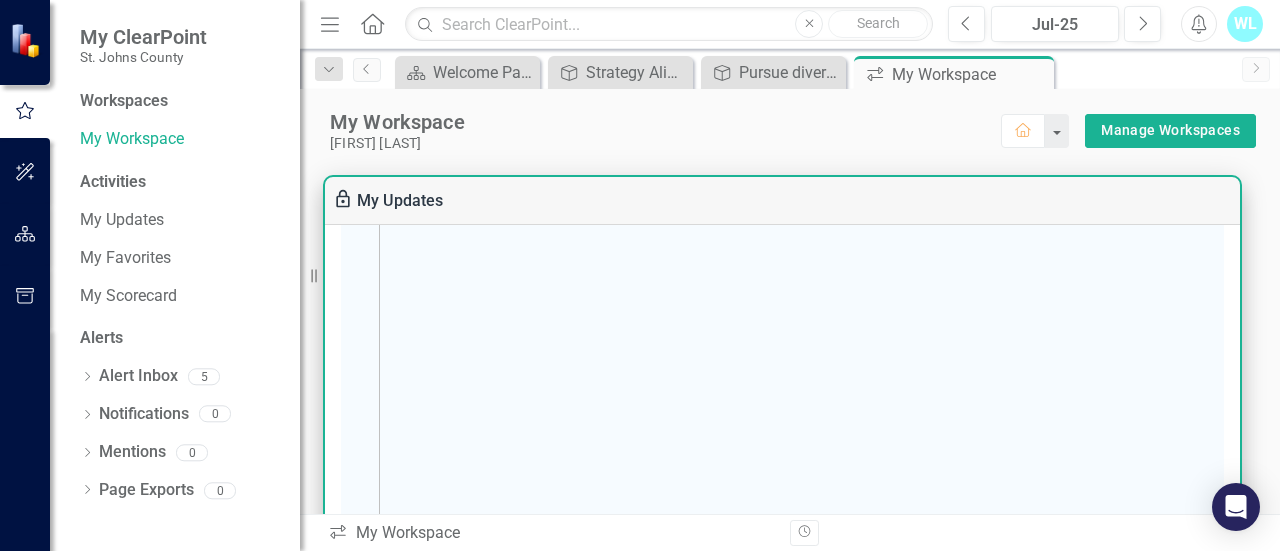 scroll, scrollTop: 400, scrollLeft: 0, axis: vertical 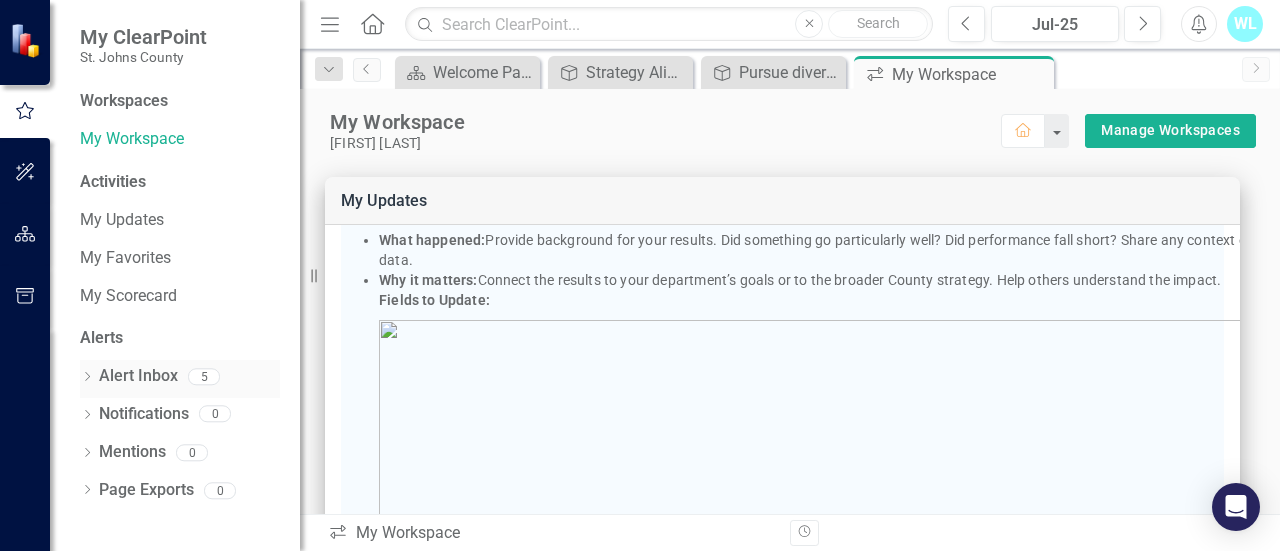 click on "Alert Inbox" at bounding box center (138, 376) 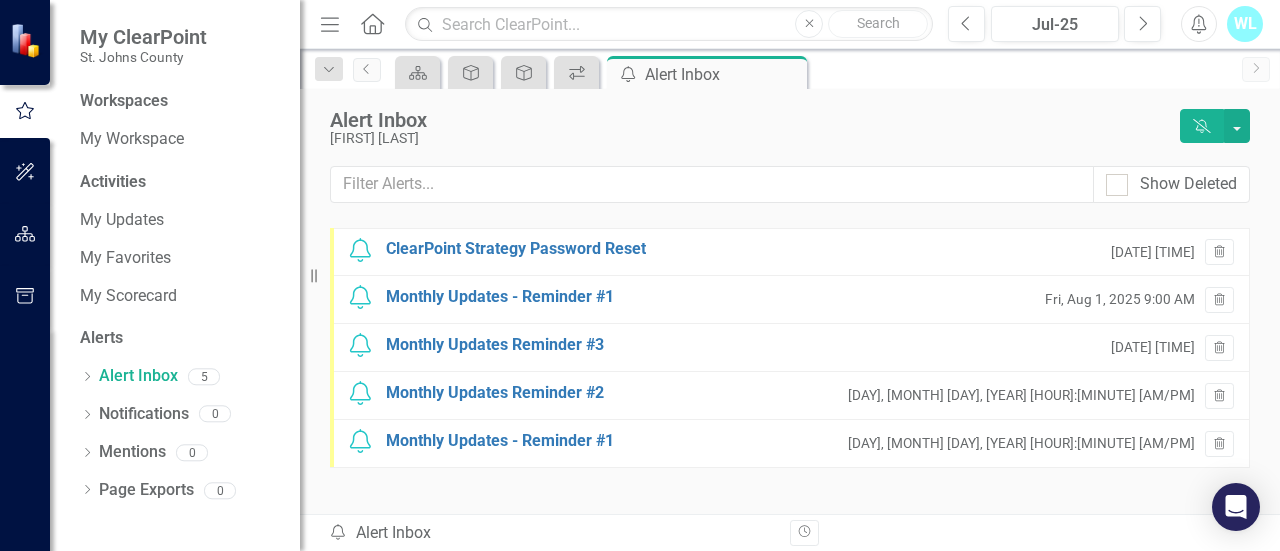 click on "Activities" at bounding box center (180, 182) 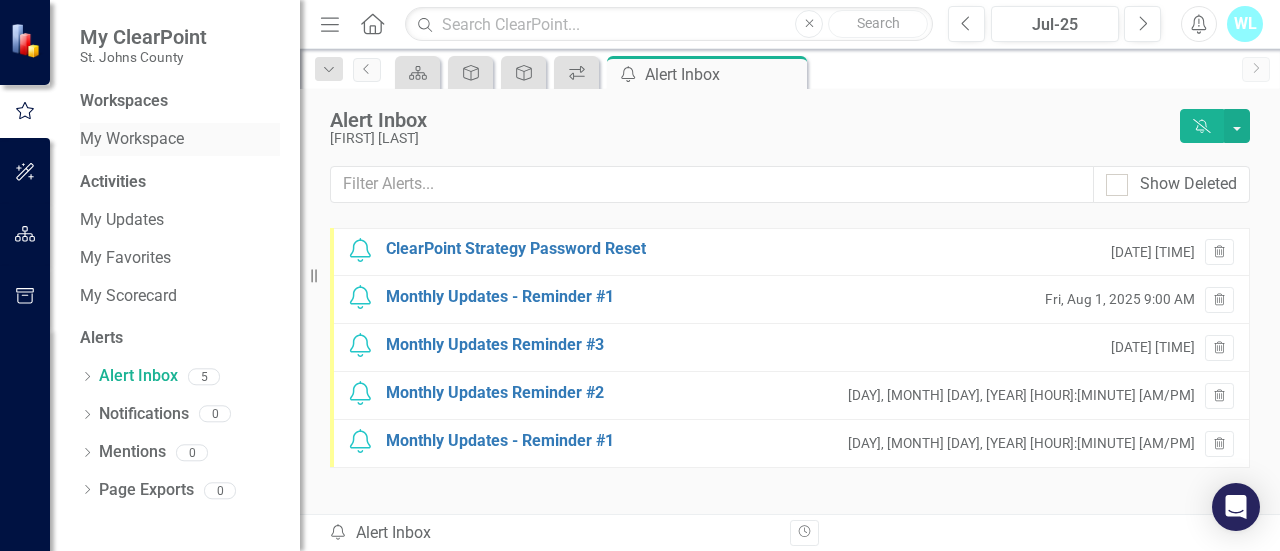 click on "My Workspace" at bounding box center (180, 139) 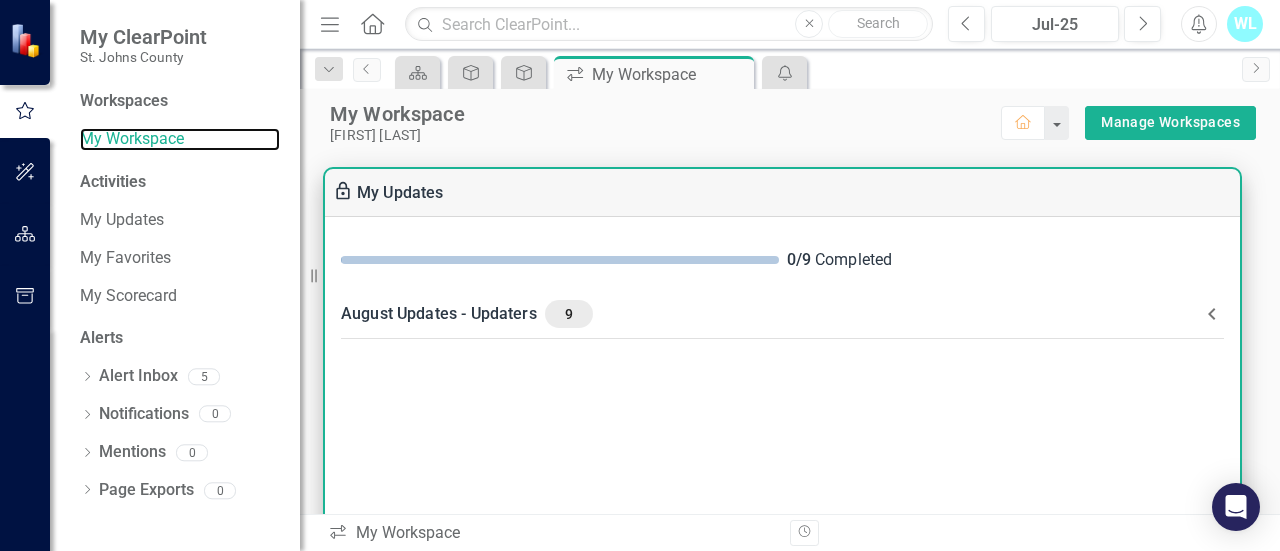 scroll, scrollTop: 0, scrollLeft: 0, axis: both 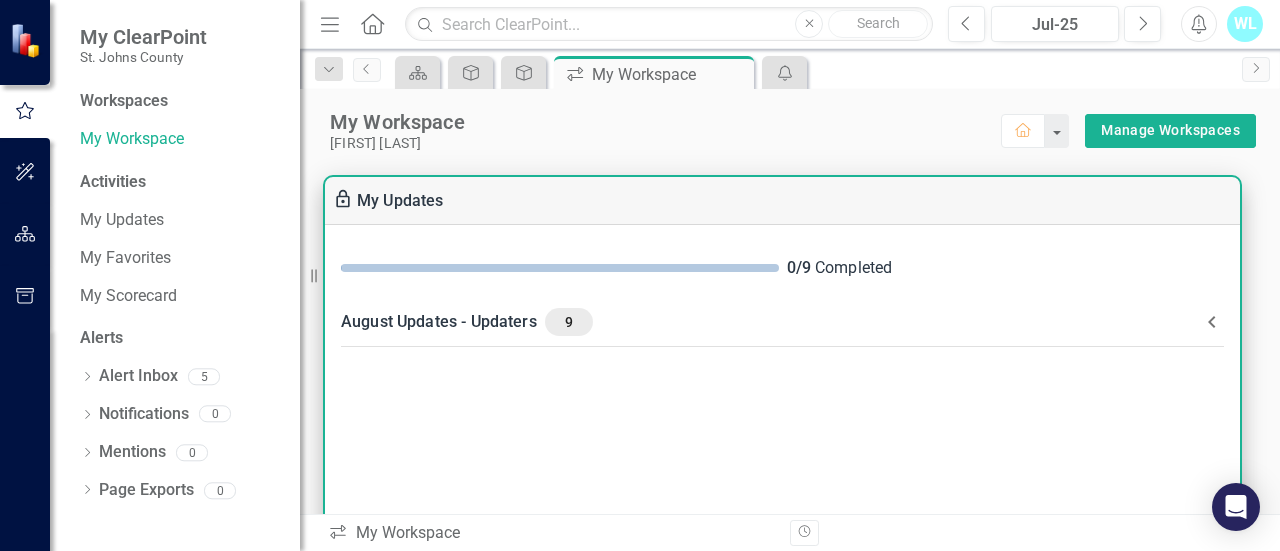 click on "August Updates - Updaters 9" at bounding box center (770, 322) 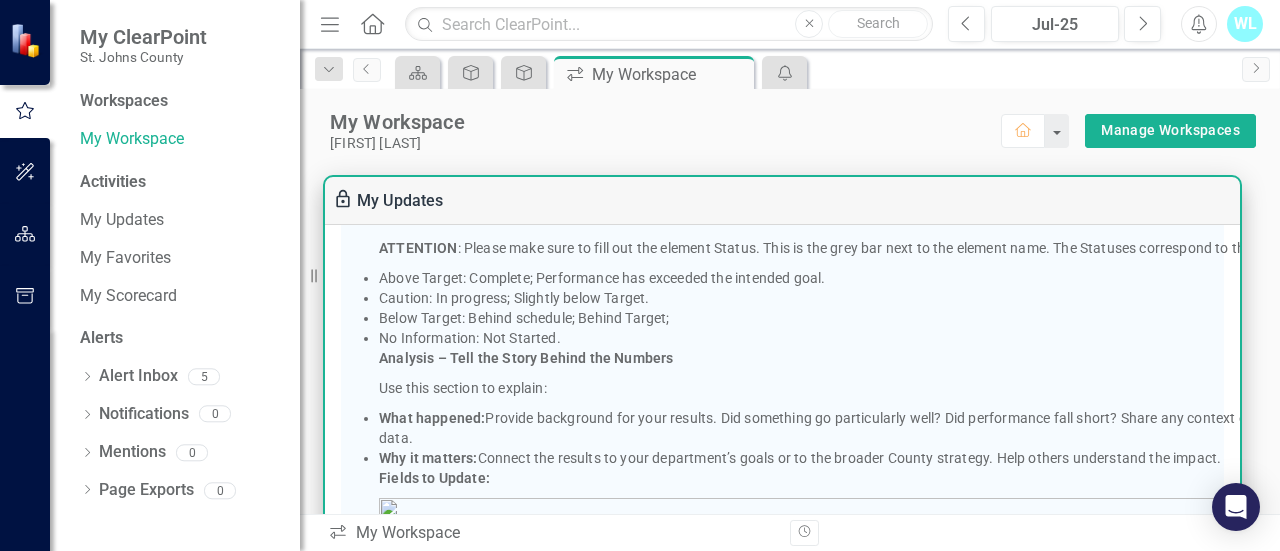 scroll, scrollTop: 300, scrollLeft: 0, axis: vertical 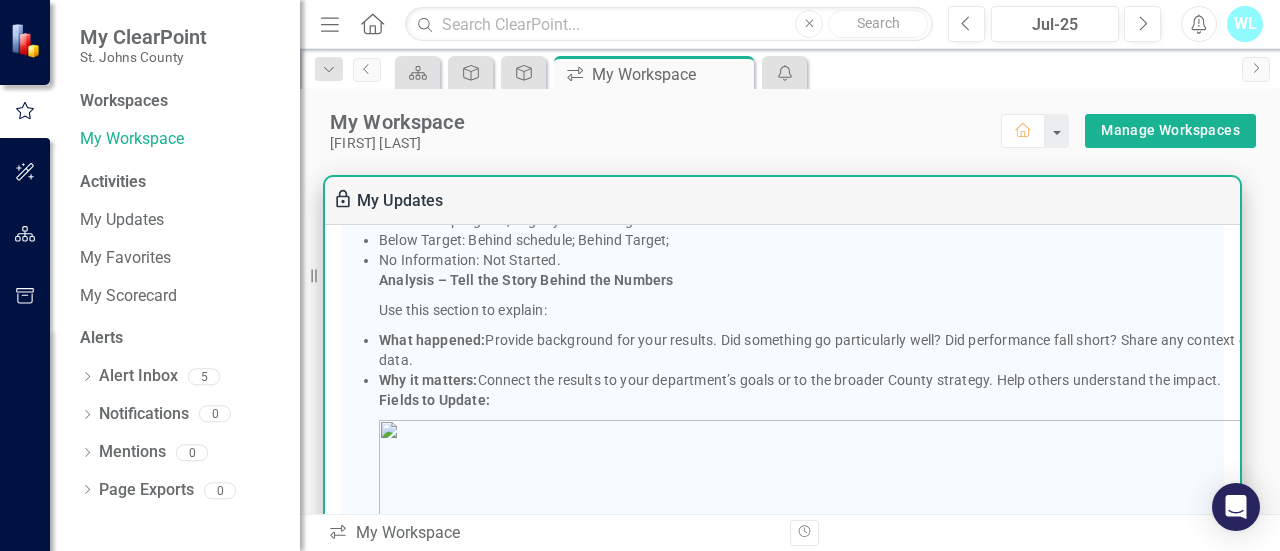 click at bounding box center (883, 610) 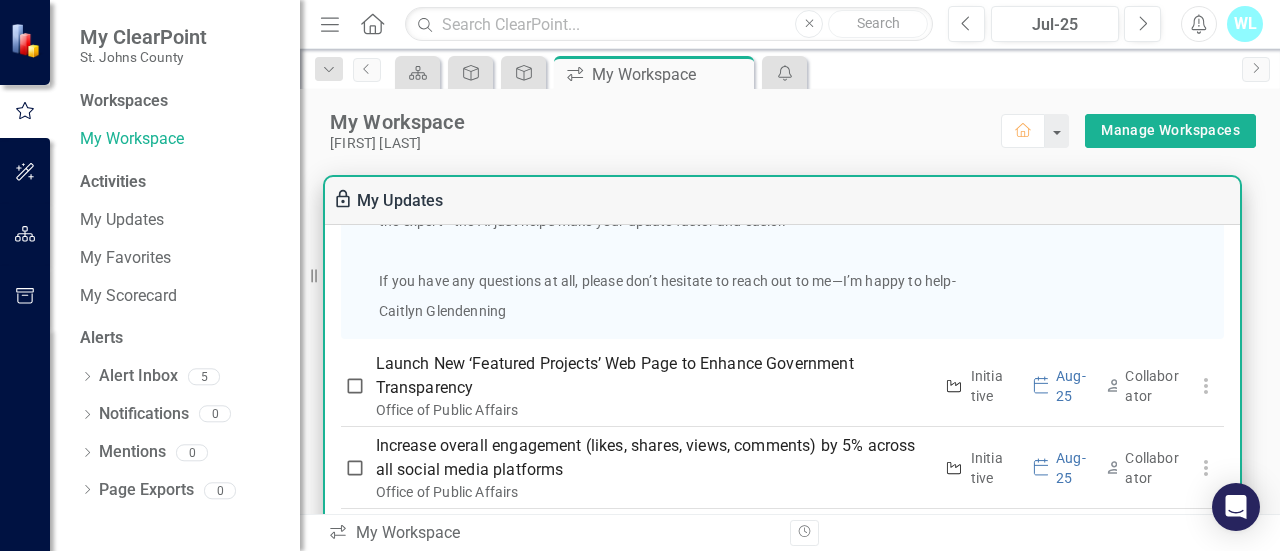 scroll, scrollTop: 1454, scrollLeft: 0, axis: vertical 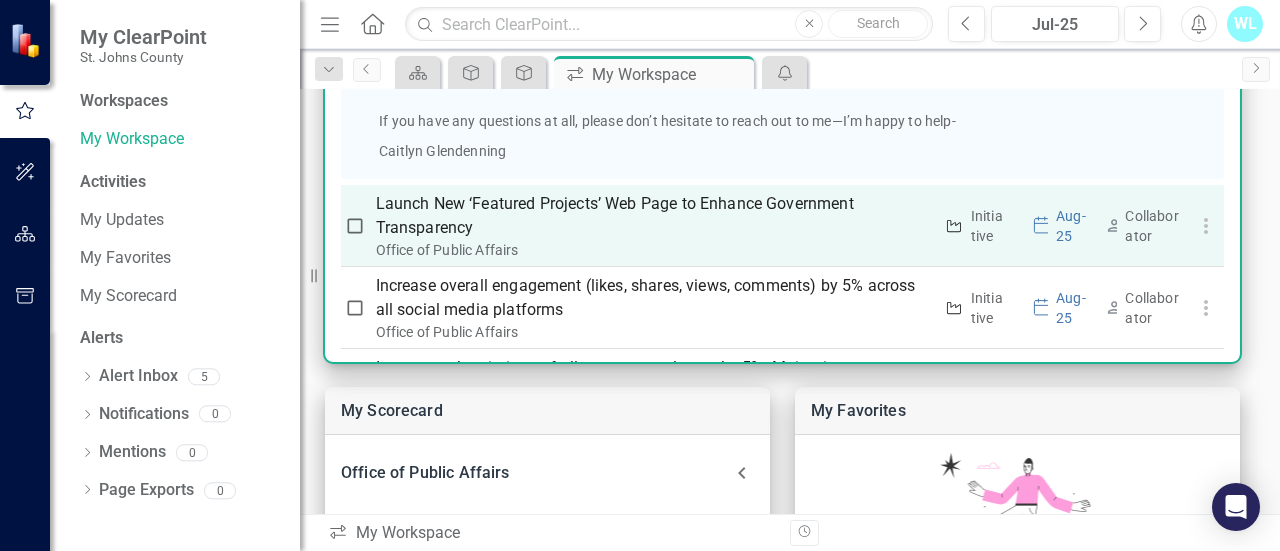 click on "Launch New ‘Featured Projects’ Web Page to Enhance Government Transparency" at bounding box center (654, 216) 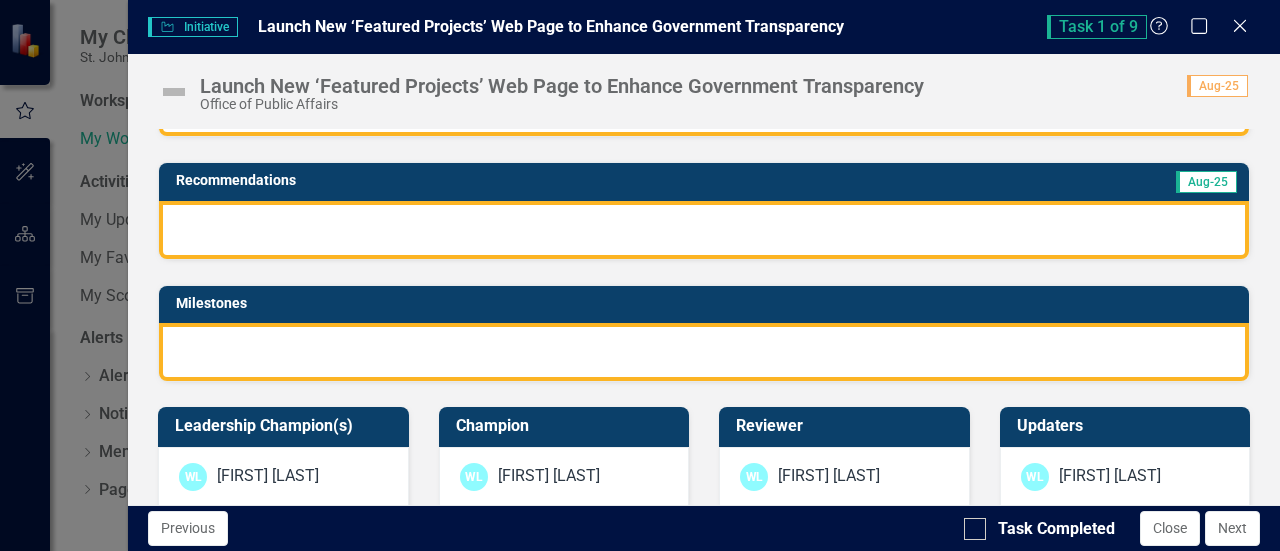 scroll, scrollTop: 0, scrollLeft: 0, axis: both 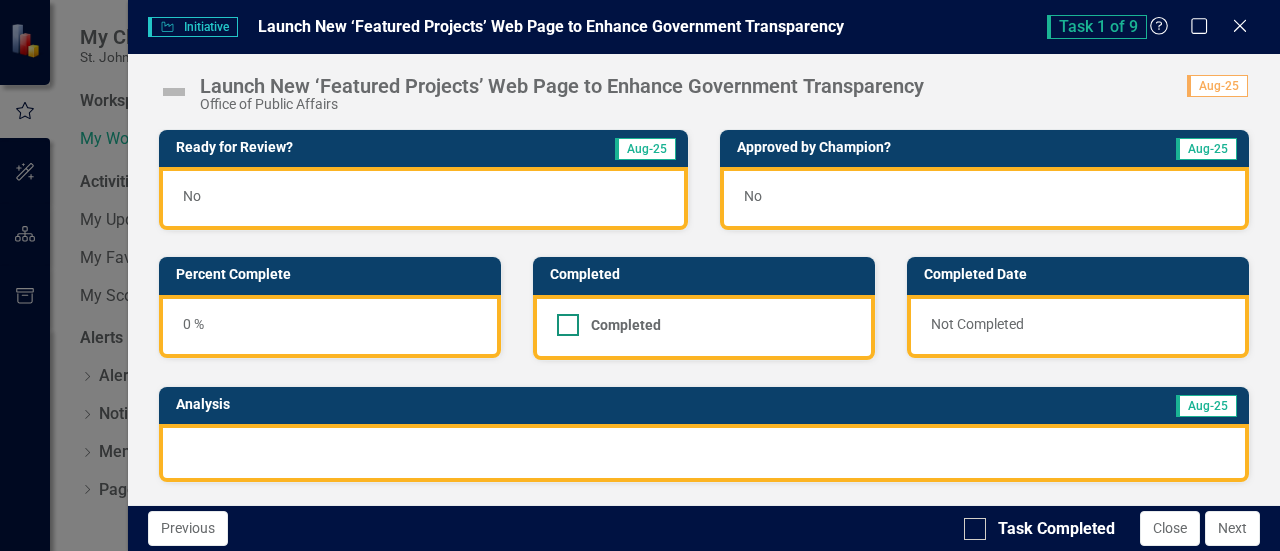 click at bounding box center [568, 325] 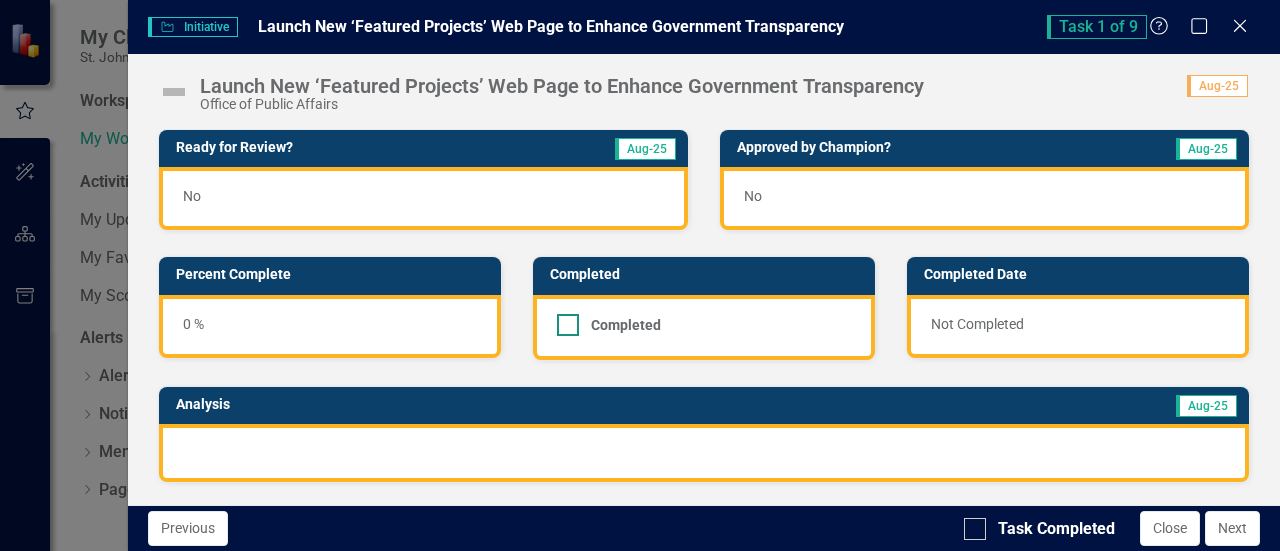 checkbox on "true" 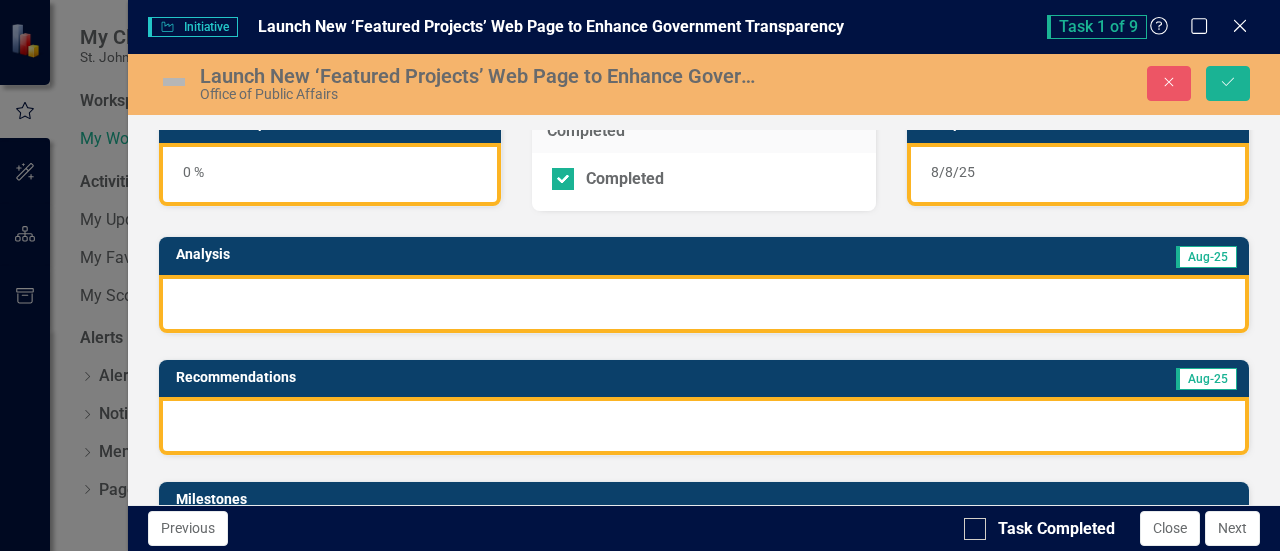 scroll, scrollTop: 200, scrollLeft: 0, axis: vertical 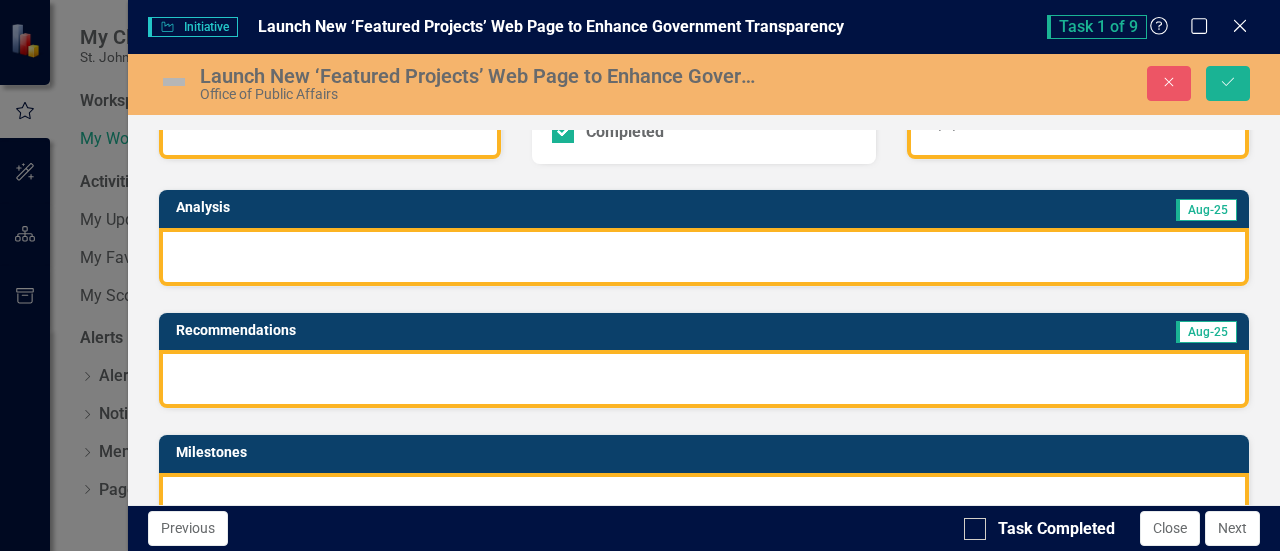 click at bounding box center (704, 379) 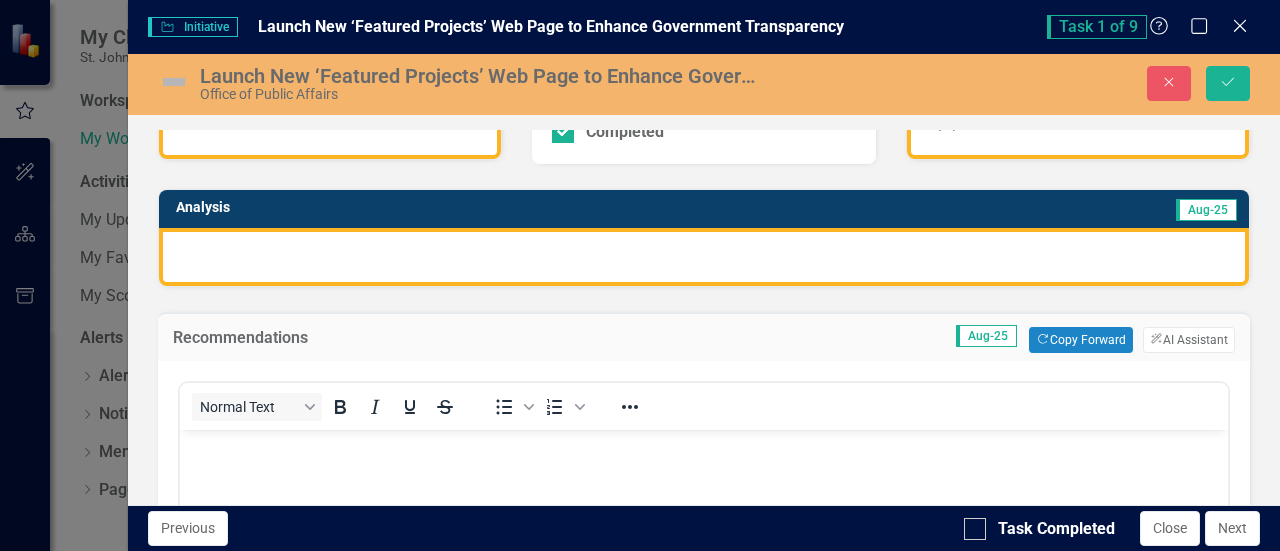 scroll, scrollTop: 0, scrollLeft: 0, axis: both 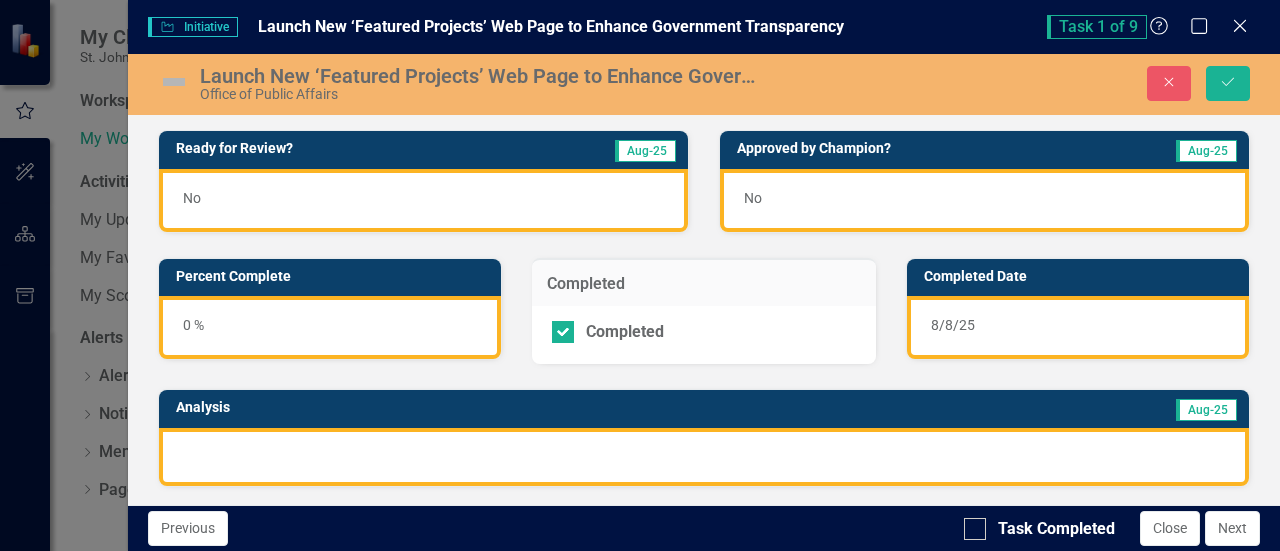 click on "No" at bounding box center [423, 200] 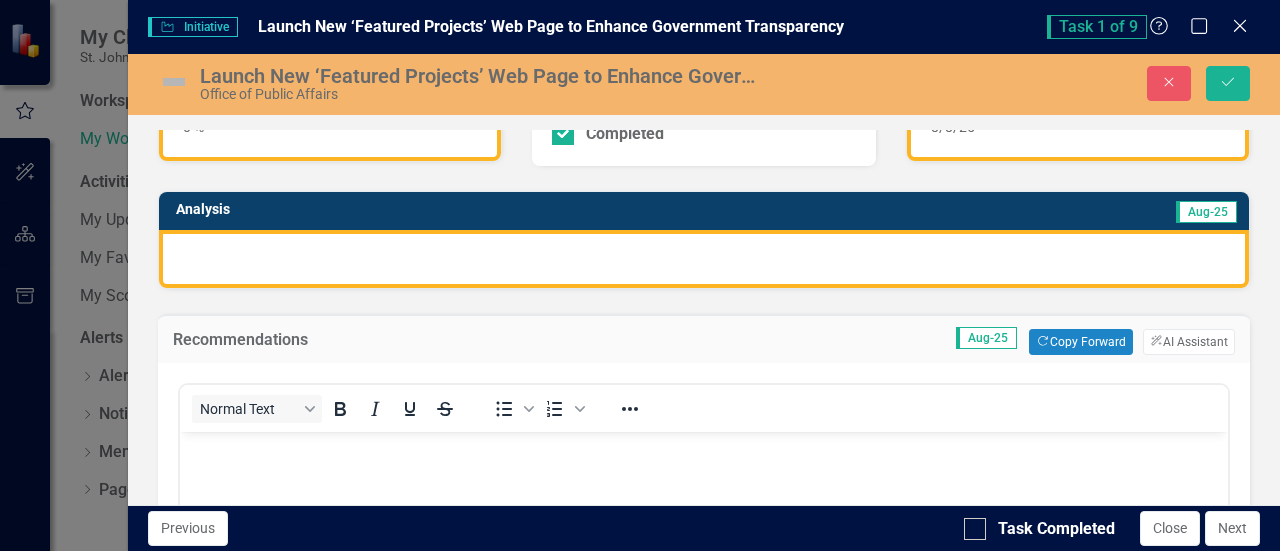 scroll, scrollTop: 200, scrollLeft: 0, axis: vertical 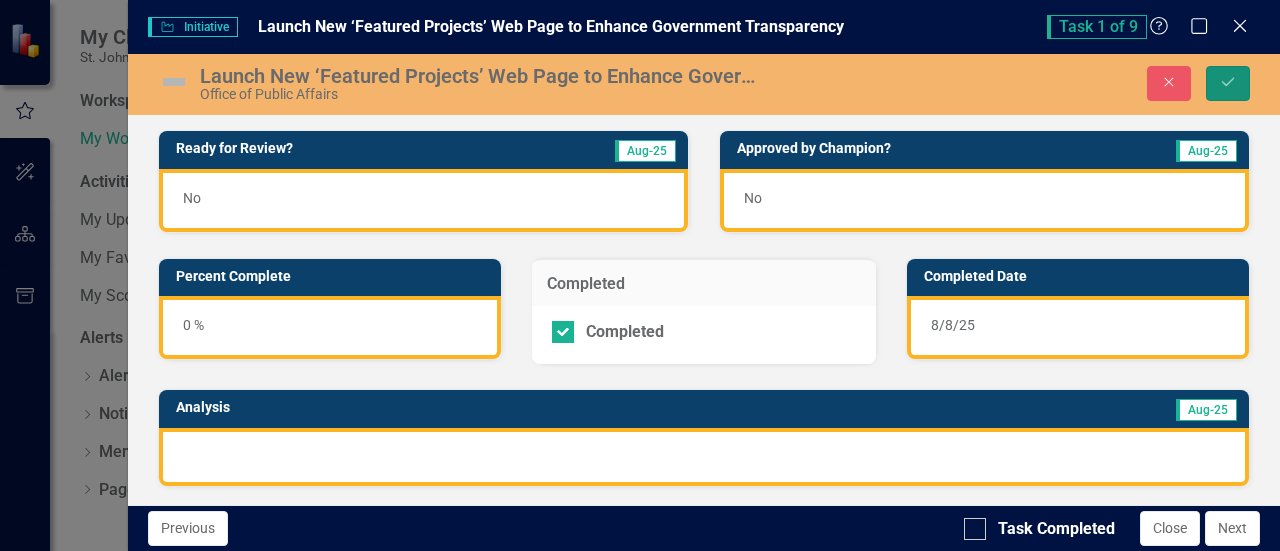 click on "Save" 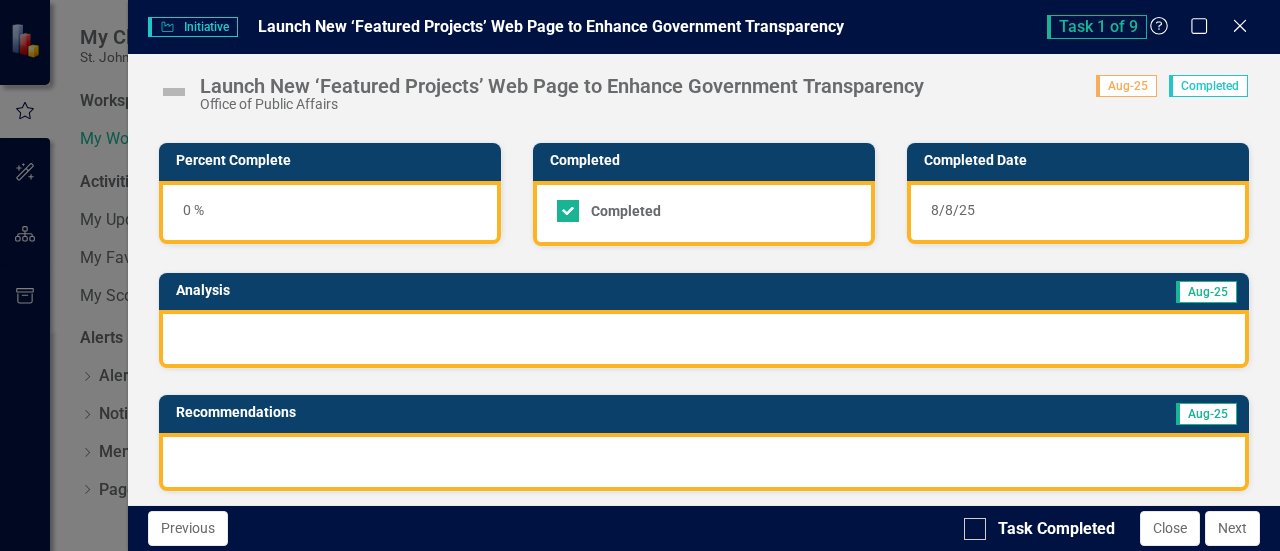 scroll, scrollTop: 0, scrollLeft: 0, axis: both 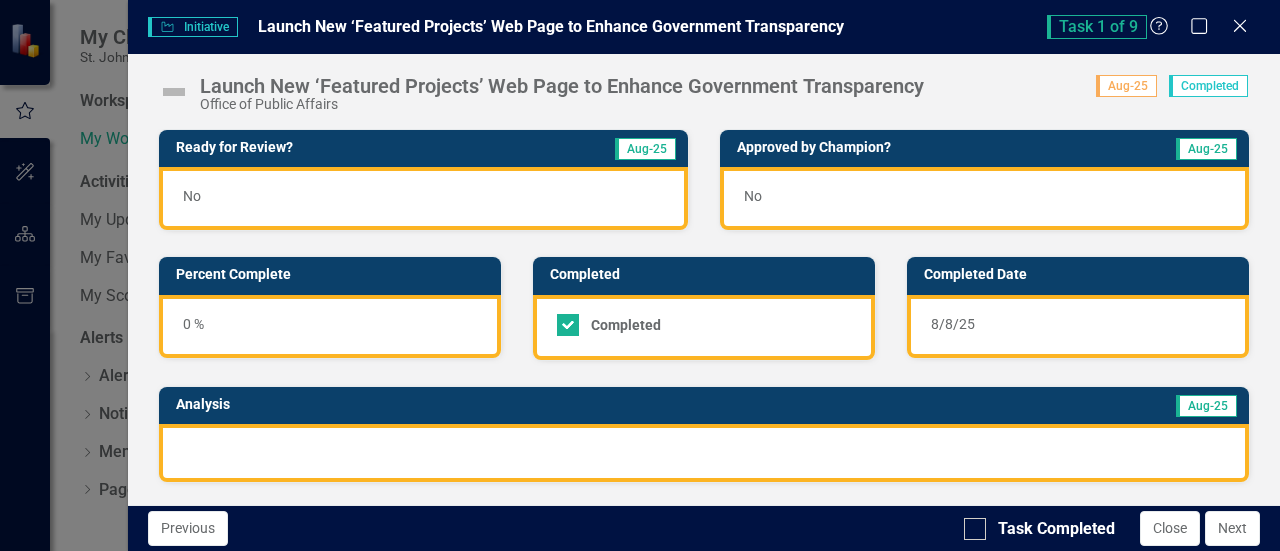 click on "0 %" at bounding box center (330, 326) 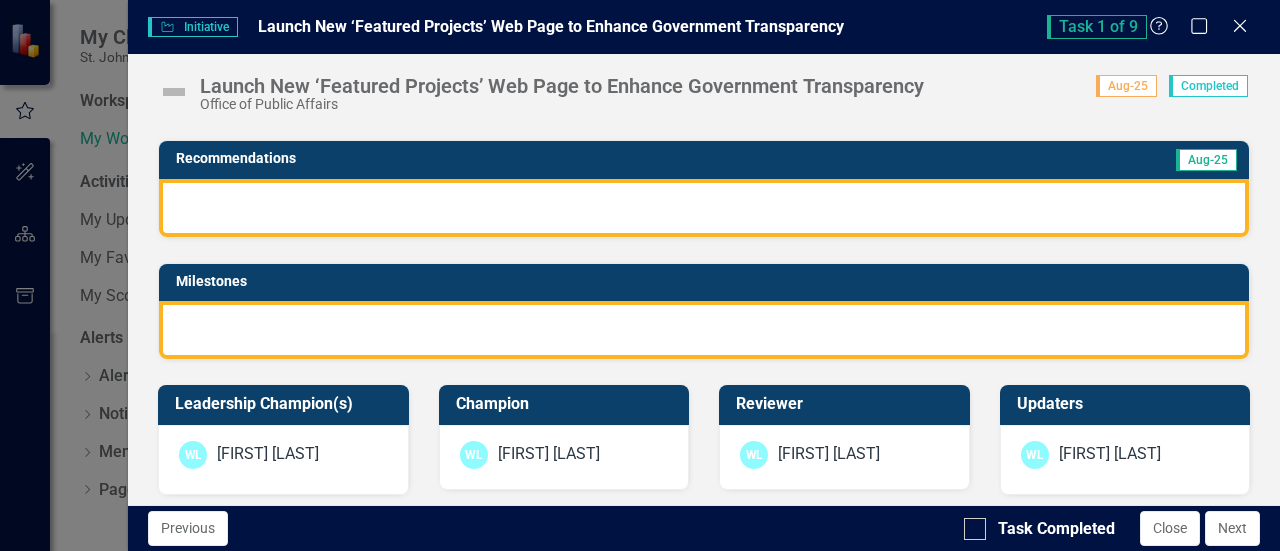 scroll, scrollTop: 400, scrollLeft: 0, axis: vertical 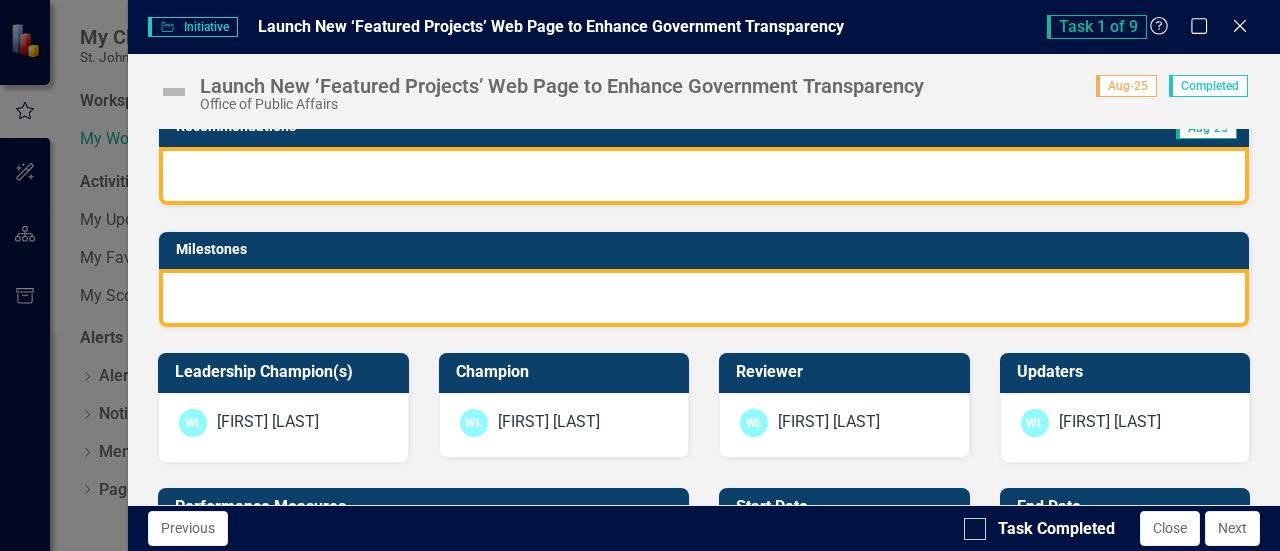 click at bounding box center [704, 298] 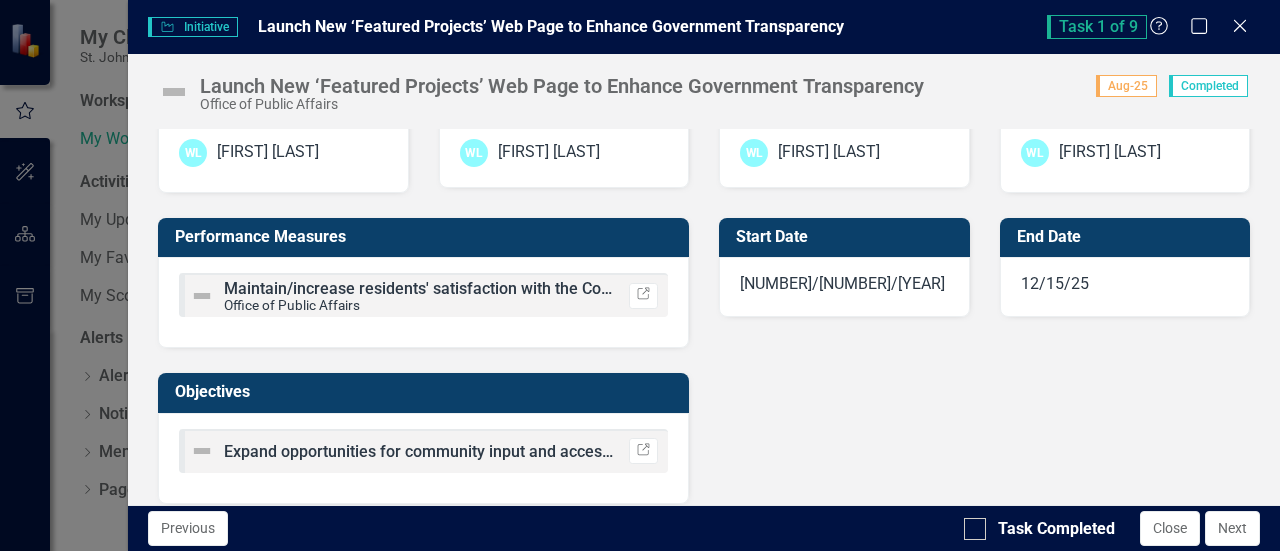 scroll, scrollTop: 700, scrollLeft: 0, axis: vertical 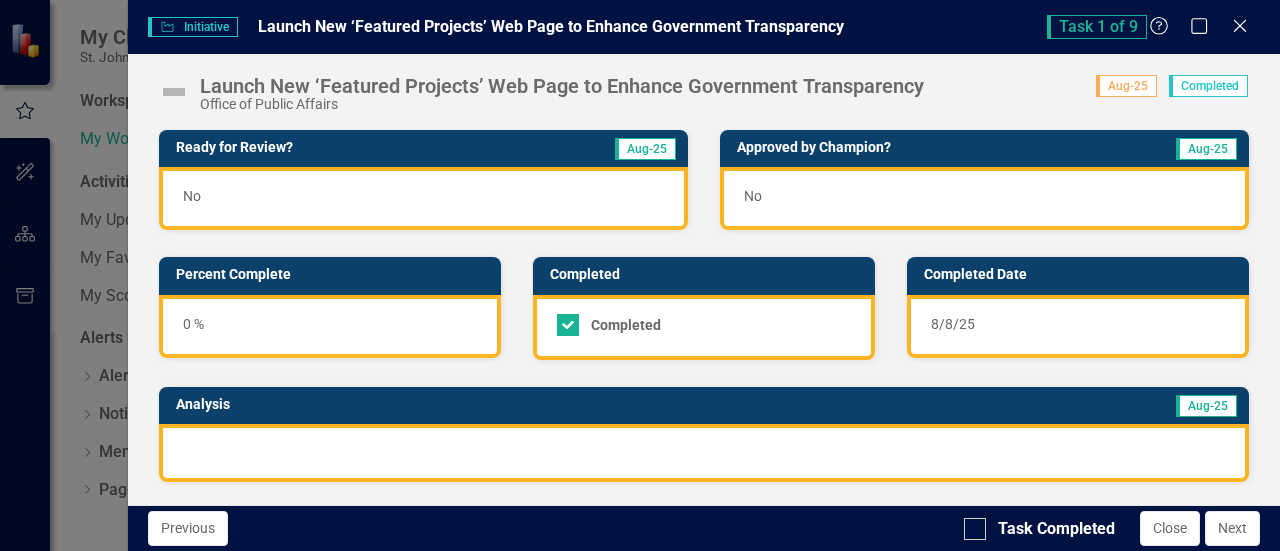 click on "No" at bounding box center [984, 198] 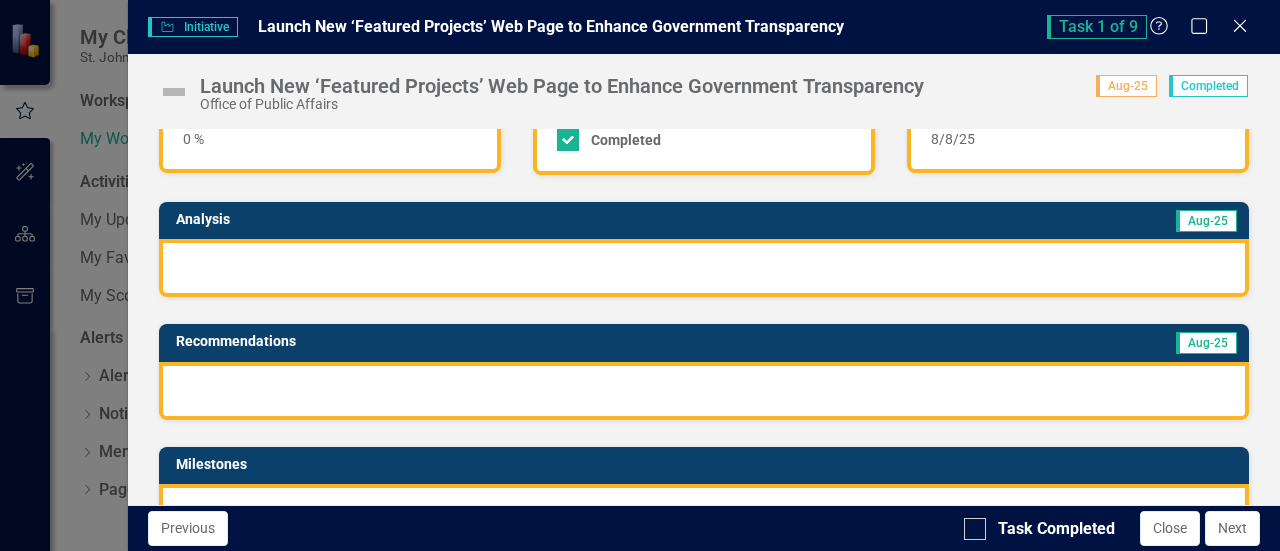 scroll, scrollTop: 200, scrollLeft: 0, axis: vertical 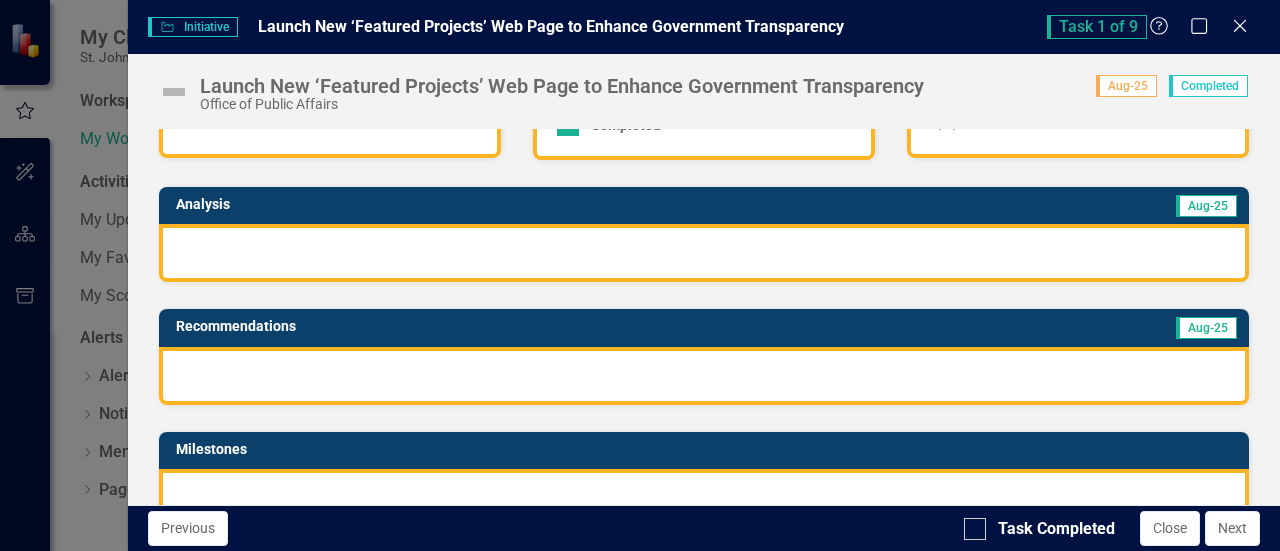 click at bounding box center [704, 376] 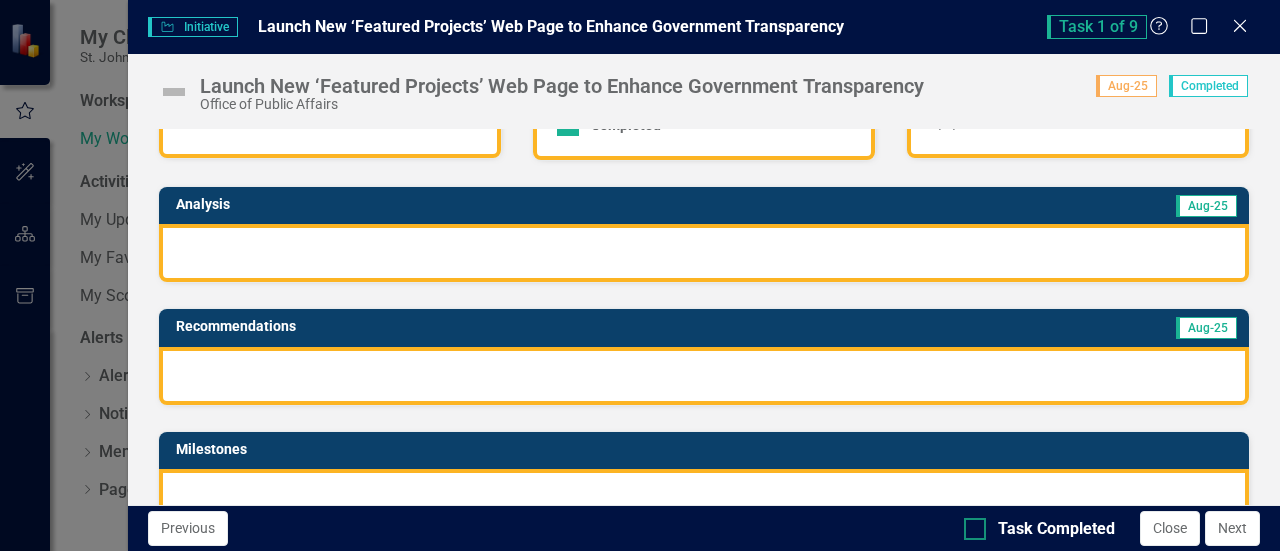 click on "Task Completed" at bounding box center [1039, 529] 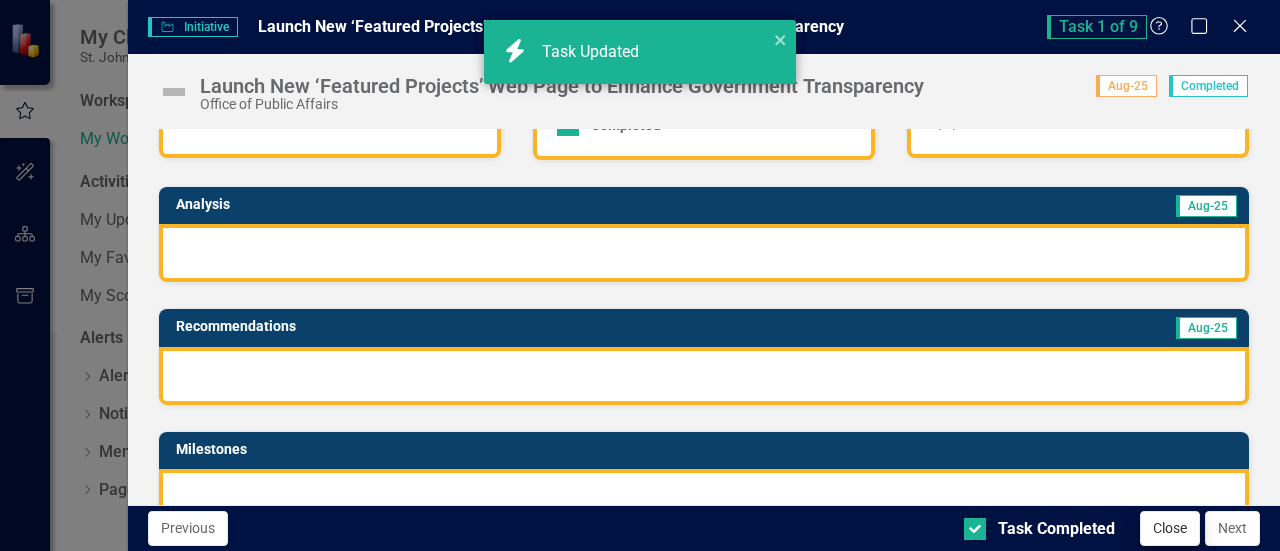 checkbox on "true" 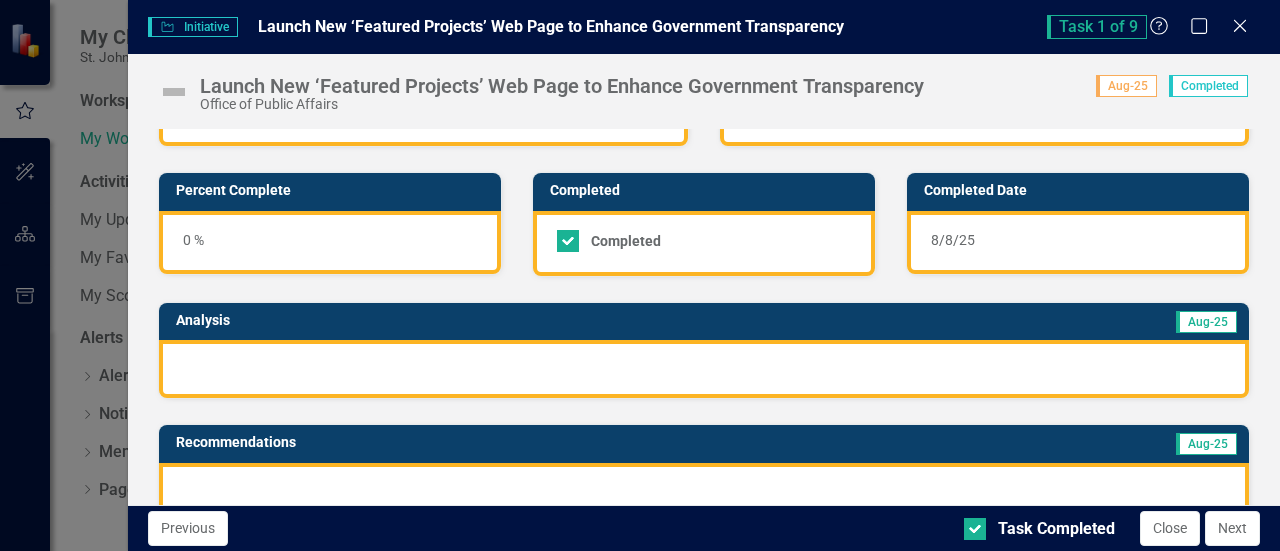 scroll, scrollTop: 200, scrollLeft: 0, axis: vertical 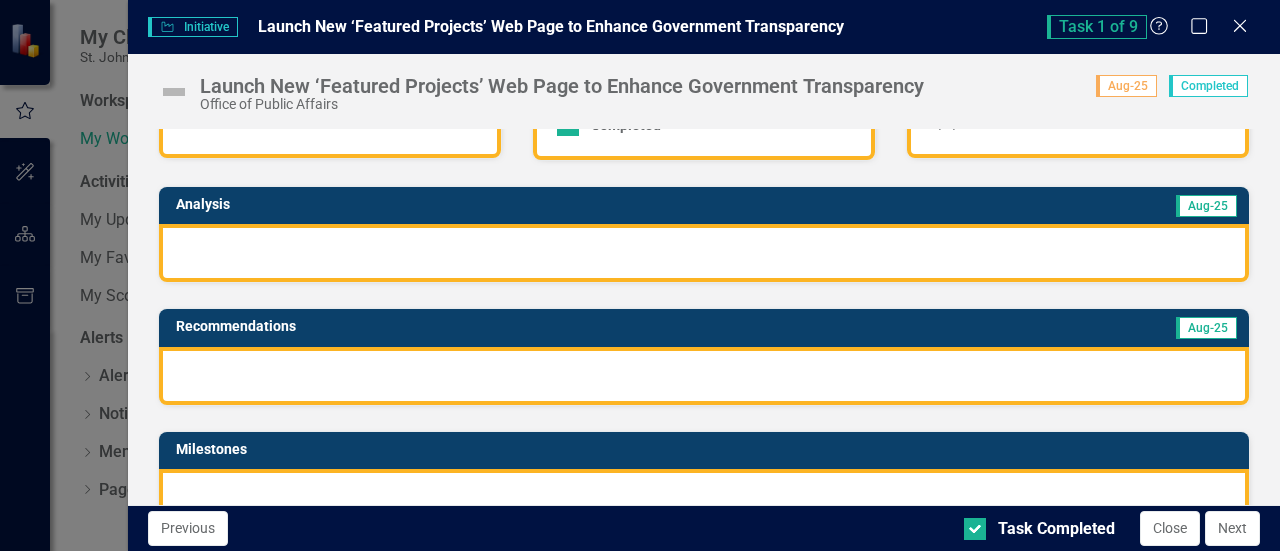 click at bounding box center [704, 376] 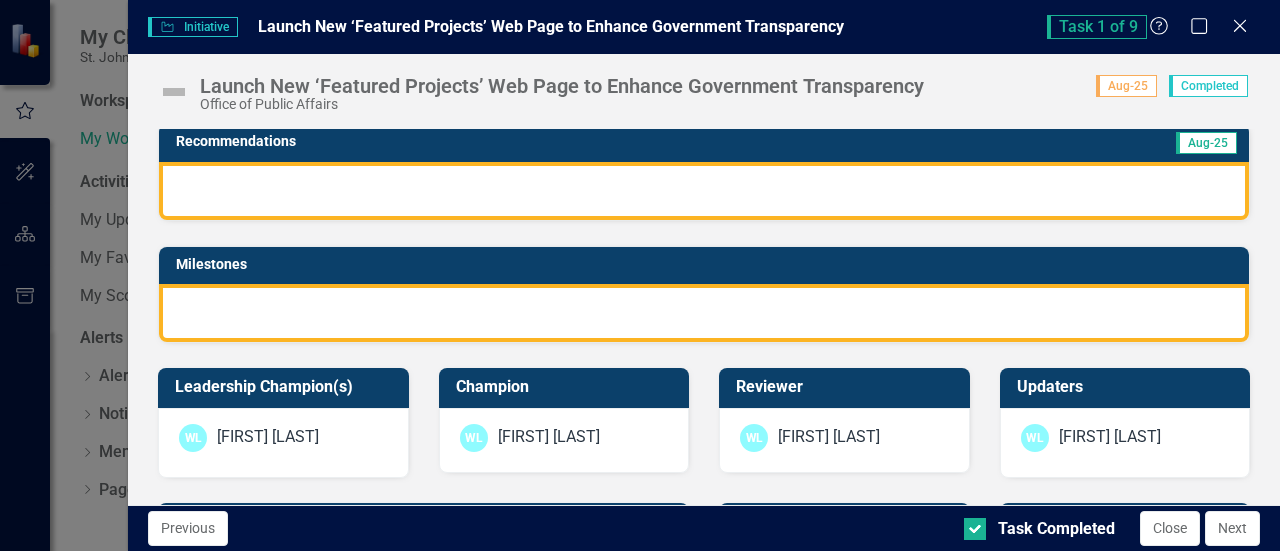 scroll, scrollTop: 400, scrollLeft: 0, axis: vertical 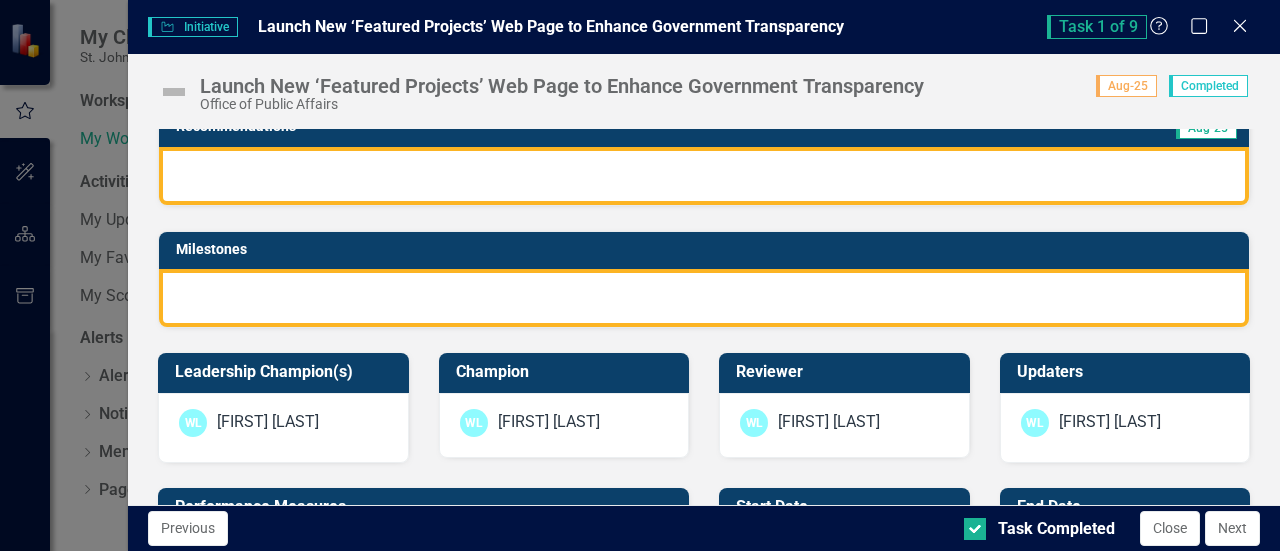 click at bounding box center (704, 298) 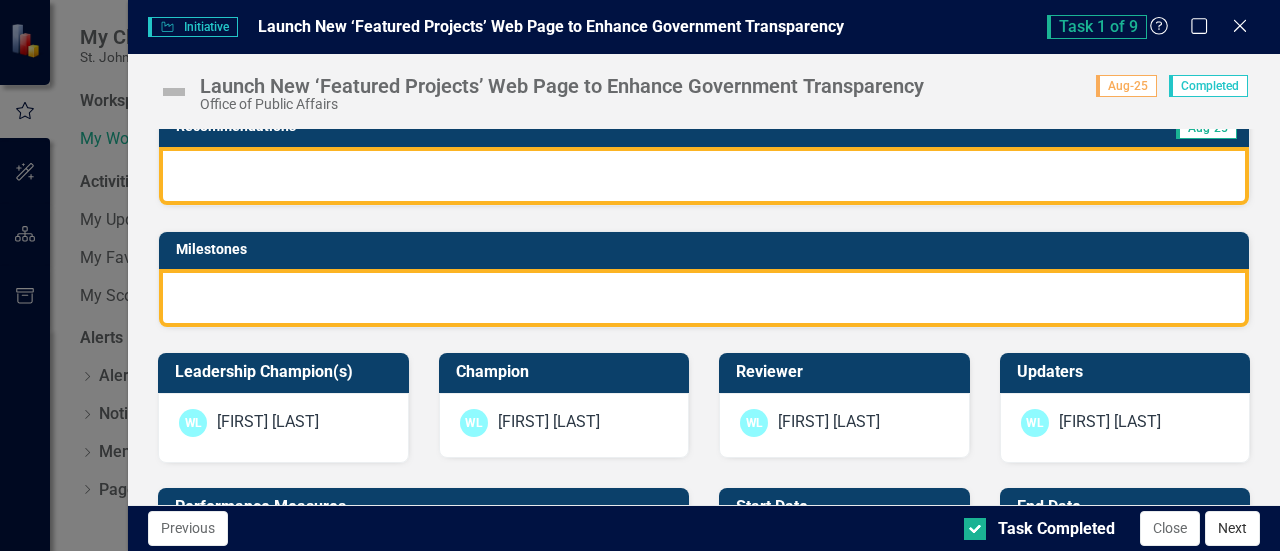 click on "Next" at bounding box center (1232, 528) 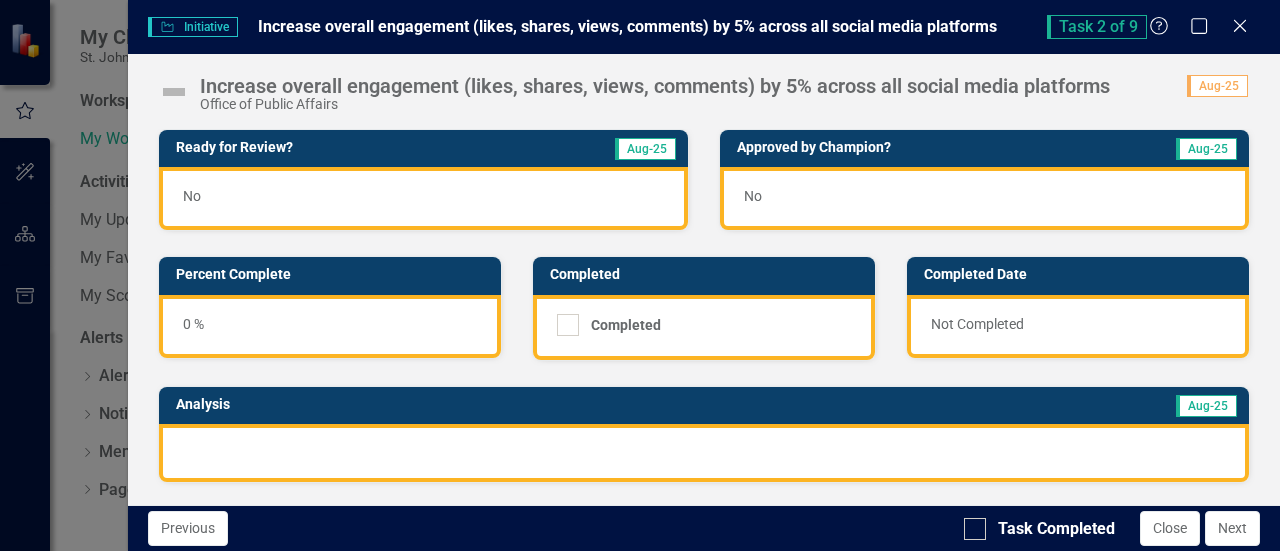 click on "Task 2 of 9 Help Maximize Close" at bounding box center (1153, 27) 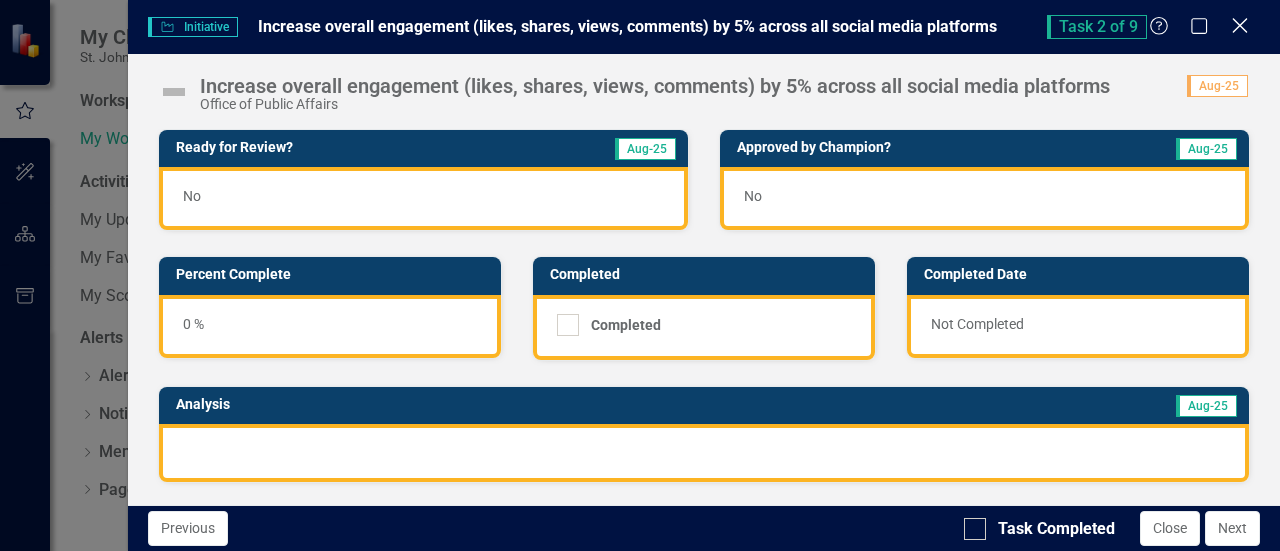 click on "Close" 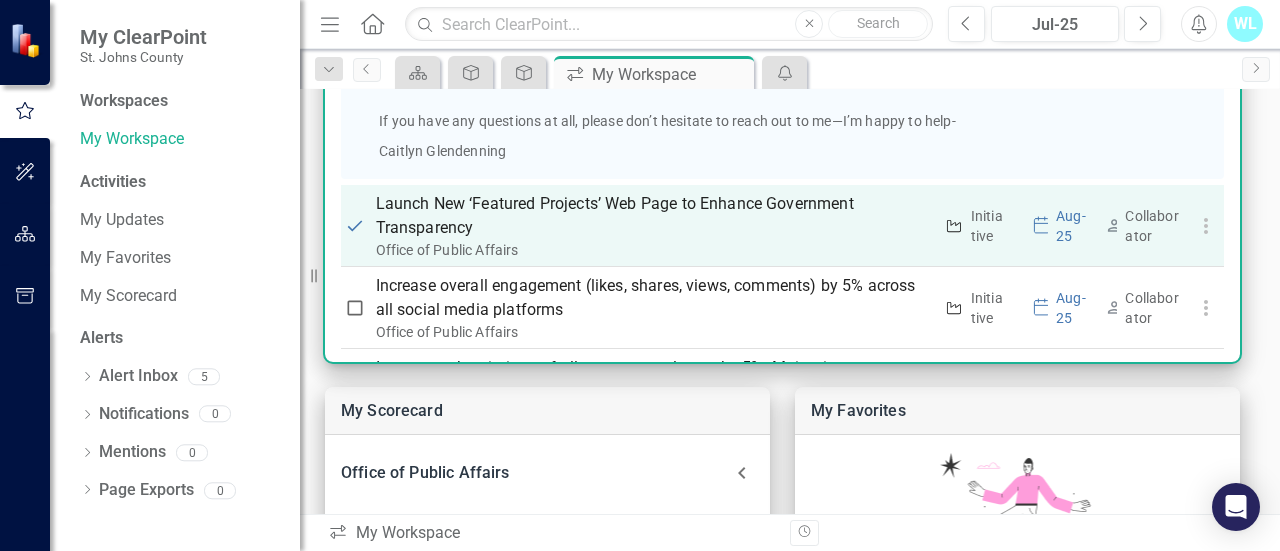 click on "Launch New ‘Featured Projects’ Web Page to Enhance Government Transparency" at bounding box center [654, 216] 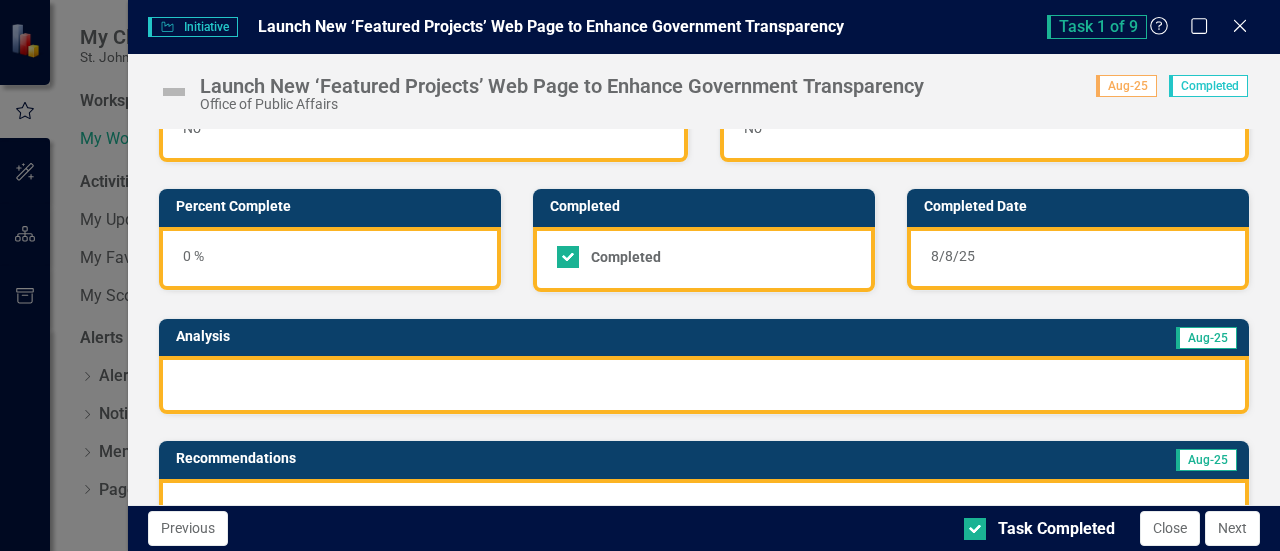 scroll, scrollTop: 100, scrollLeft: 0, axis: vertical 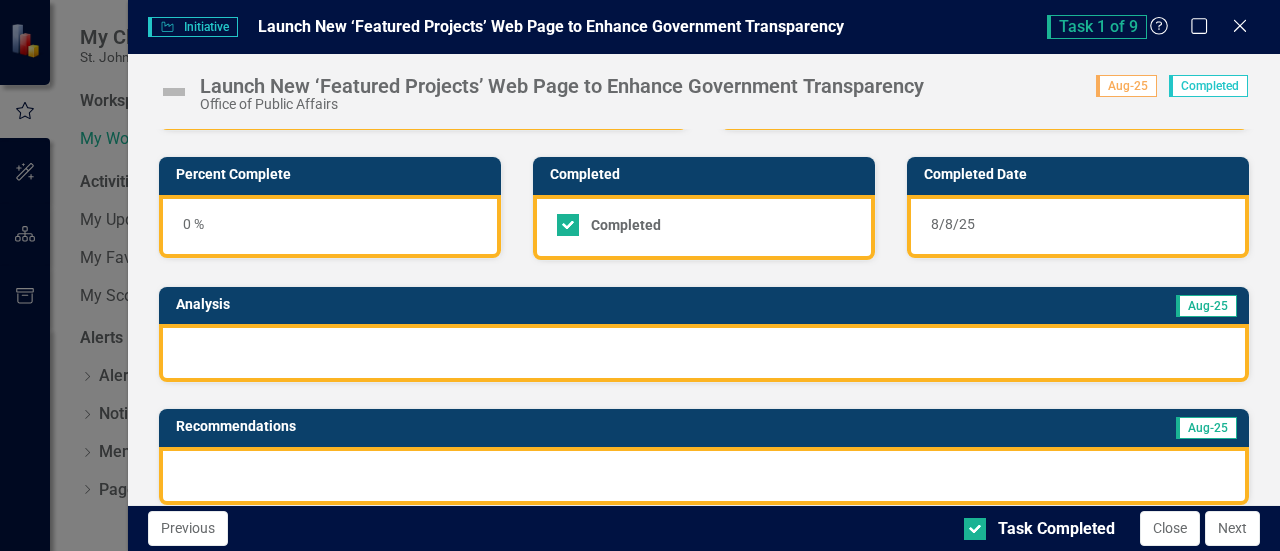click at bounding box center [704, 353] 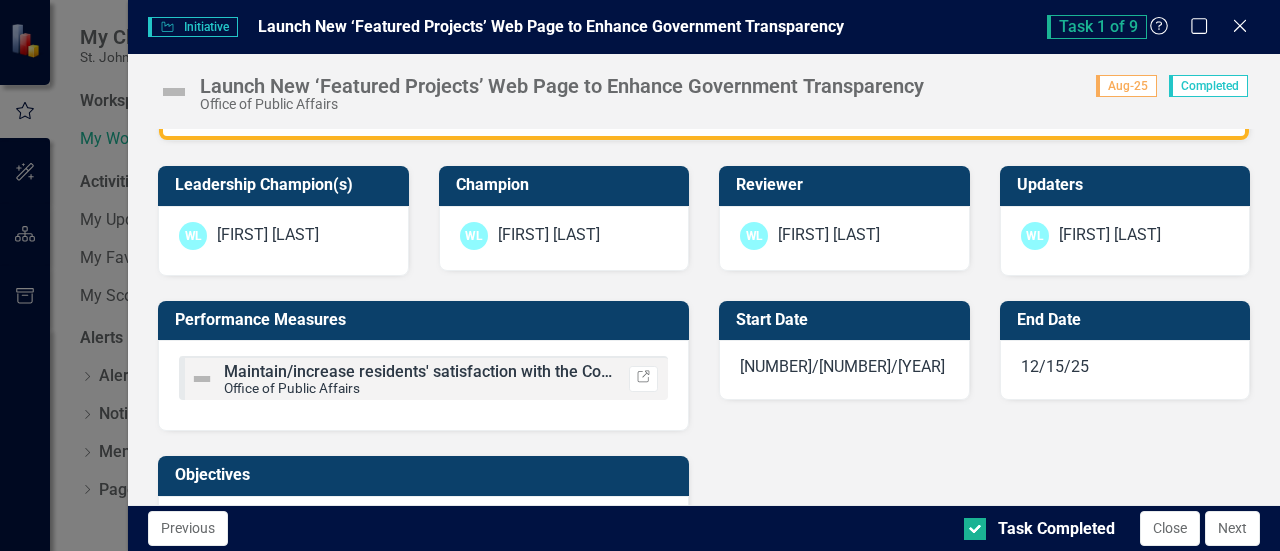 scroll, scrollTop: 0, scrollLeft: 0, axis: both 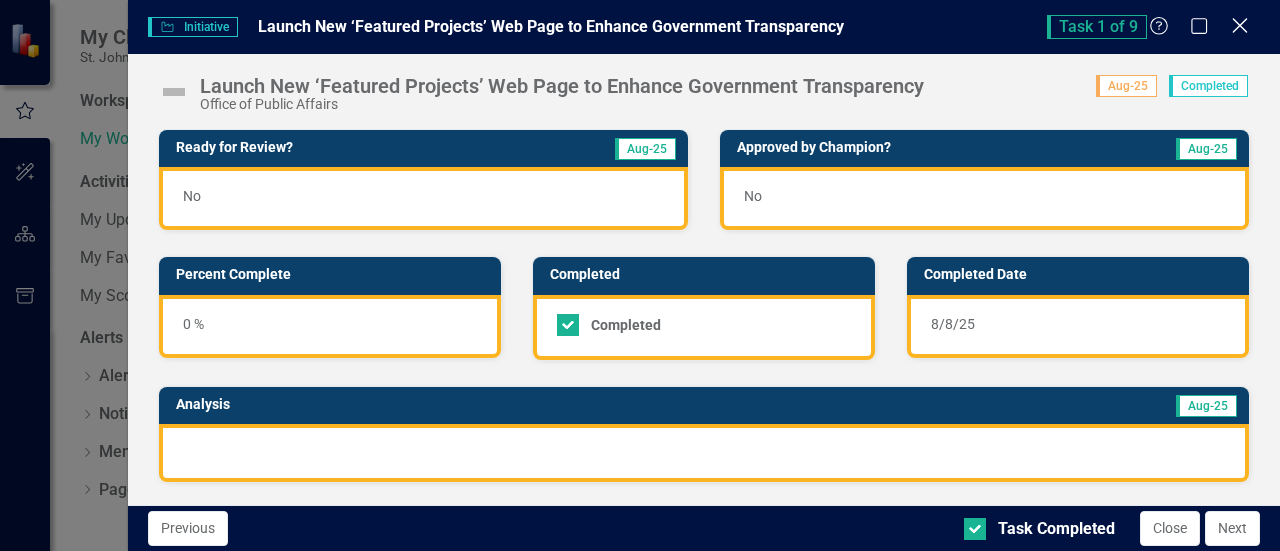 click on "Close" 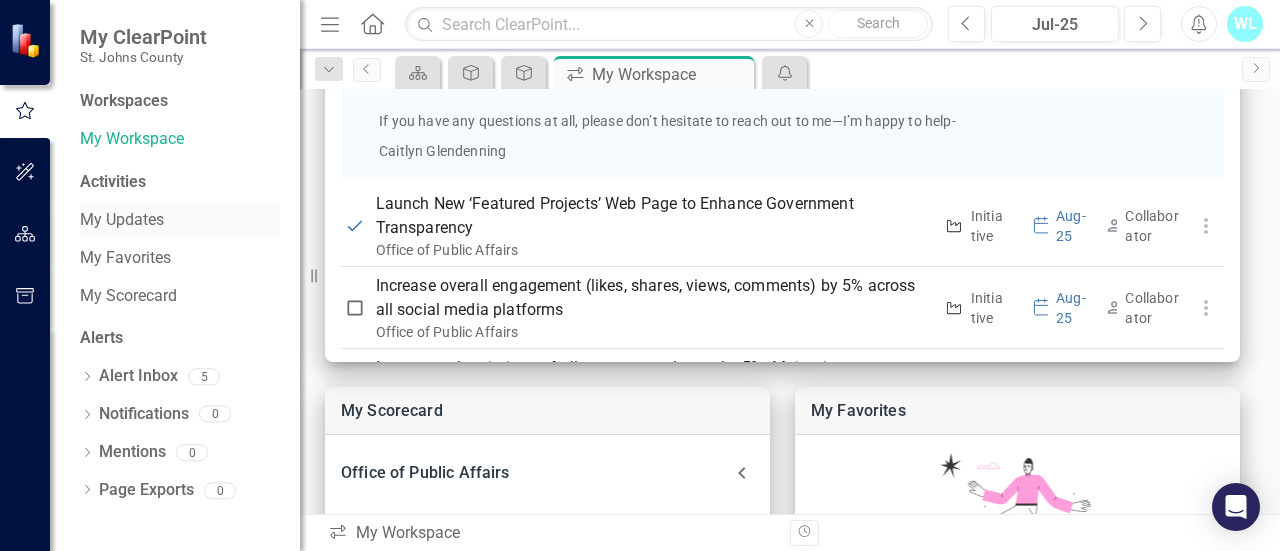 click on "My Updates" at bounding box center (180, 220) 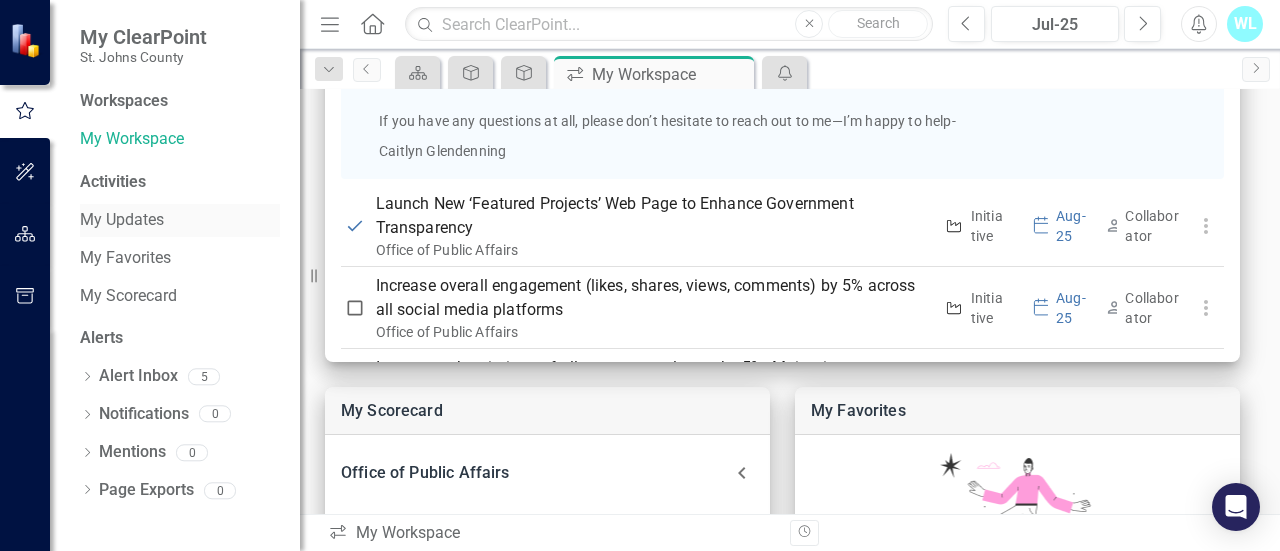 scroll, scrollTop: 0, scrollLeft: 0, axis: both 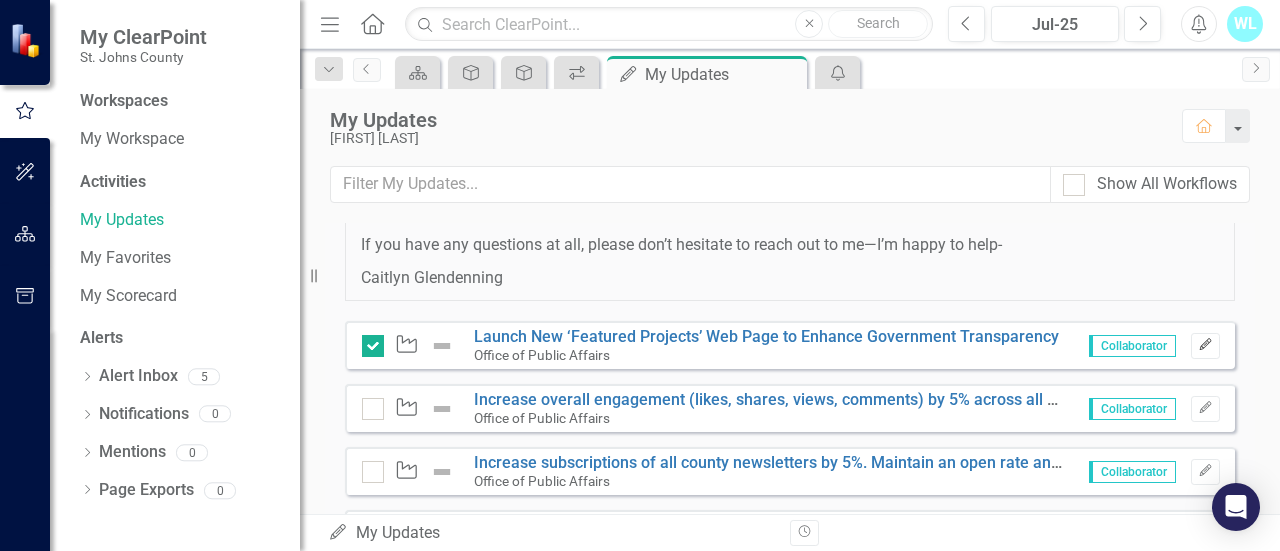 click on "Edit" 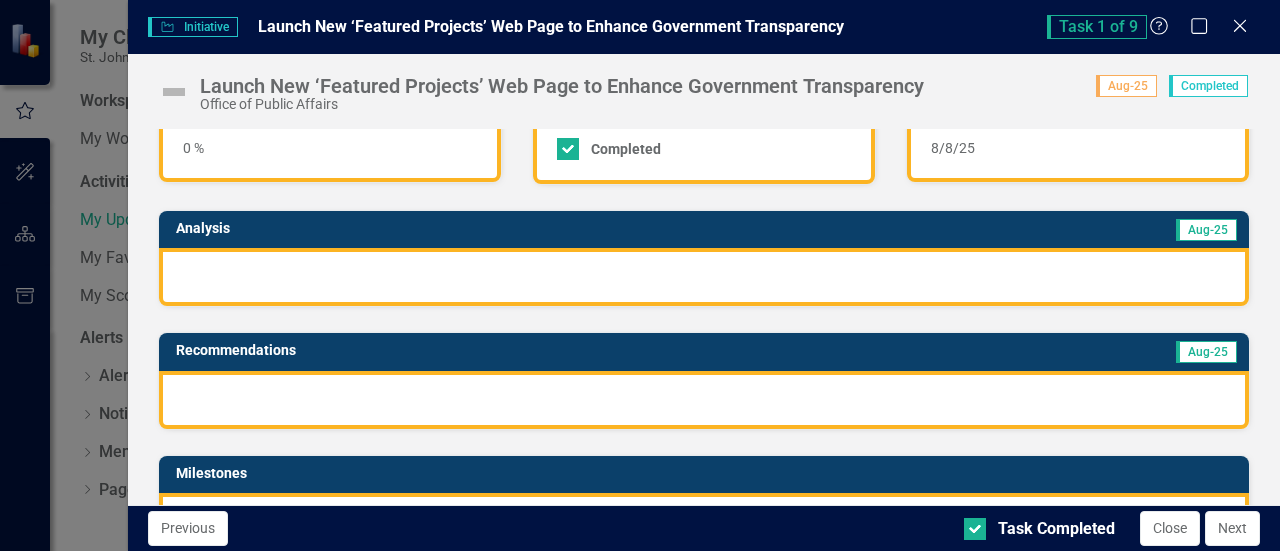 scroll, scrollTop: 200, scrollLeft: 0, axis: vertical 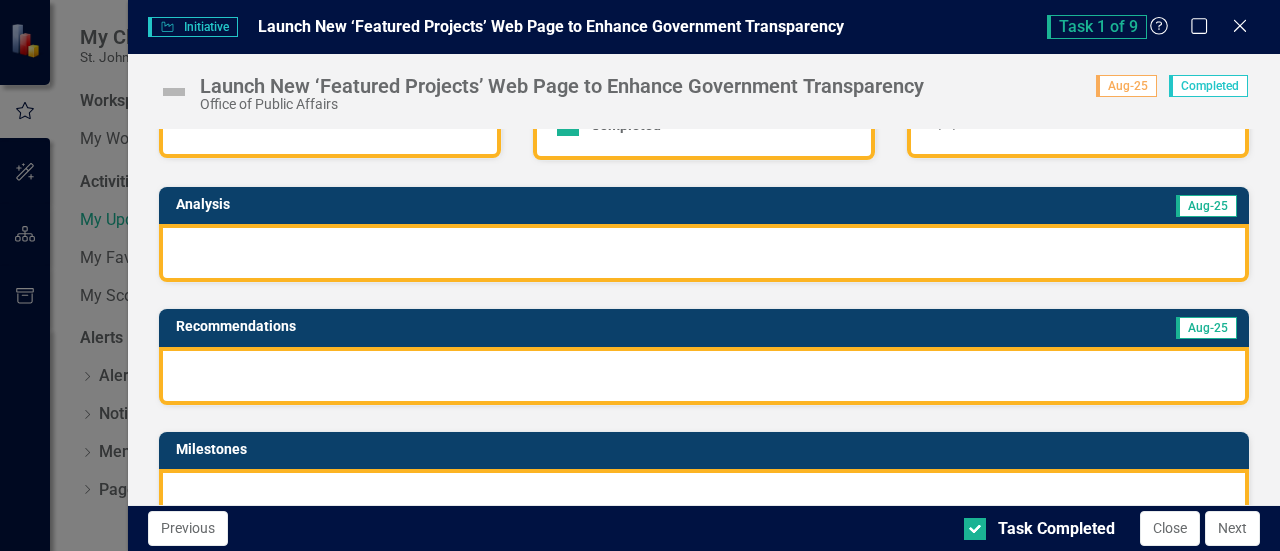 click at bounding box center (704, 253) 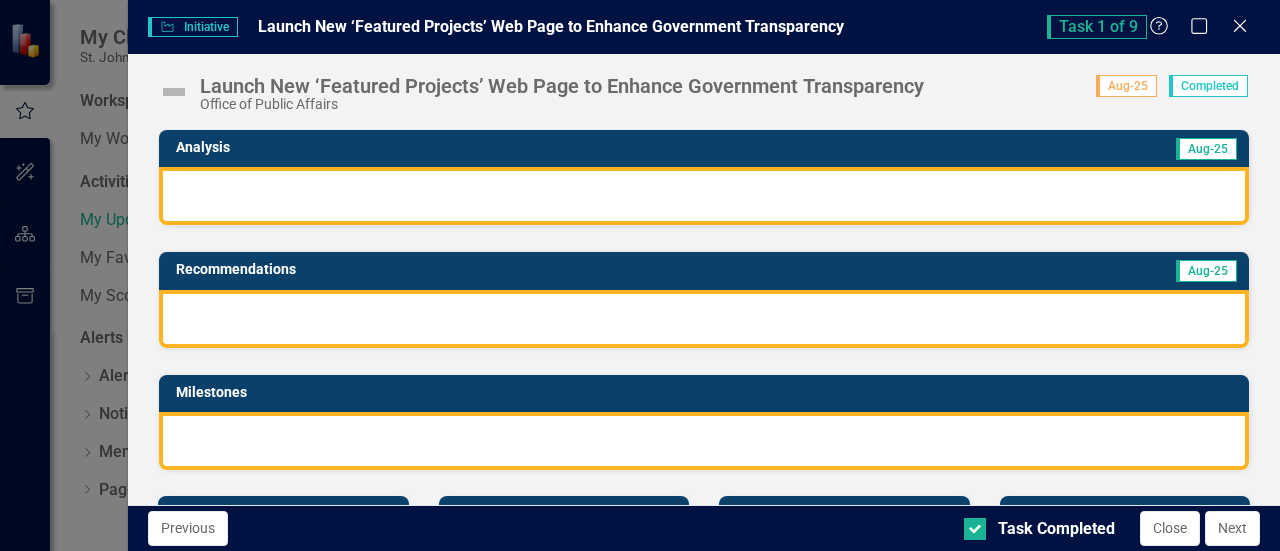 scroll, scrollTop: 300, scrollLeft: 0, axis: vertical 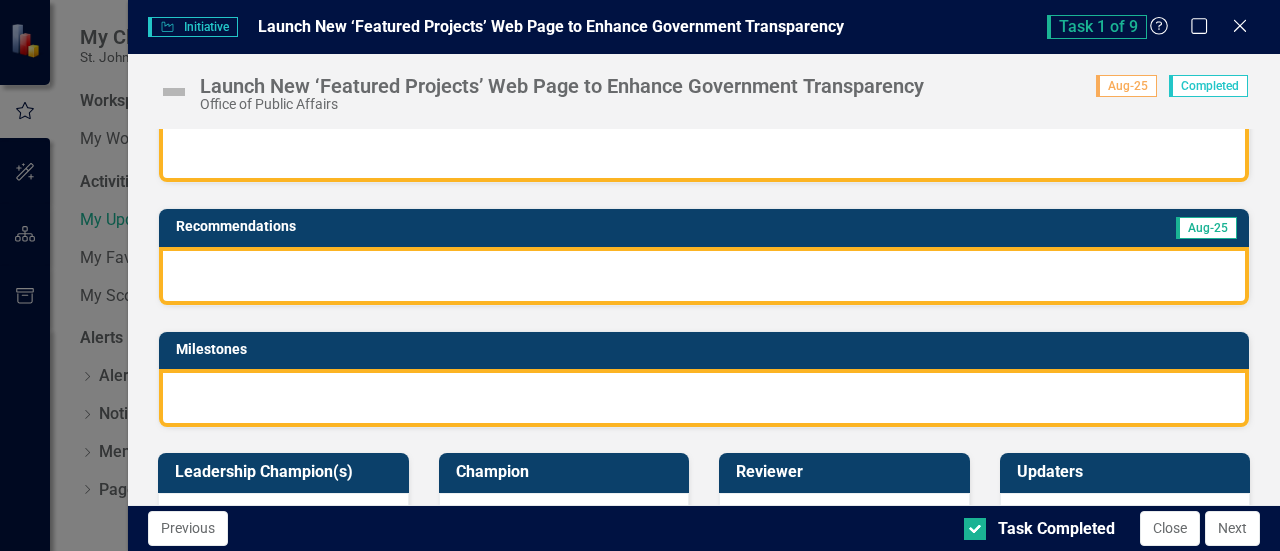 click at bounding box center (704, 398) 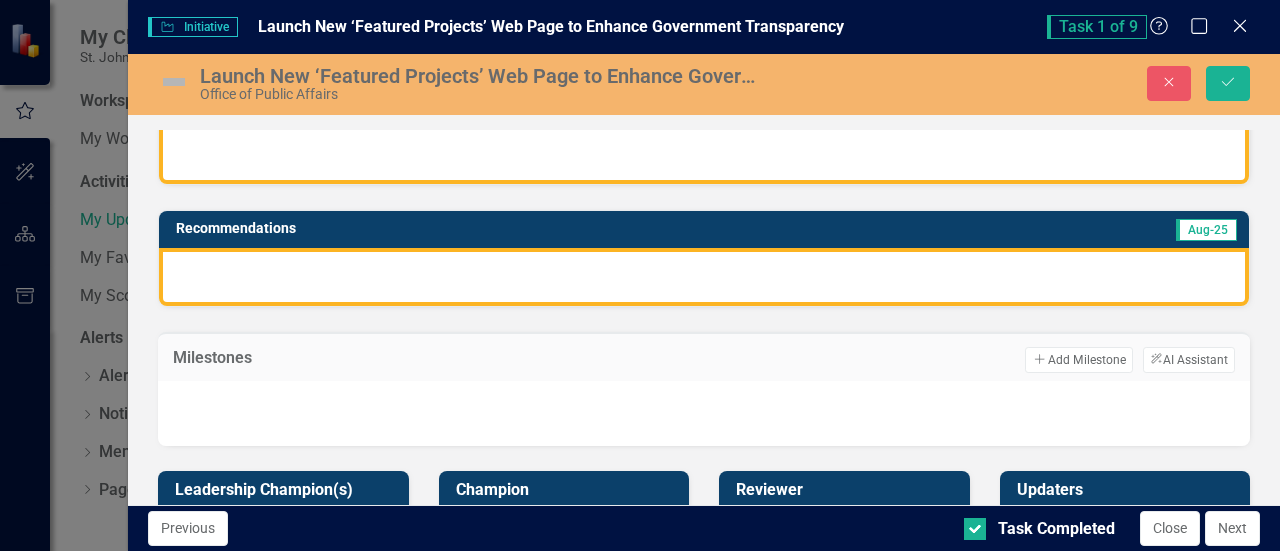 click at bounding box center [704, 413] 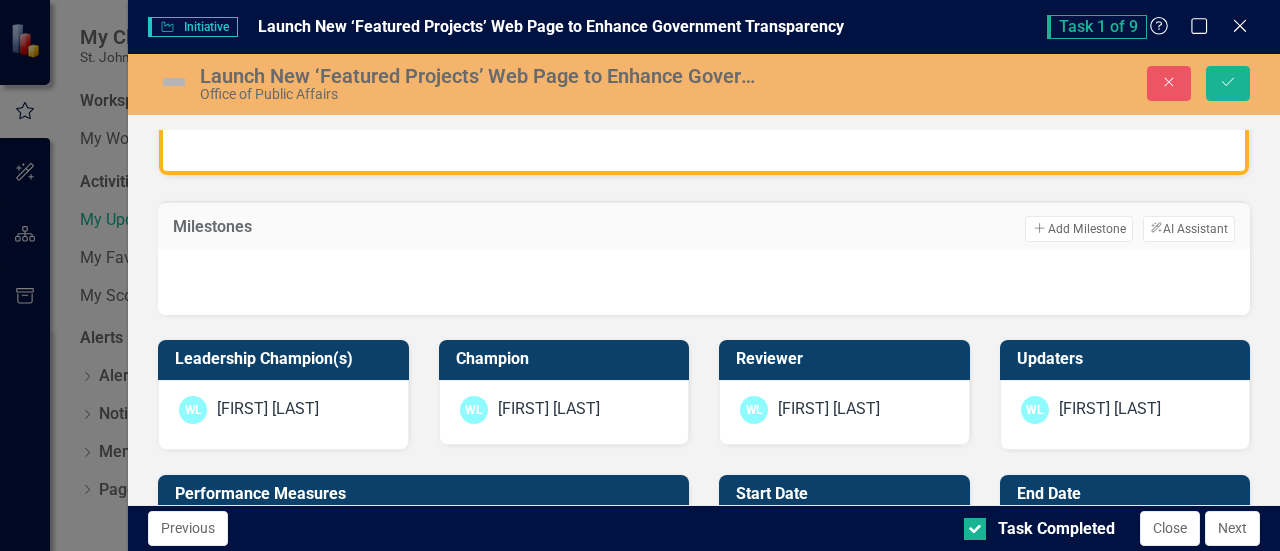 scroll, scrollTop: 400, scrollLeft: 0, axis: vertical 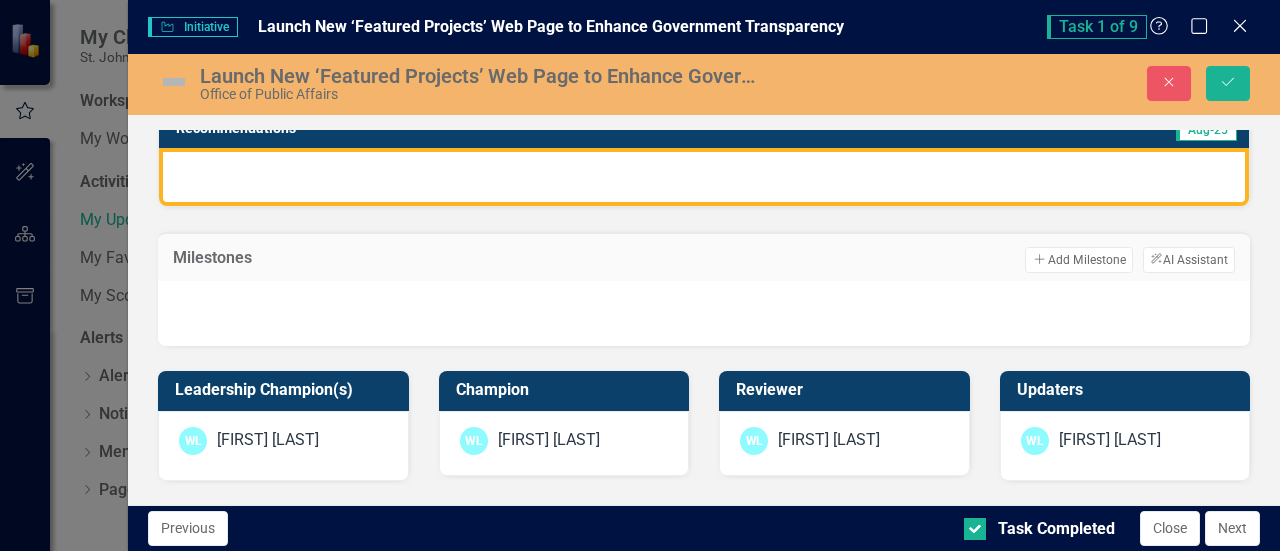 click at bounding box center [704, 311] 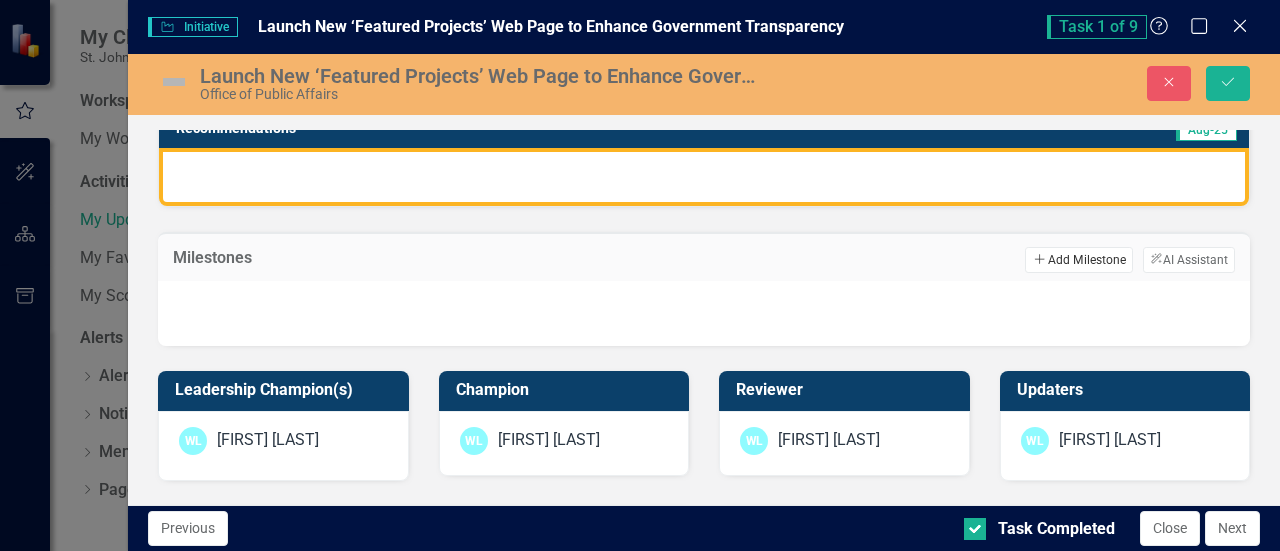 click on "Add  Add Milestone" at bounding box center (1078, 260) 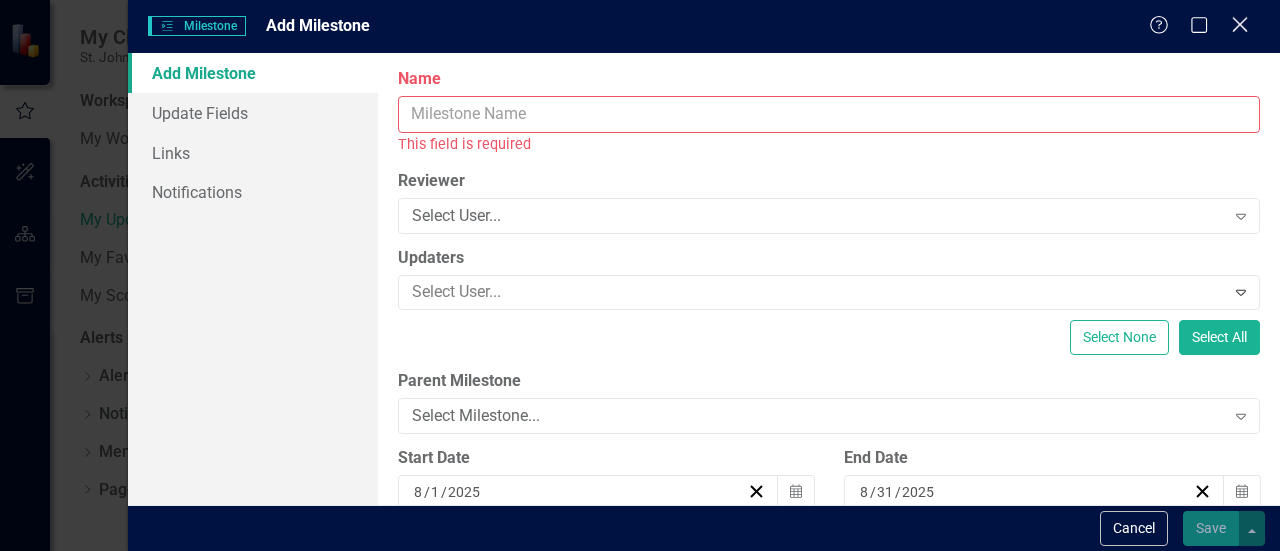 click 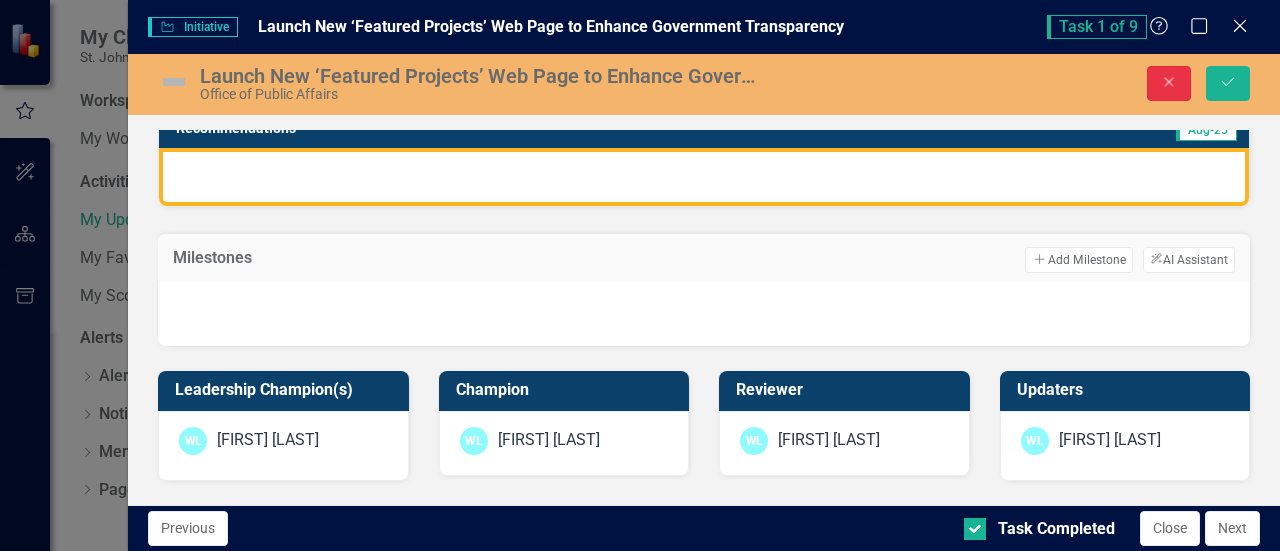 click on "Close" 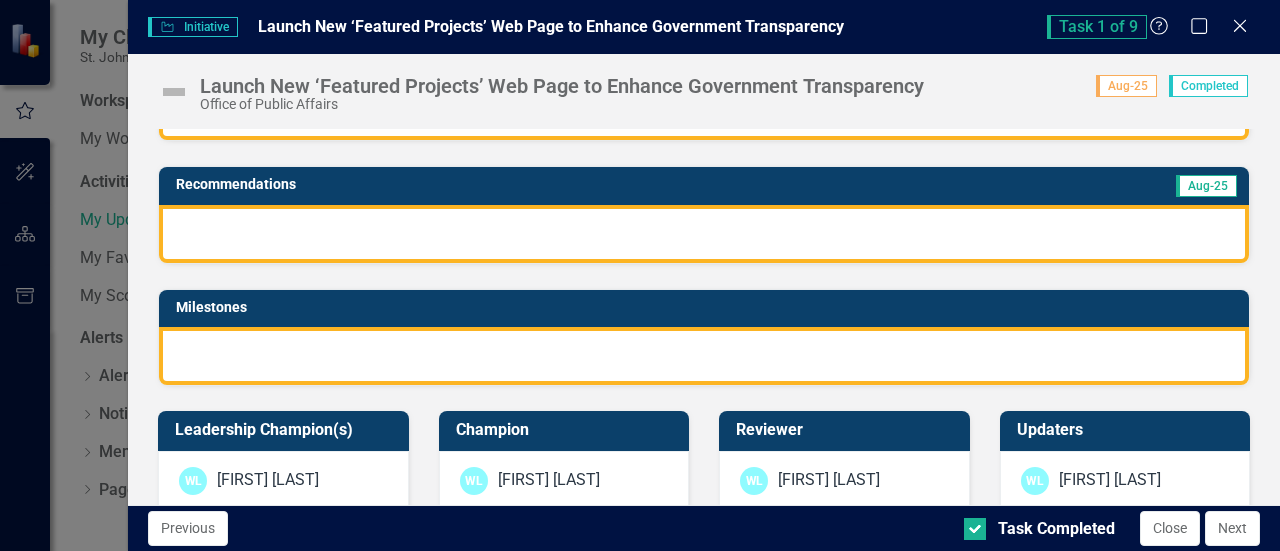 scroll, scrollTop: 300, scrollLeft: 0, axis: vertical 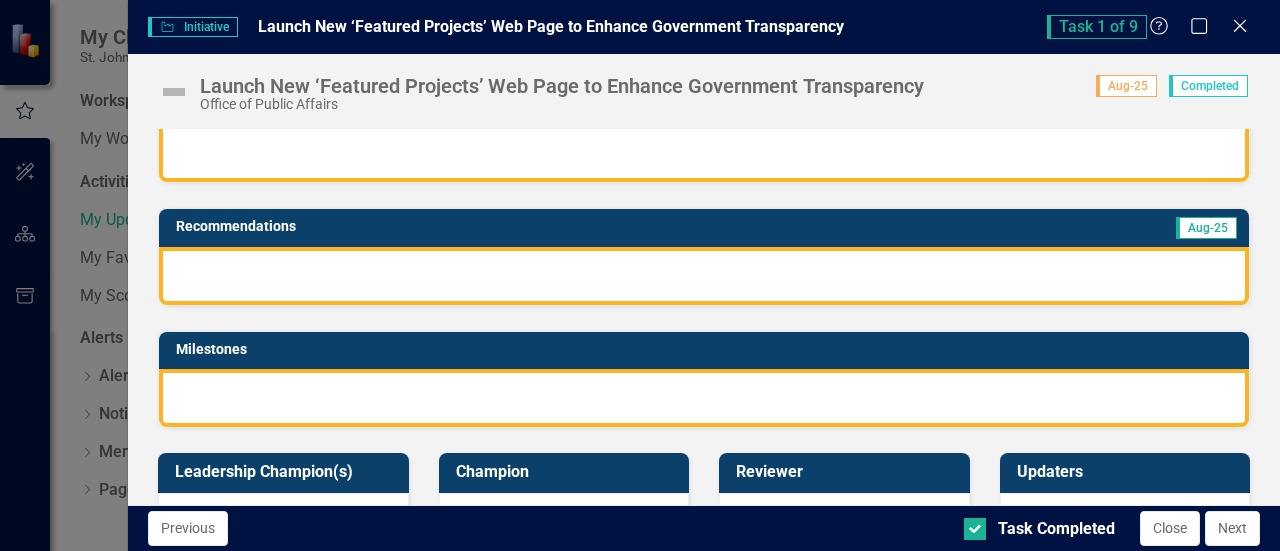 click at bounding box center [704, 398] 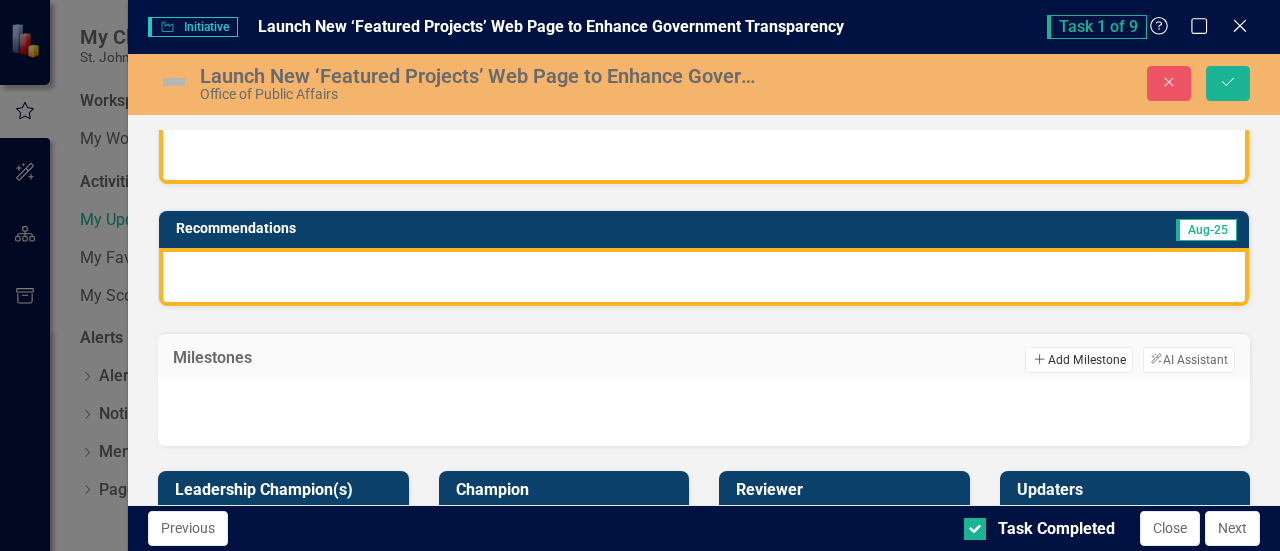 click on "Add  Add Milestone" at bounding box center (1078, 360) 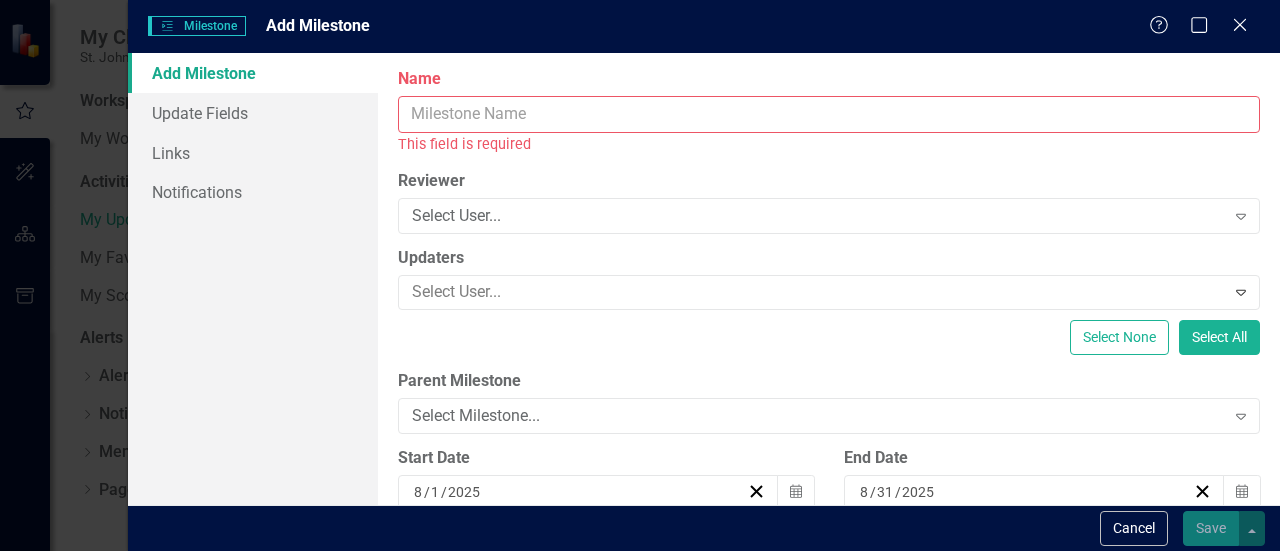 click on "Name" at bounding box center [829, 114] 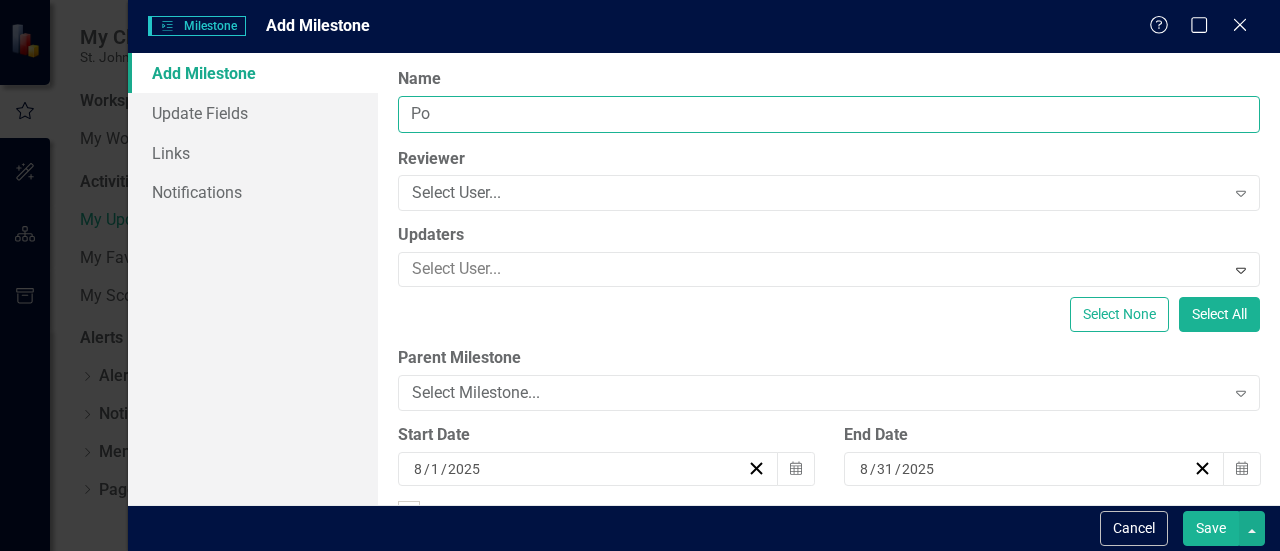 type on "P" 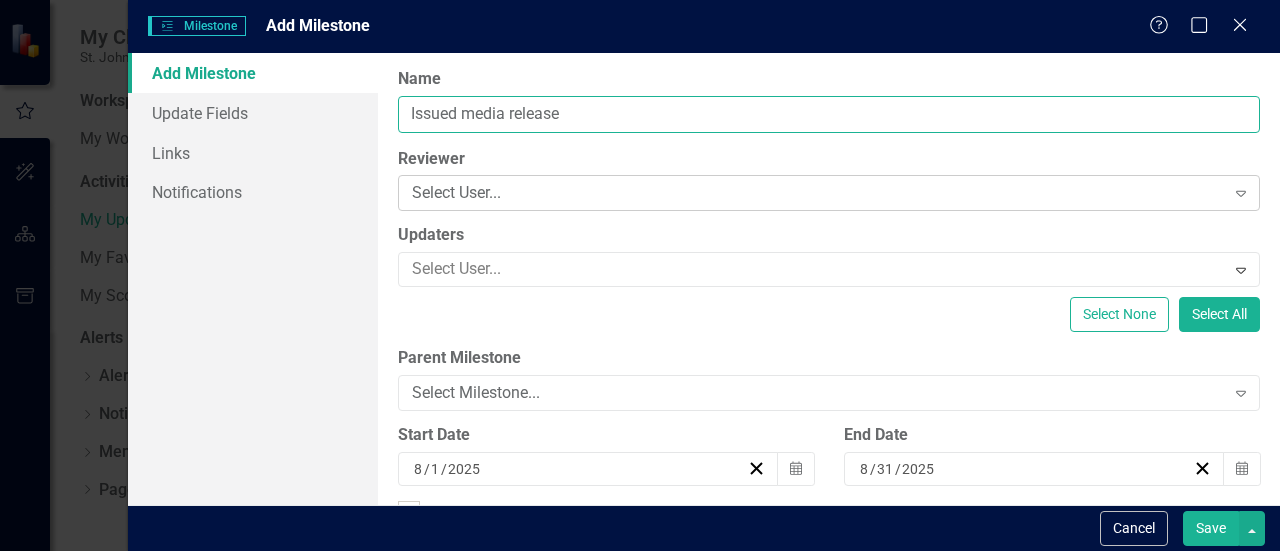 type on "Issued media release" 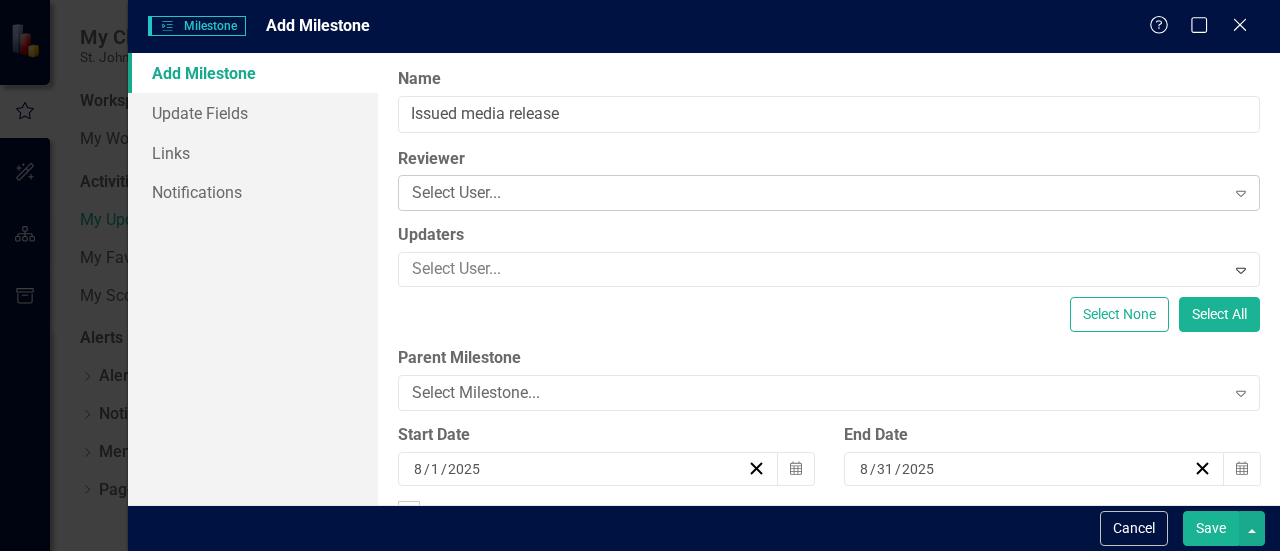 click on "Select User..." at bounding box center [818, 193] 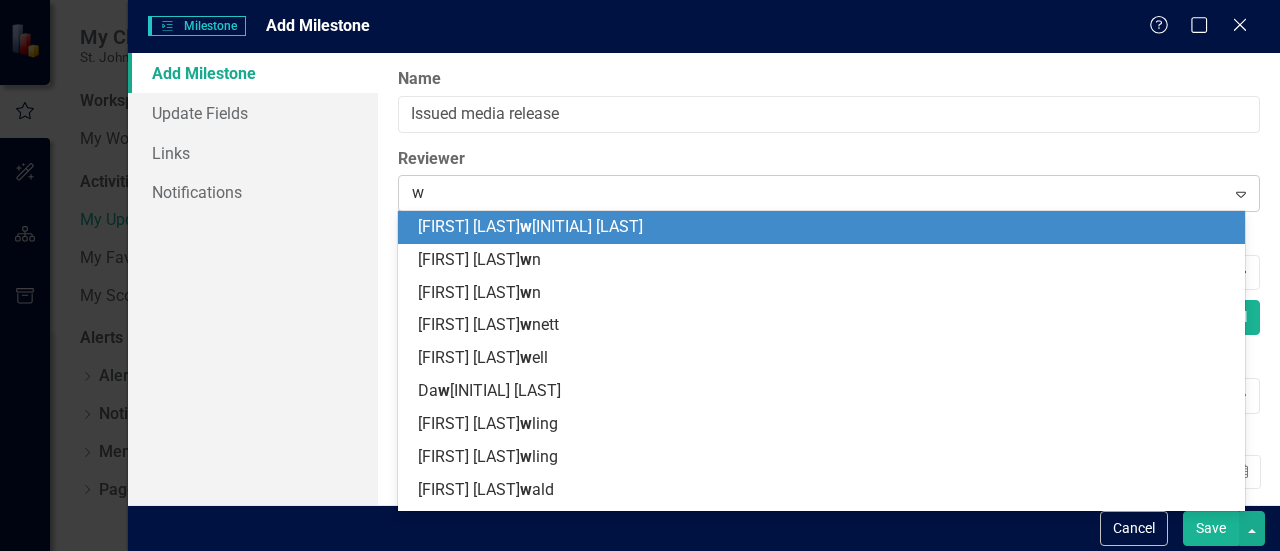 type on "wa" 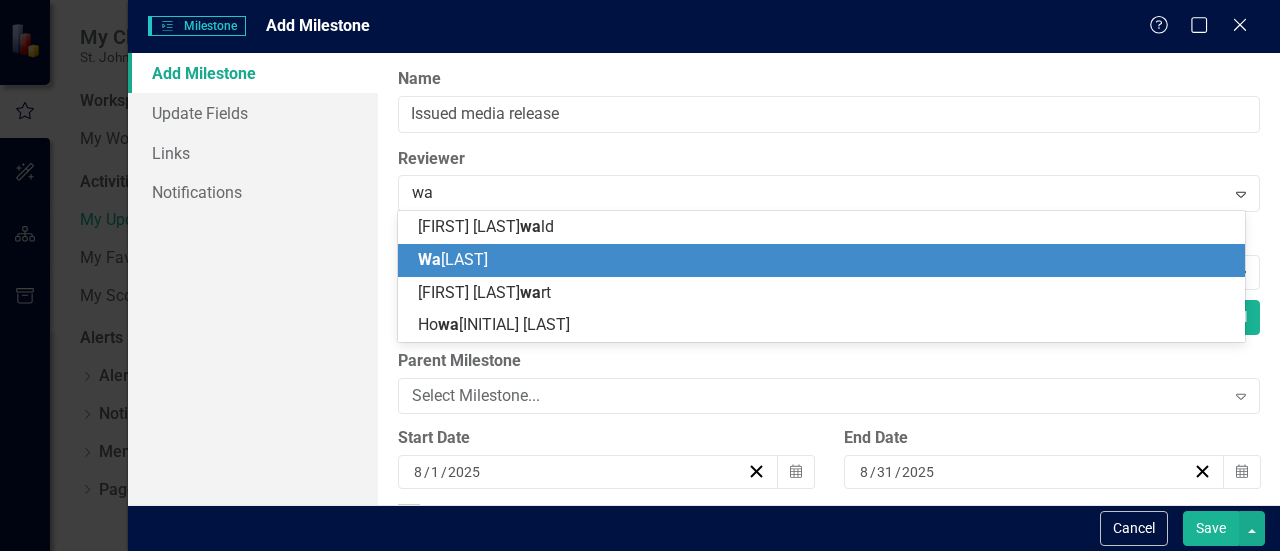 click on "[FIRST] [LAST]" at bounding box center [825, 260] 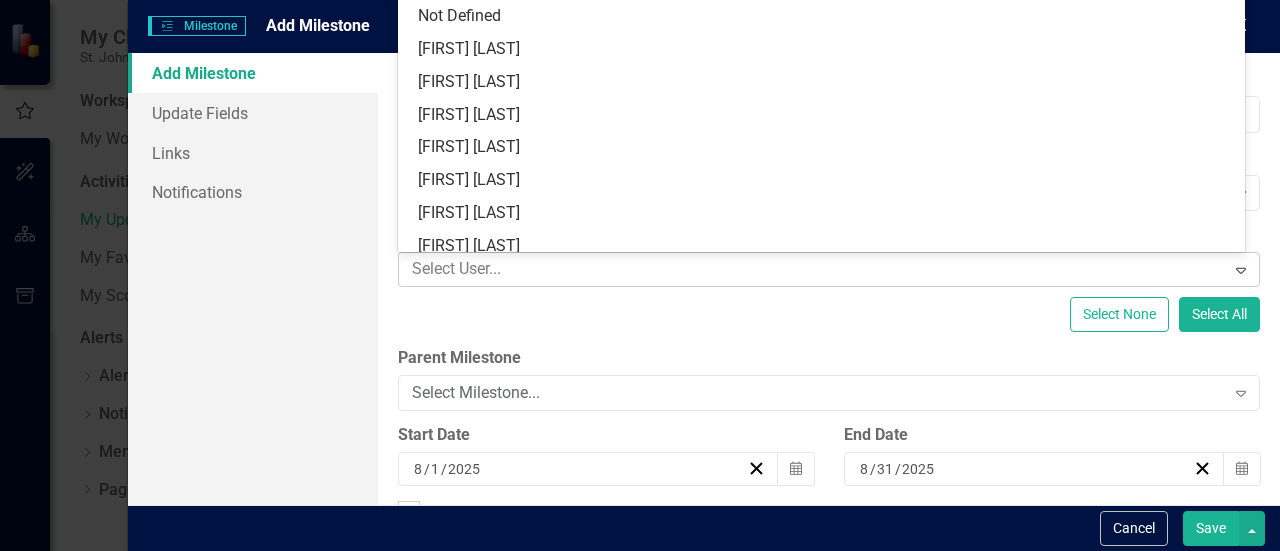 click at bounding box center (814, 269) 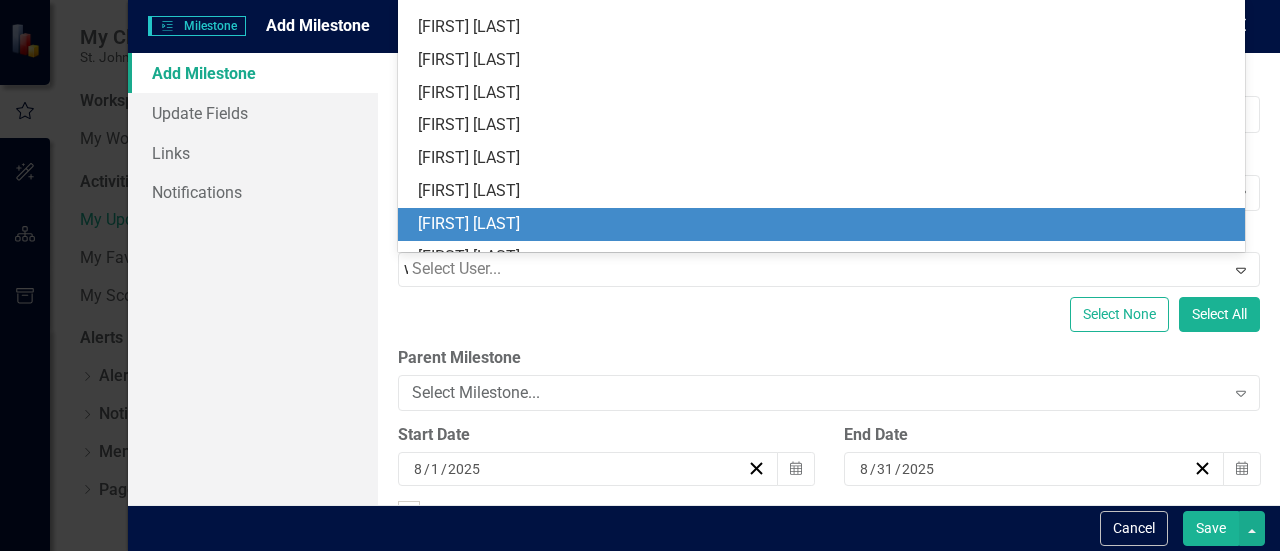 scroll, scrollTop: 0, scrollLeft: 0, axis: both 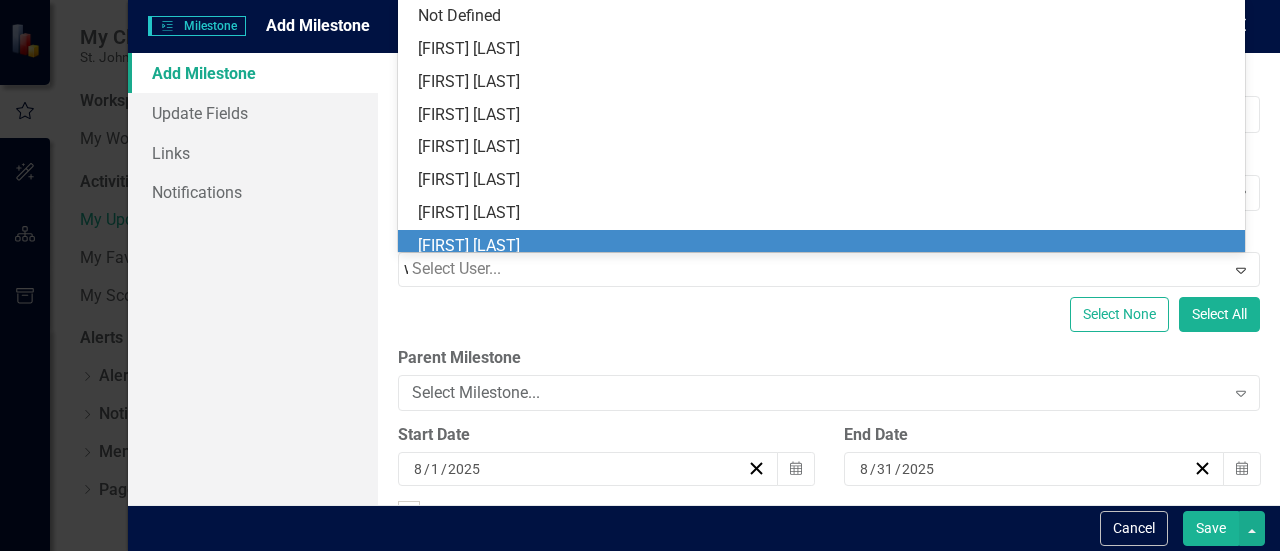 type on "wa" 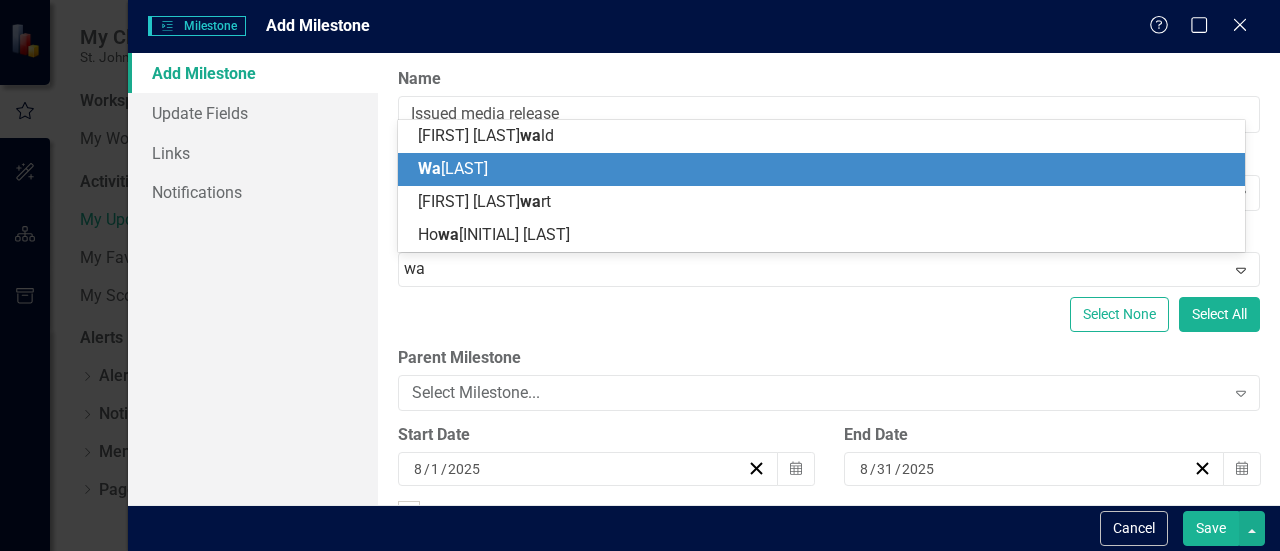 click on "[FIRST] [LAST]" at bounding box center [825, 169] 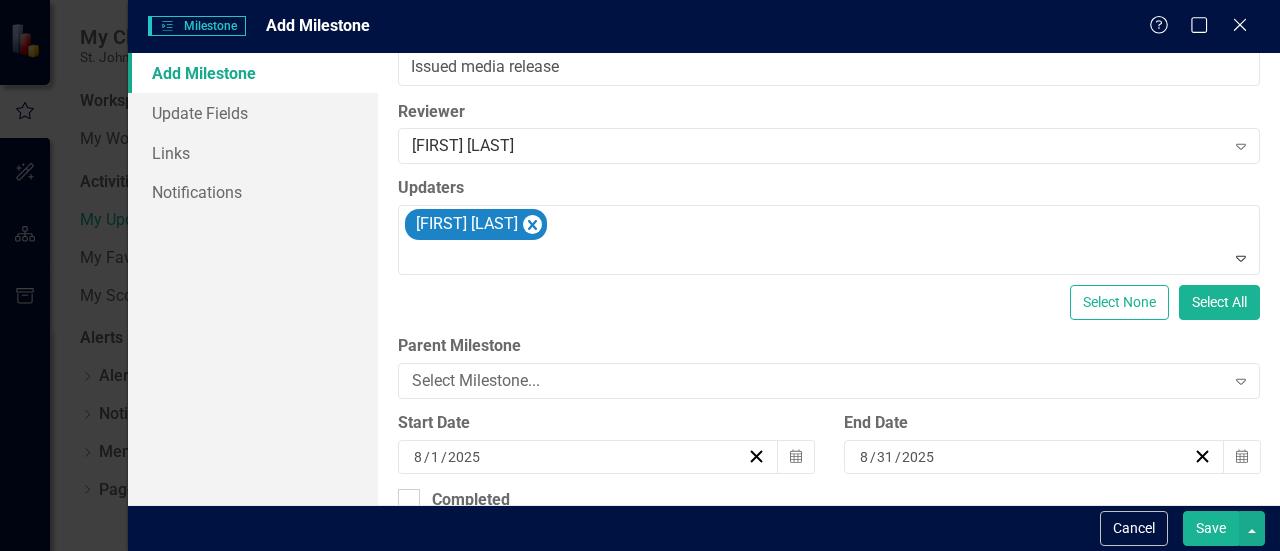 scroll, scrollTop: 0, scrollLeft: 0, axis: both 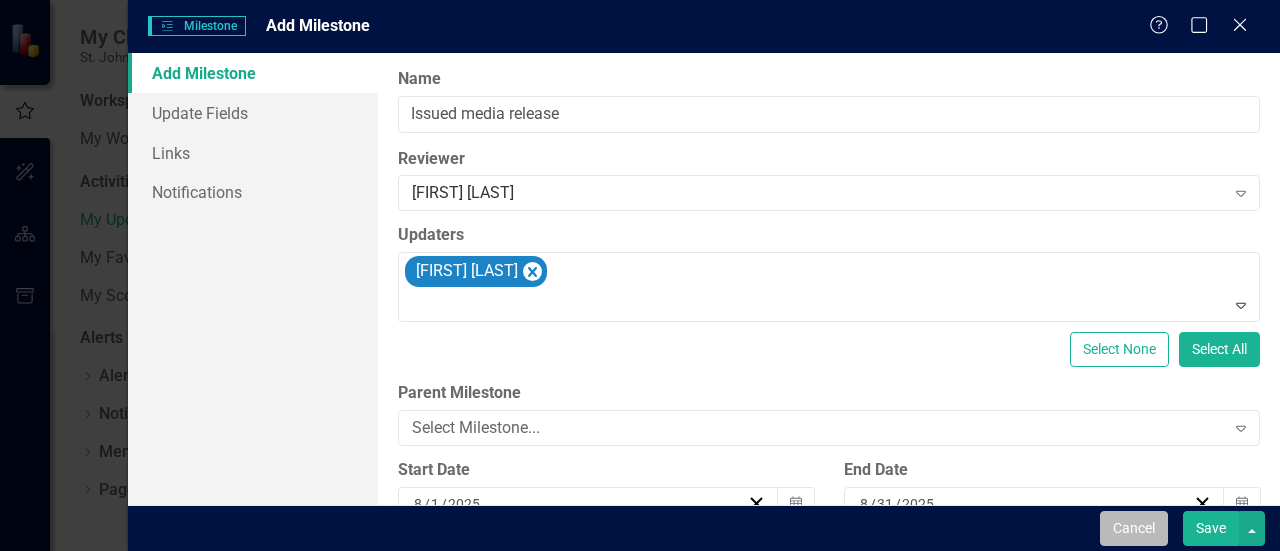 click on "Cancel" at bounding box center [1134, 528] 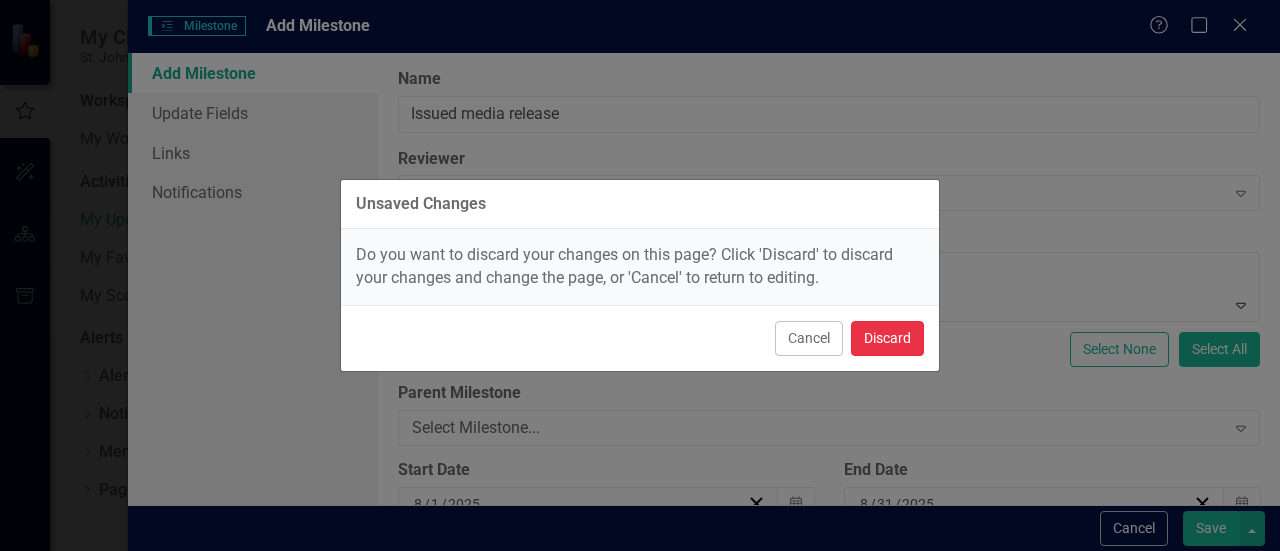 click on "Discard" at bounding box center (887, 338) 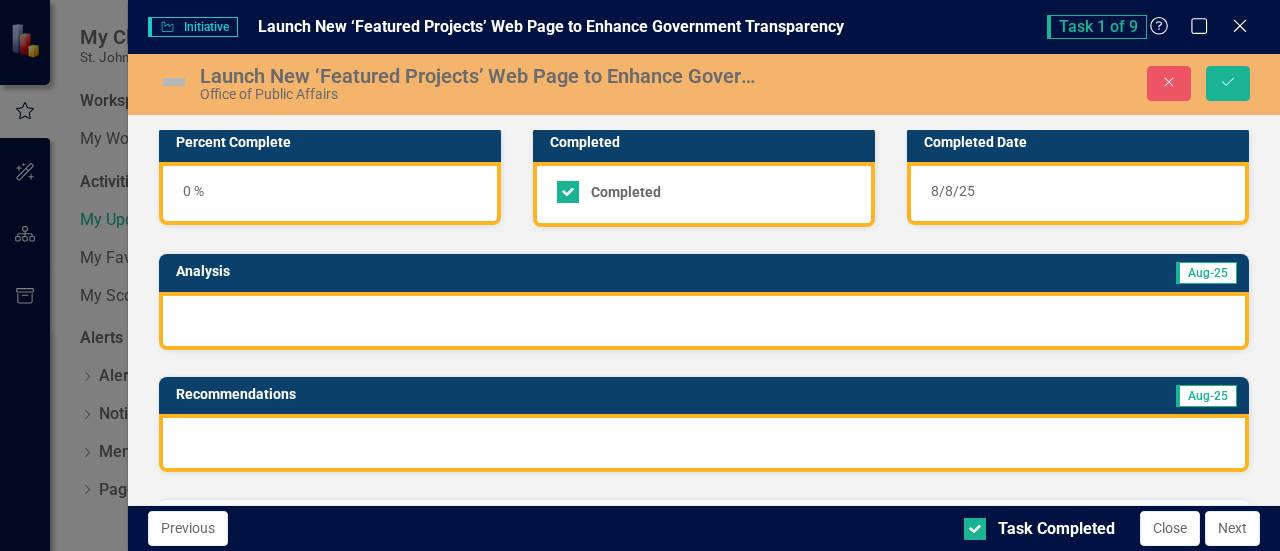 scroll, scrollTop: 0, scrollLeft: 0, axis: both 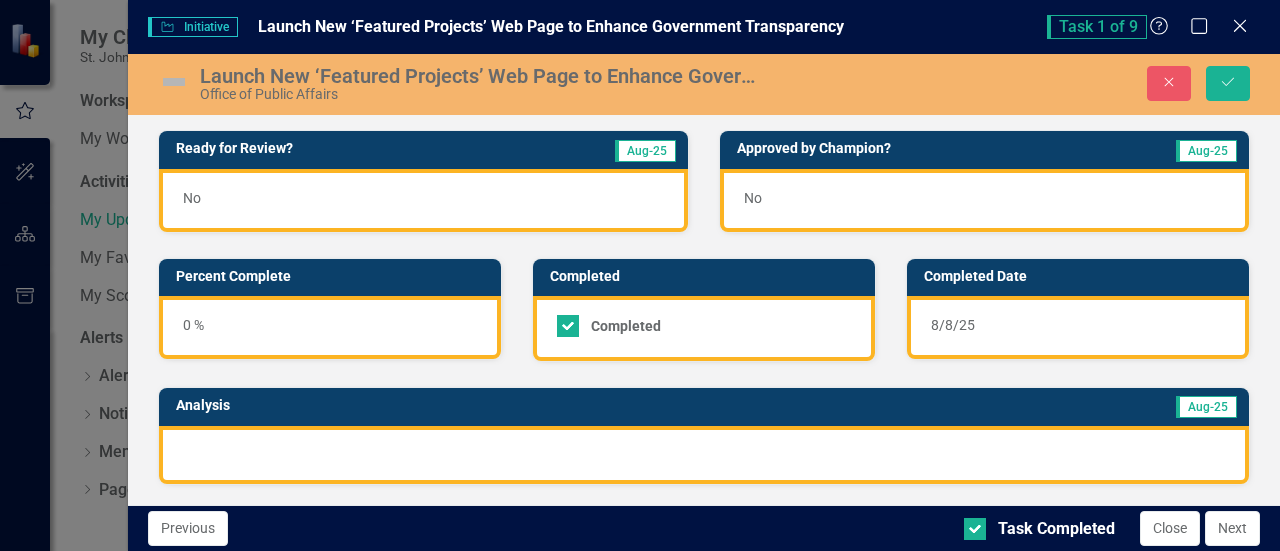 click on "Task 1 of 9 Help Maximize Close" at bounding box center (1153, 27) 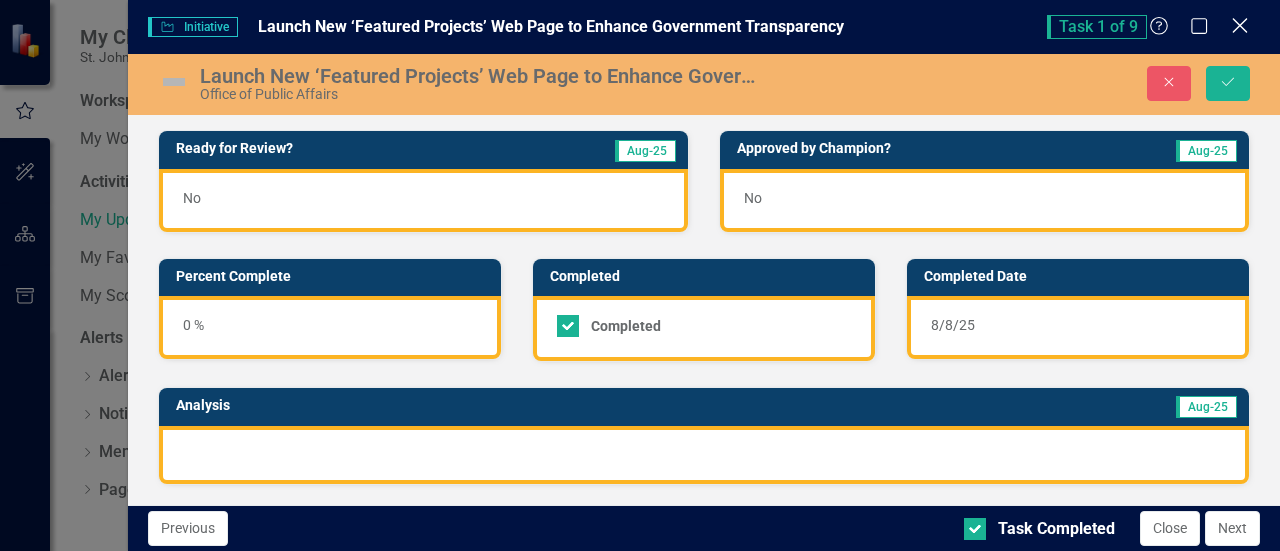 click on "Close" 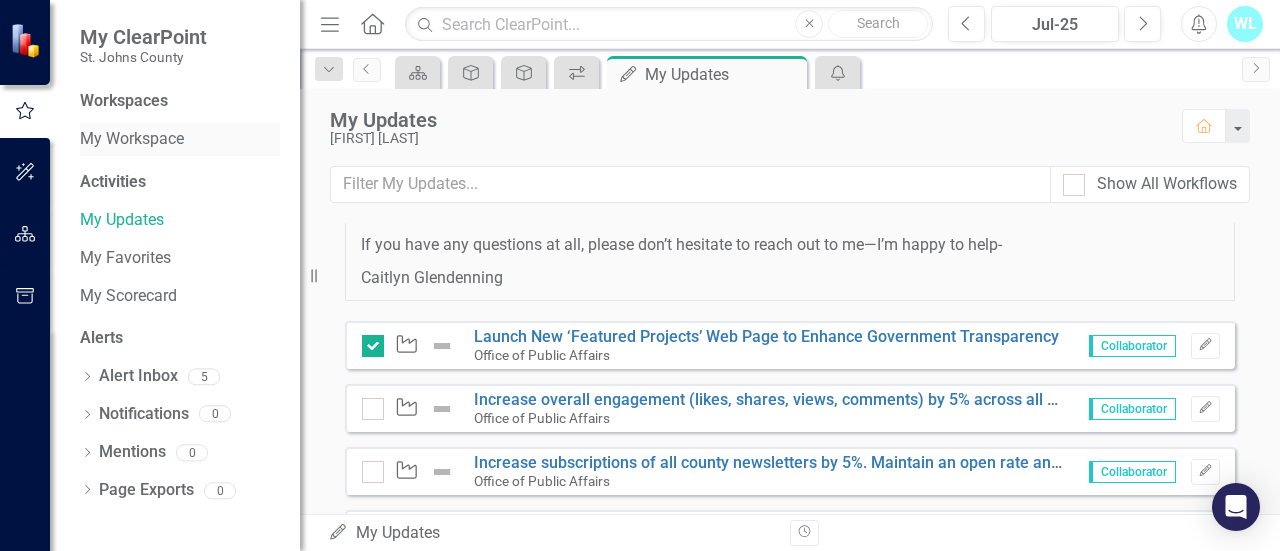 click on "My Workspace" at bounding box center (180, 139) 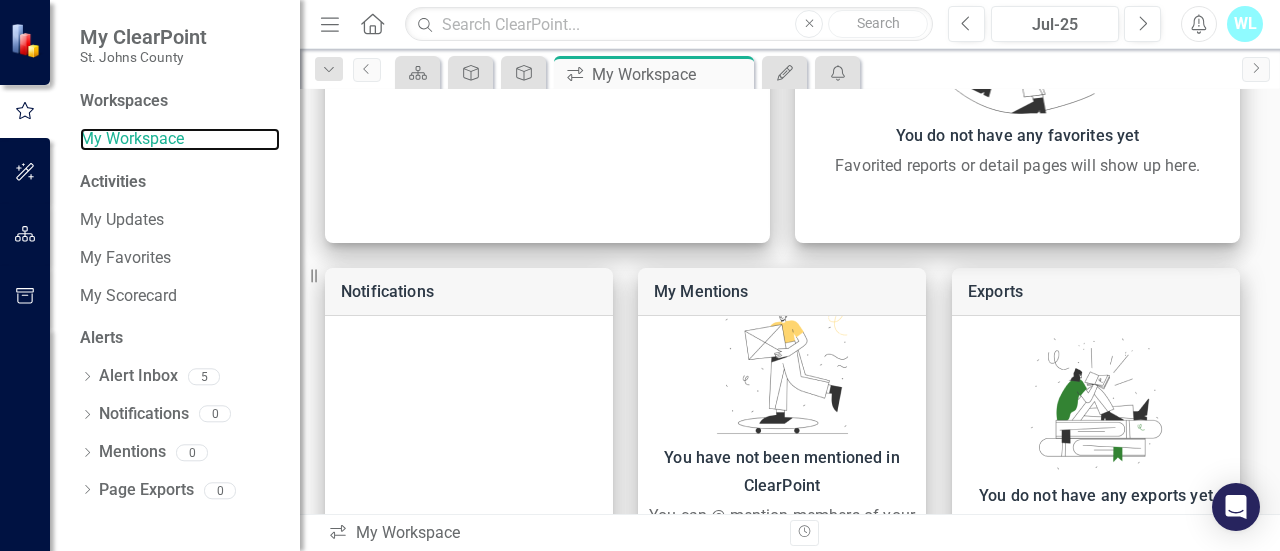 scroll, scrollTop: 1191, scrollLeft: 0, axis: vertical 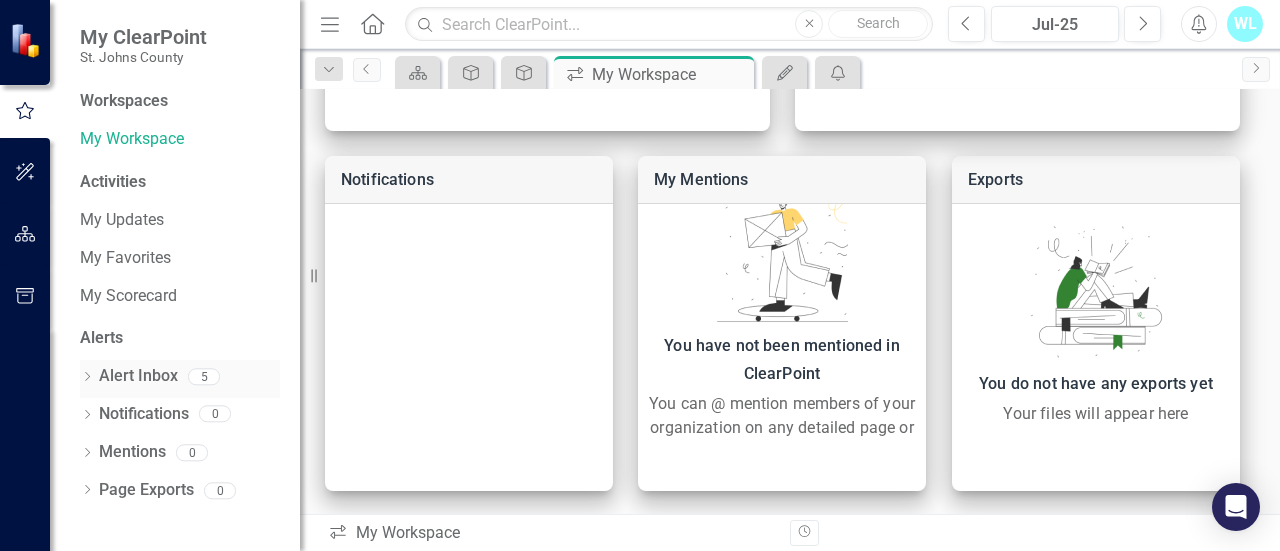 click on "Alert Inbox" at bounding box center [138, 376] 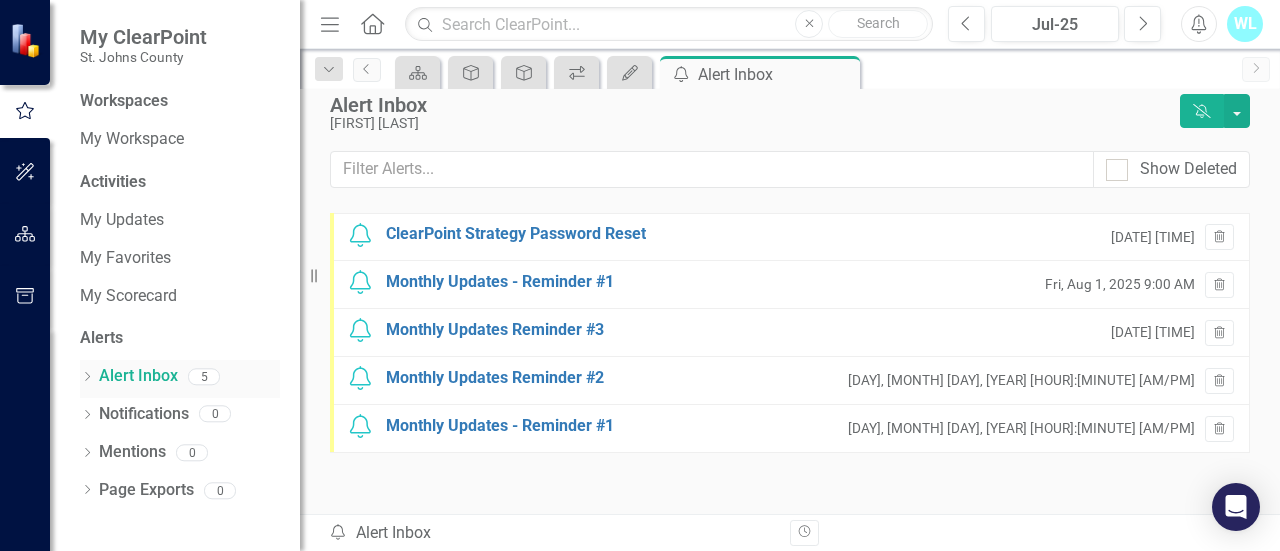 scroll, scrollTop: 14, scrollLeft: 0, axis: vertical 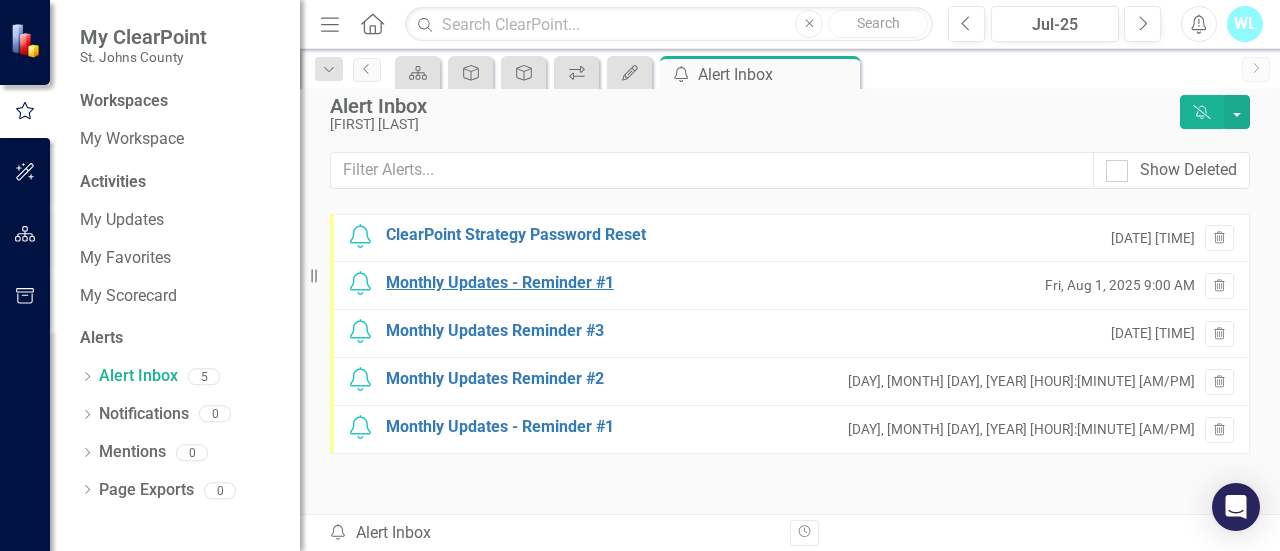 click on "Monthly Updates - Reminder #1" at bounding box center [500, 283] 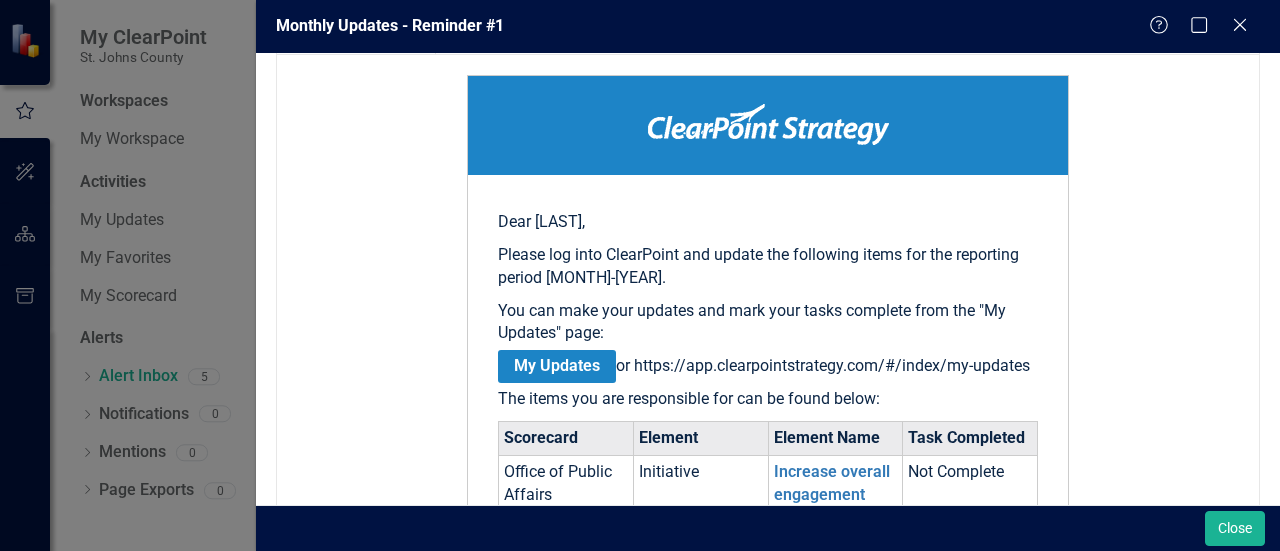 scroll, scrollTop: 300, scrollLeft: 0, axis: vertical 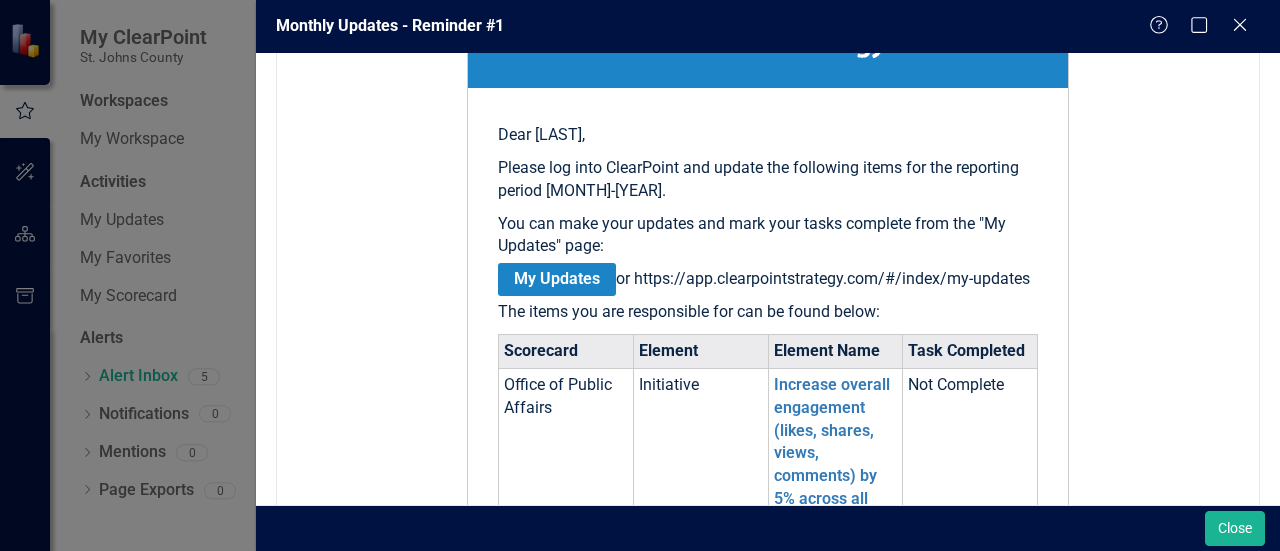 click on "My Updates" at bounding box center [557, 279] 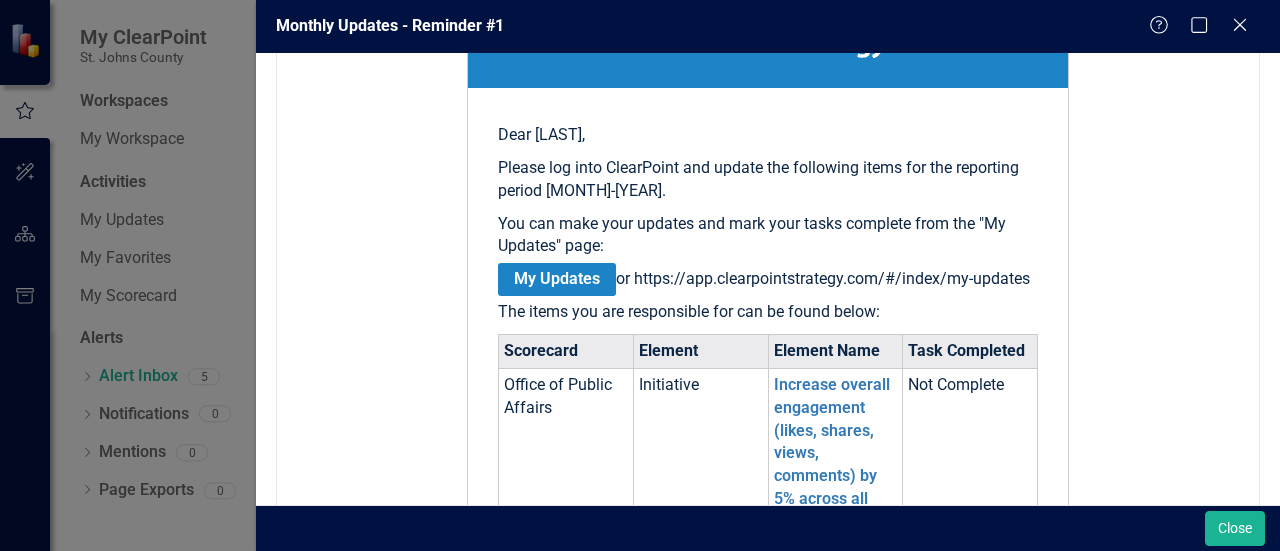scroll, scrollTop: 0, scrollLeft: 0, axis: both 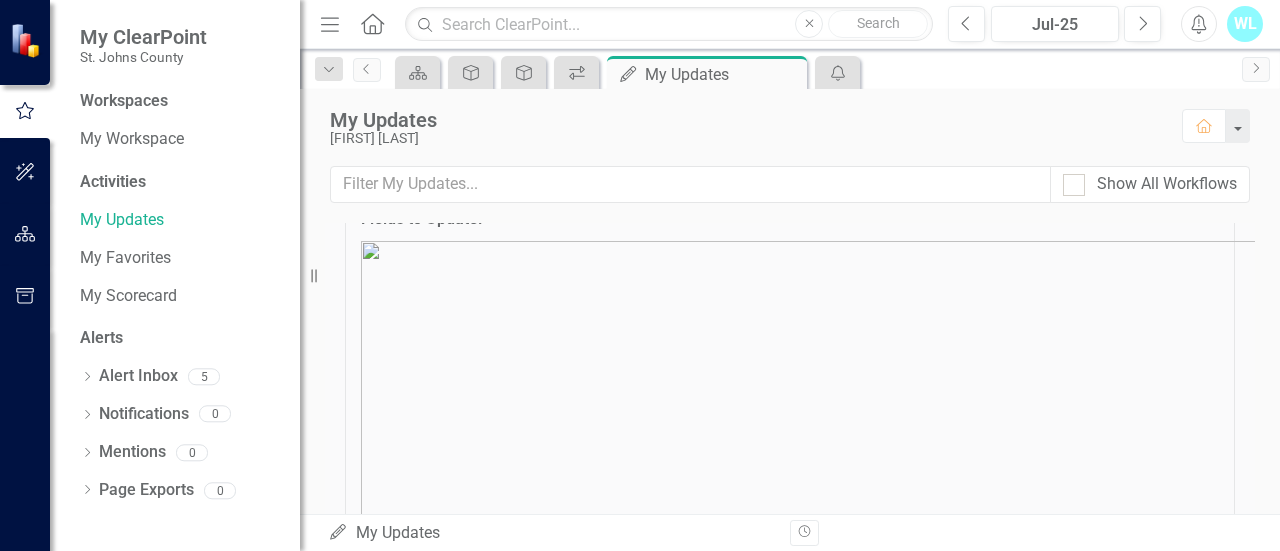 click at bounding box center [860, 431] 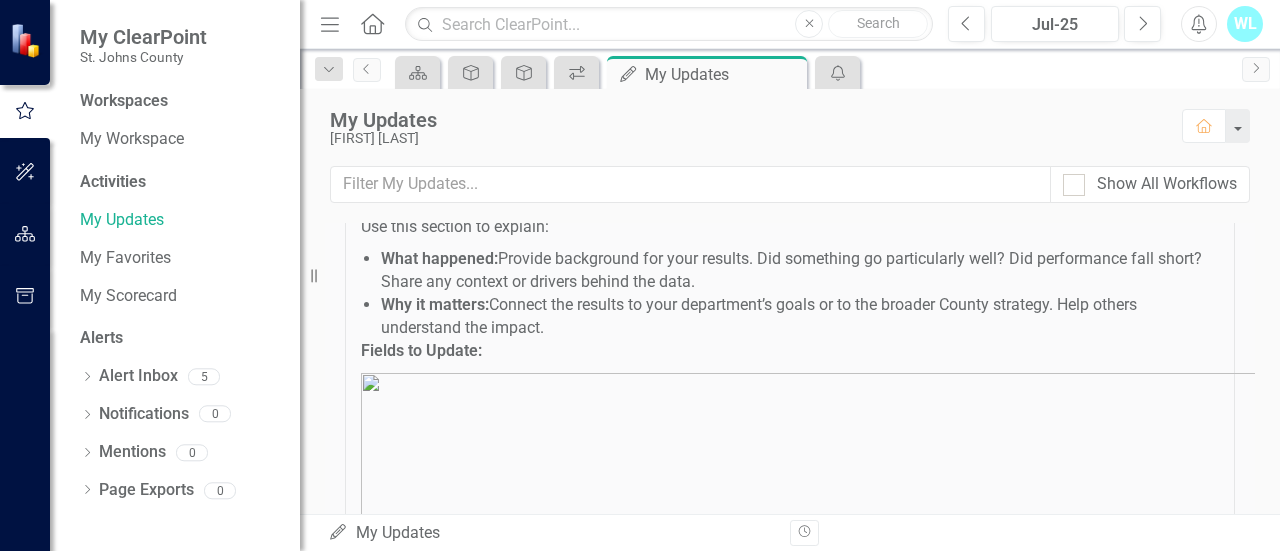 scroll, scrollTop: 500, scrollLeft: 0, axis: vertical 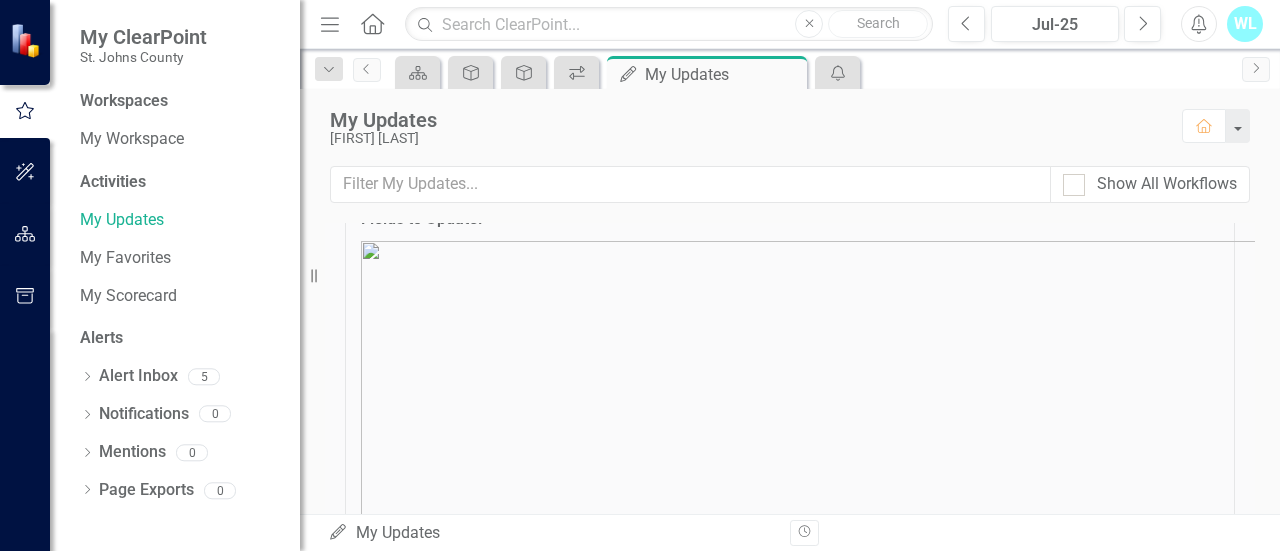click at bounding box center [860, 431] 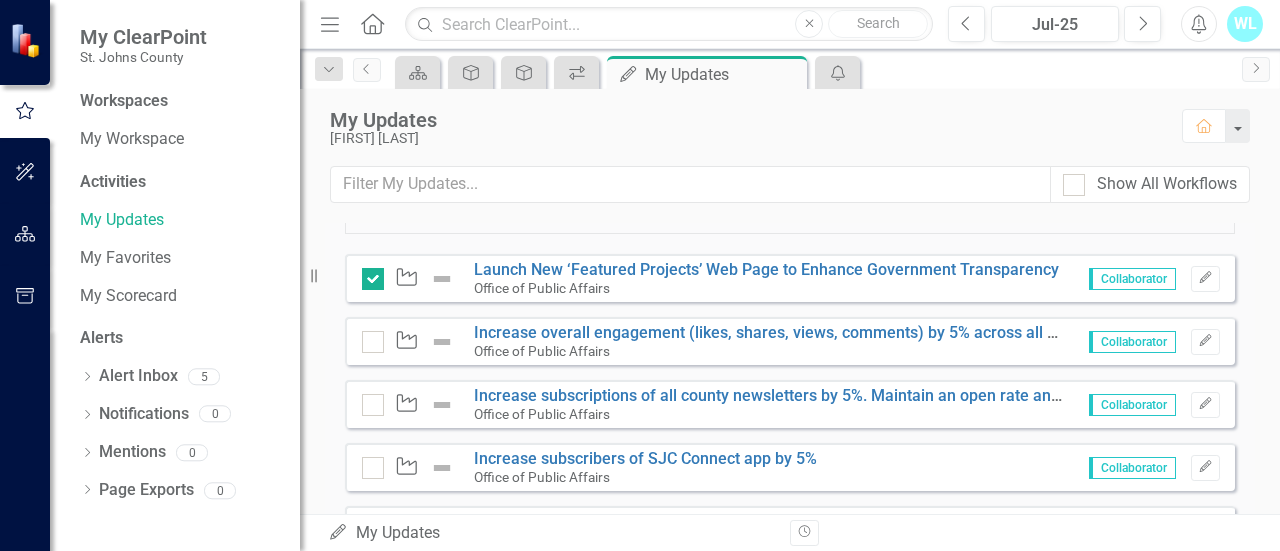 scroll, scrollTop: 1538, scrollLeft: 0, axis: vertical 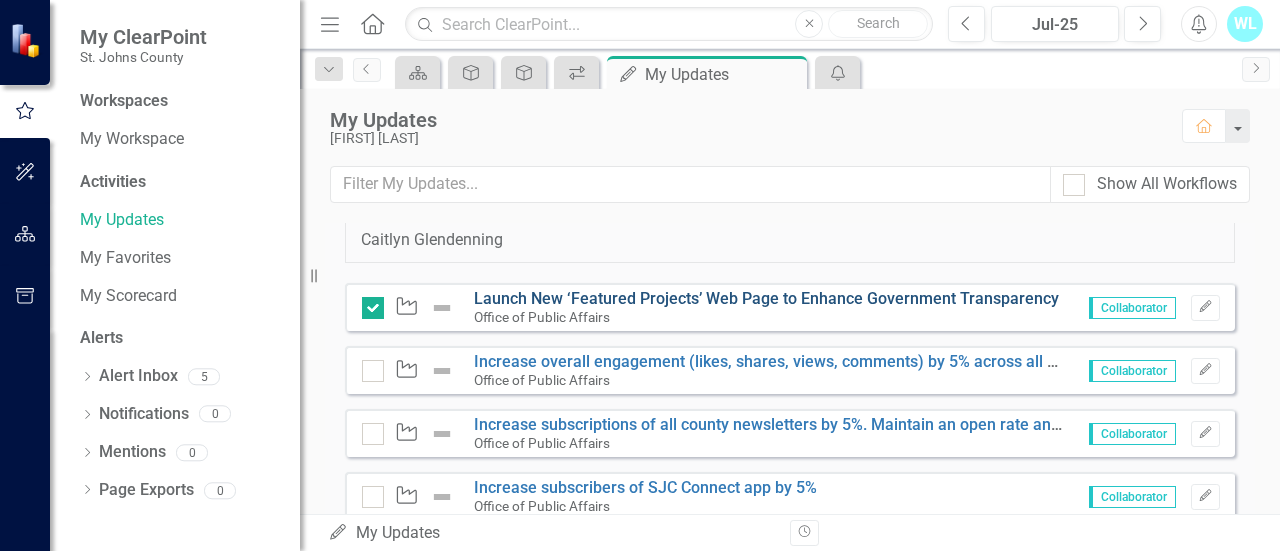 click on "Launch New ‘Featured Projects’ Web Page to Enhance Government Transparency" at bounding box center [766, 298] 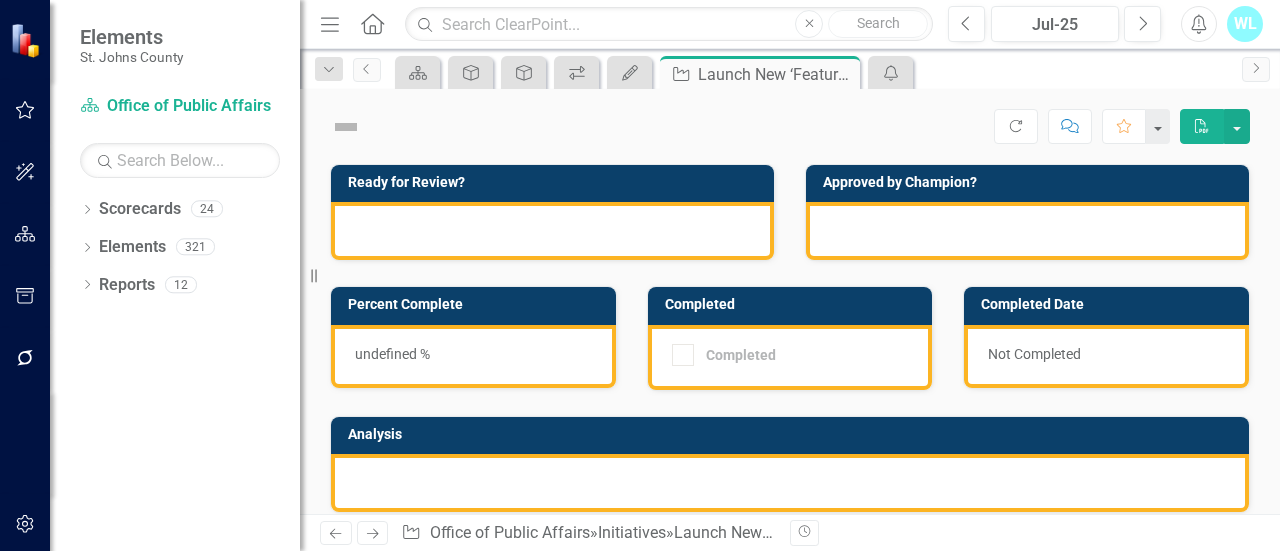 checkbox on "true" 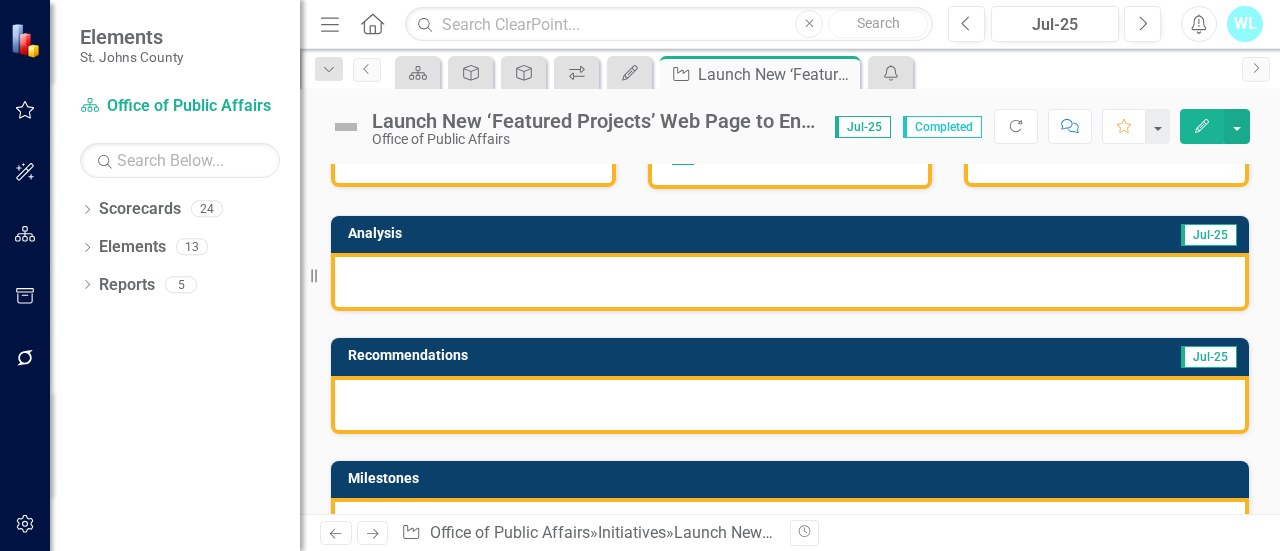scroll, scrollTop: 300, scrollLeft: 0, axis: vertical 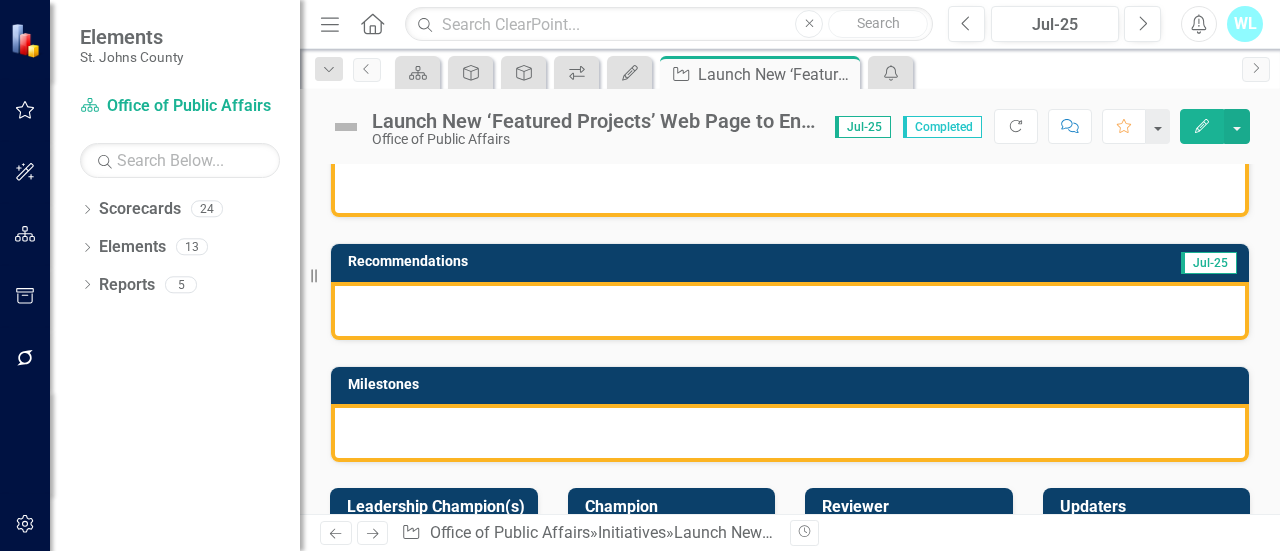 click at bounding box center (790, 311) 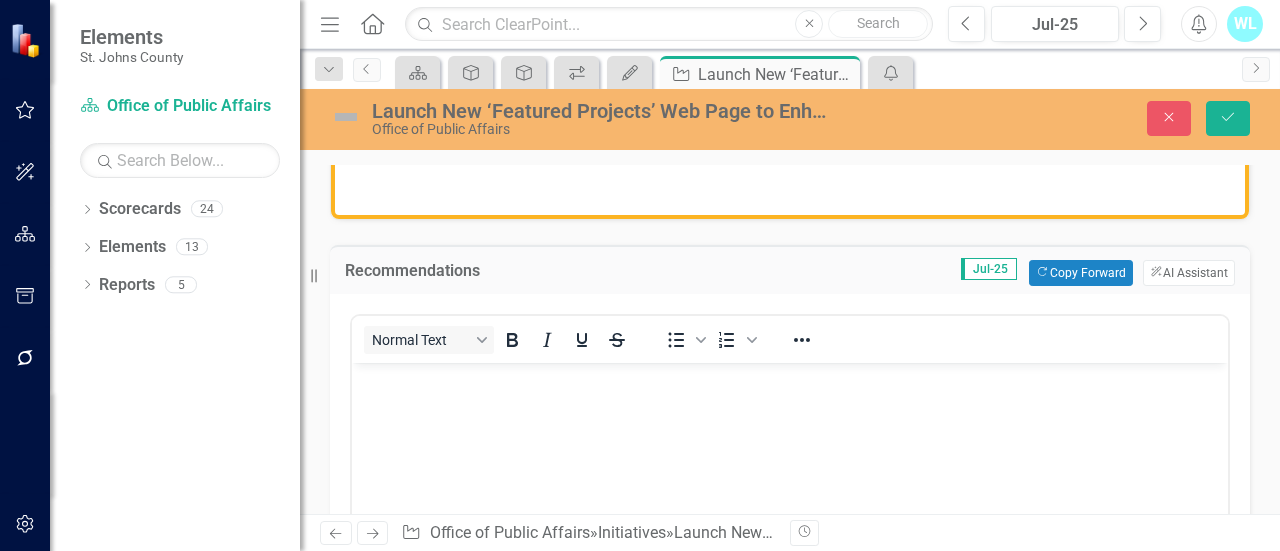scroll, scrollTop: 0, scrollLeft: 0, axis: both 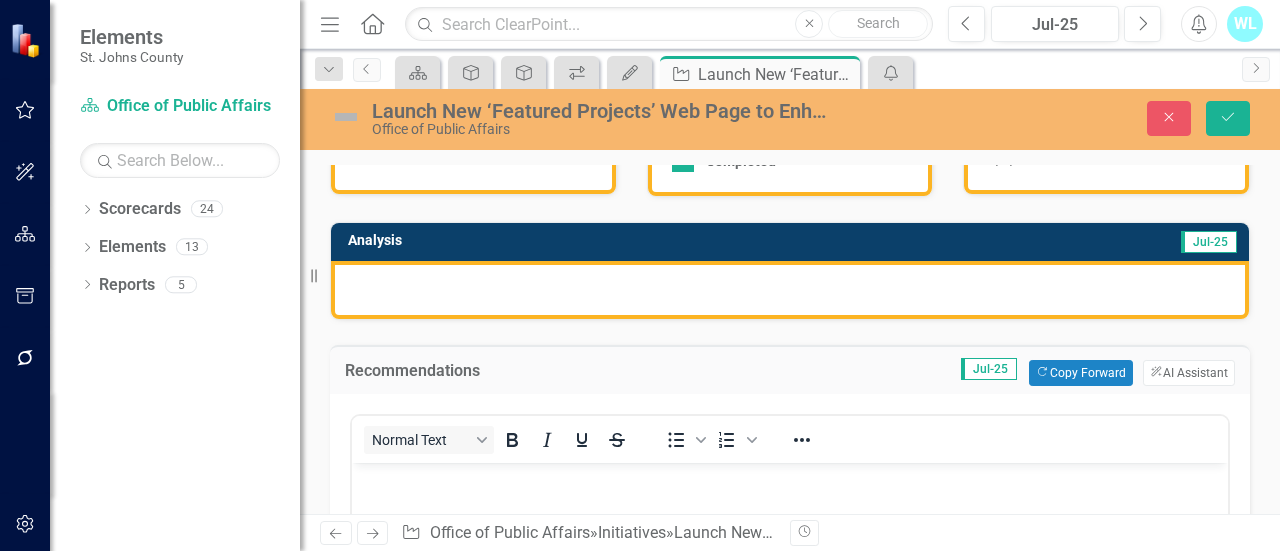 click at bounding box center [790, 290] 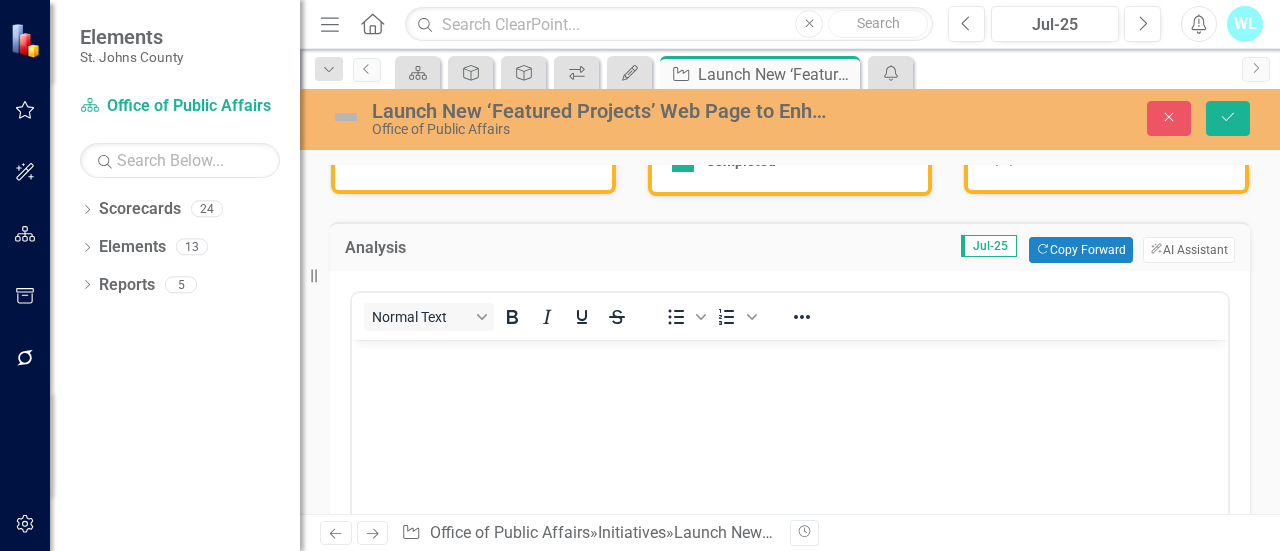 scroll, scrollTop: 0, scrollLeft: 0, axis: both 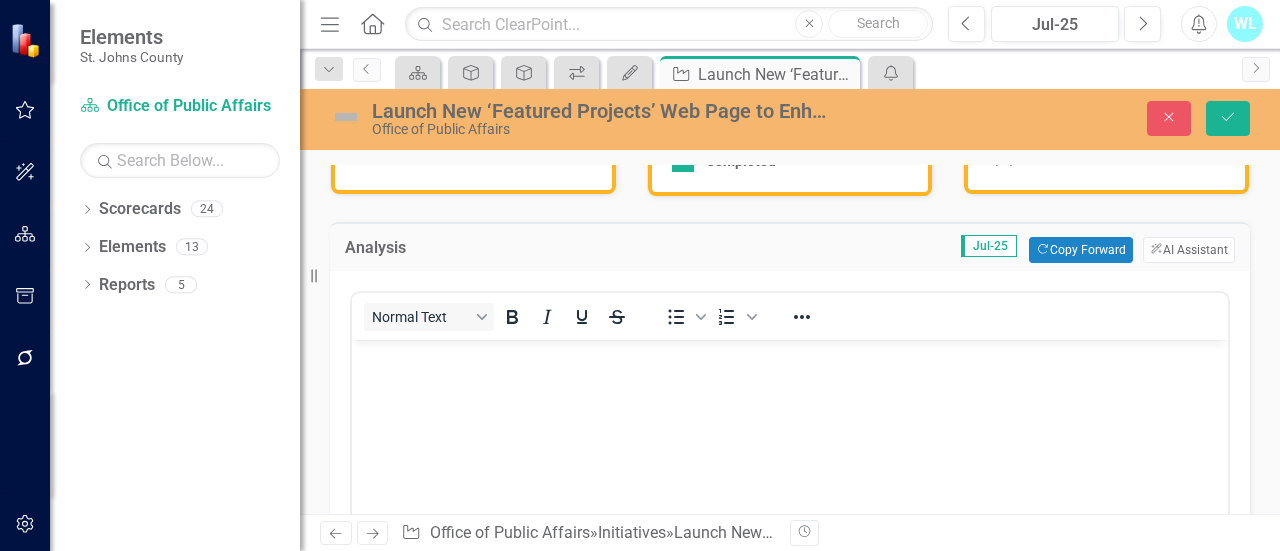 click at bounding box center (790, 490) 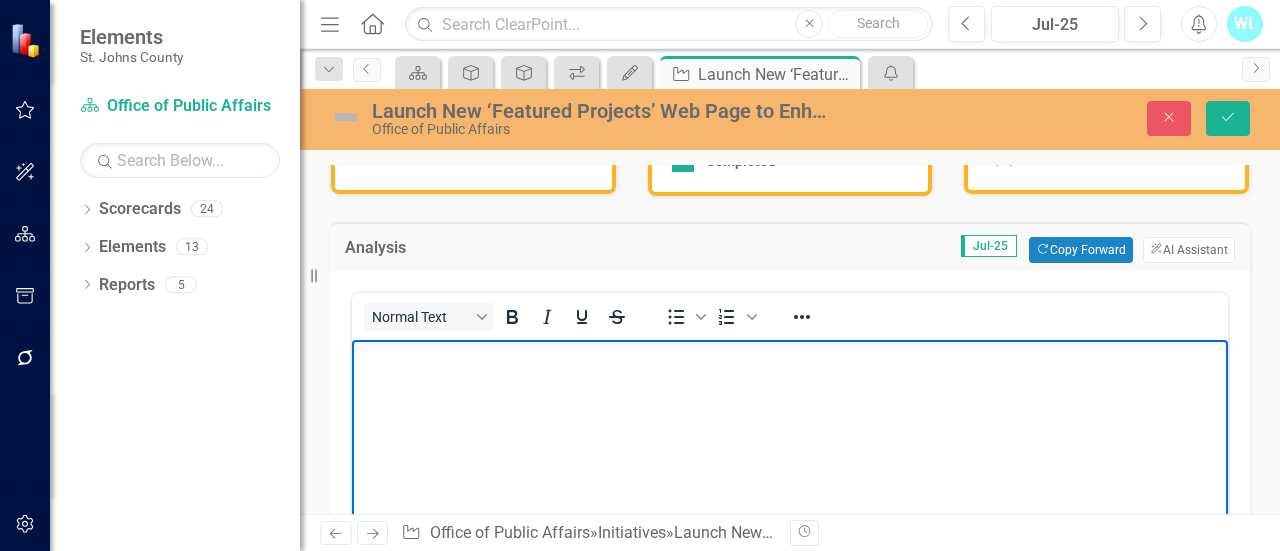 type 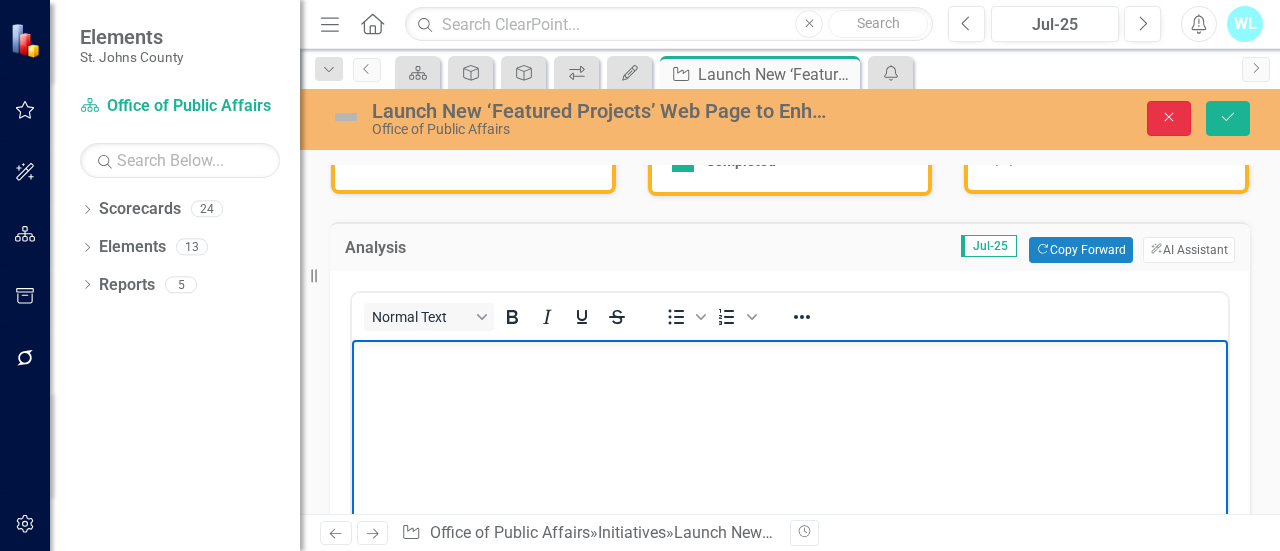 click on "Close" 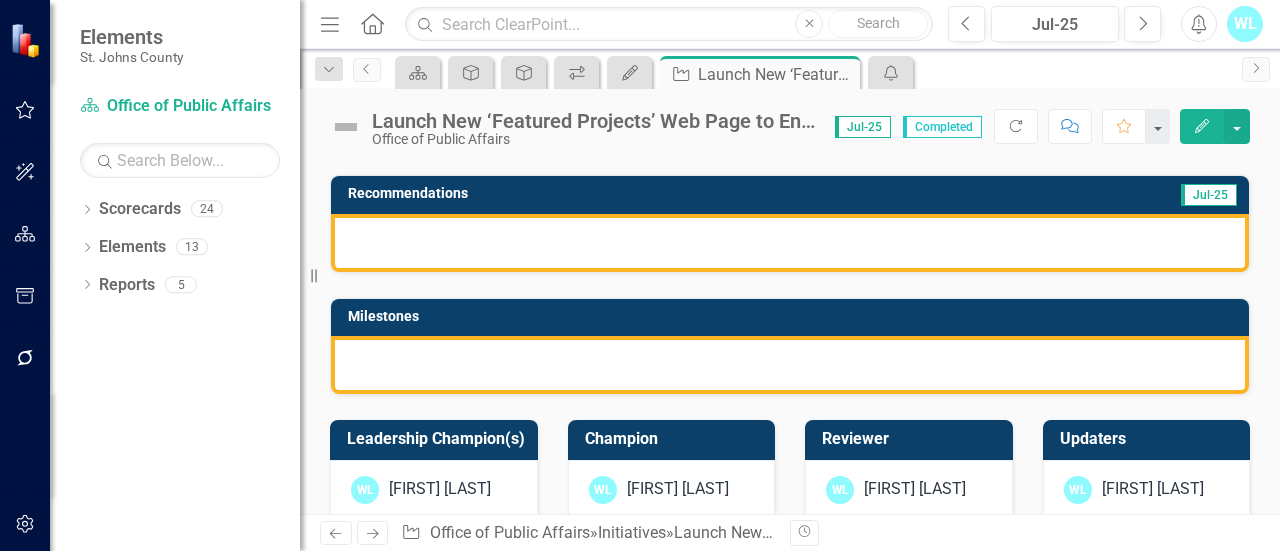 scroll, scrollTop: 400, scrollLeft: 0, axis: vertical 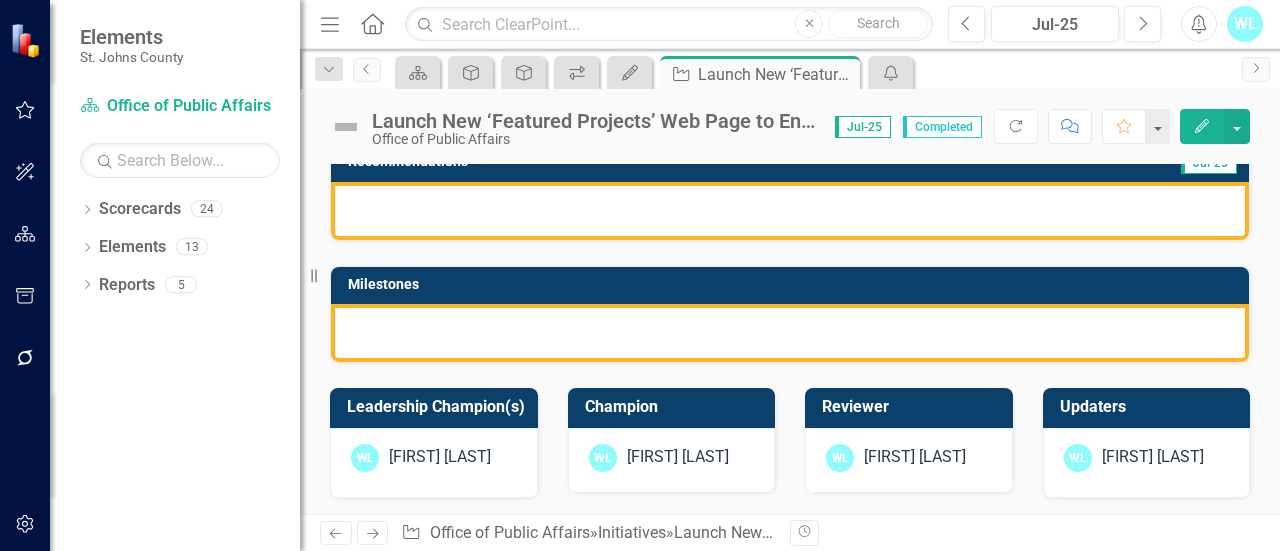 click at bounding box center [790, 333] 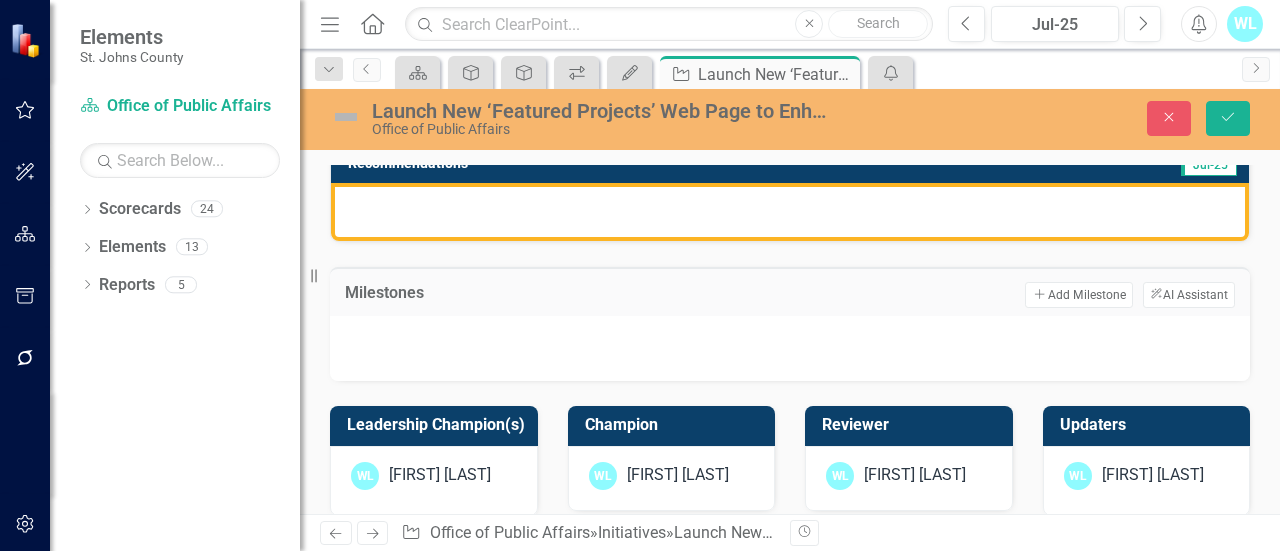 click at bounding box center (790, 346) 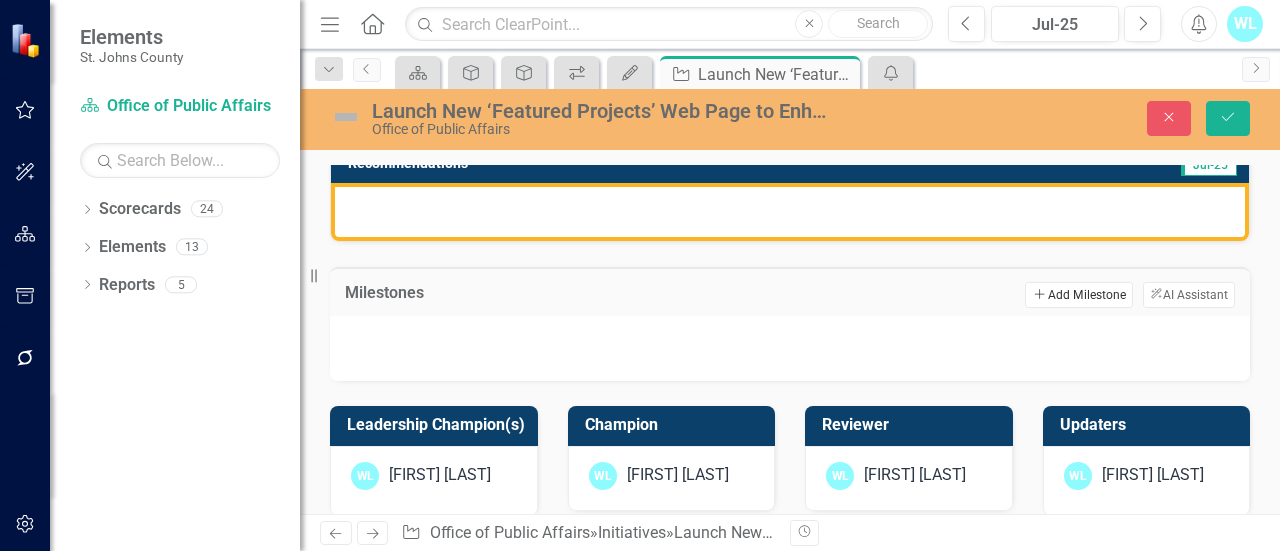 click on "Add  Add Milestone" at bounding box center [1078, 295] 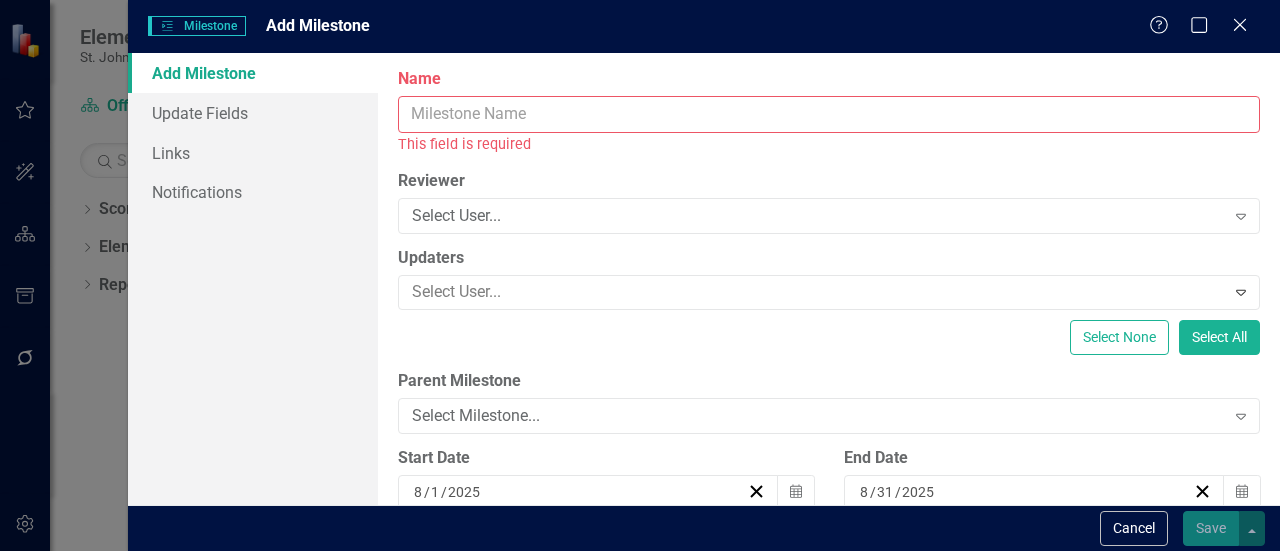 click on "Name" at bounding box center (829, 114) 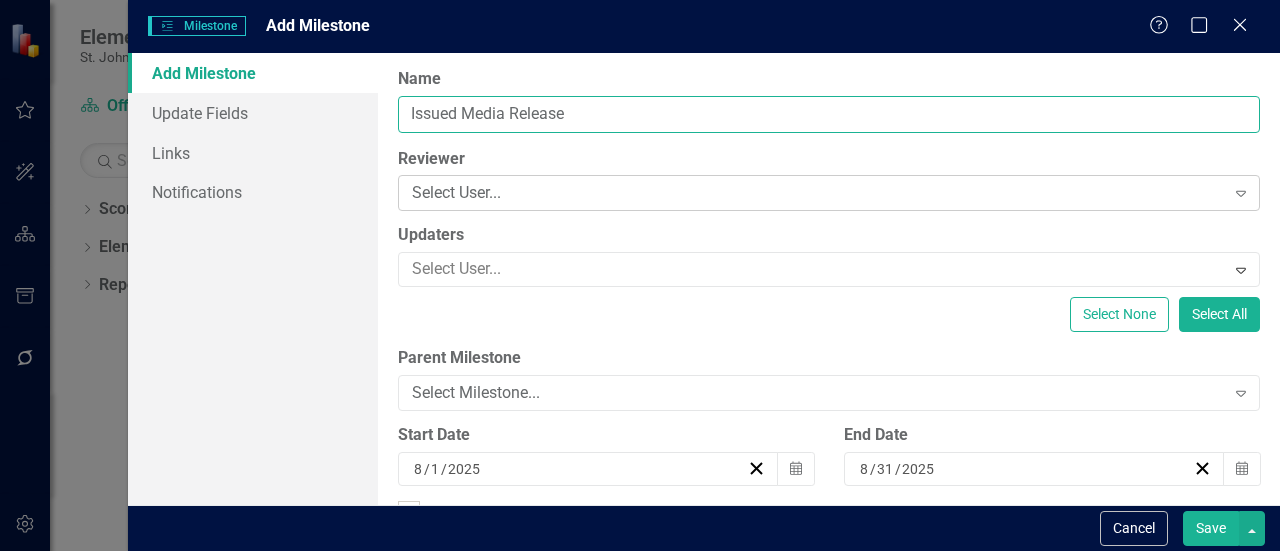 type on "Issued Media Release" 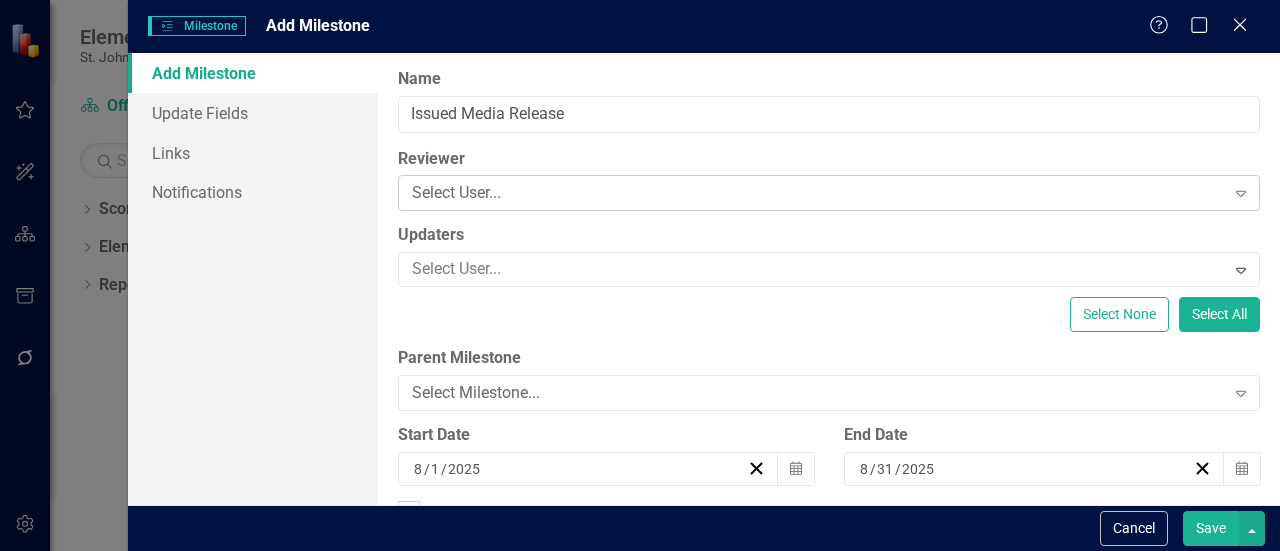 click on "Select User..." at bounding box center [818, 193] 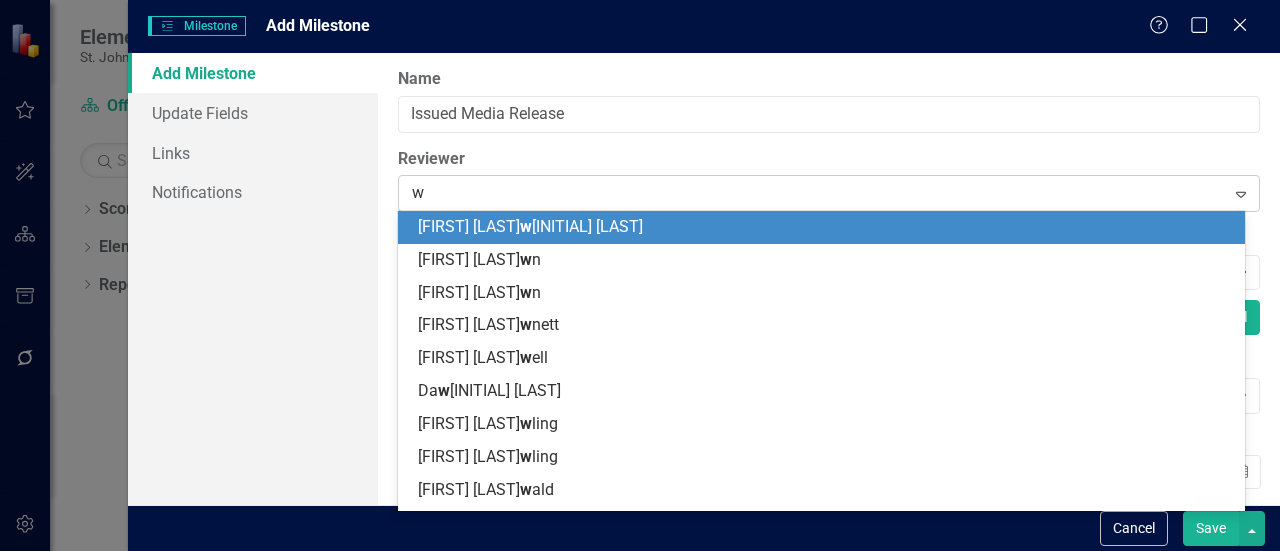 type on "wa" 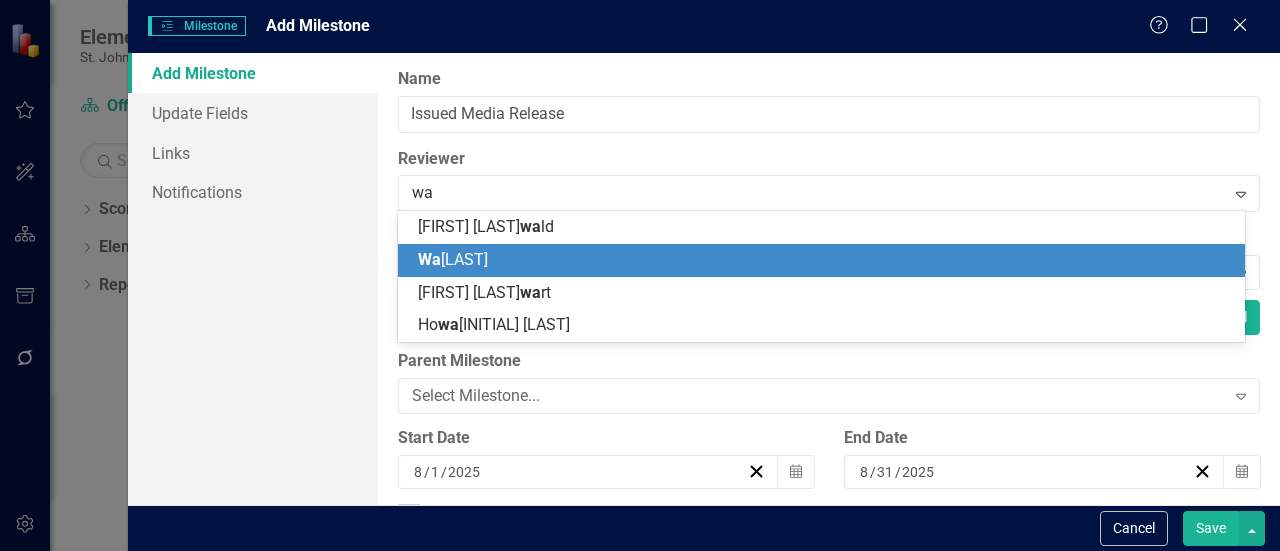 click on "[FIRST] [LAST]" at bounding box center [453, 259] 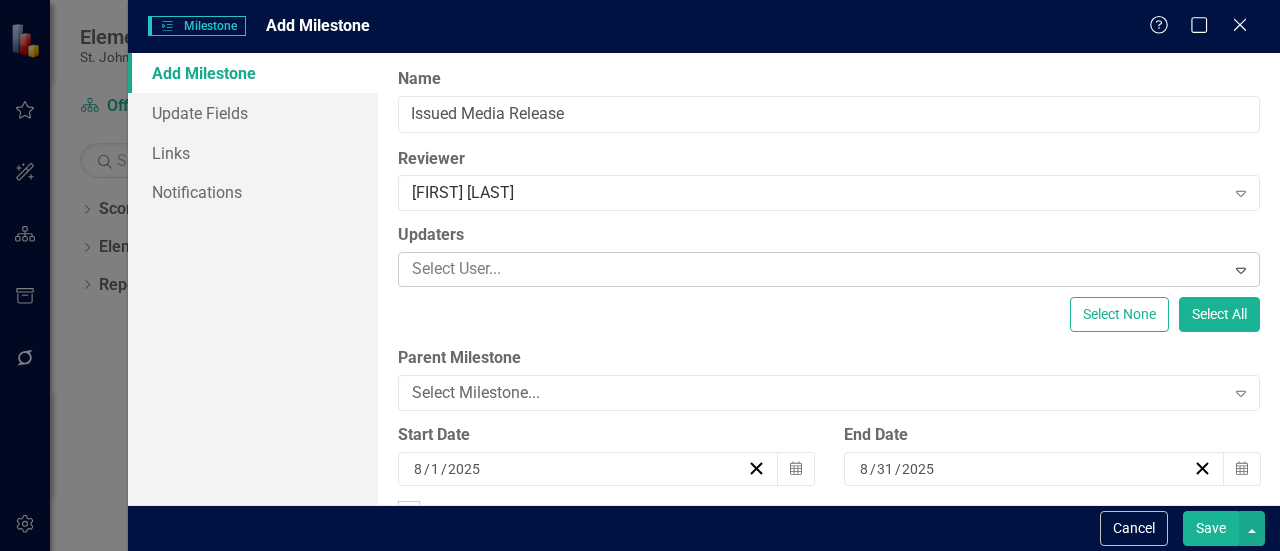 click at bounding box center [814, 269] 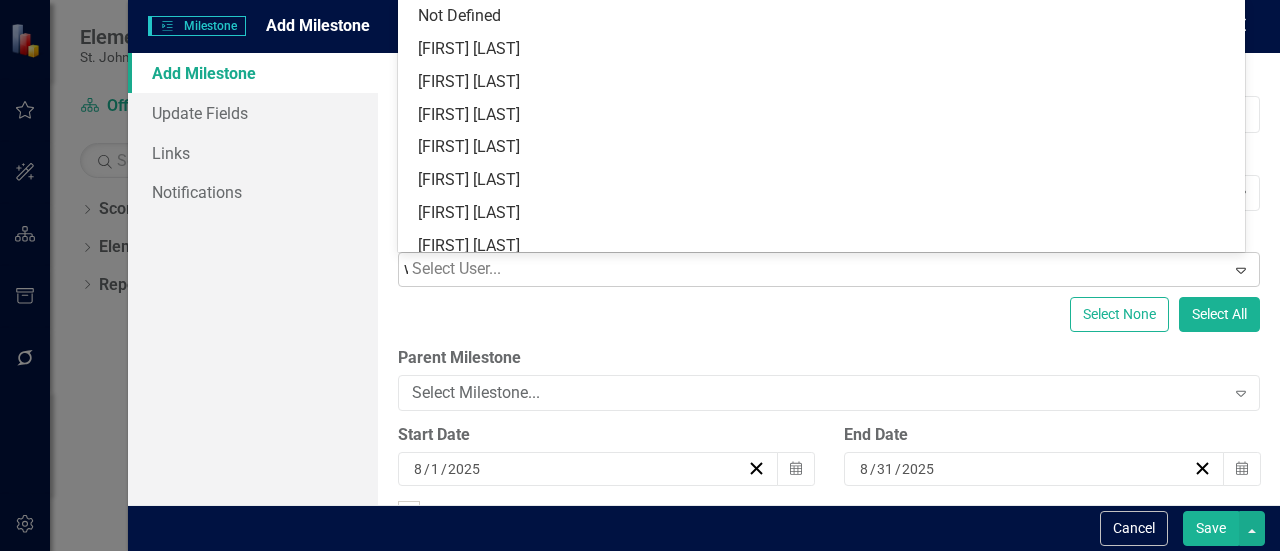 type on "wa" 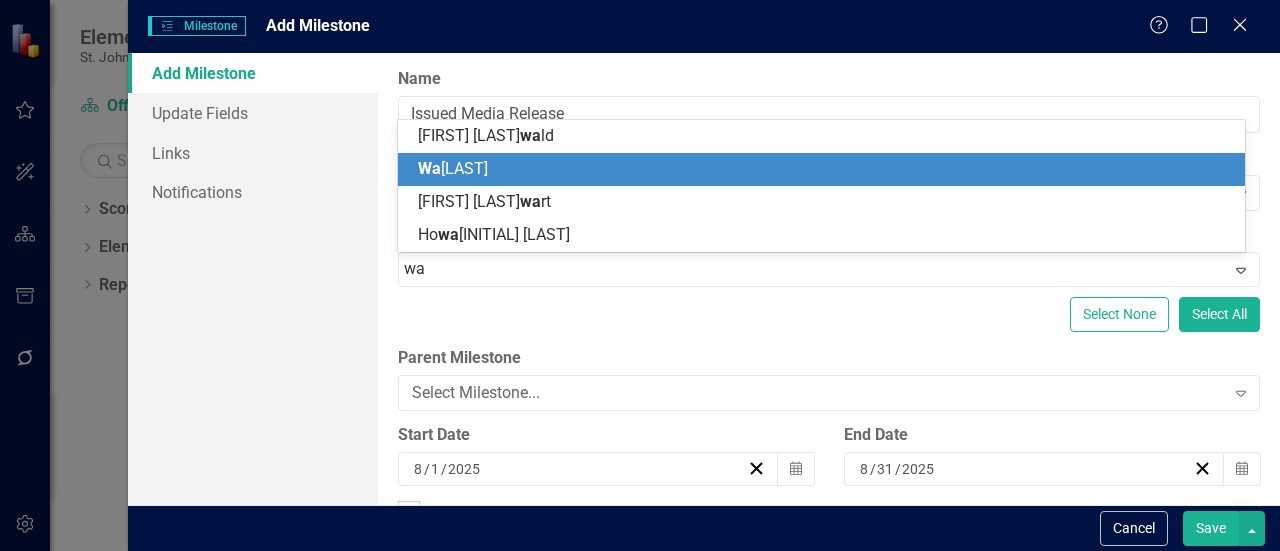 click on "[FIRST] [LAST]" at bounding box center (453, 168) 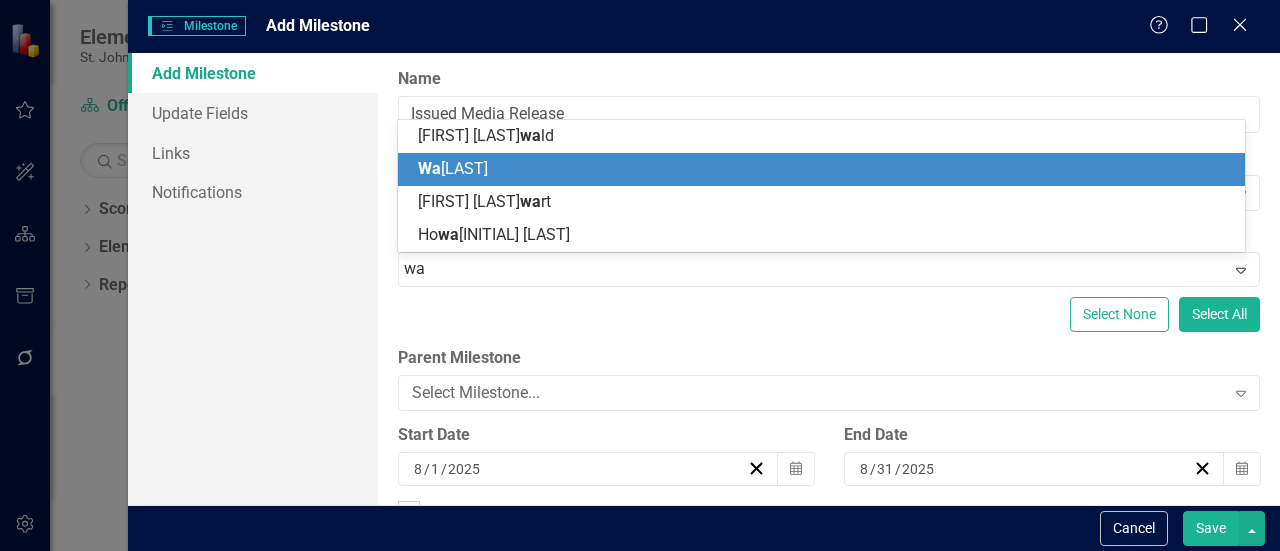 type 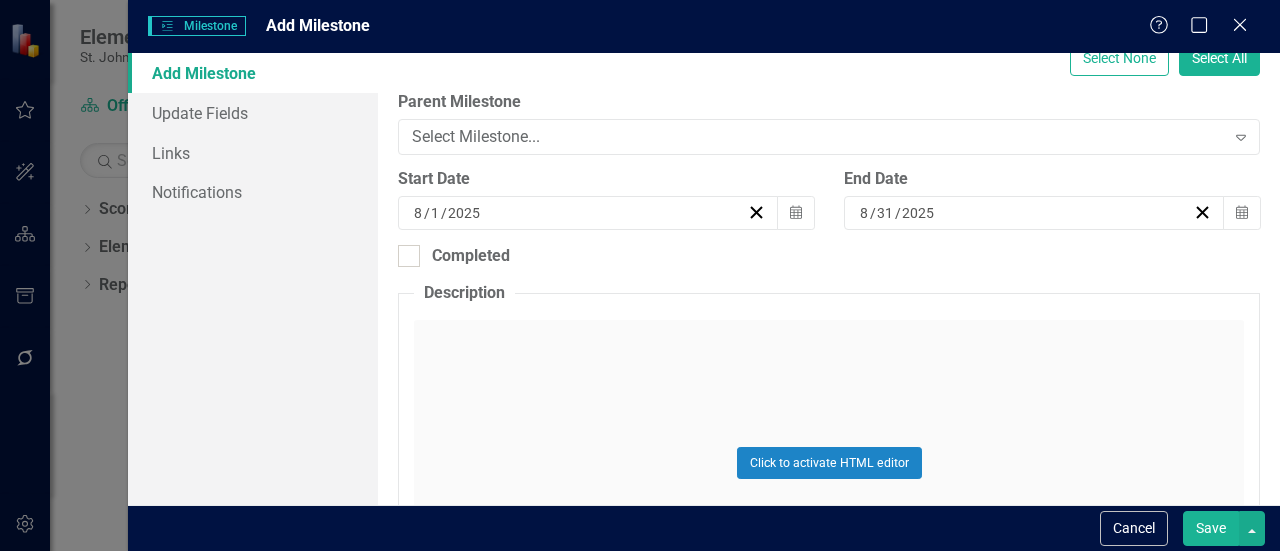 scroll, scrollTop: 300, scrollLeft: 0, axis: vertical 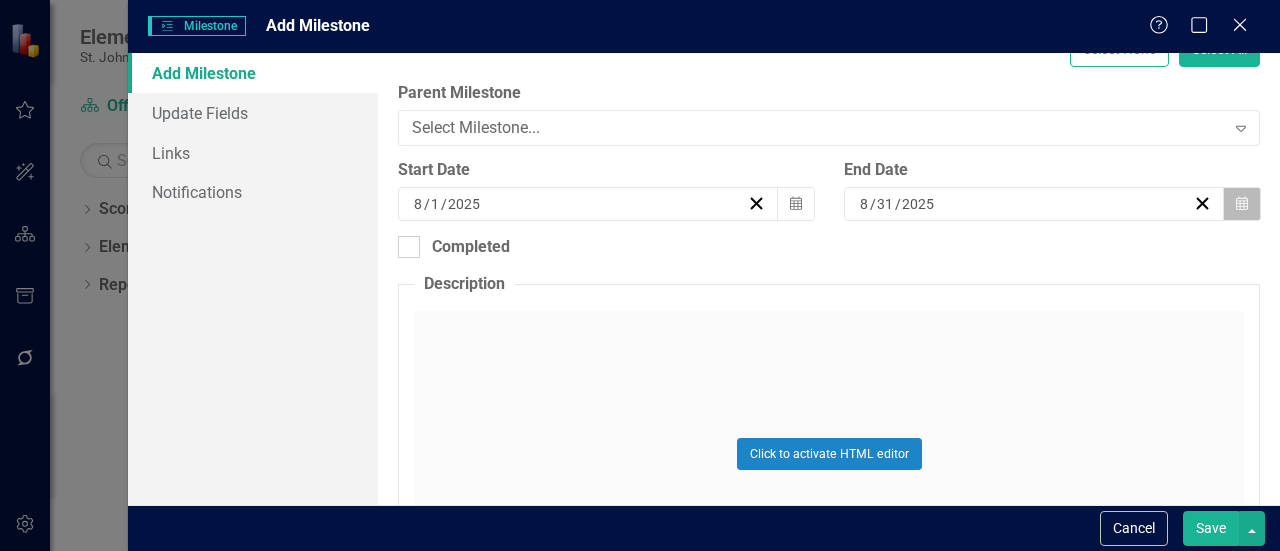 click 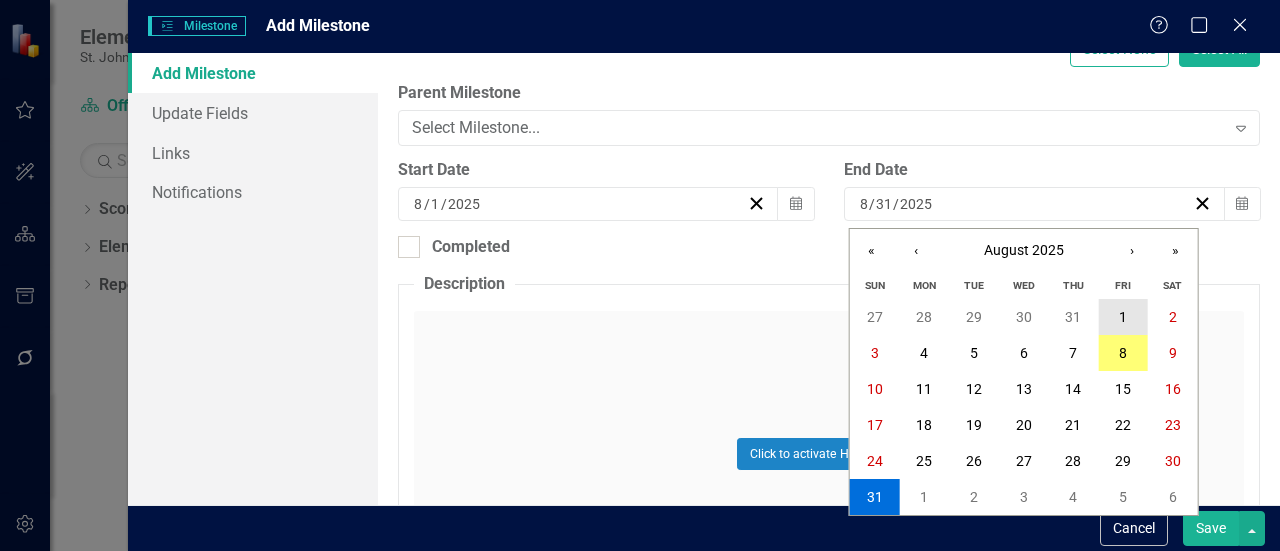 click on "1" at bounding box center [1123, 317] 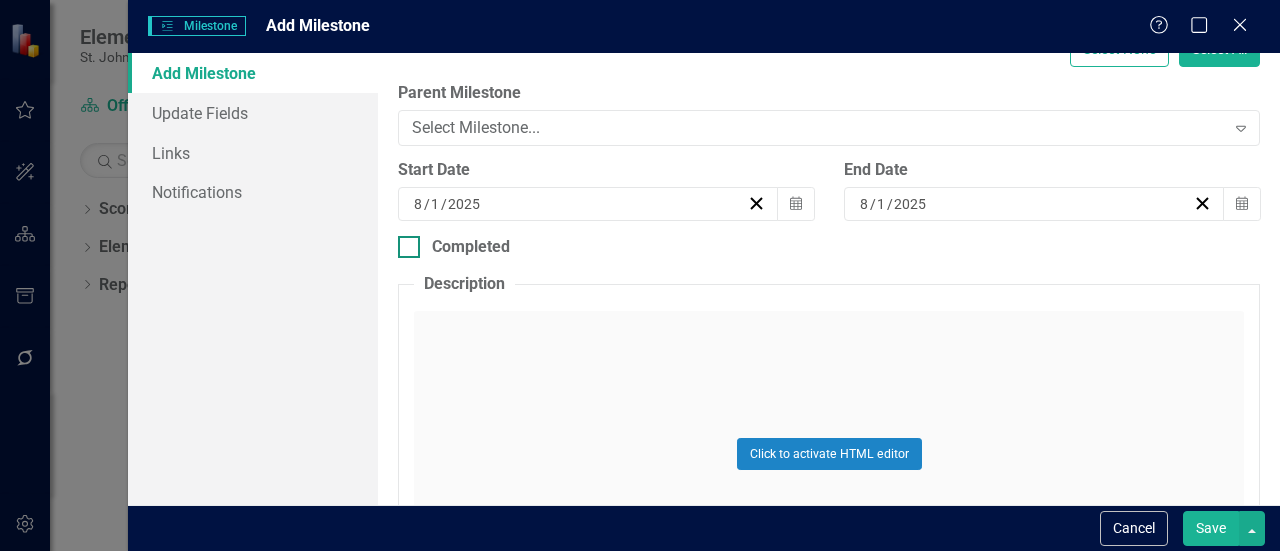click on "Completed" at bounding box center [829, 247] 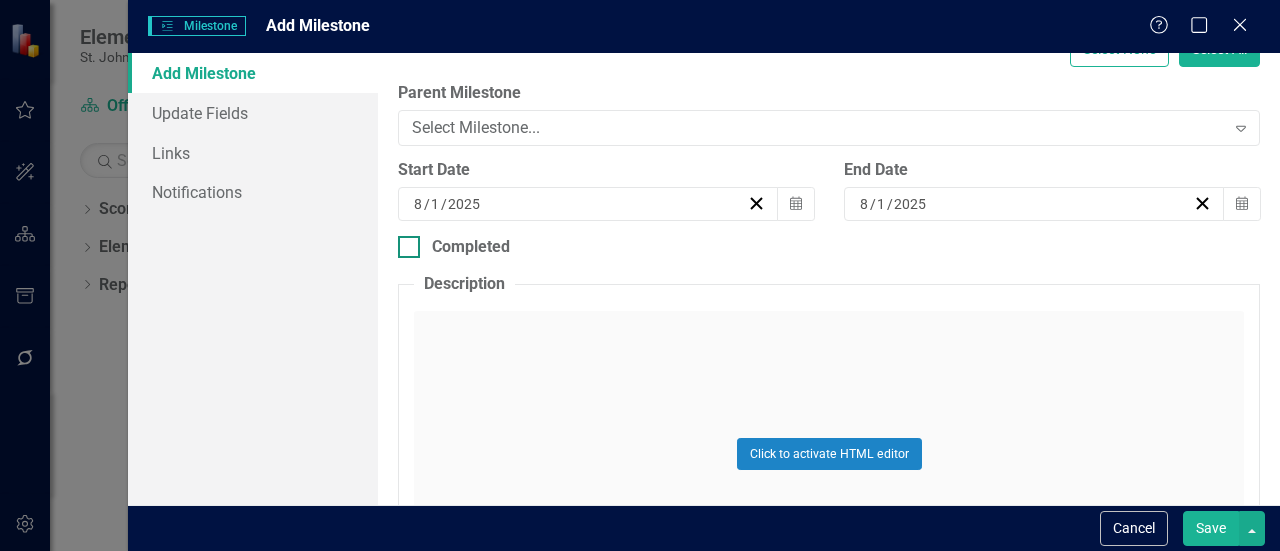 click on "Completed" at bounding box center (404, 242) 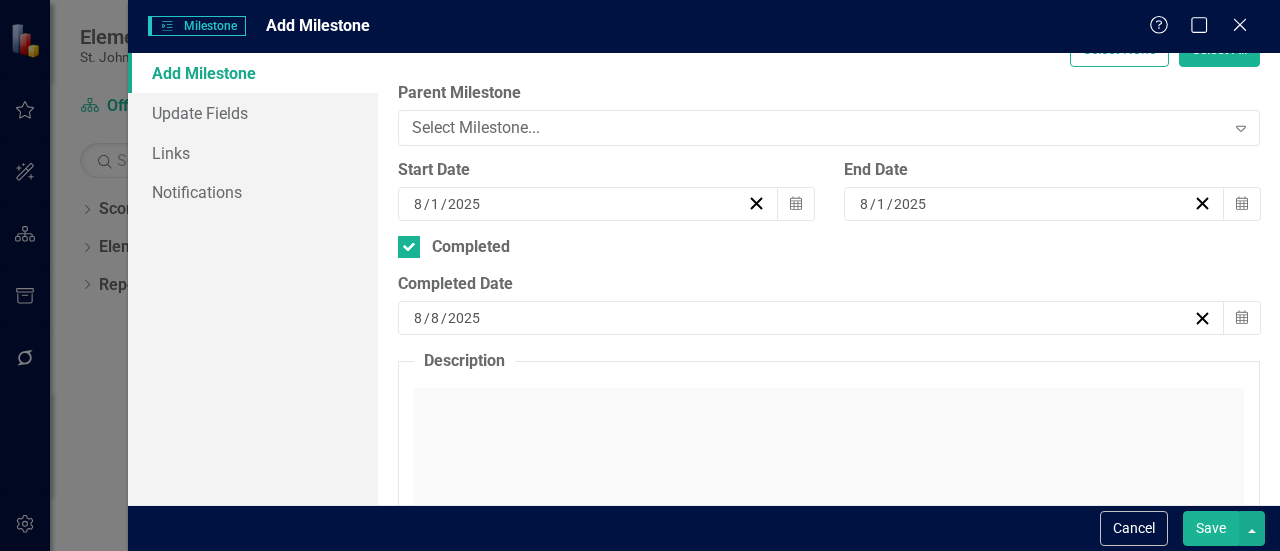 click on "Click to activate HTML editor" at bounding box center [829, 530] 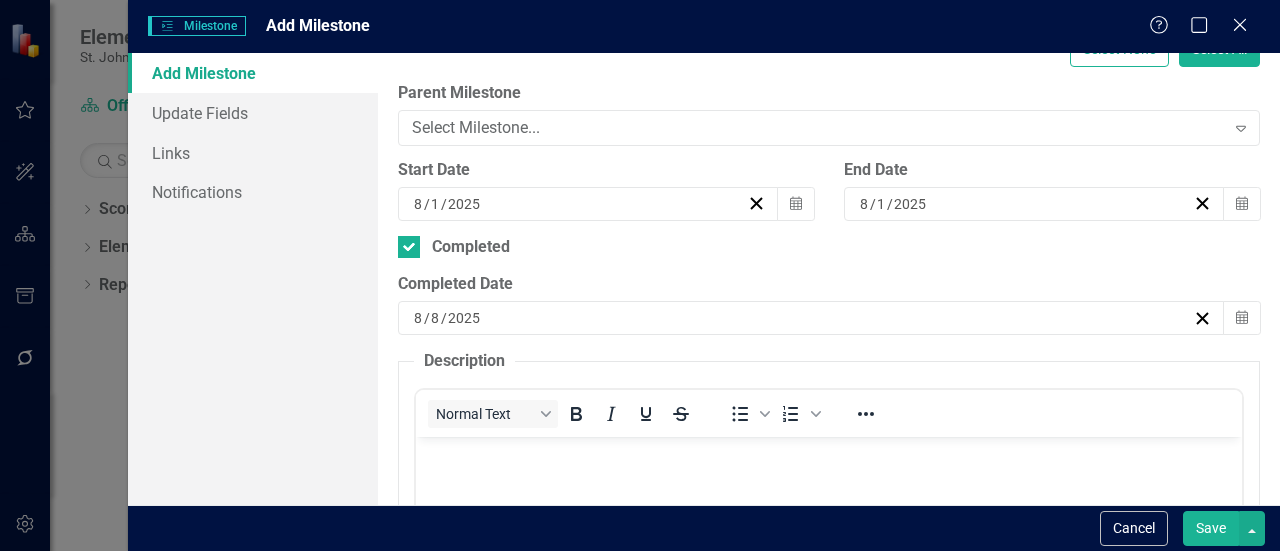 scroll, scrollTop: 0, scrollLeft: 0, axis: both 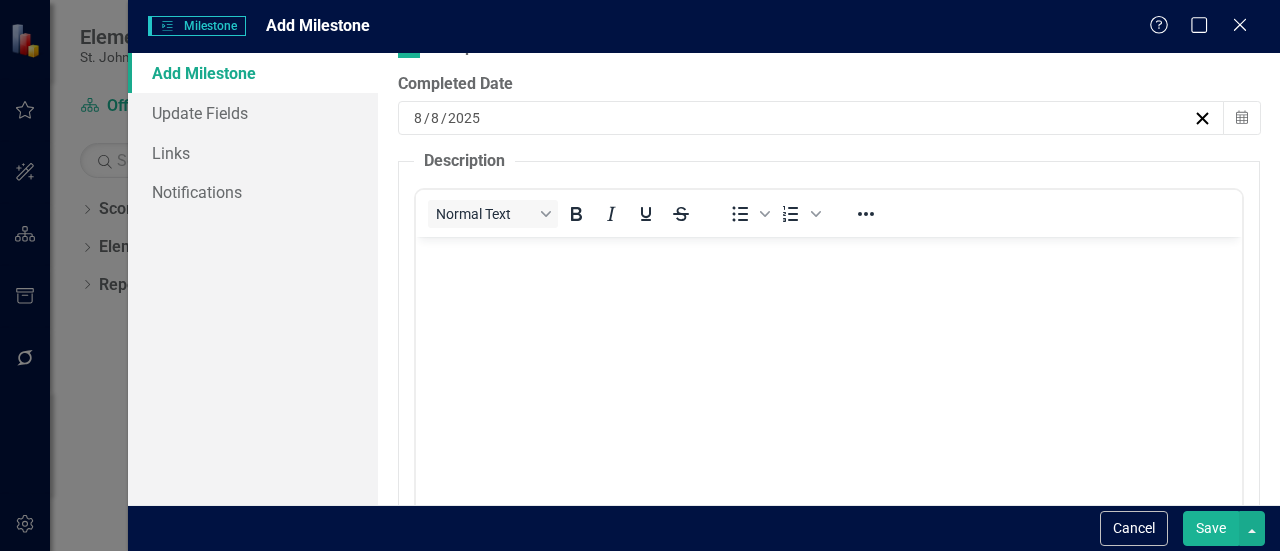 click at bounding box center (829, 387) 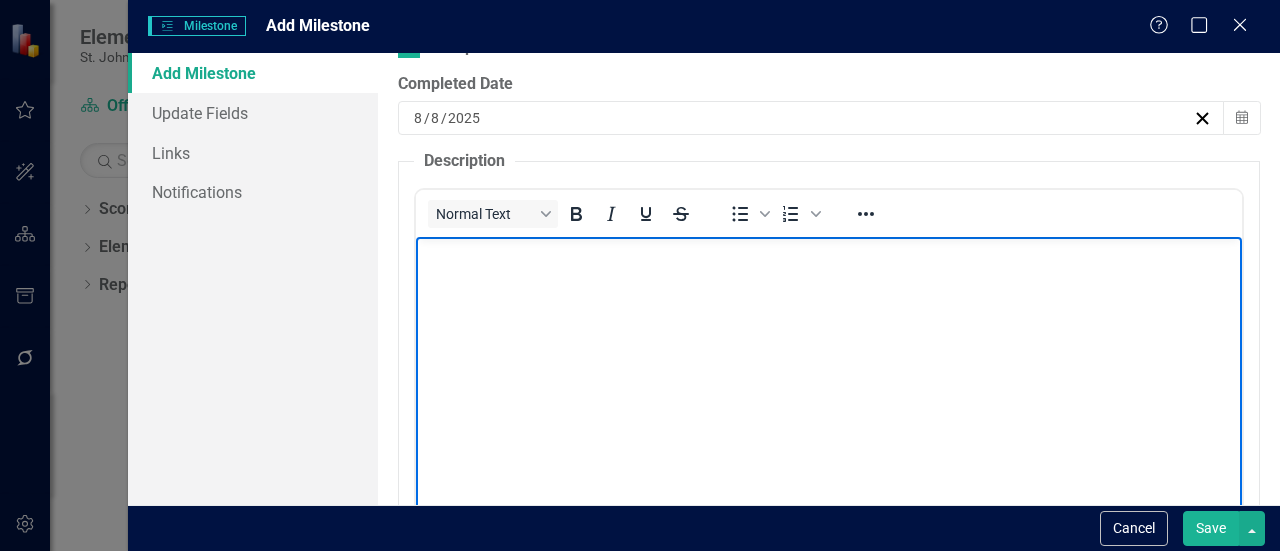 scroll, scrollTop: 464, scrollLeft: 0, axis: vertical 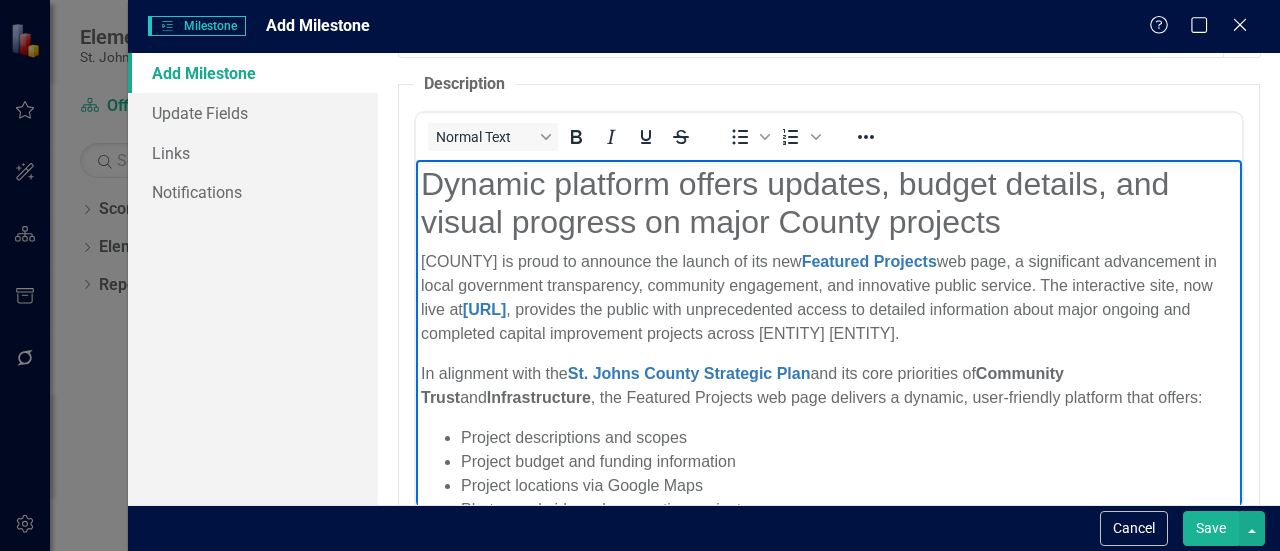 click on "Save" at bounding box center (1211, 528) 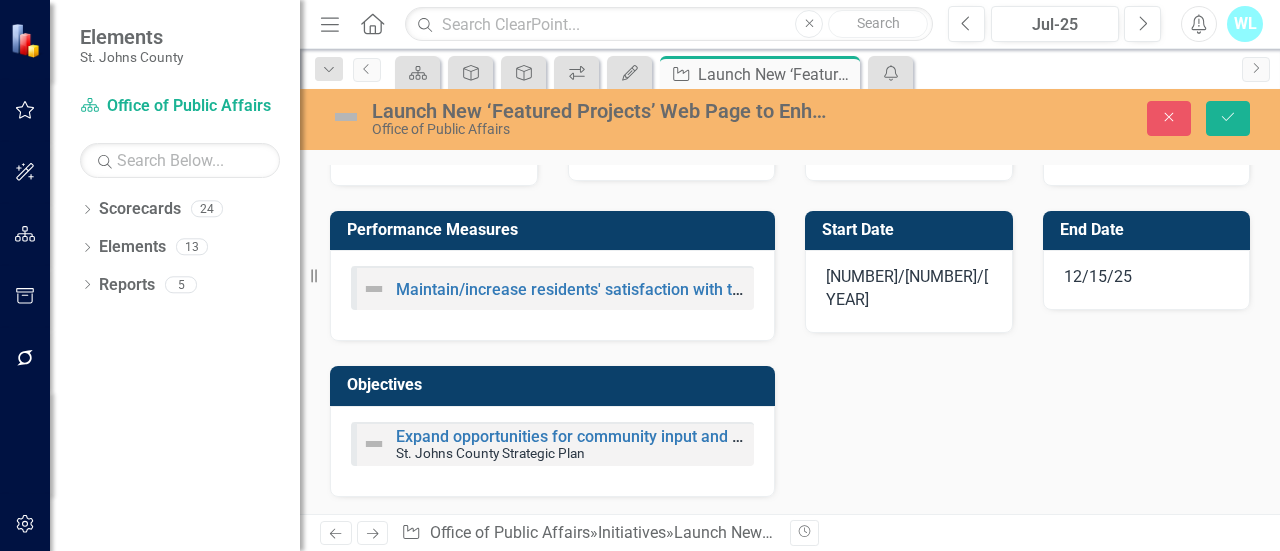 scroll, scrollTop: 800, scrollLeft: 0, axis: vertical 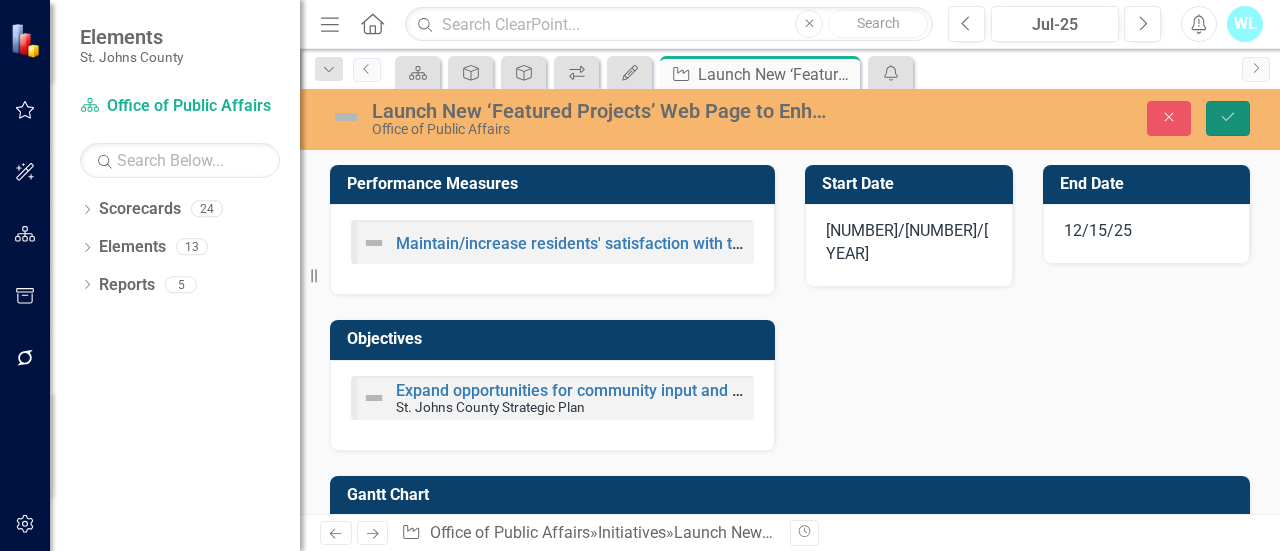 click on "Save" 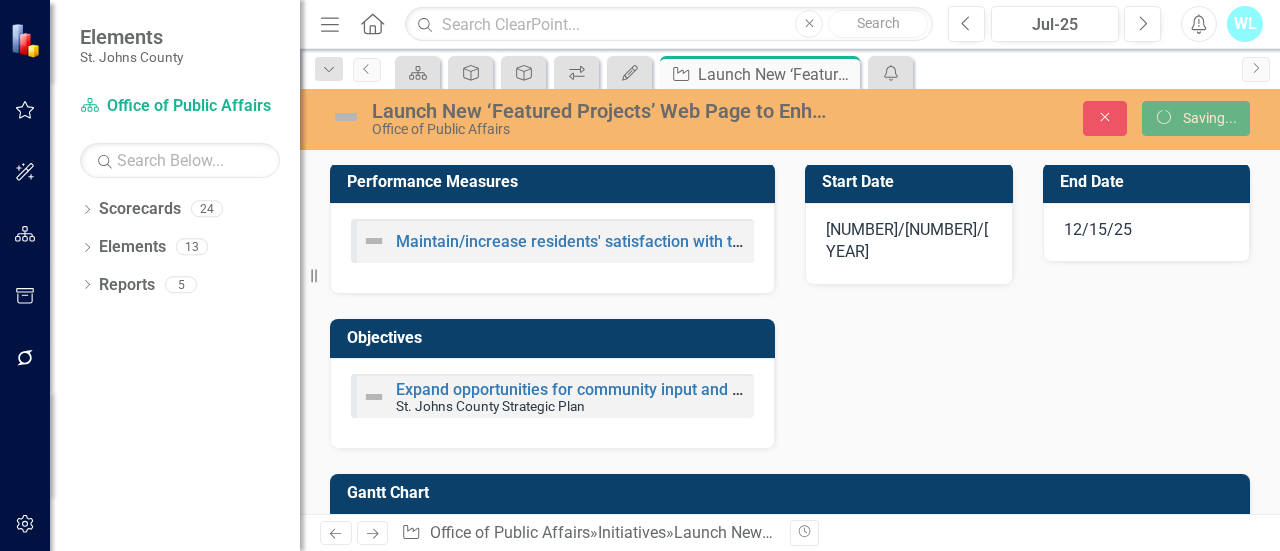 scroll, scrollTop: 798, scrollLeft: 0, axis: vertical 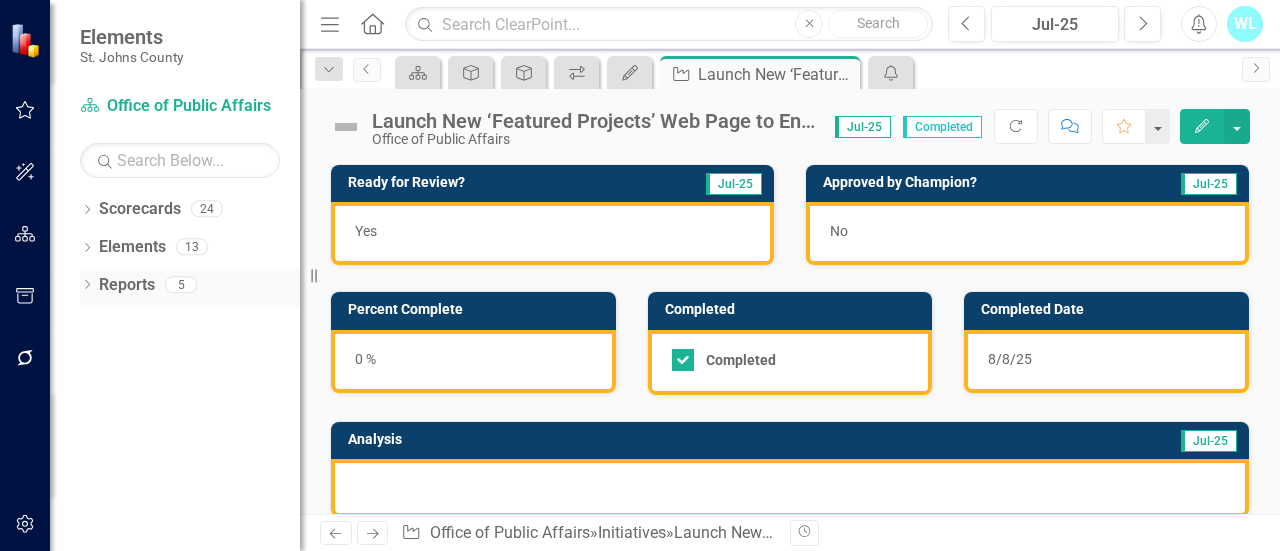 click on "Reports" at bounding box center (127, 285) 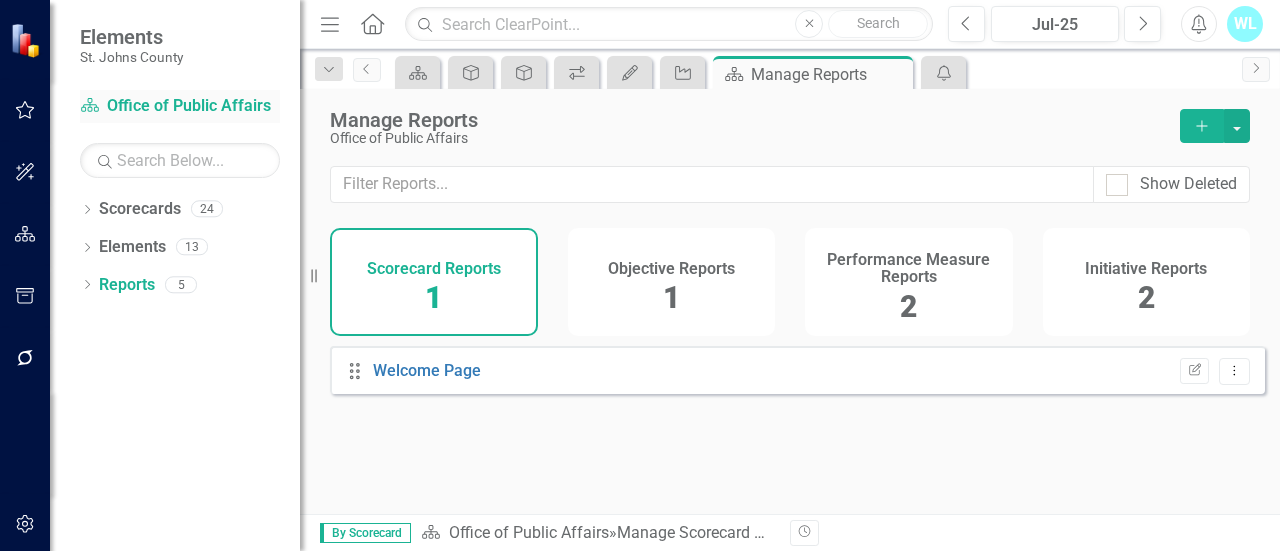 click on "Scorecard [ENTITY]" at bounding box center (180, 106) 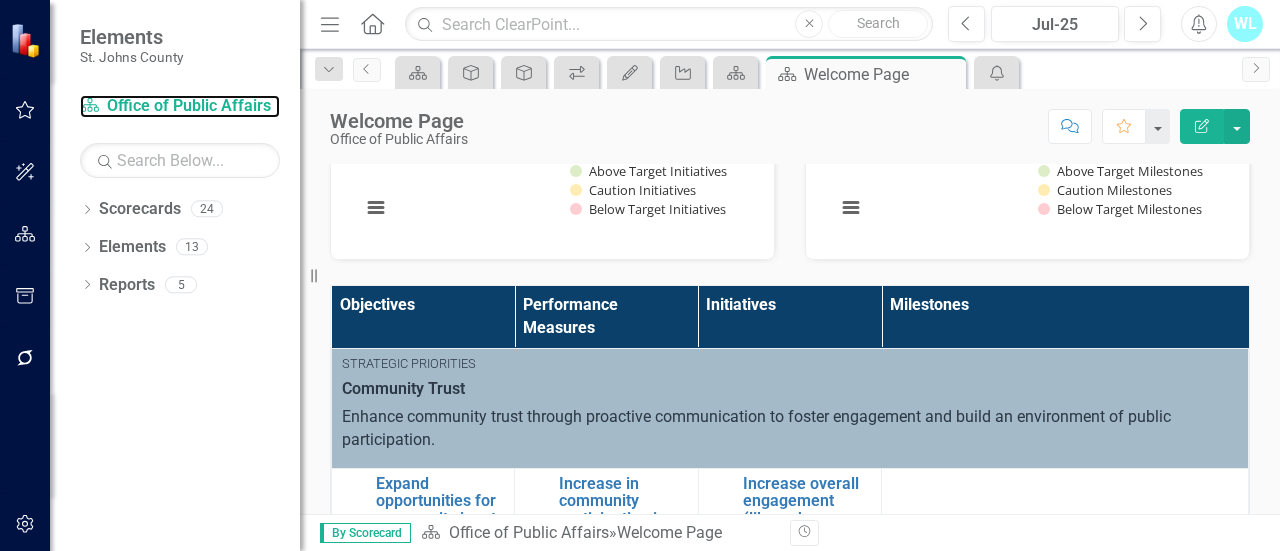 scroll, scrollTop: 600, scrollLeft: 0, axis: vertical 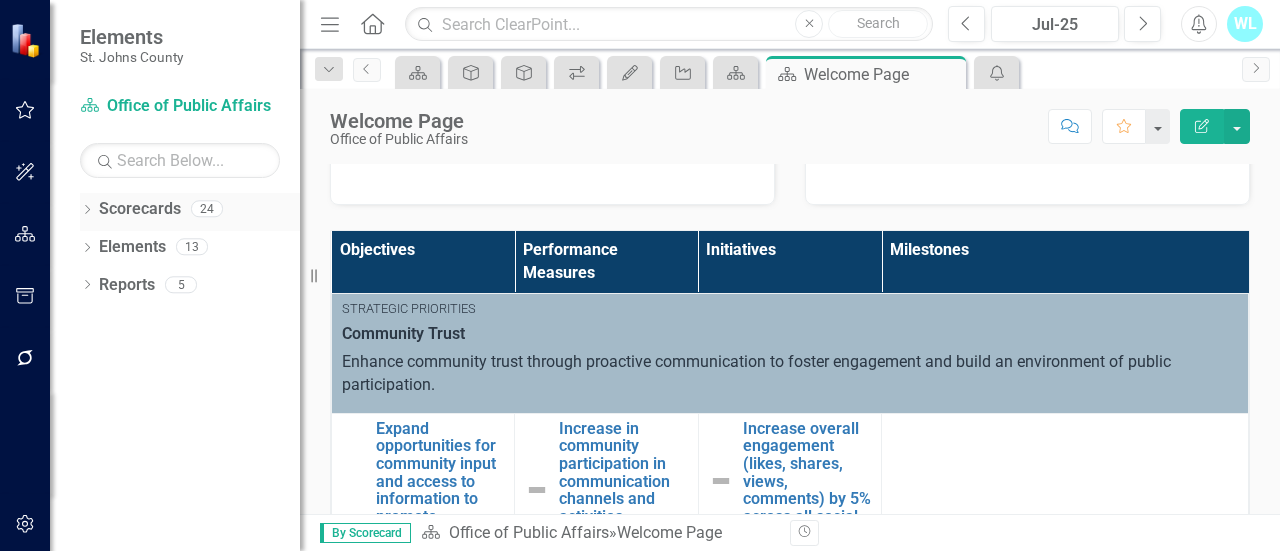 click on "Scorecards" at bounding box center [140, 209] 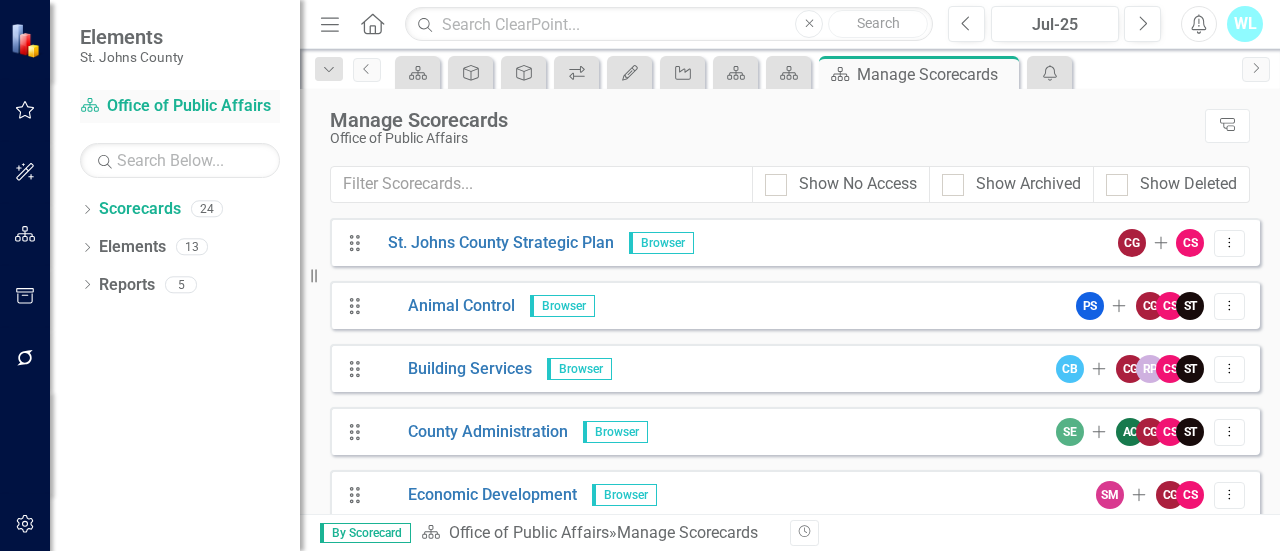 click on "Scorecard [ENTITY]" at bounding box center [180, 106] 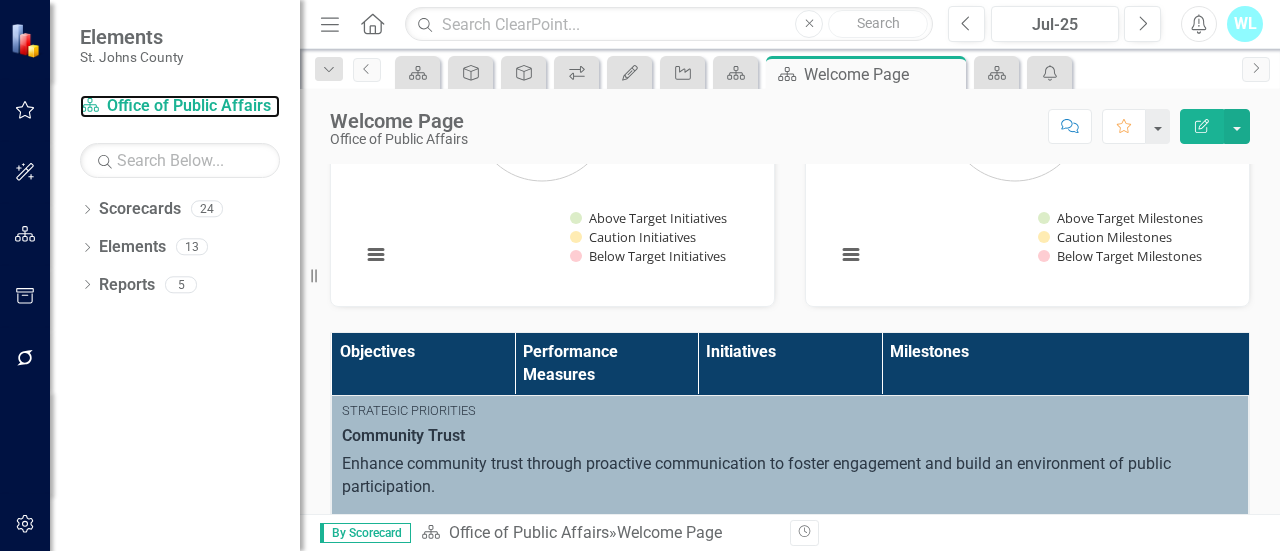 scroll, scrollTop: 500, scrollLeft: 0, axis: vertical 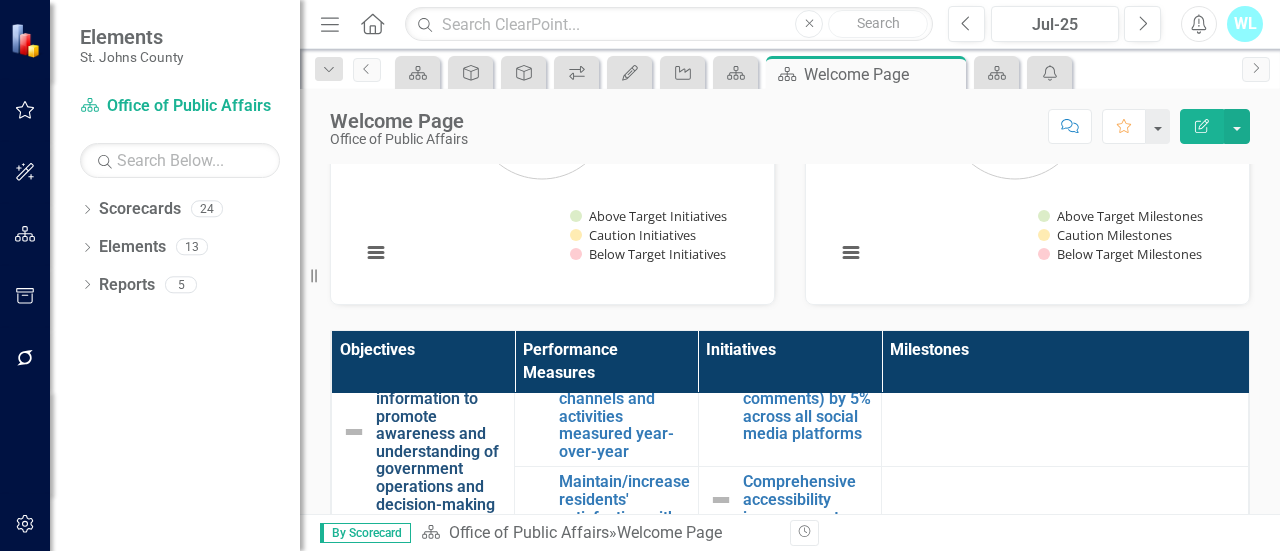 click on "Expand opportunities for community input and access to information to promote awareness and understanding of government operations and decision-making" at bounding box center [440, 417] 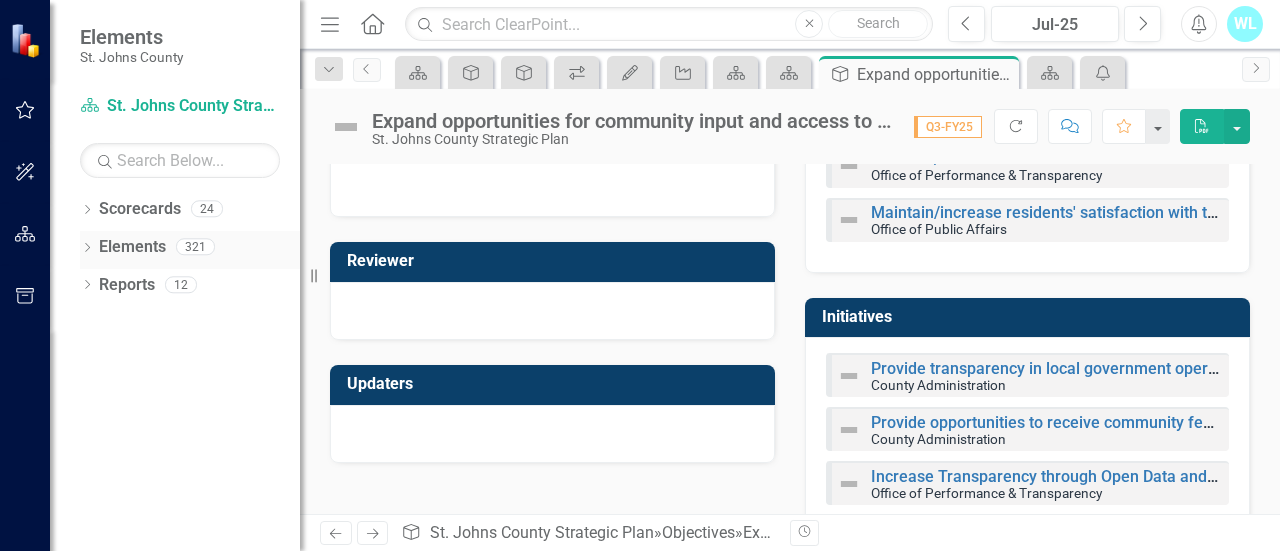scroll, scrollTop: 47, scrollLeft: 0, axis: vertical 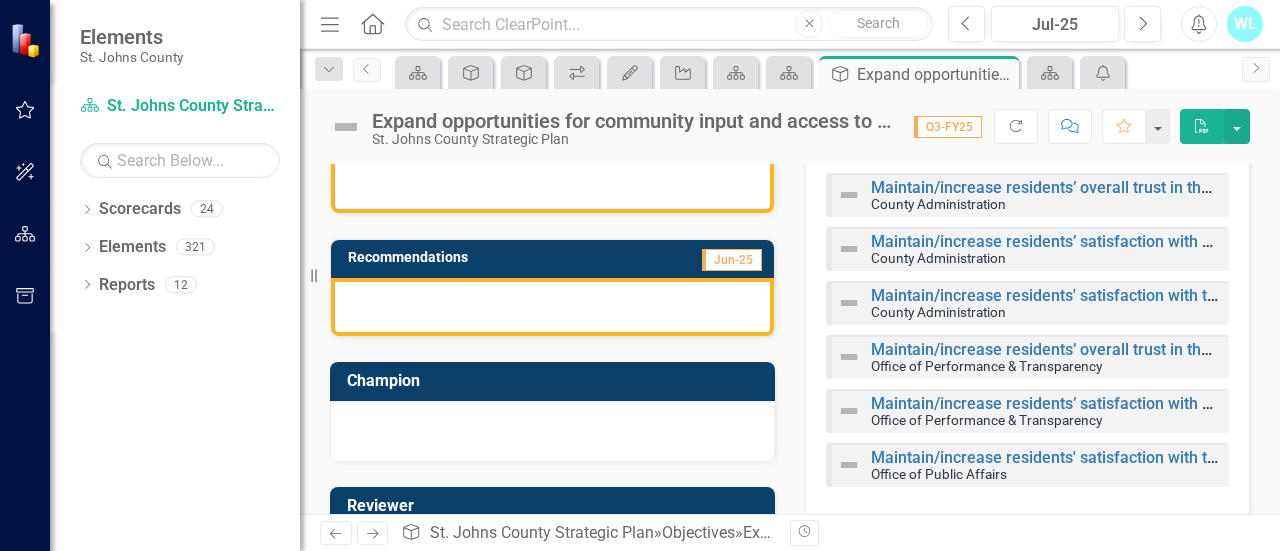 click 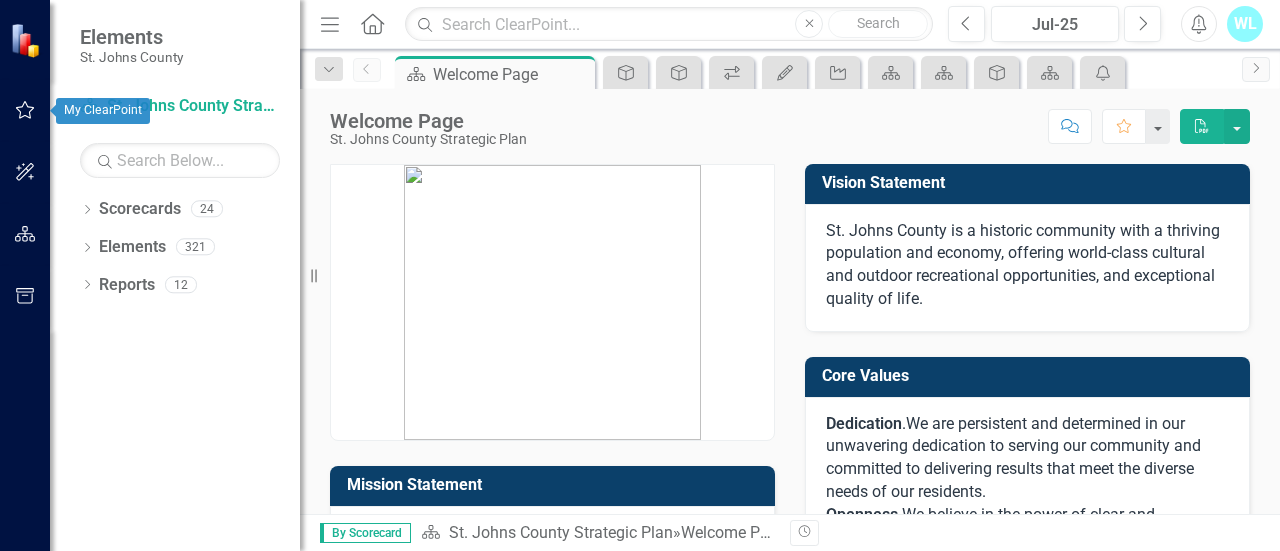 click 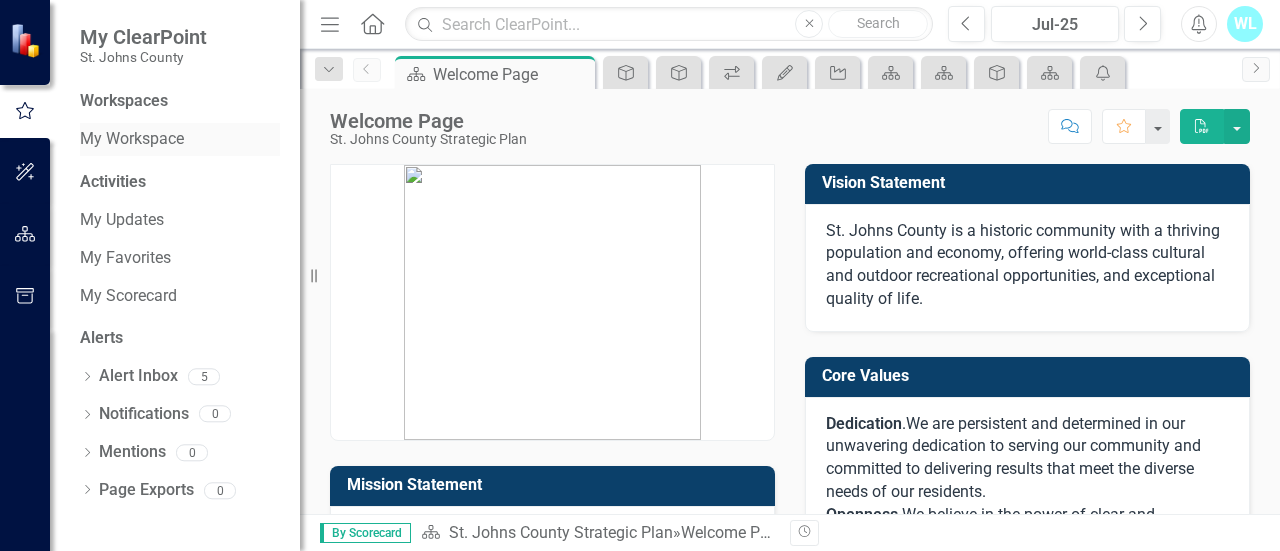 click on "My Workspace" at bounding box center [180, 139] 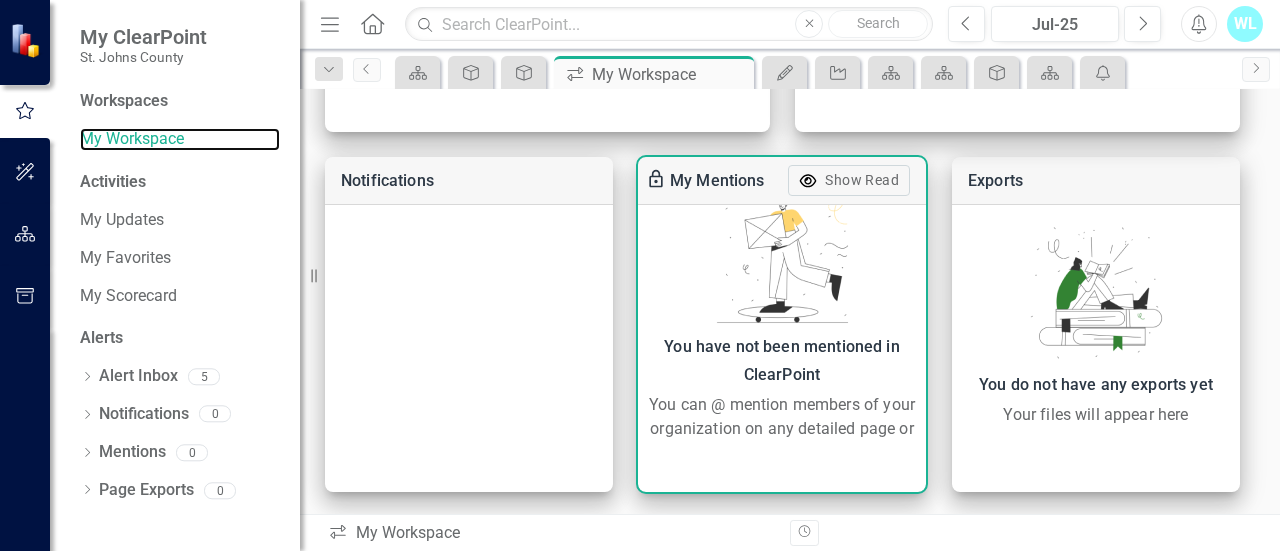 scroll, scrollTop: 1191, scrollLeft: 0, axis: vertical 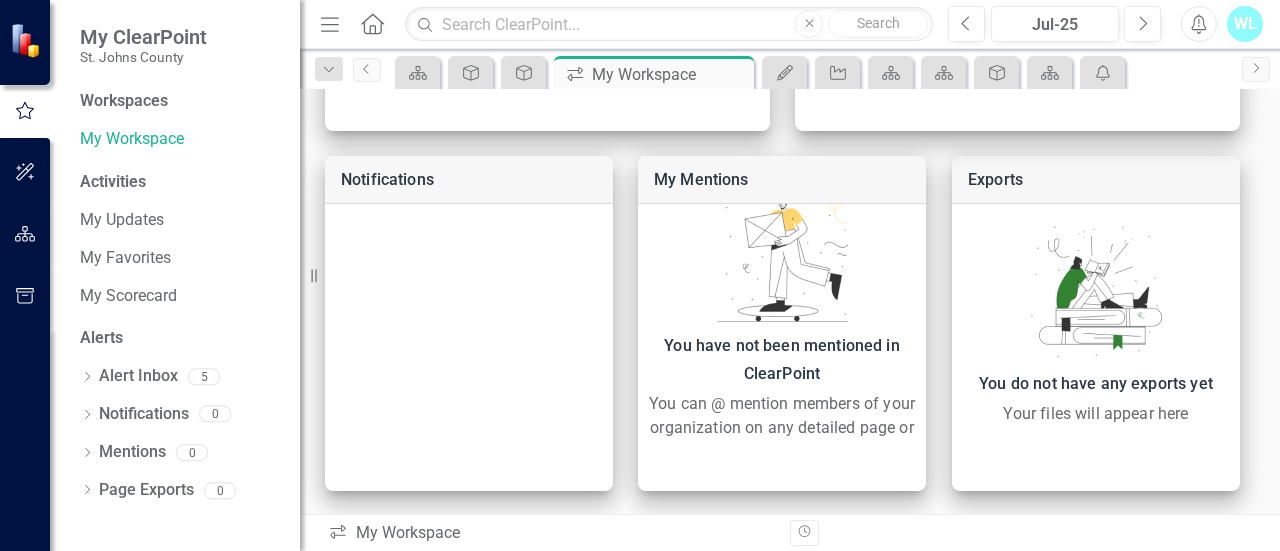 click on "Activities" at bounding box center (180, 182) 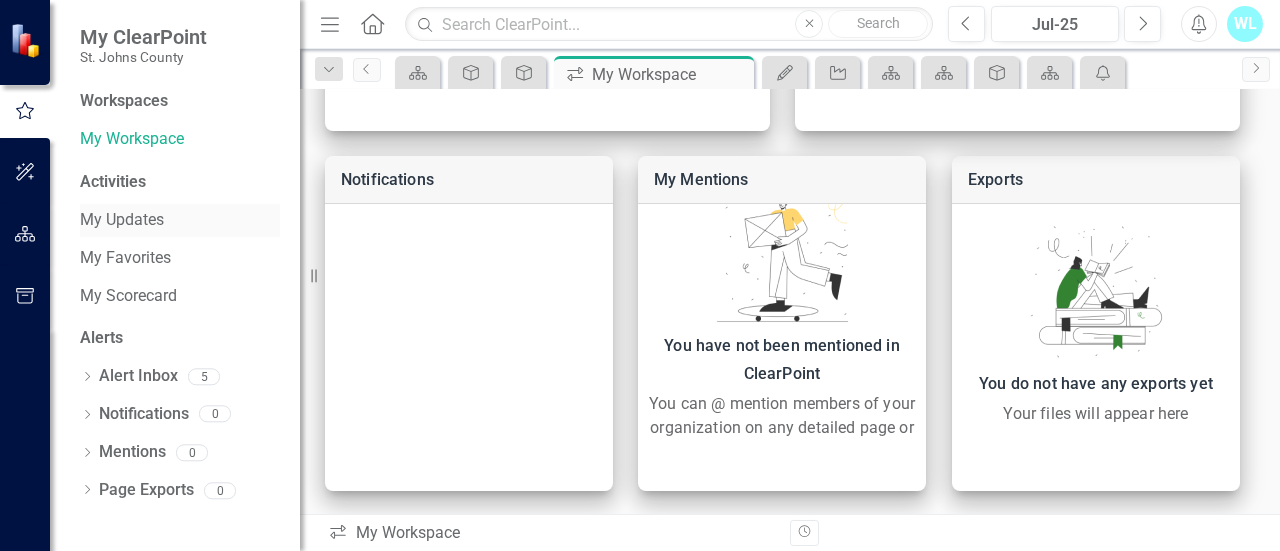 click on "My Updates" at bounding box center [180, 220] 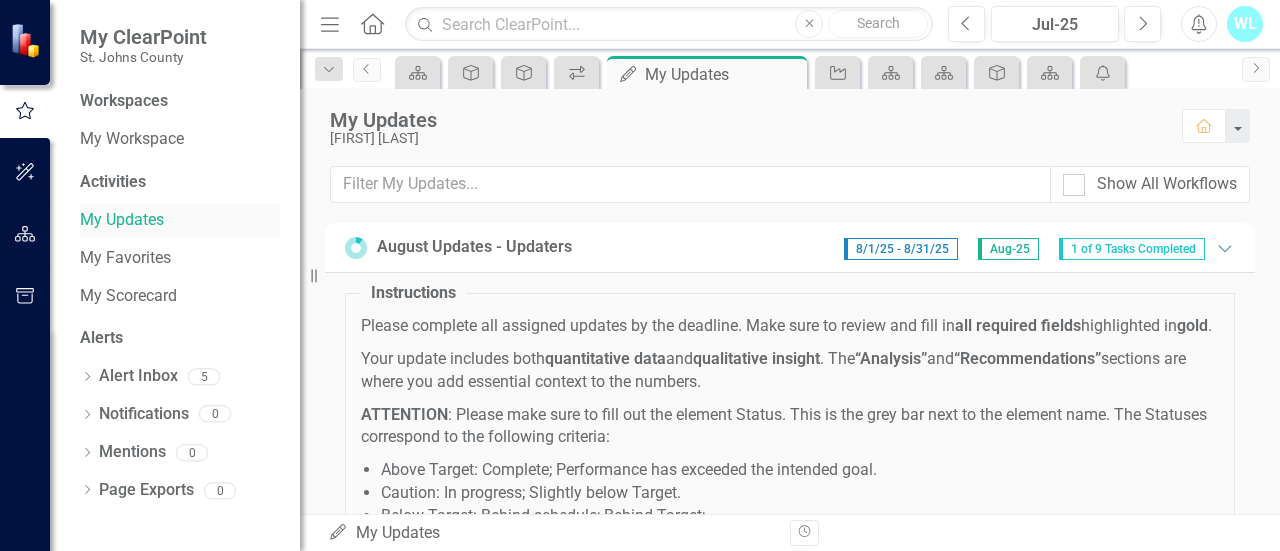 scroll, scrollTop: 0, scrollLeft: 0, axis: both 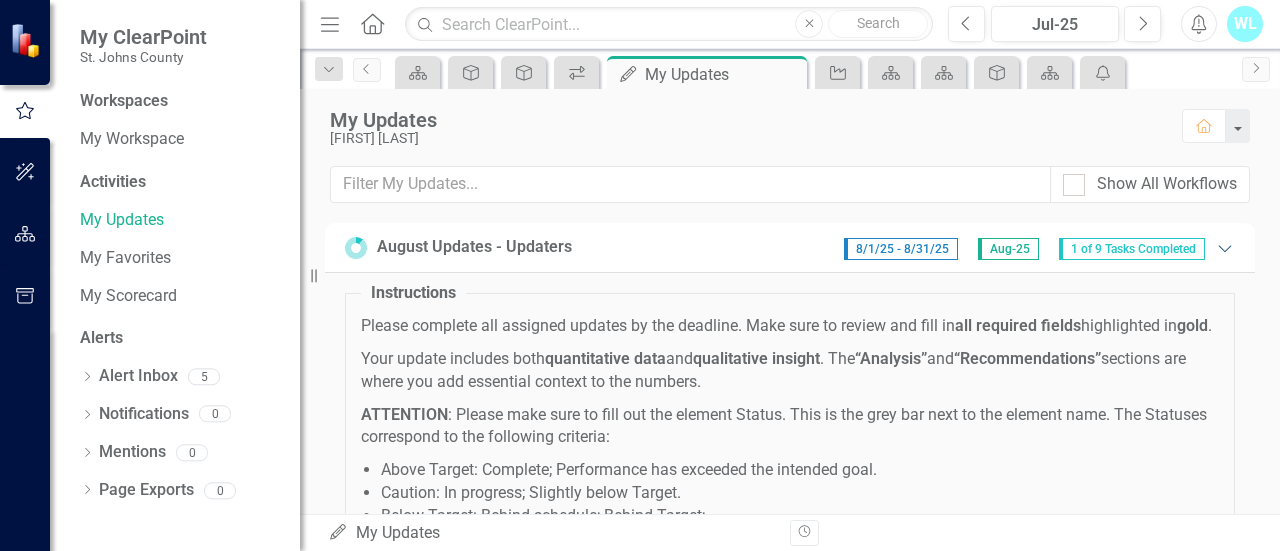 click on "Expanded" 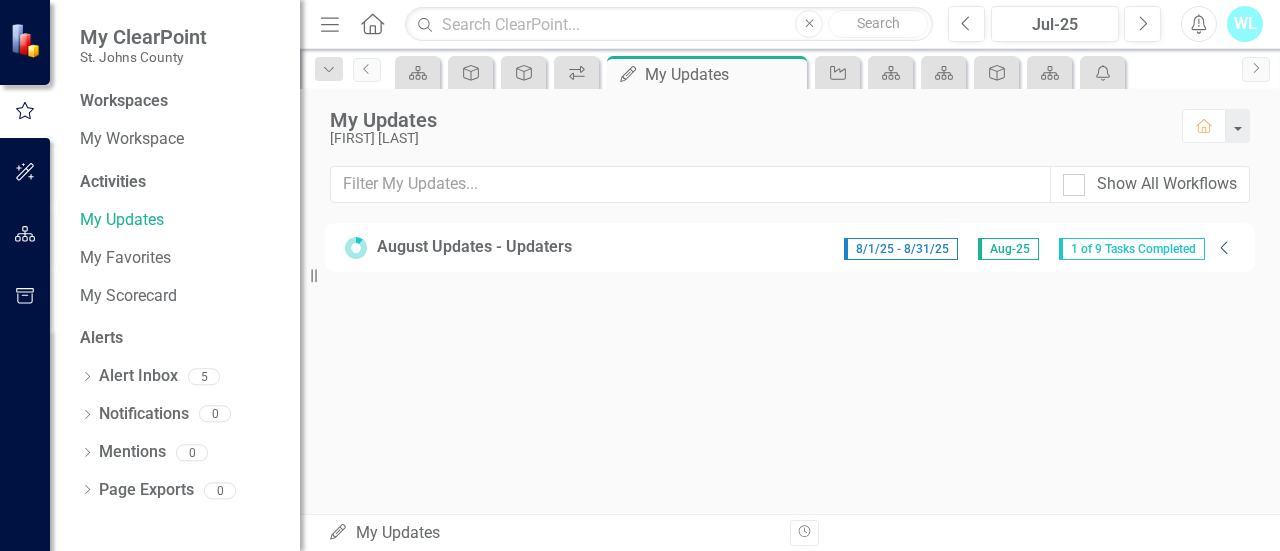 click on "Collapse" 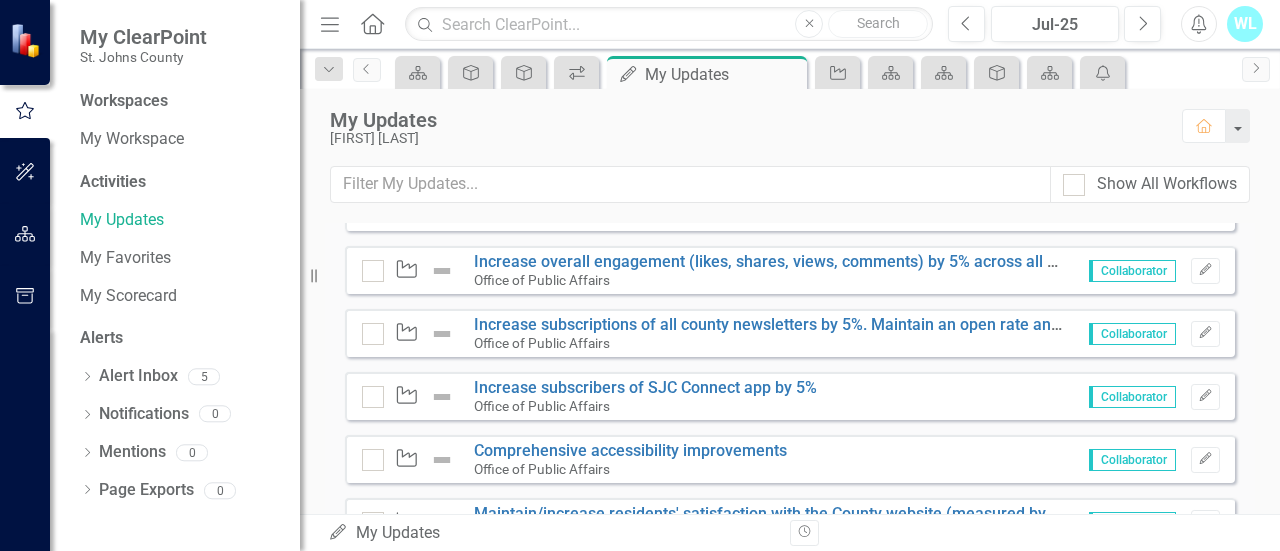 scroll, scrollTop: 1938, scrollLeft: 0, axis: vertical 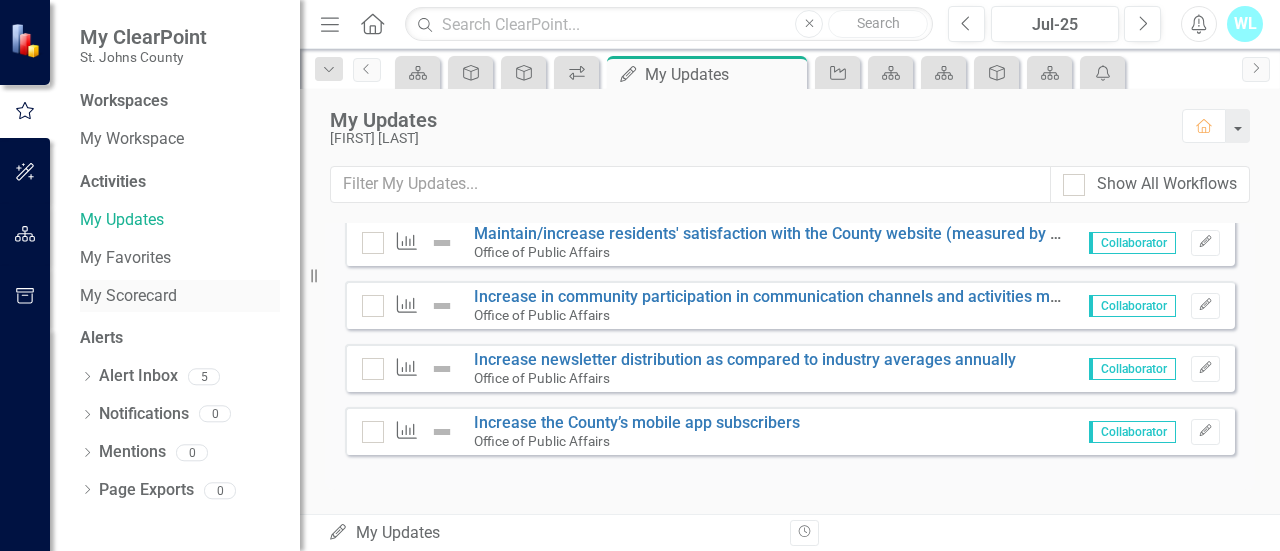 click on "My Scorecard" at bounding box center (180, 296) 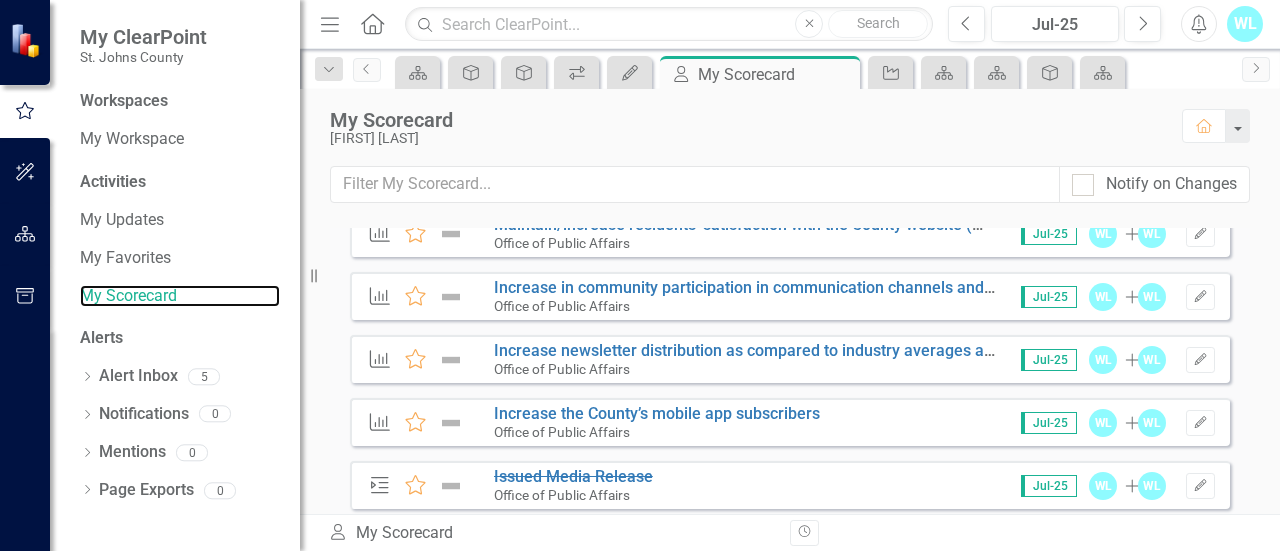 scroll, scrollTop: 0, scrollLeft: 0, axis: both 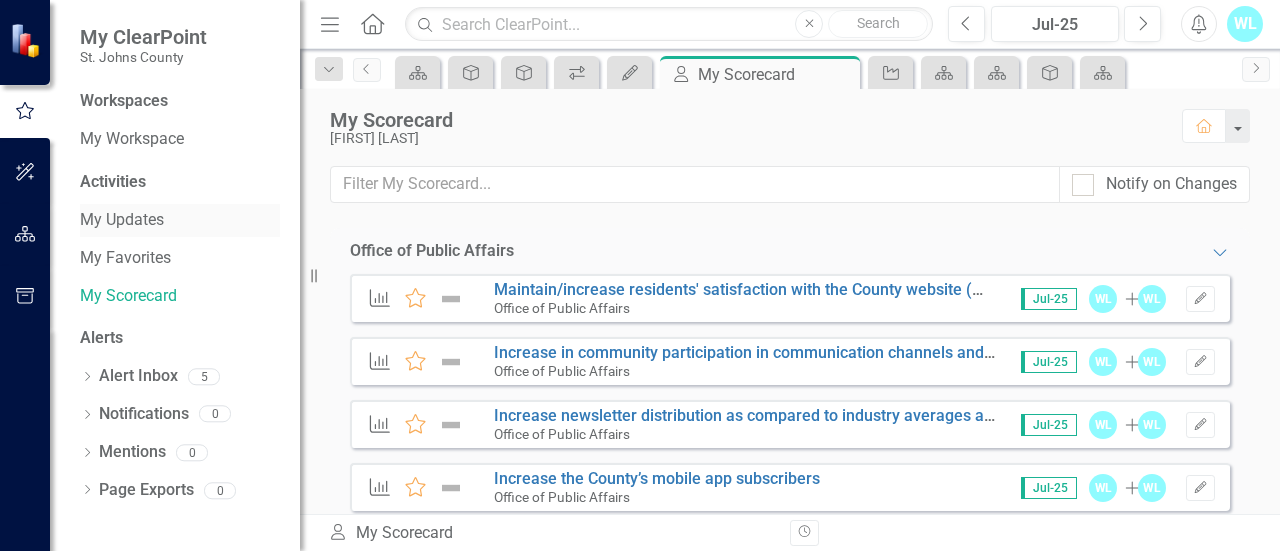 click on "My Updates" at bounding box center [180, 220] 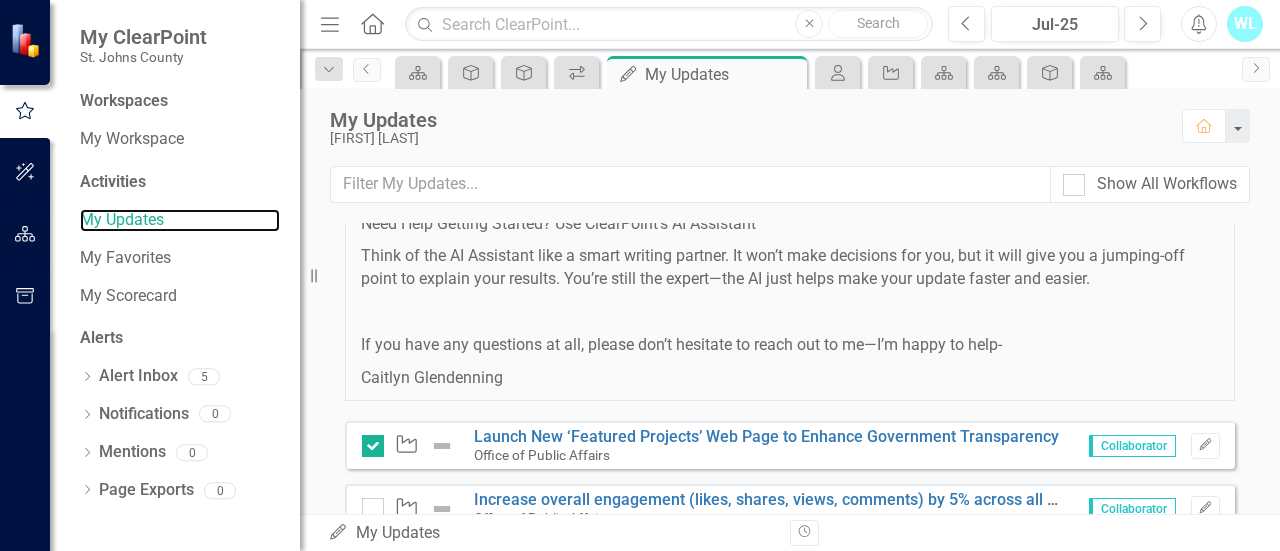 scroll, scrollTop: 1700, scrollLeft: 0, axis: vertical 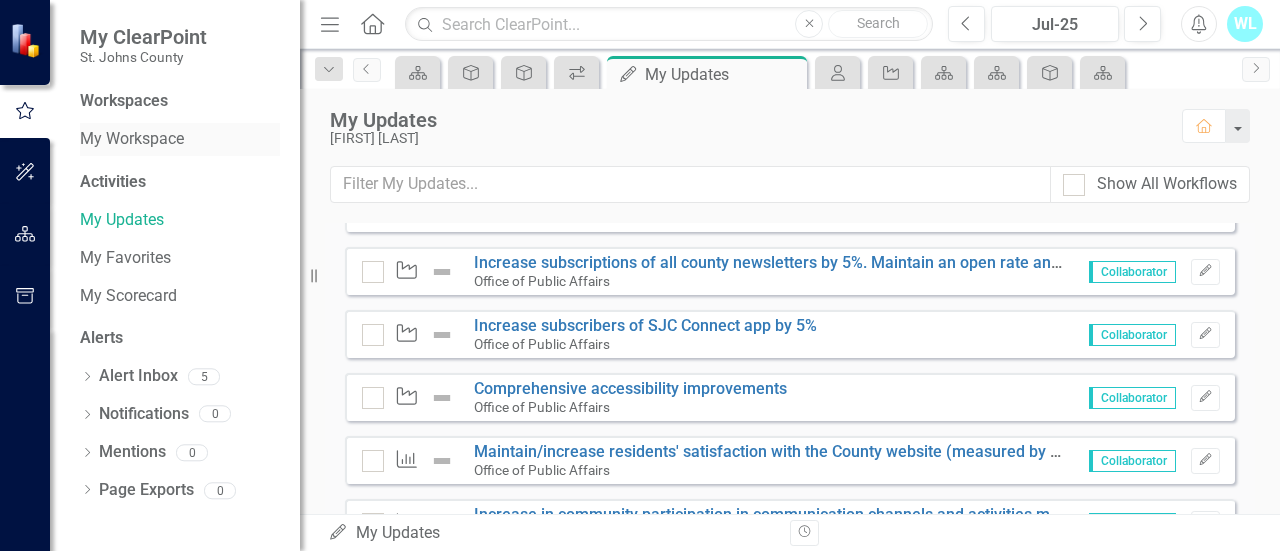 click on "My Workspace" at bounding box center (180, 139) 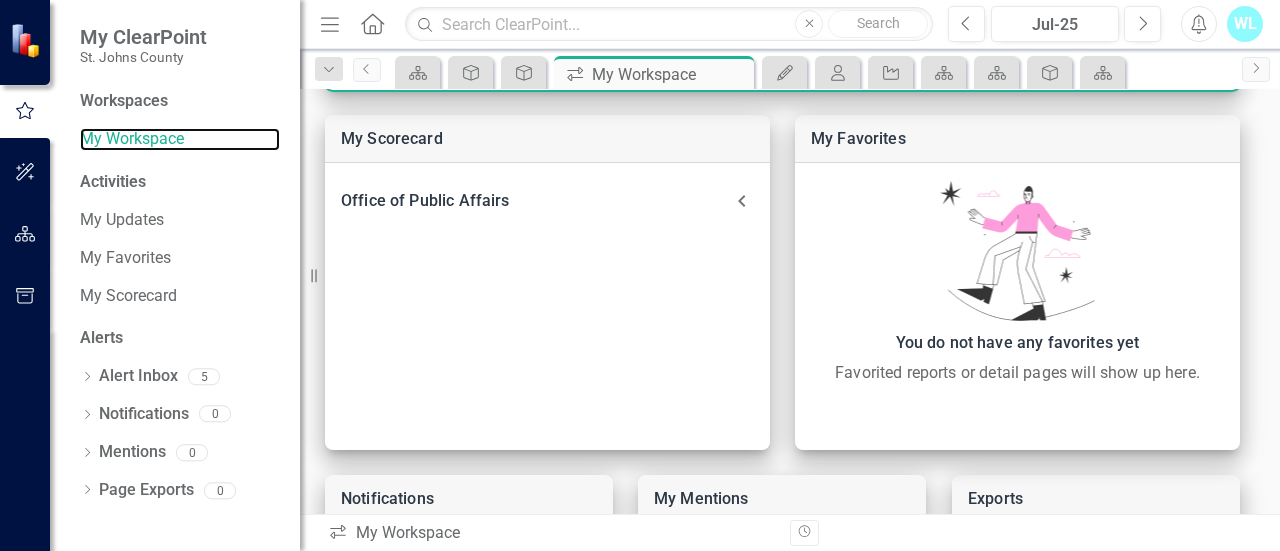 scroll, scrollTop: 591, scrollLeft: 0, axis: vertical 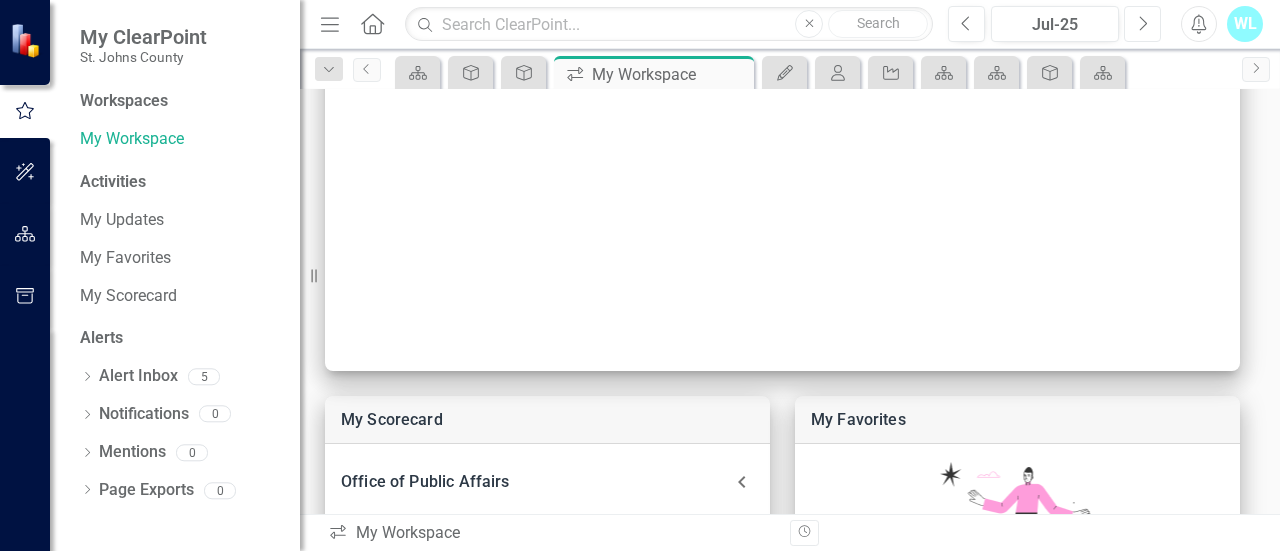 click on "Next" 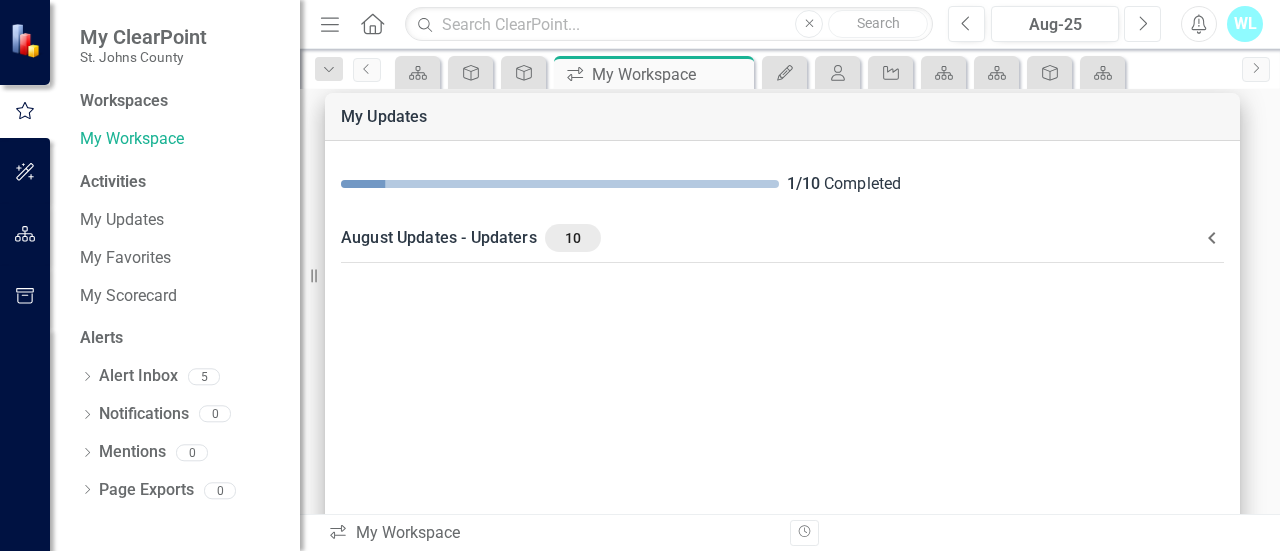 scroll, scrollTop: 0, scrollLeft: 0, axis: both 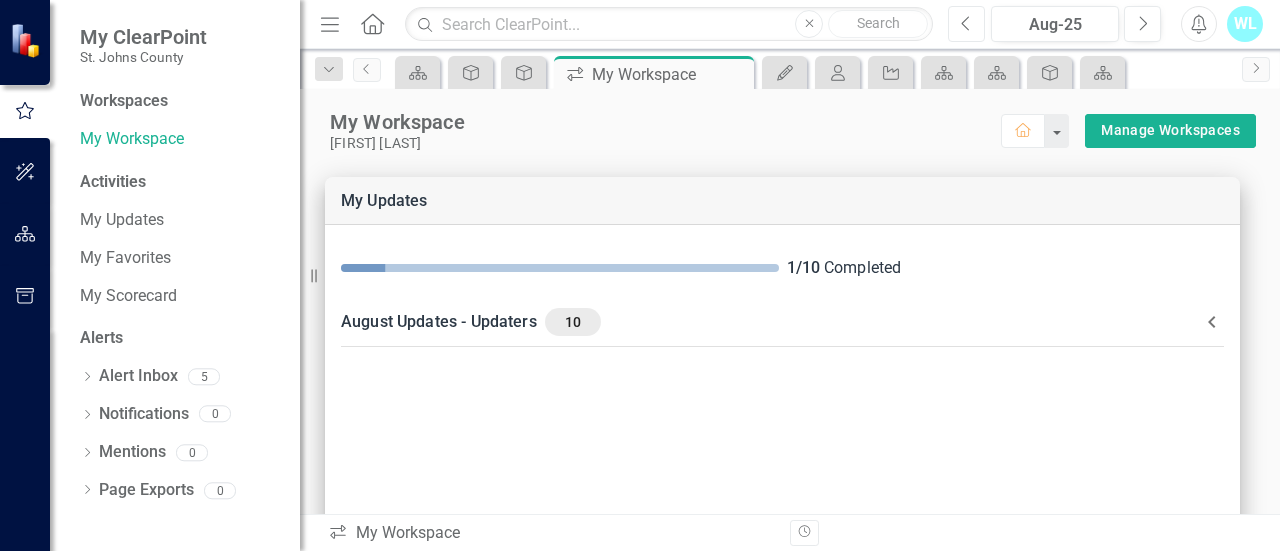 click on "Previous" at bounding box center [966, 24] 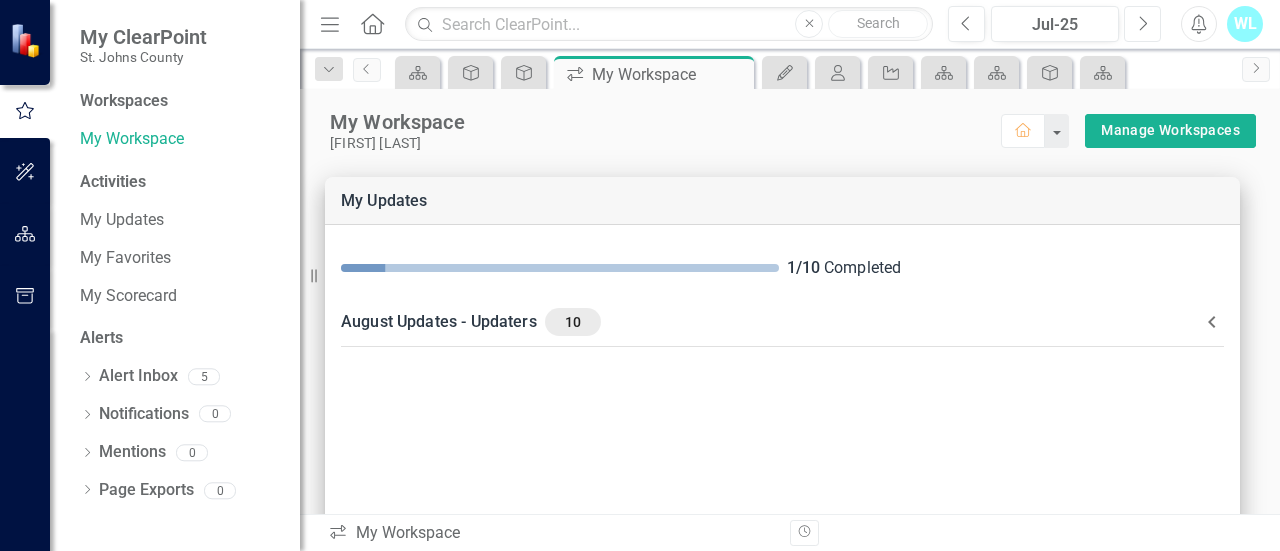 click on "Next" at bounding box center (1142, 24) 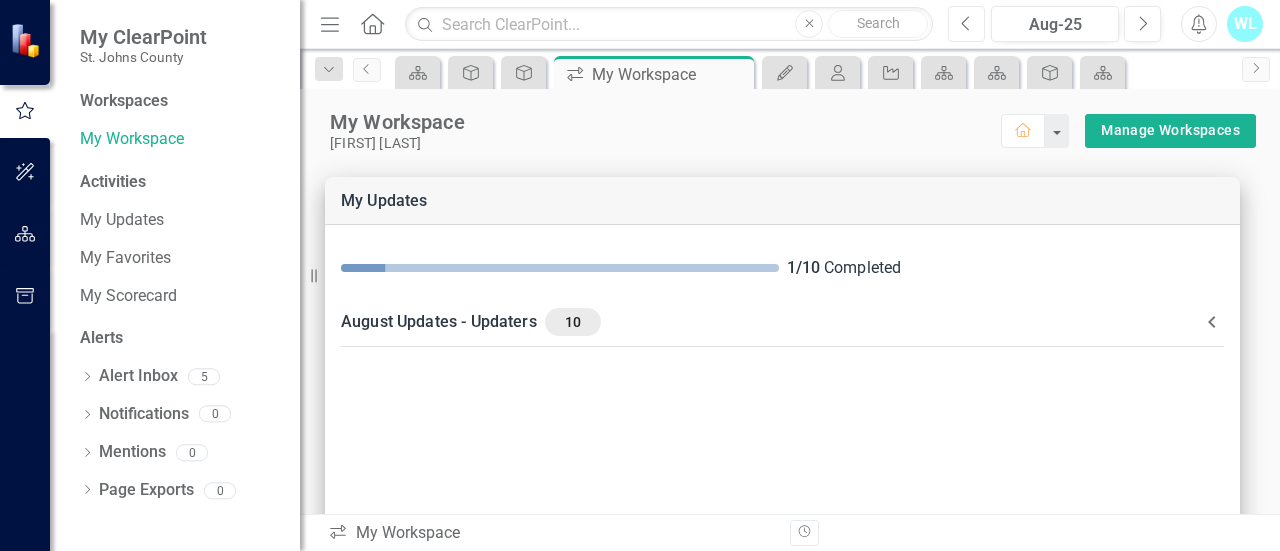 click on "Previous" at bounding box center [966, 24] 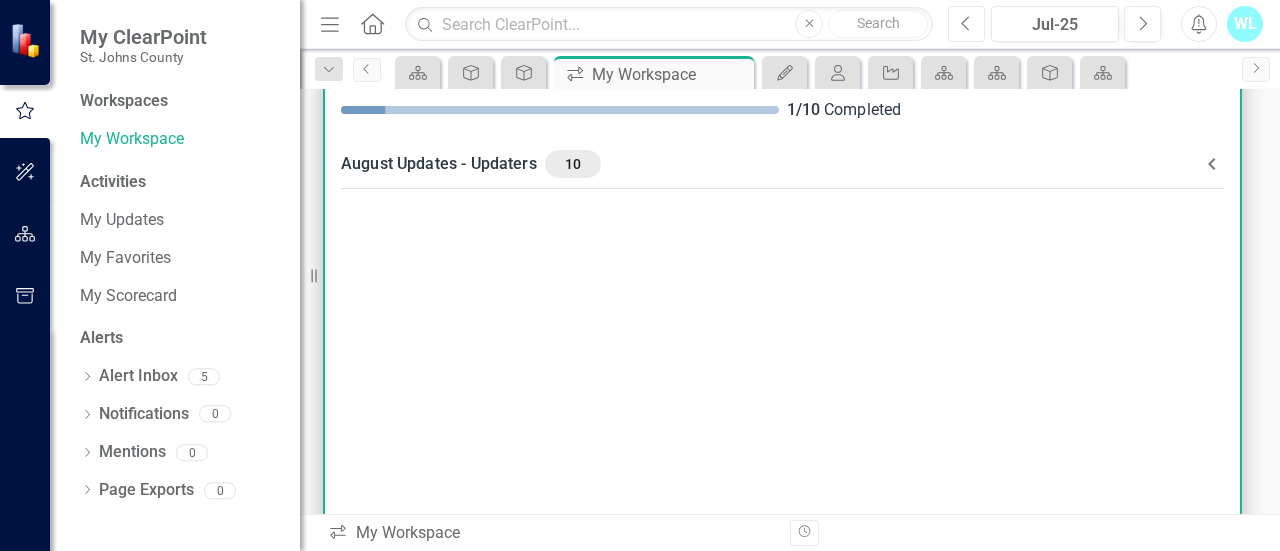 scroll, scrollTop: 0, scrollLeft: 0, axis: both 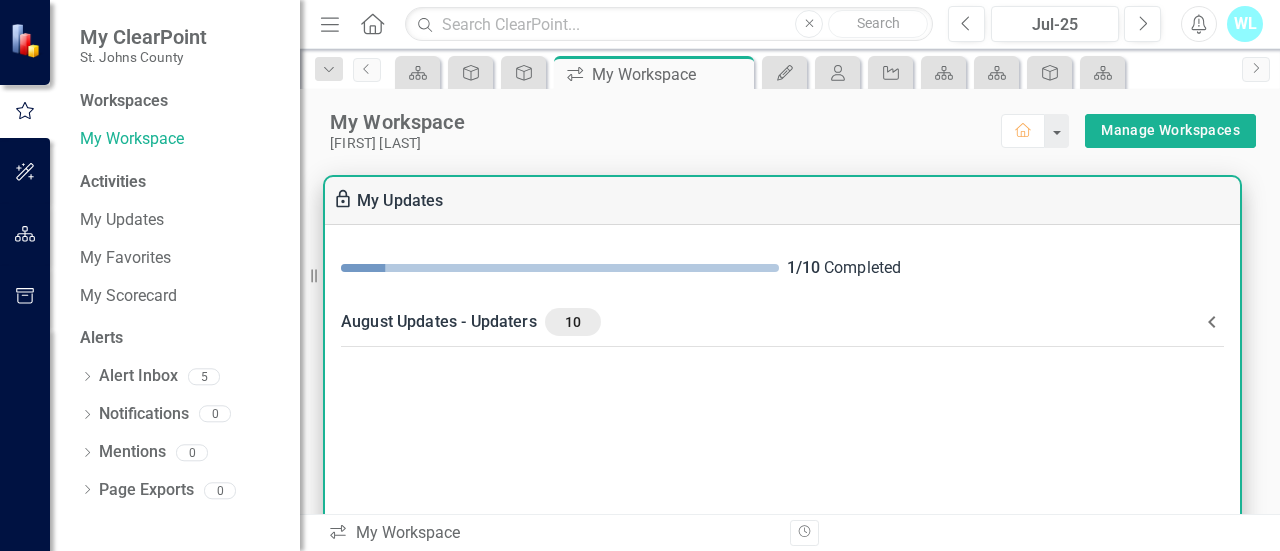 click on "August Updates - Updaters 10" at bounding box center (770, 322) 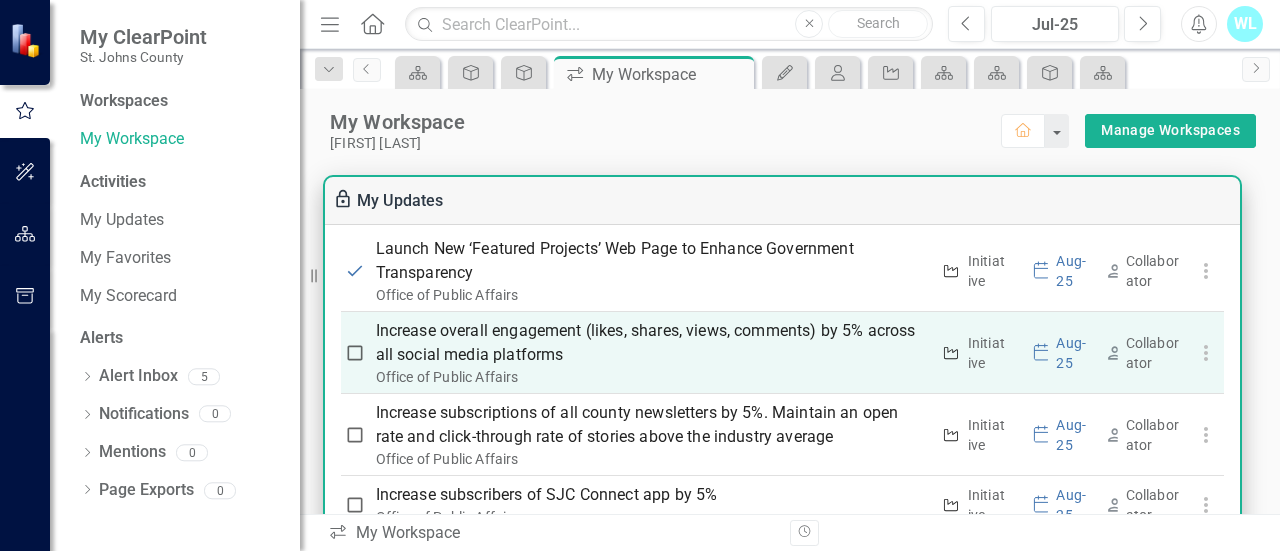 scroll, scrollTop: 1512, scrollLeft: 0, axis: vertical 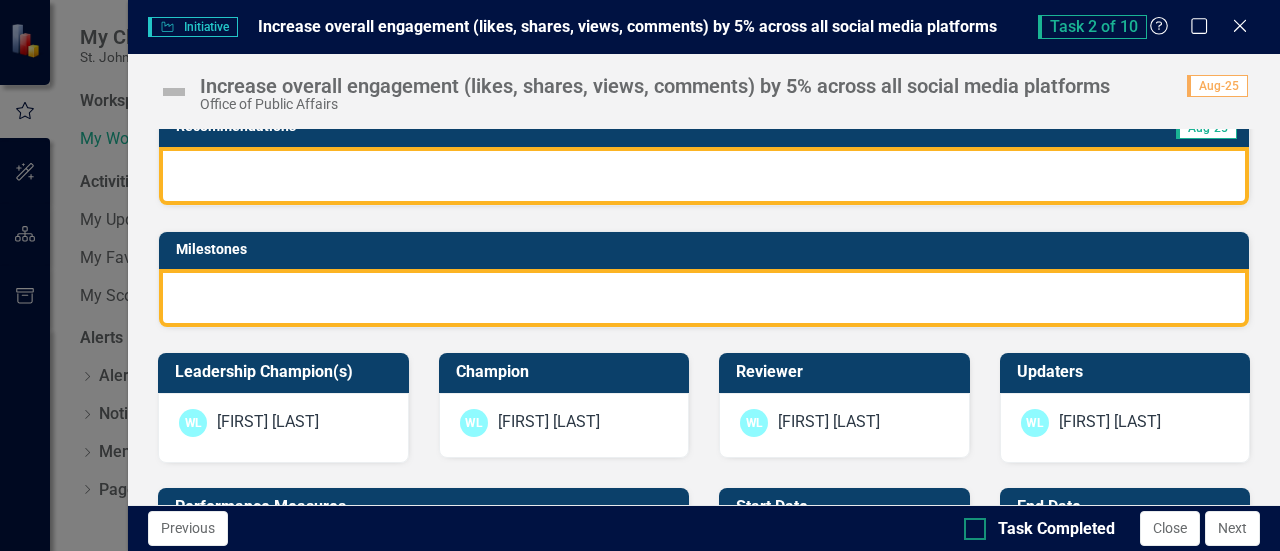 click at bounding box center (975, 529) 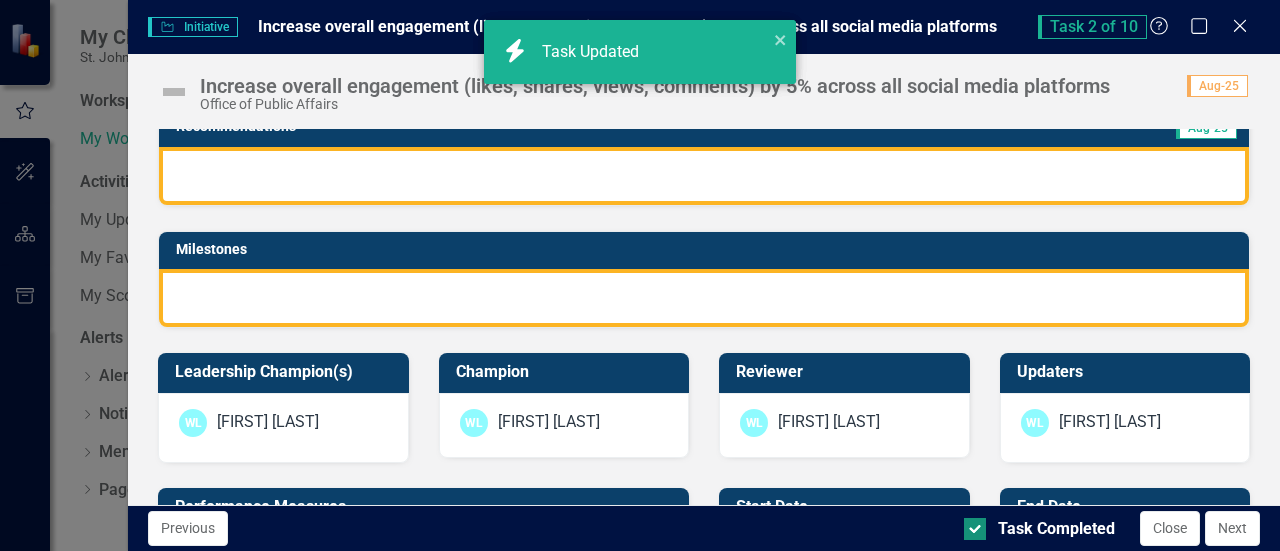 checkbox on "true" 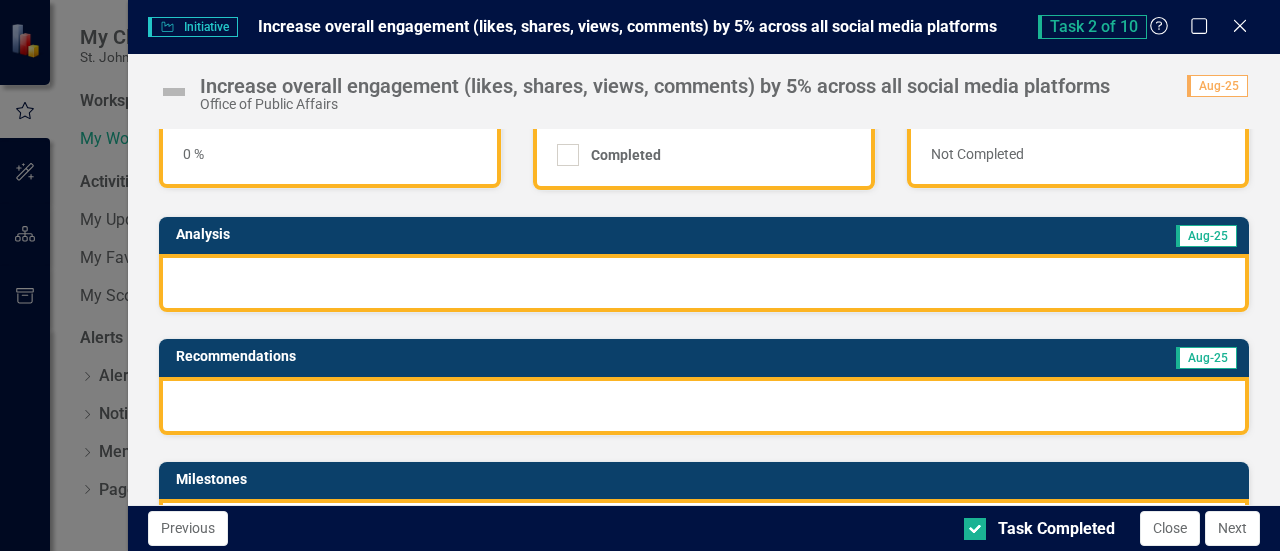 scroll, scrollTop: 287, scrollLeft: 0, axis: vertical 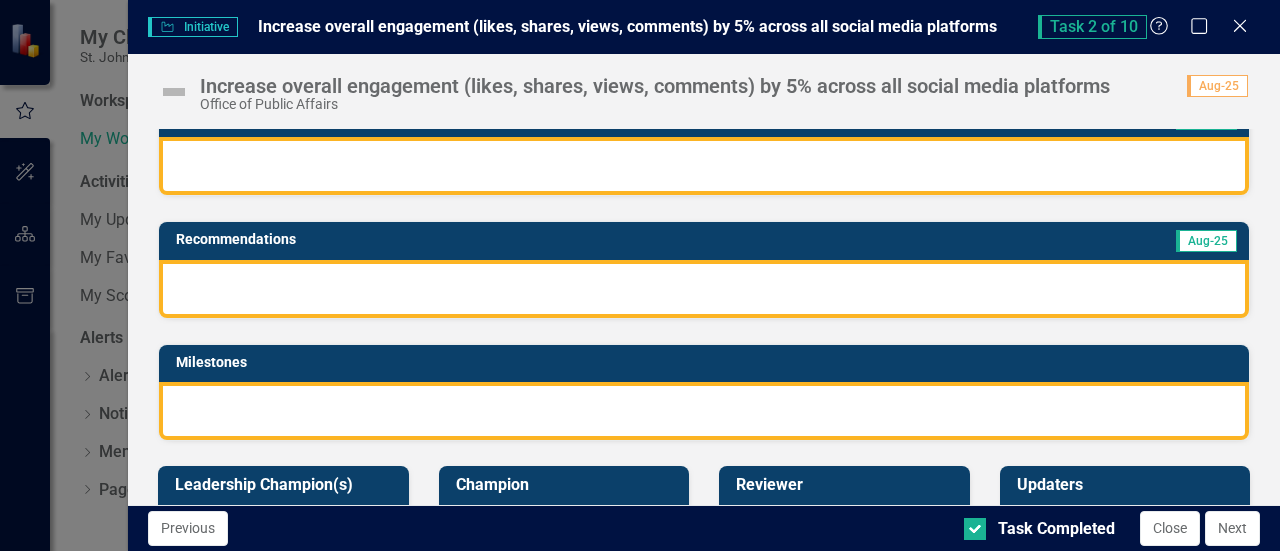 click at bounding box center [704, 411] 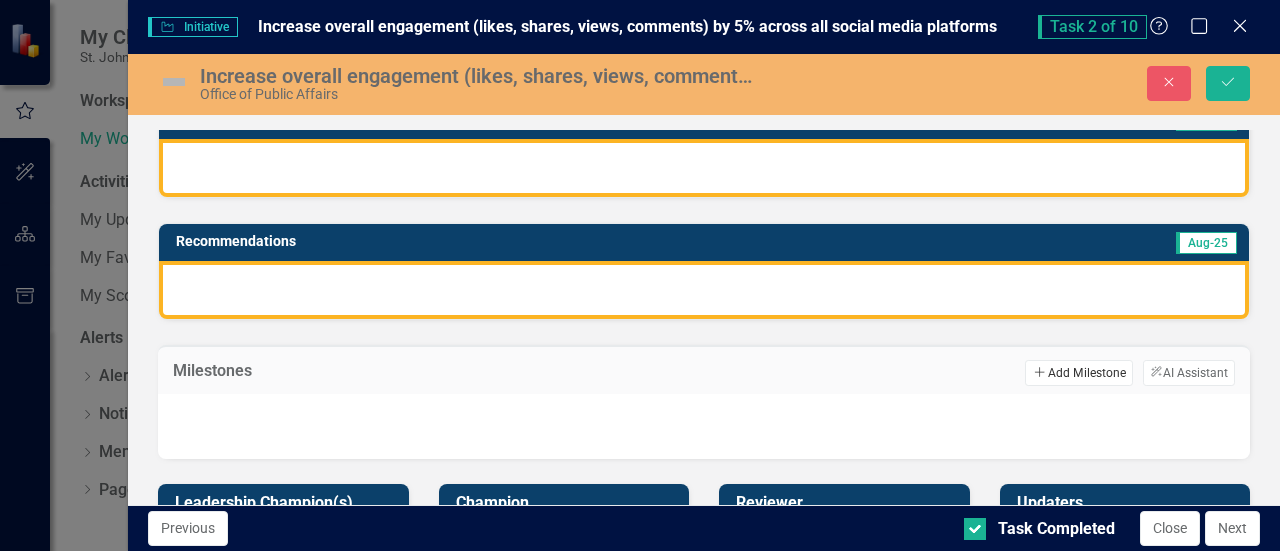 click on "Add  Add Milestone" at bounding box center (1078, 373) 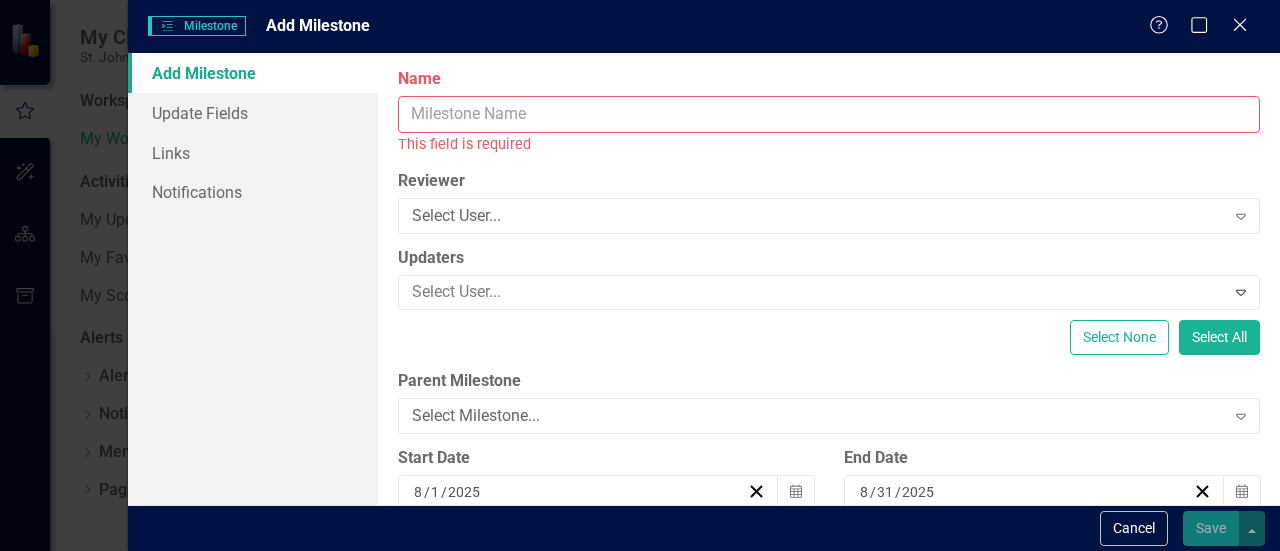 click on "Name" at bounding box center [829, 114] 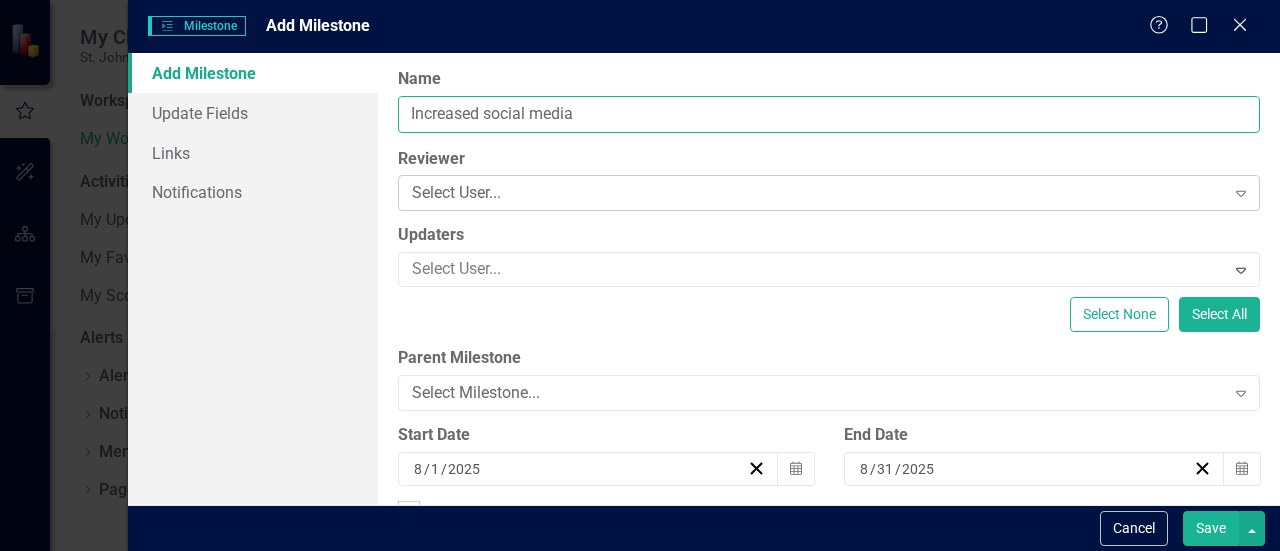 type on "Increased social media" 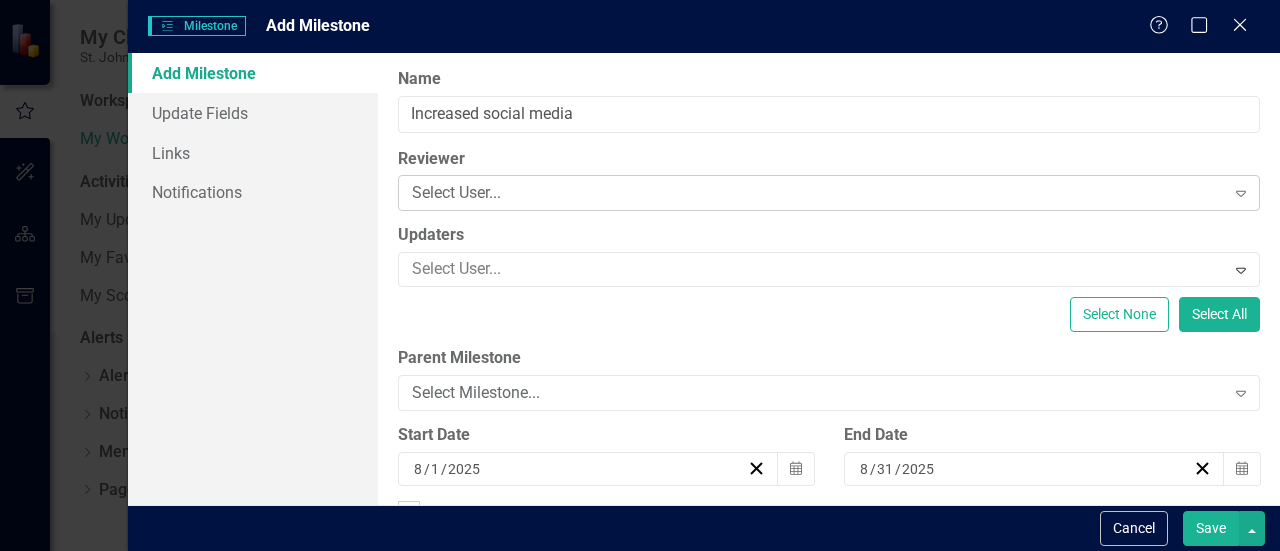 click on "Select User..." at bounding box center (818, 193) 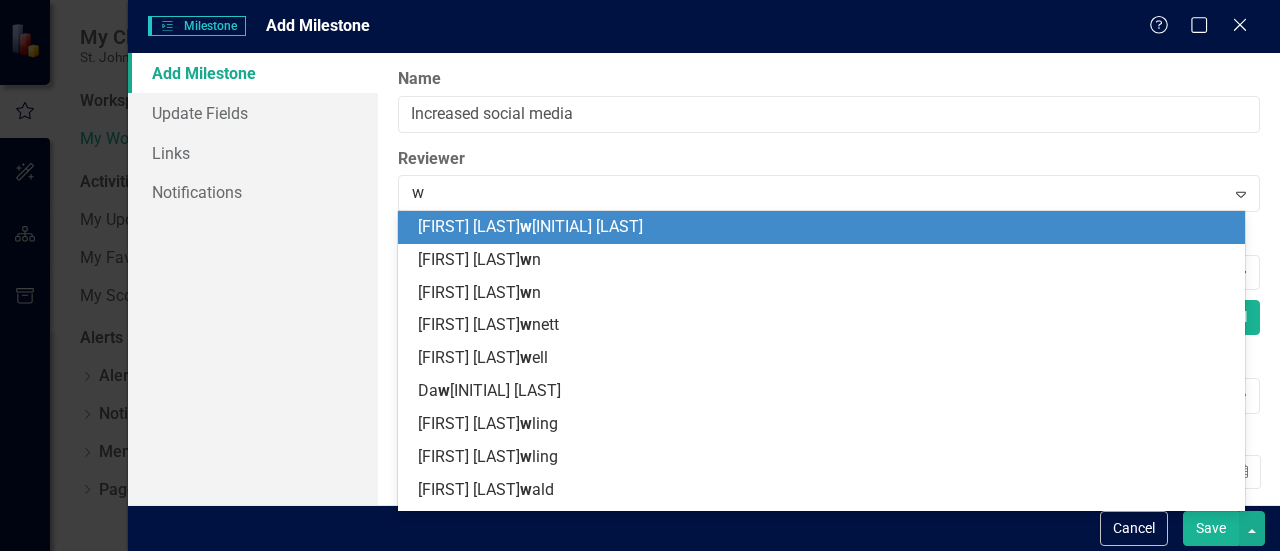 type on "wa" 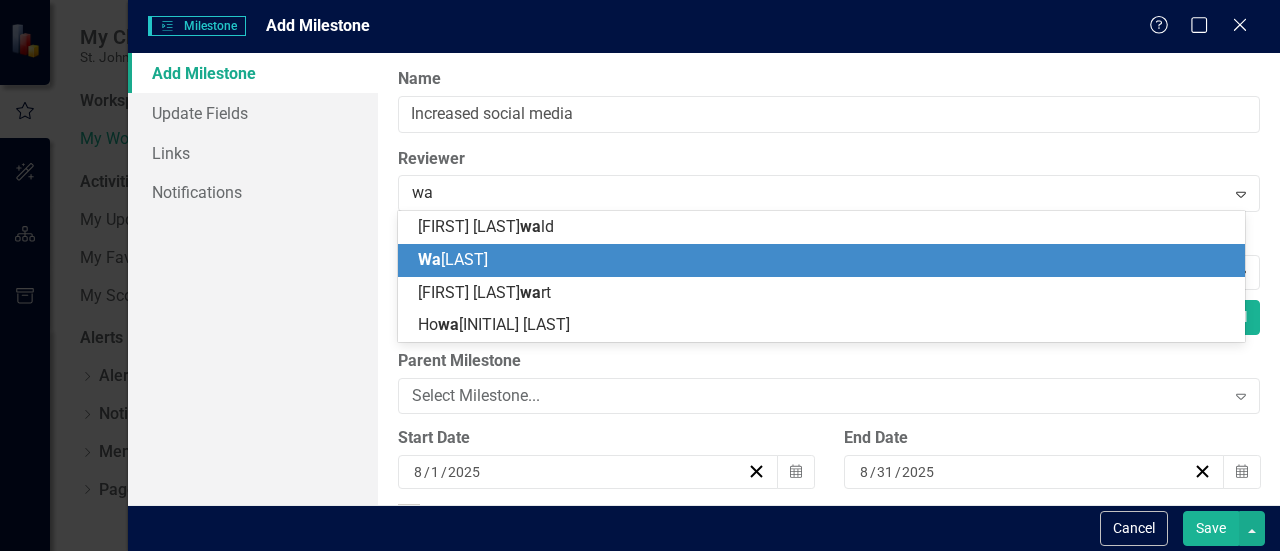 click on "[FIRST] [LAST]" at bounding box center [825, 260] 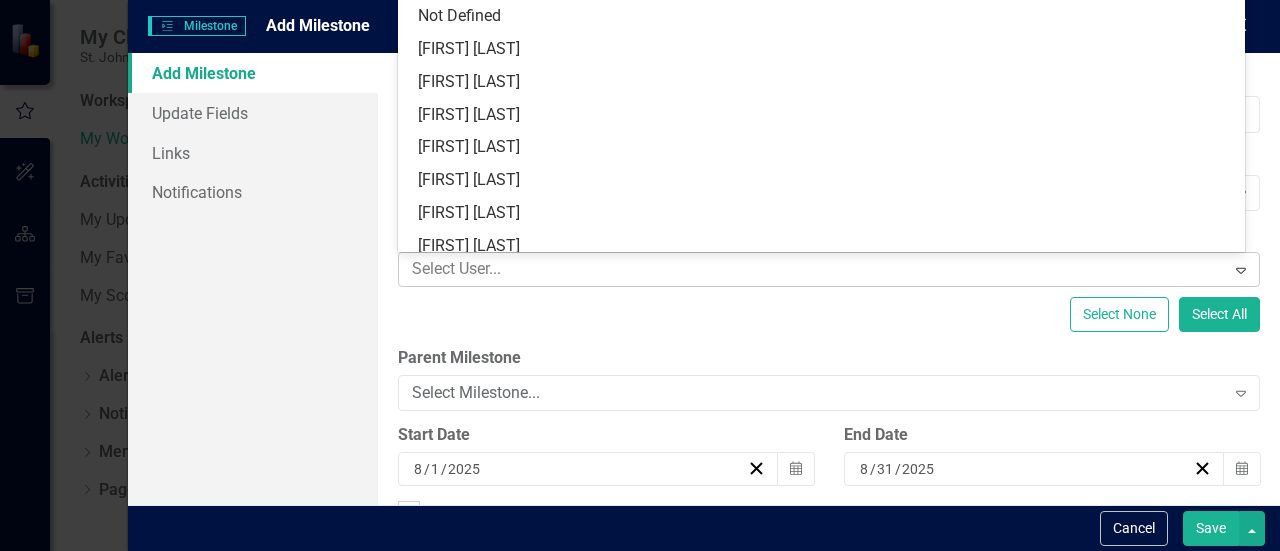 click at bounding box center [814, 269] 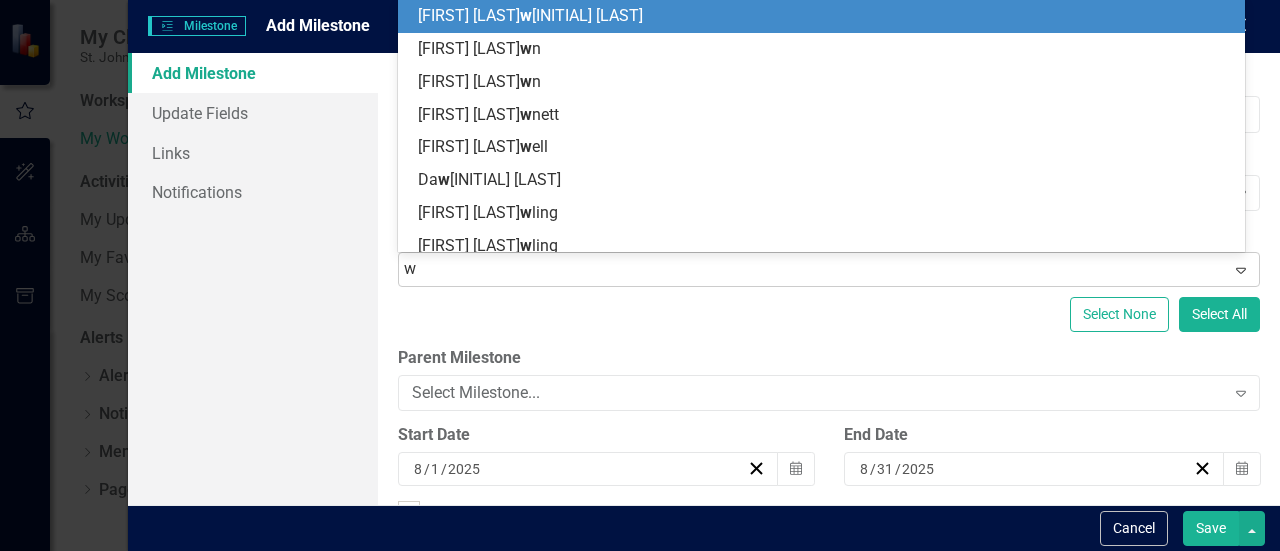 type on "wa" 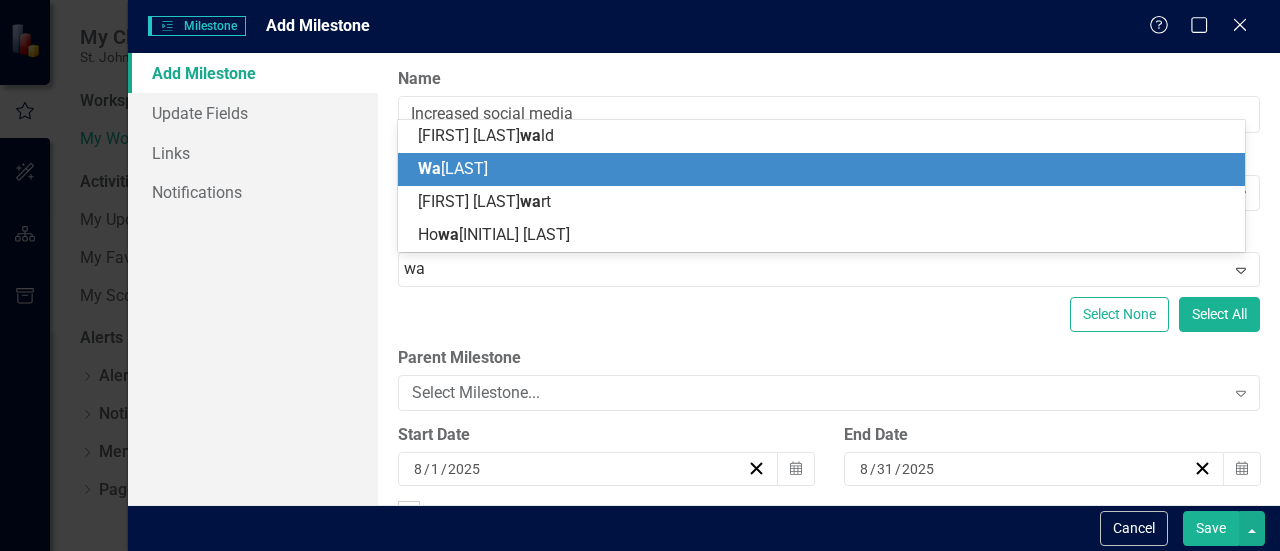 click on "[FIRST] [LAST]" at bounding box center [453, 168] 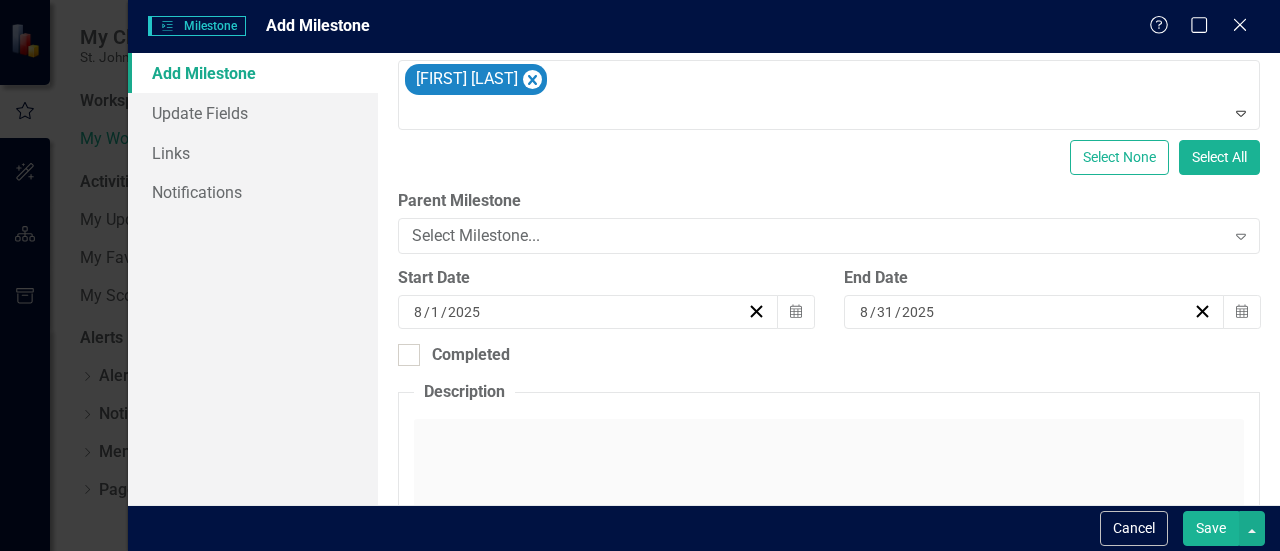 scroll, scrollTop: 200, scrollLeft: 0, axis: vertical 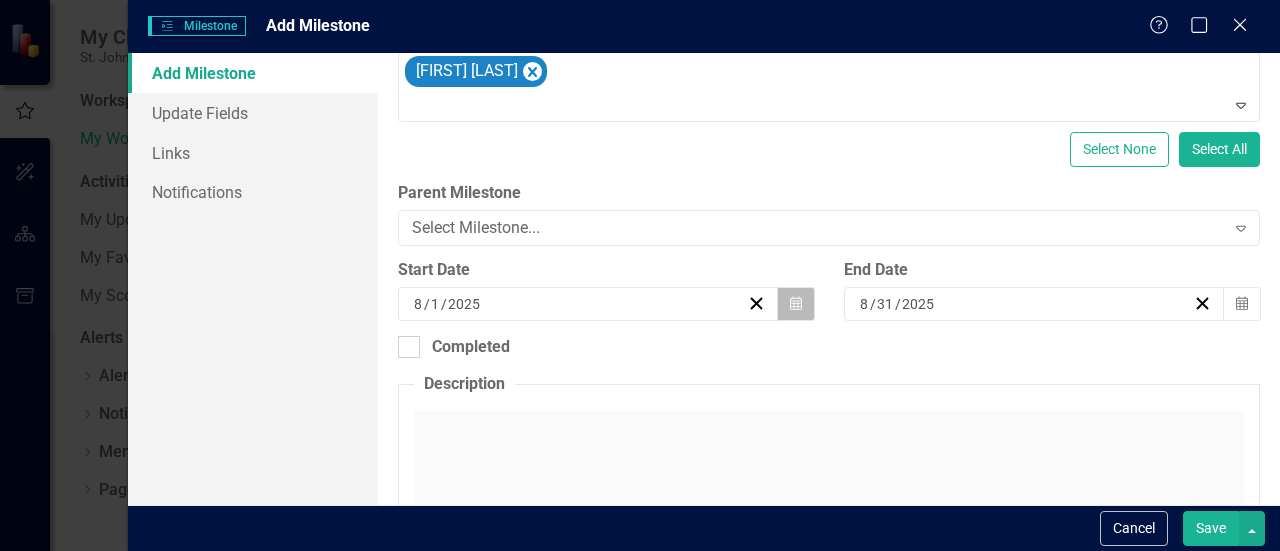 click on "Calendar" 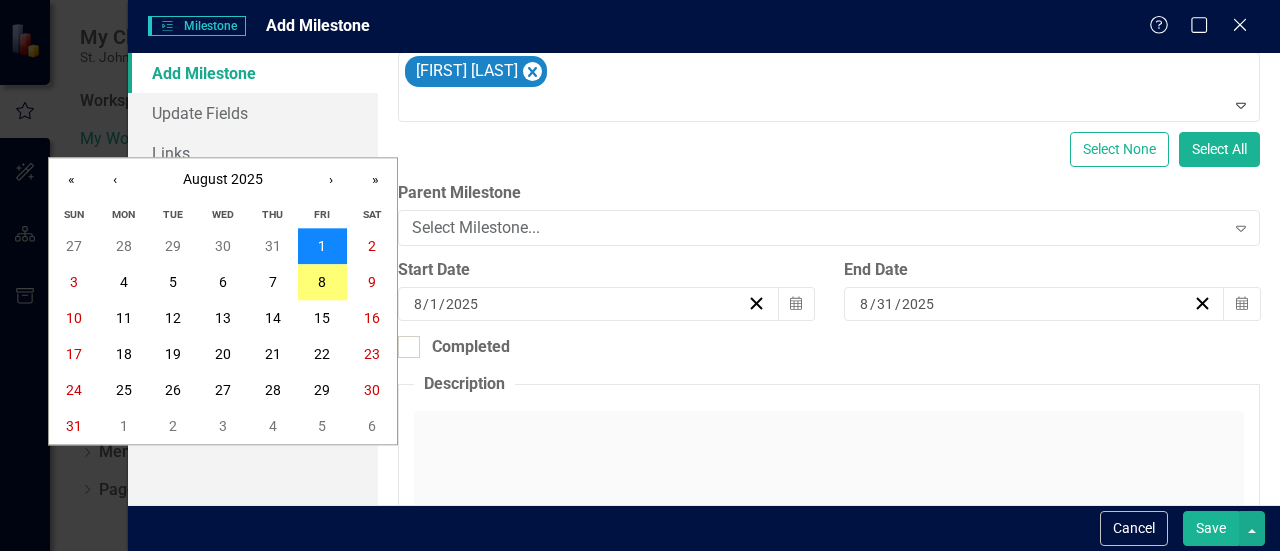 click on "1" at bounding box center (323, 247) 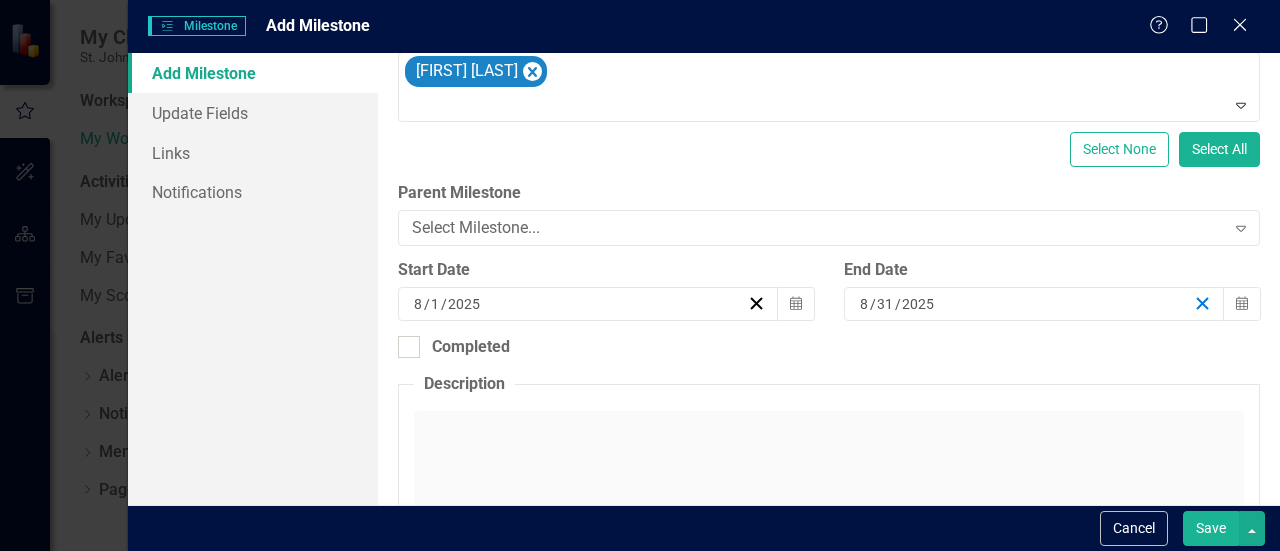 drag, startPoint x: 1190, startPoint y: 297, endPoint x: 1170, endPoint y: 309, distance: 23.323807 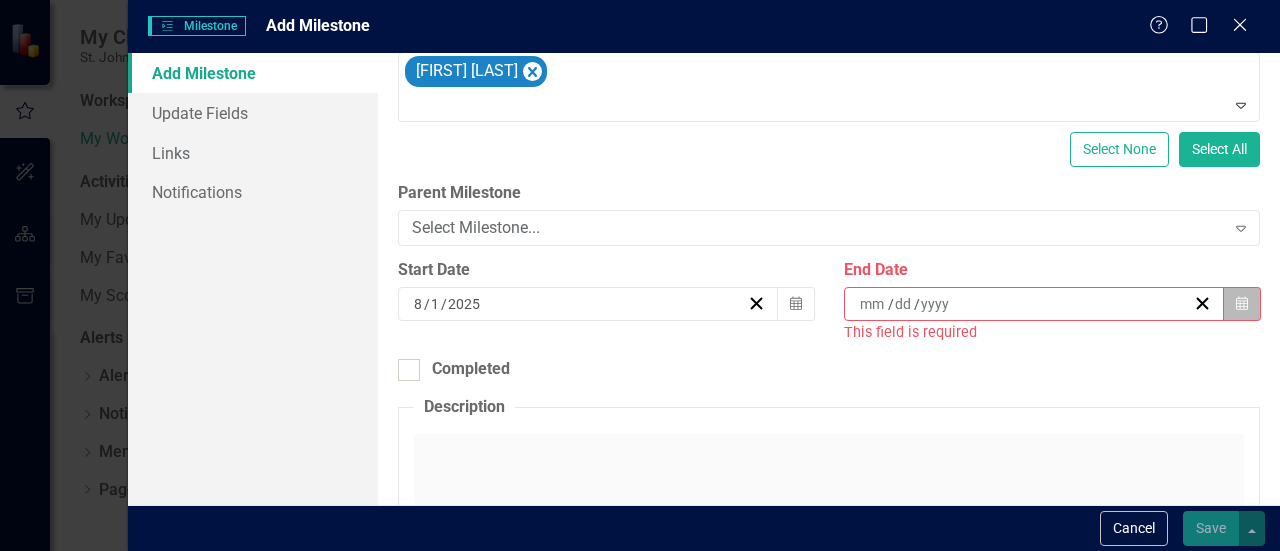click 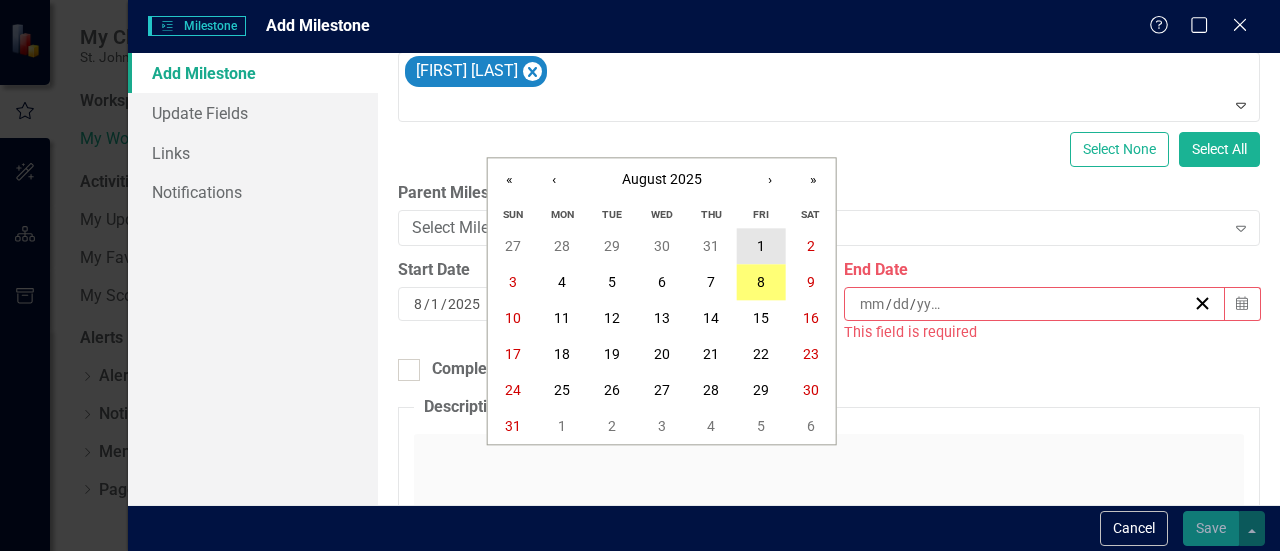 click on "1" at bounding box center (761, 247) 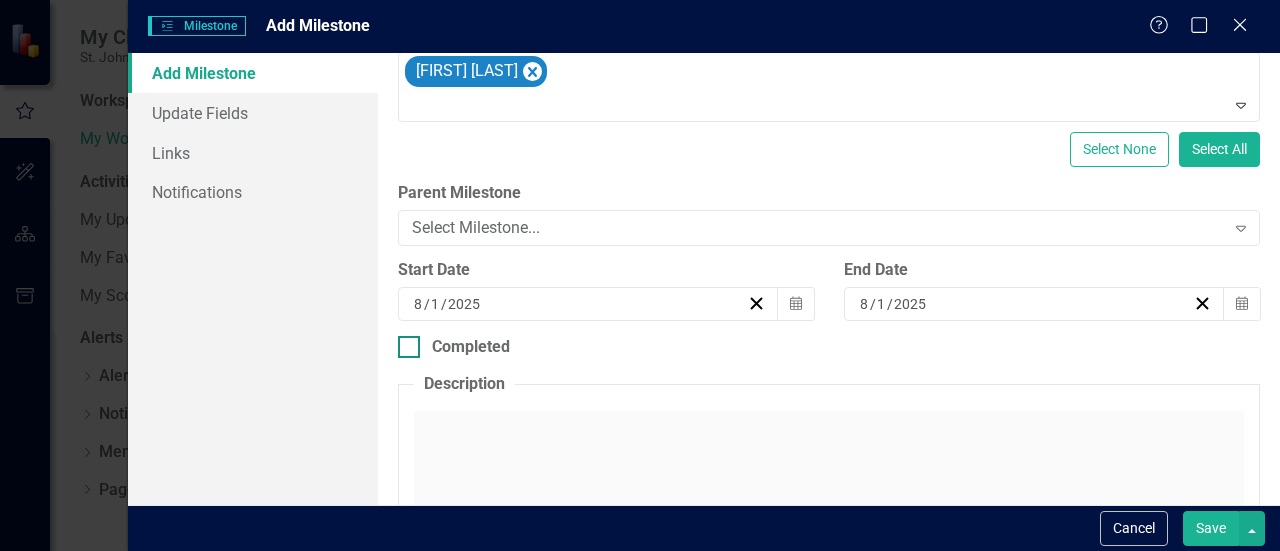 click at bounding box center (409, 347) 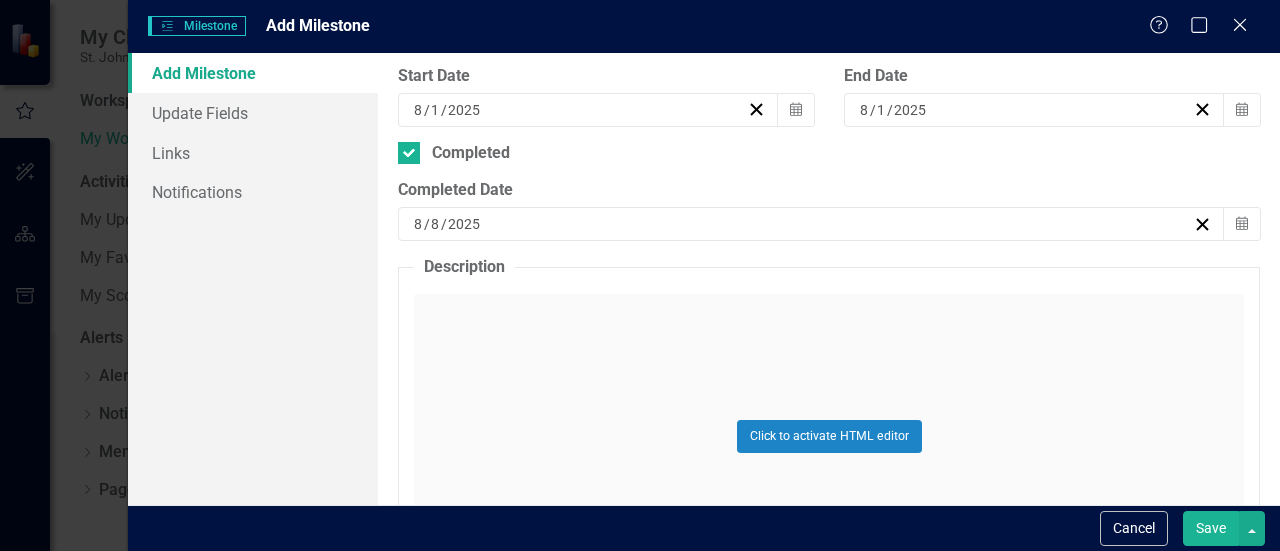 scroll, scrollTop: 400, scrollLeft: 0, axis: vertical 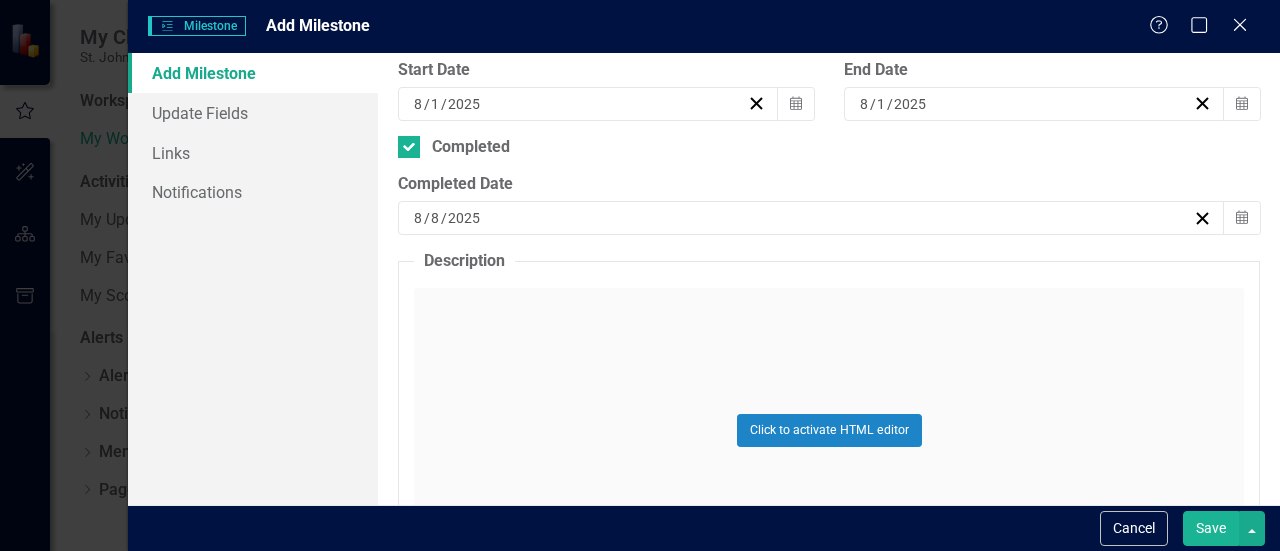 click on "Click to activate HTML editor" at bounding box center [829, 430] 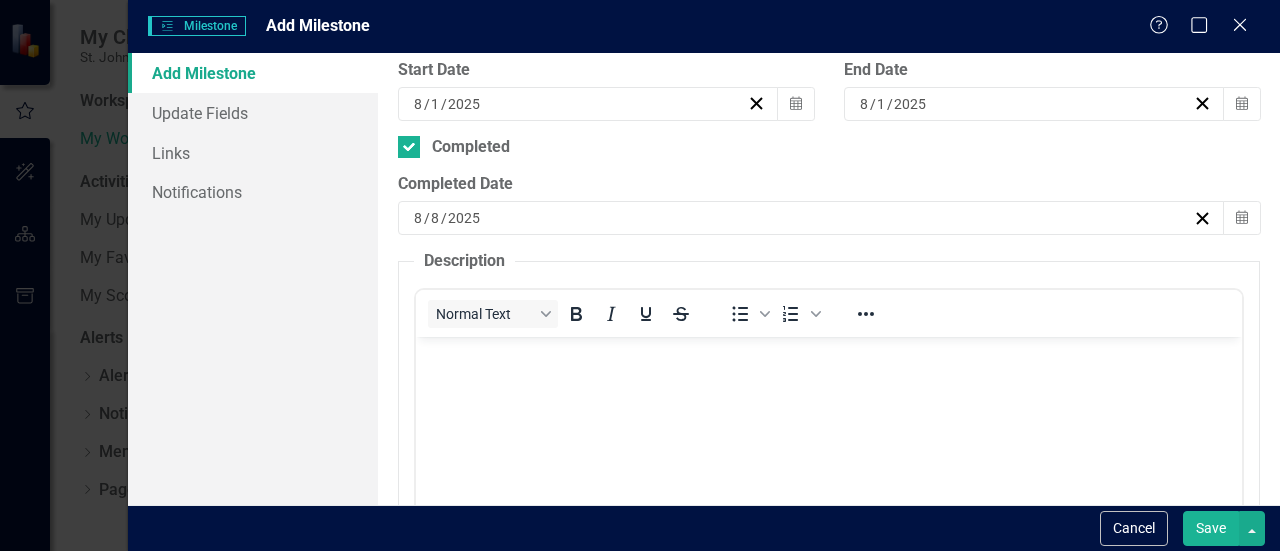 scroll, scrollTop: 0, scrollLeft: 0, axis: both 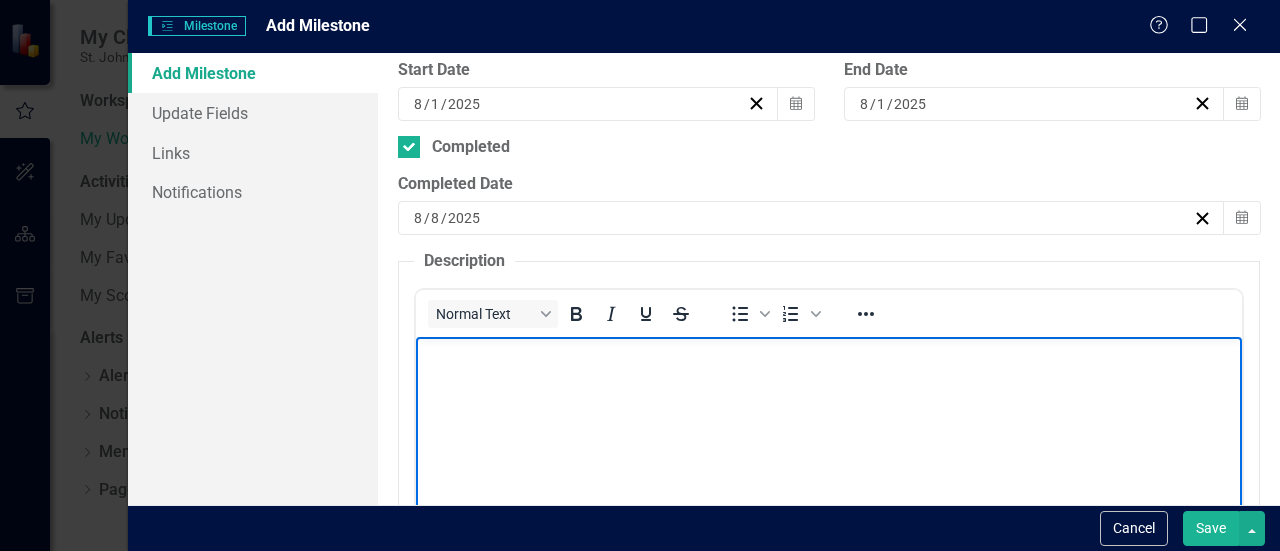 click at bounding box center (829, 487) 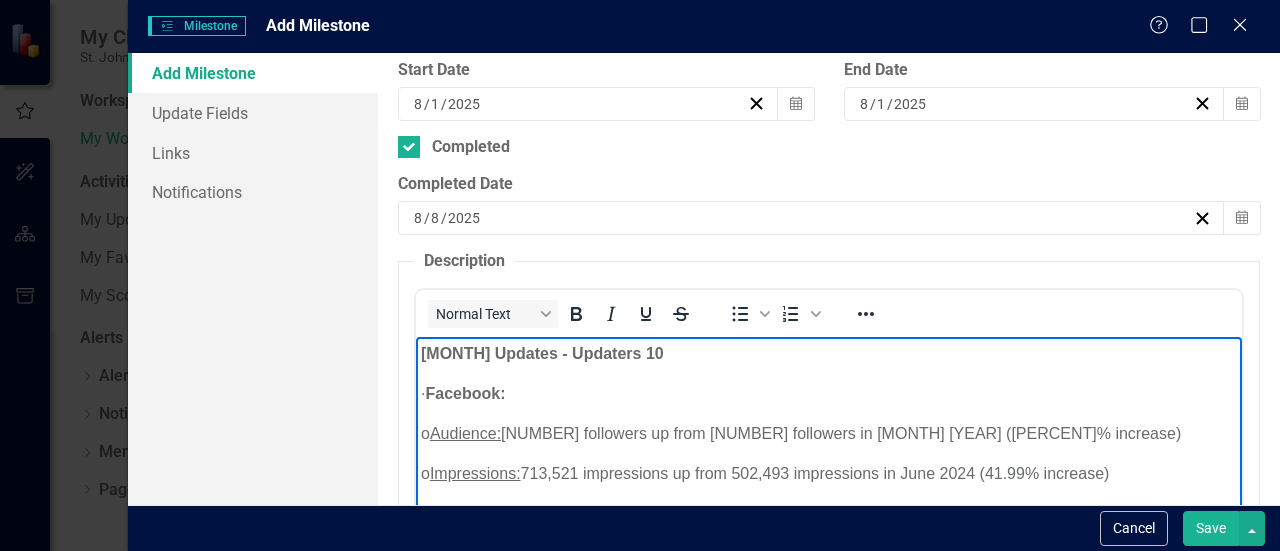 scroll, scrollTop: 577, scrollLeft: 0, axis: vertical 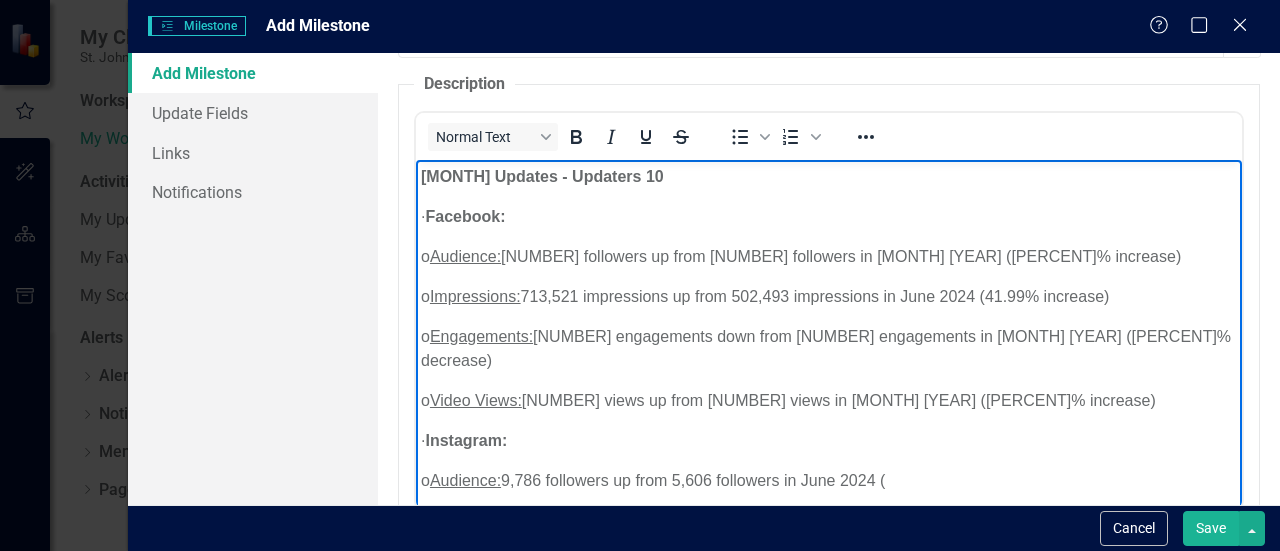 click on "Save" at bounding box center [1211, 528] 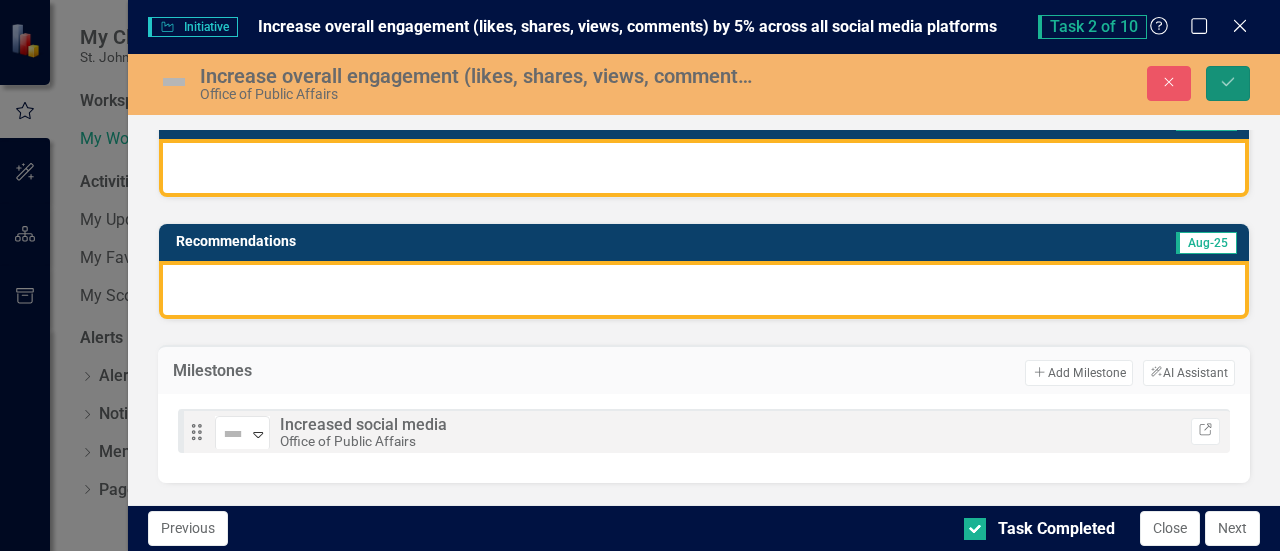 click on "Save" 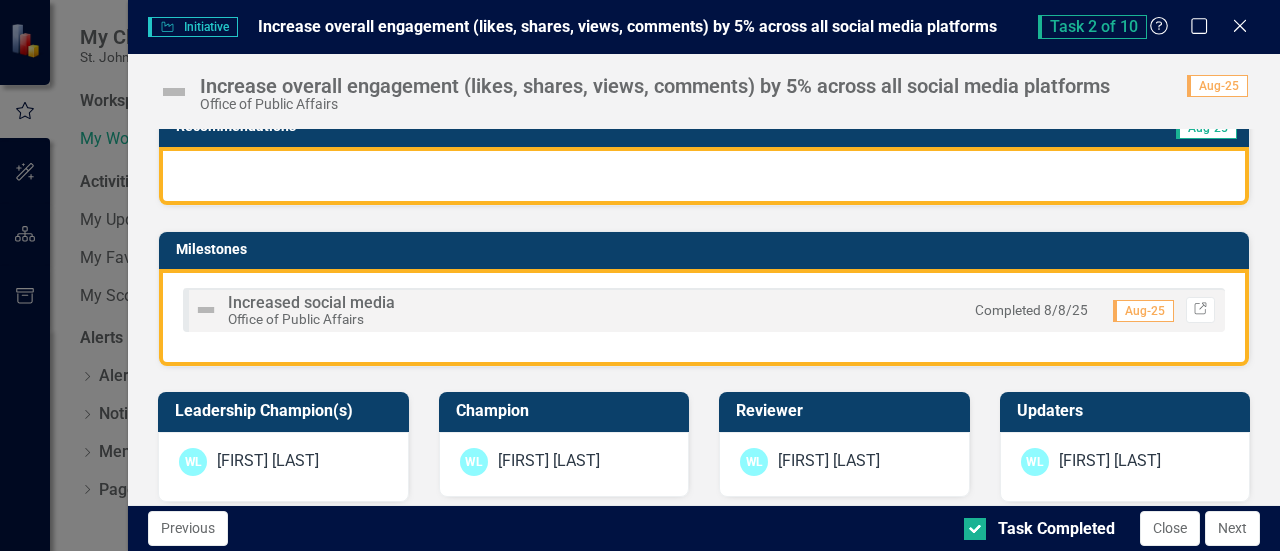 scroll, scrollTop: 952, scrollLeft: 0, axis: vertical 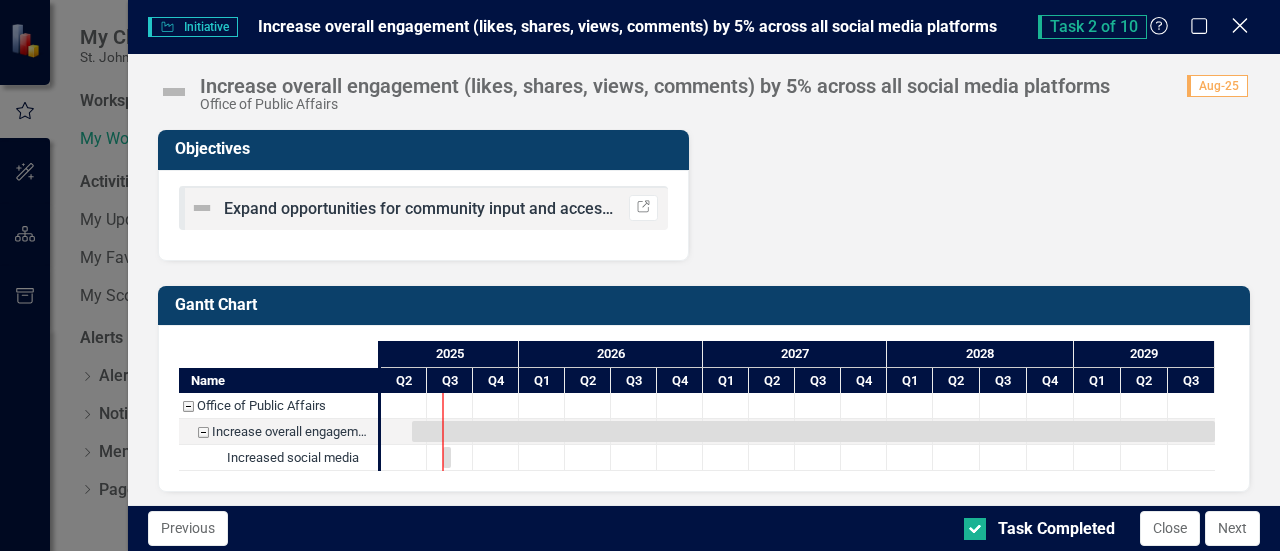 click 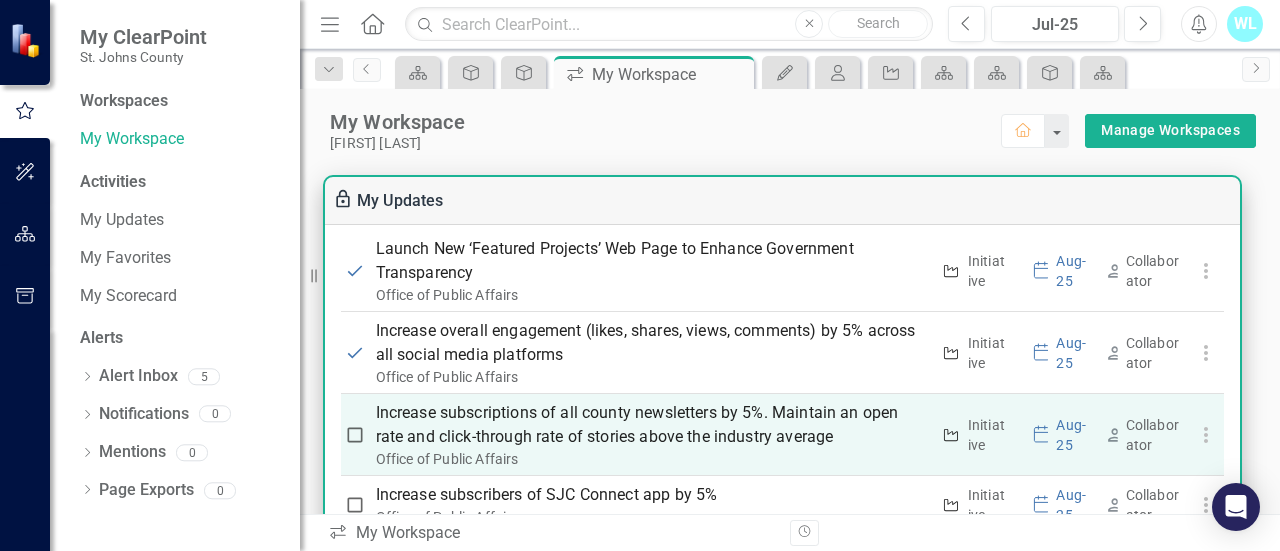 click on "Increase subscriptions of all county newsletters by 5%. Maintain an open rate and click-through rate of stories above the industry average" at bounding box center (652, 425) 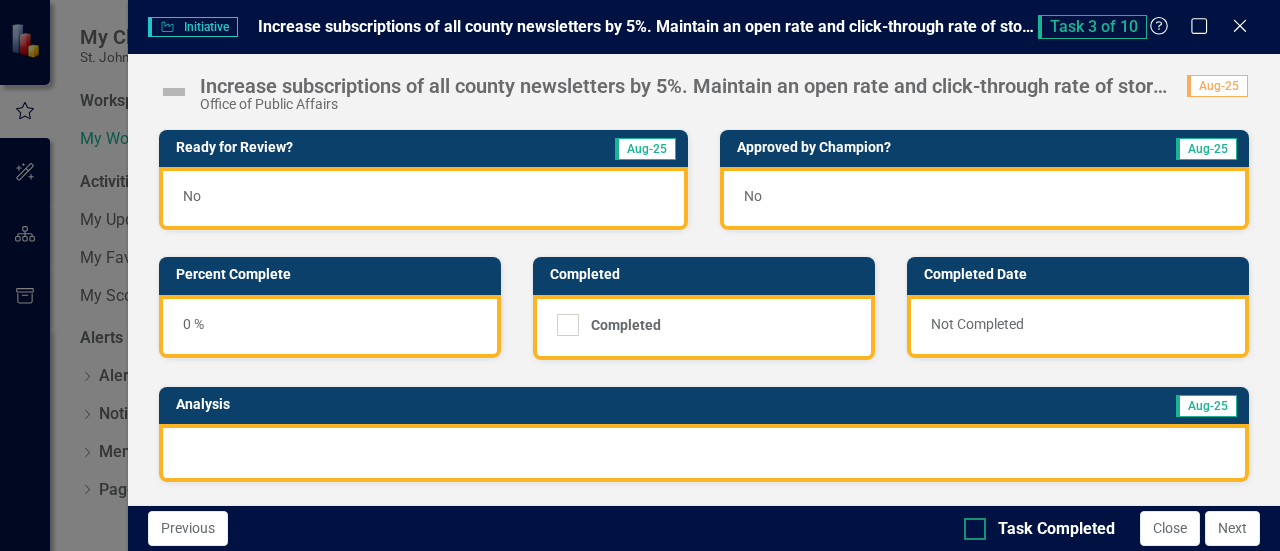 click at bounding box center [975, 529] 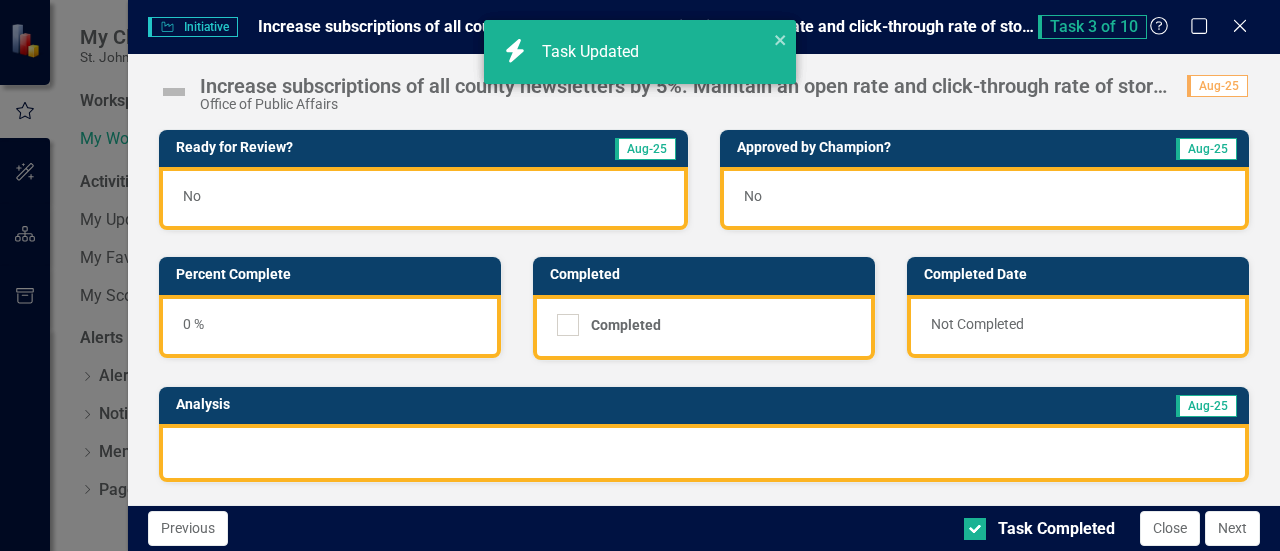 checkbox on "true" 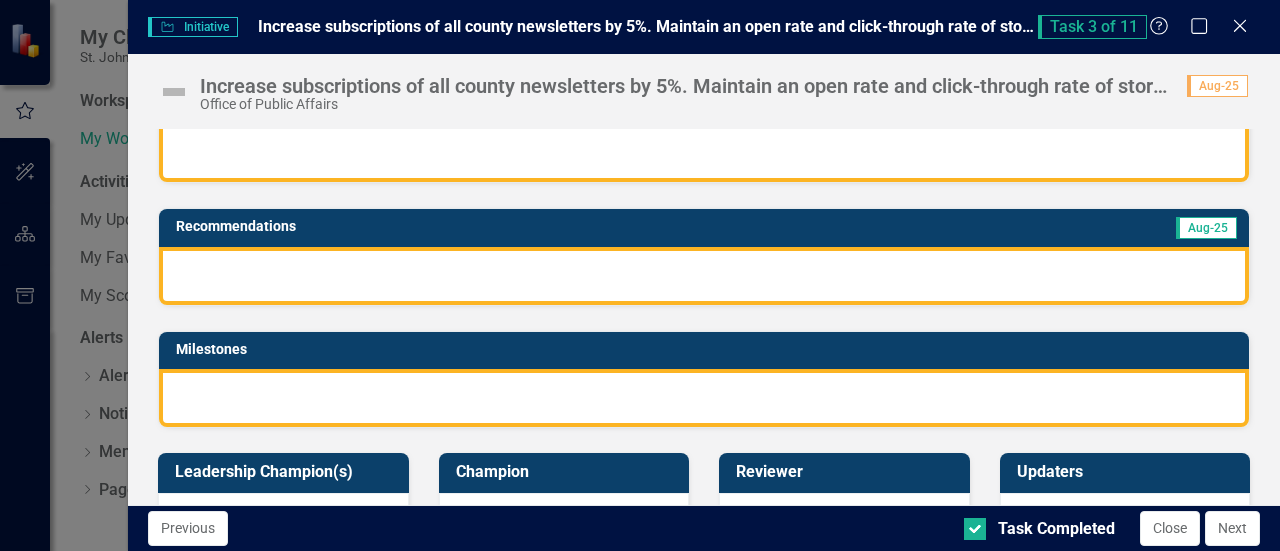 scroll, scrollTop: 400, scrollLeft: 0, axis: vertical 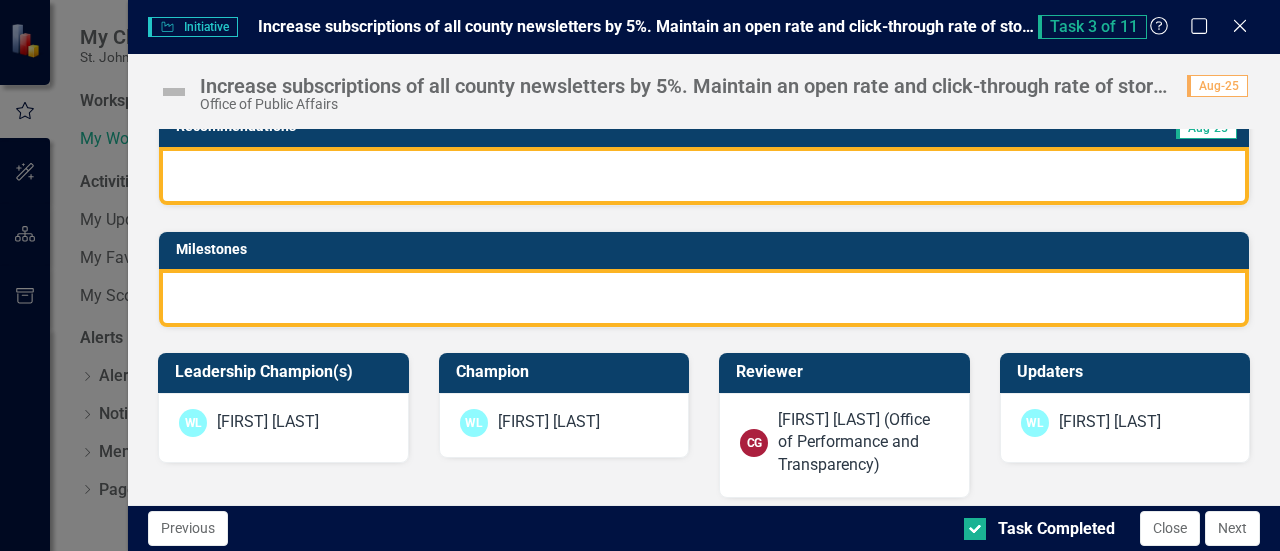 click at bounding box center (704, 298) 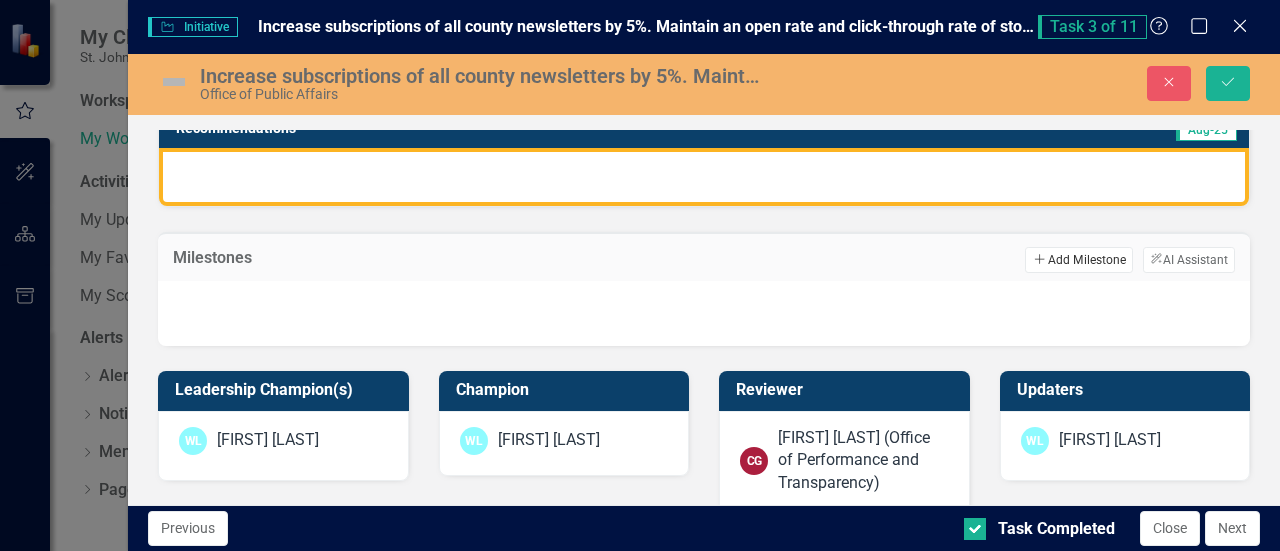 click on "Add  Add Milestone" at bounding box center [1078, 260] 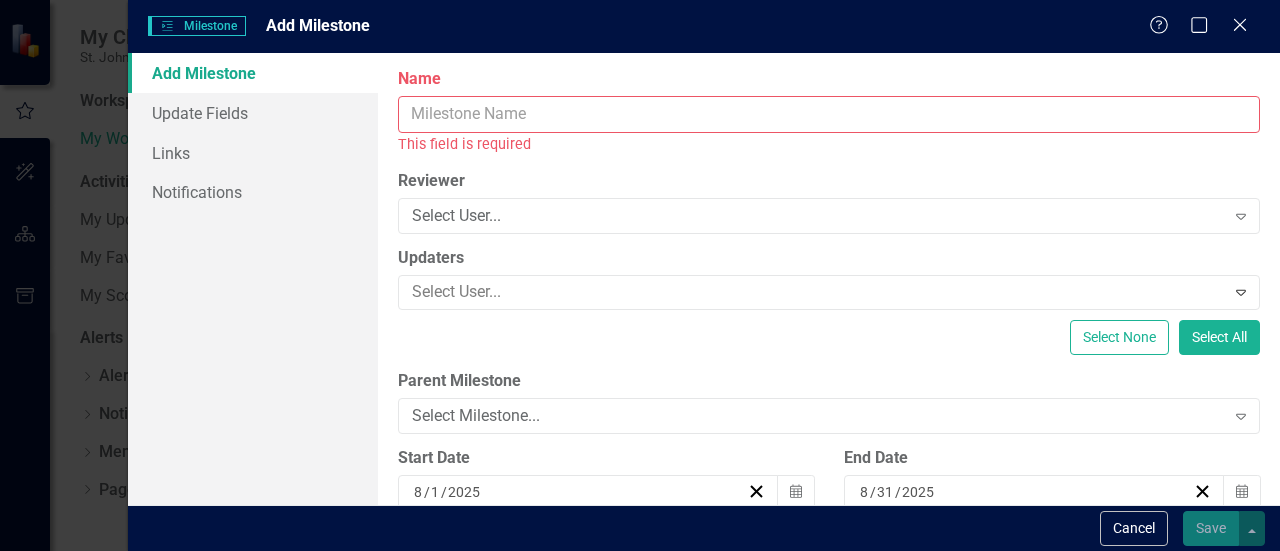 click on "Name" at bounding box center [829, 114] 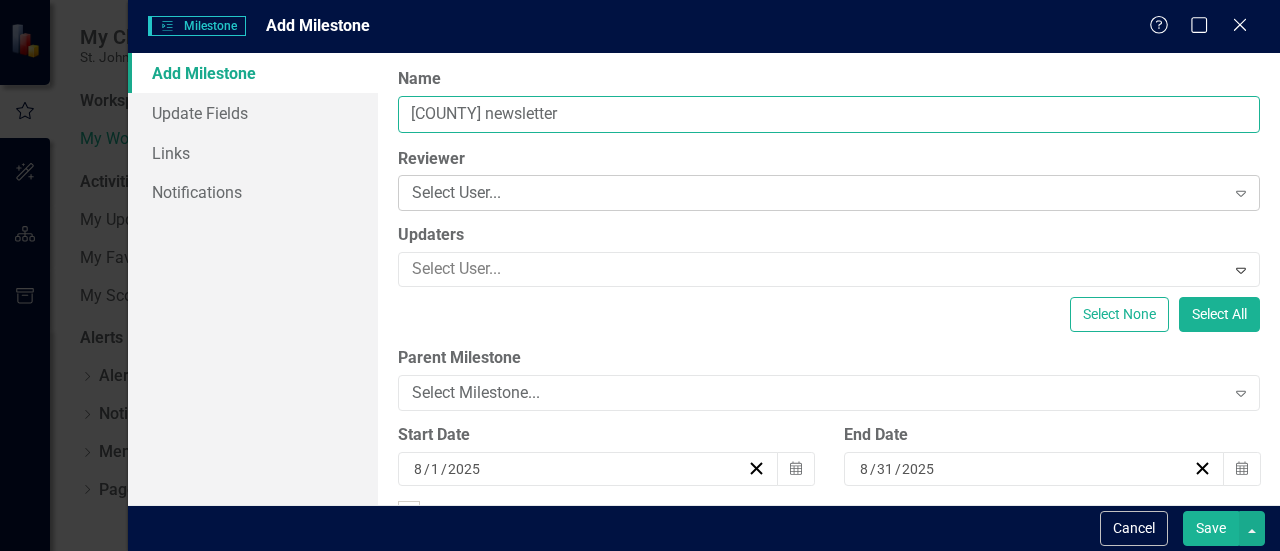 type on "[COUNTY] newsletter" 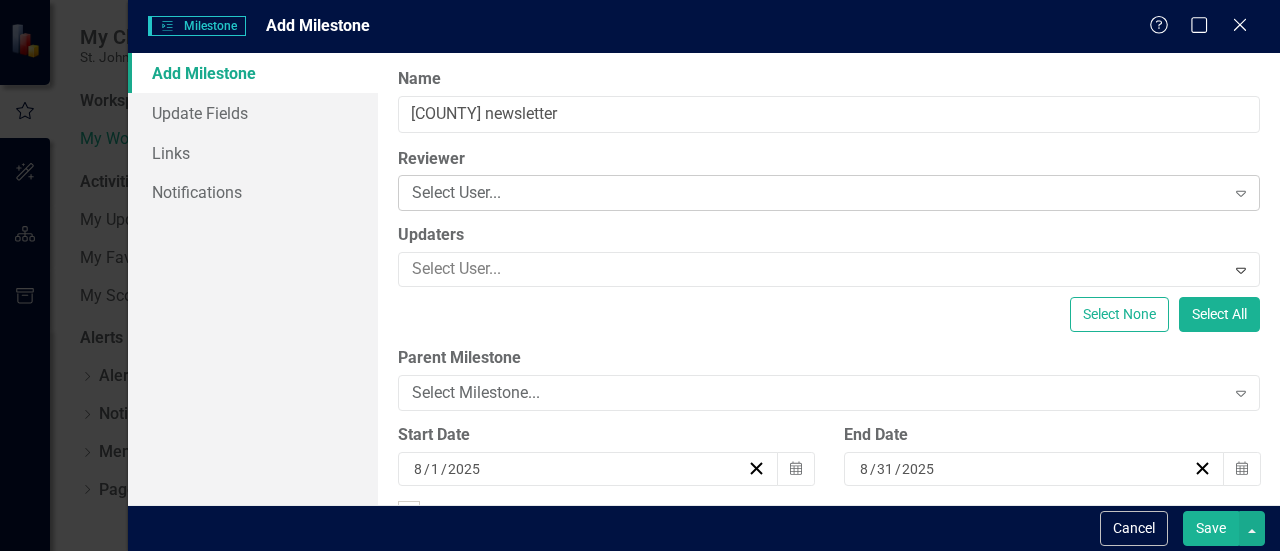 click on "Select User..." at bounding box center (818, 193) 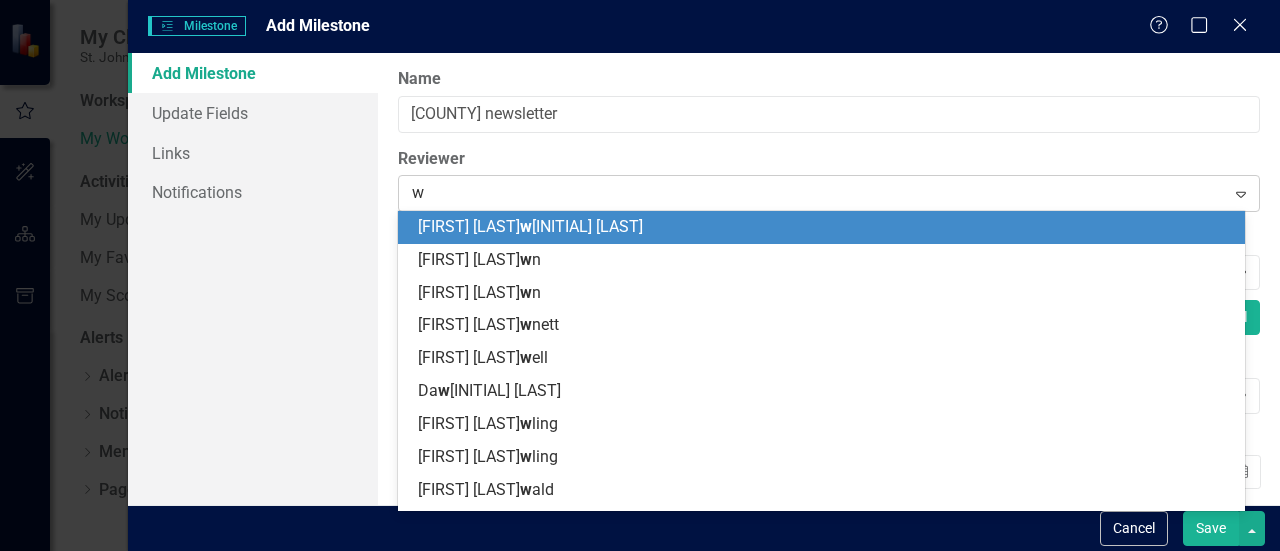 type on "wa" 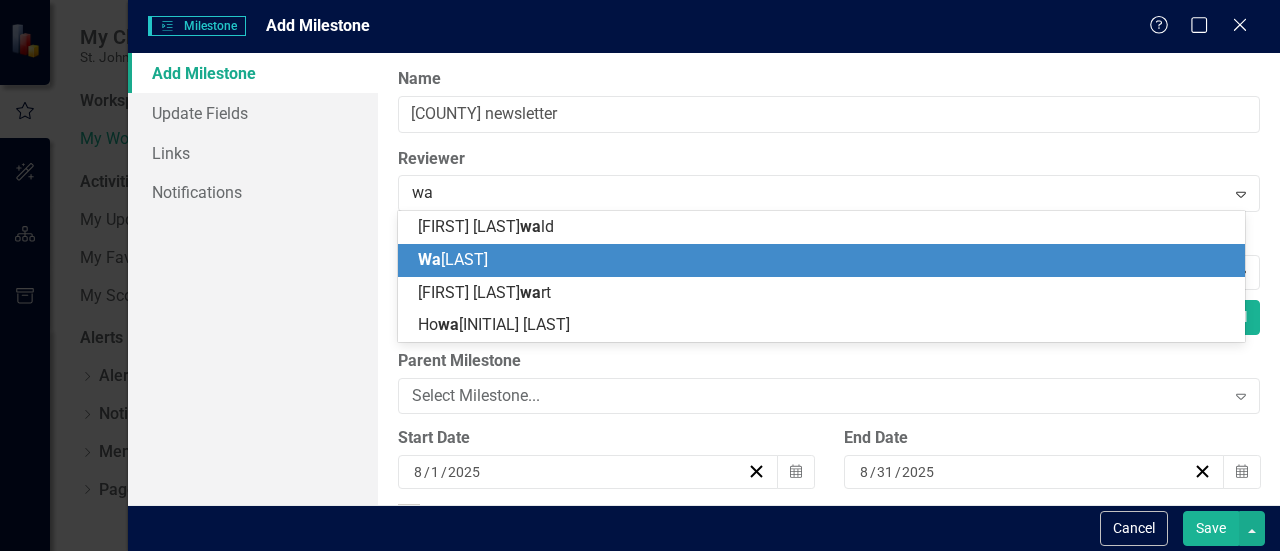 click on "[FIRST] [LAST]" at bounding box center (825, 260) 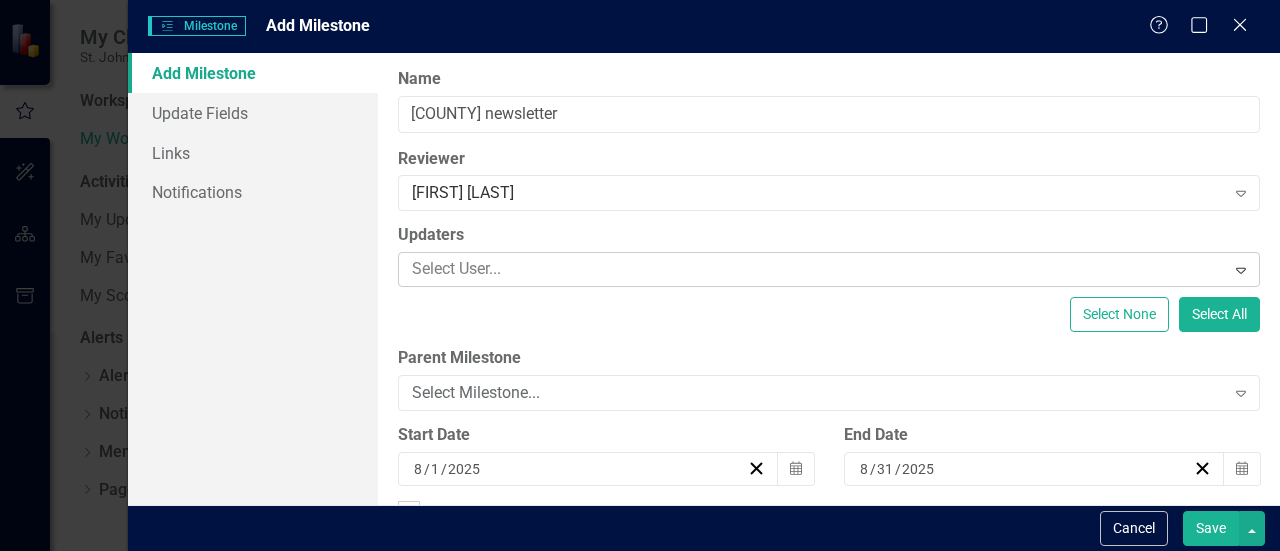 click at bounding box center (814, 269) 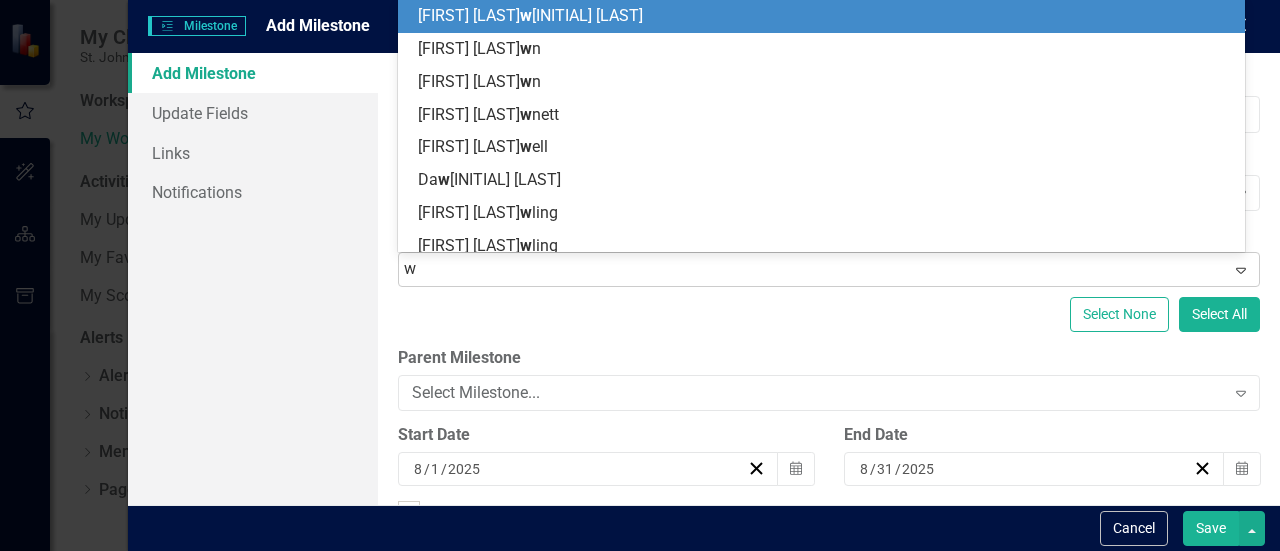 type on "wa" 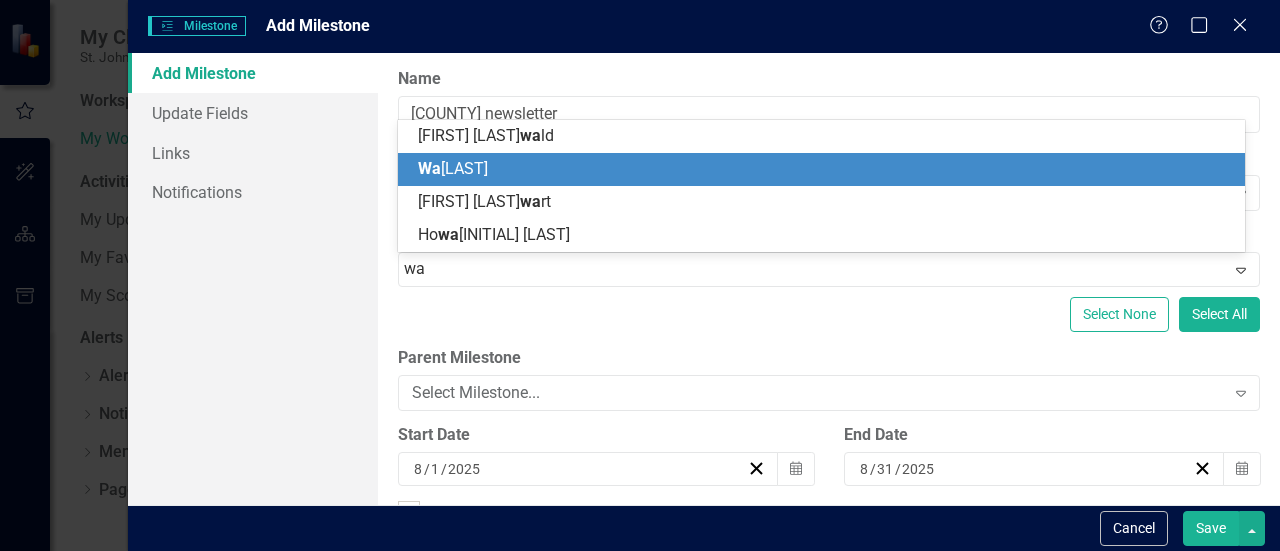 click on "[FIRST] [LAST]" at bounding box center (825, 169) 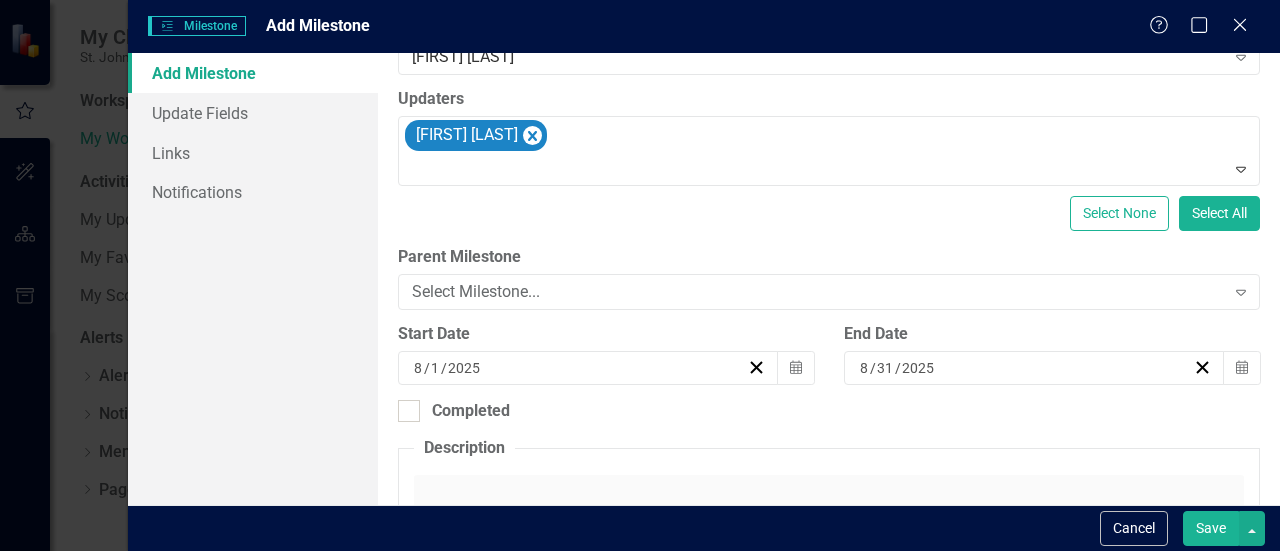 scroll, scrollTop: 300, scrollLeft: 0, axis: vertical 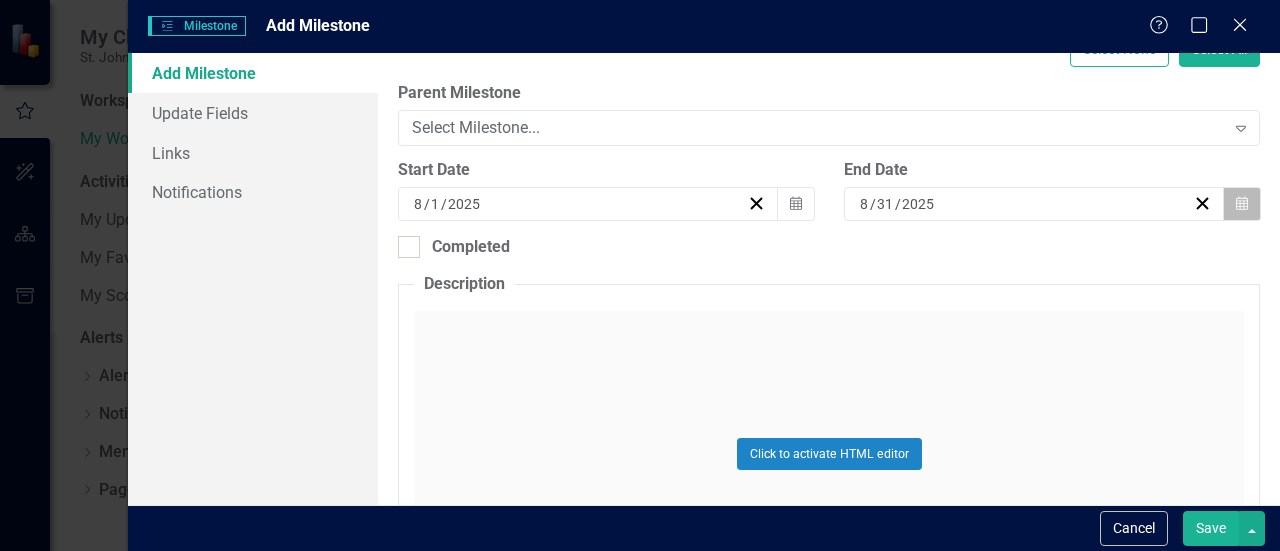 click on "Calendar" 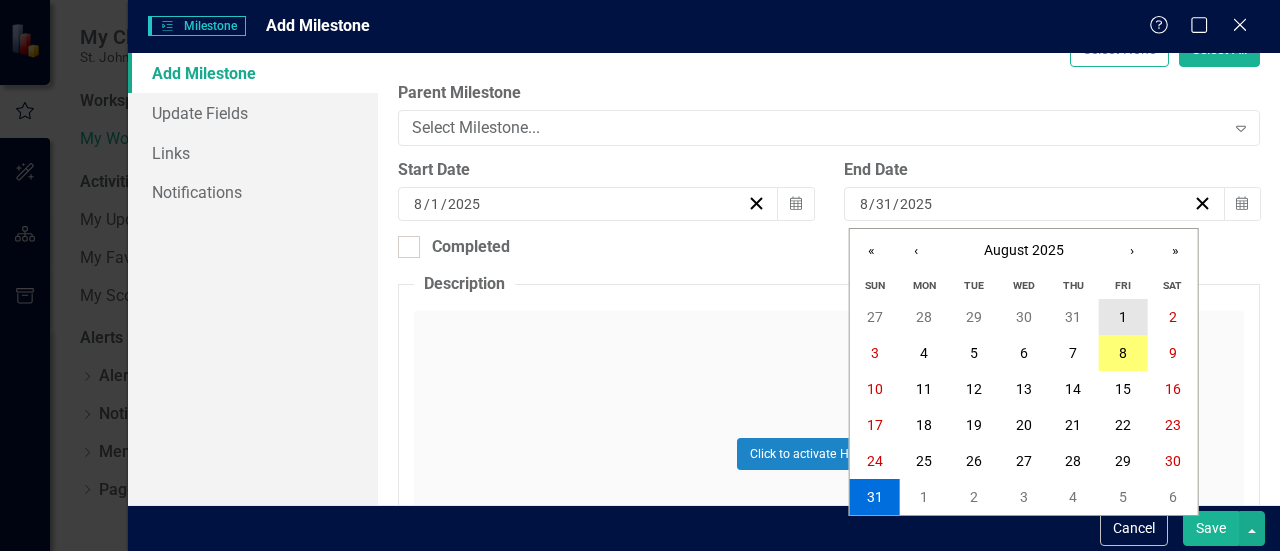 click on "1" at bounding box center [1123, 317] 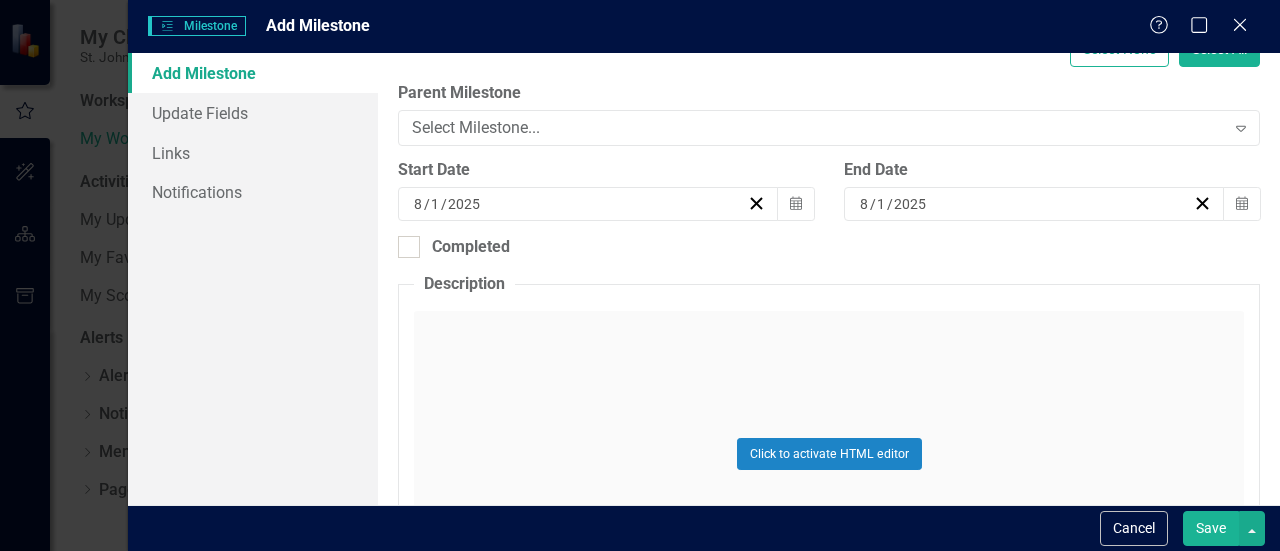 click on "Click to activate HTML editor" at bounding box center (829, 453) 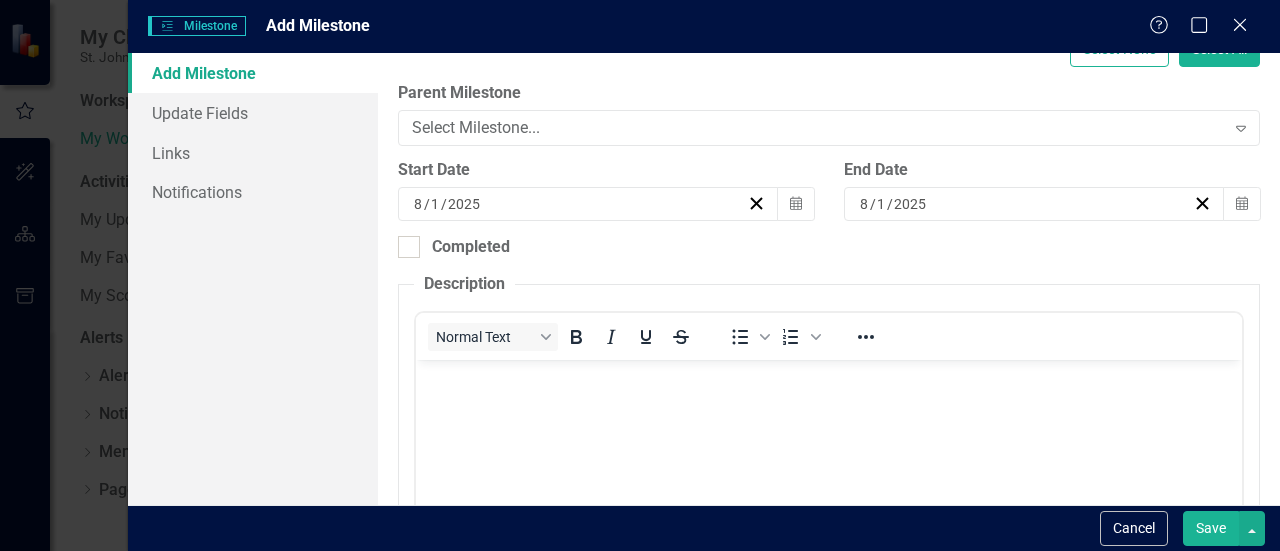 scroll, scrollTop: 0, scrollLeft: 0, axis: both 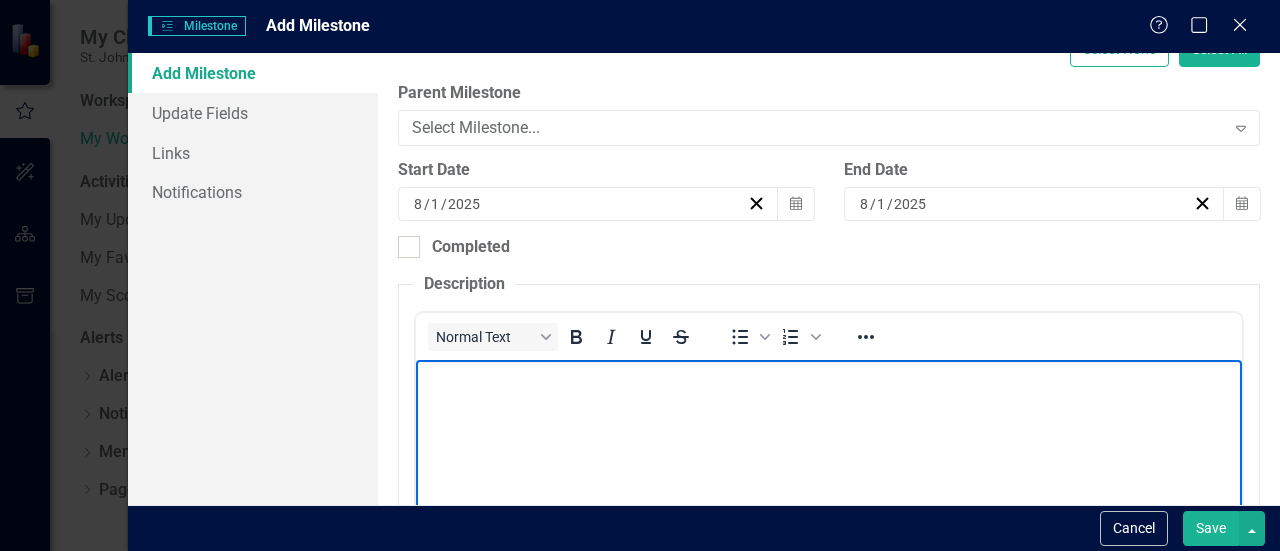 click at bounding box center (829, 510) 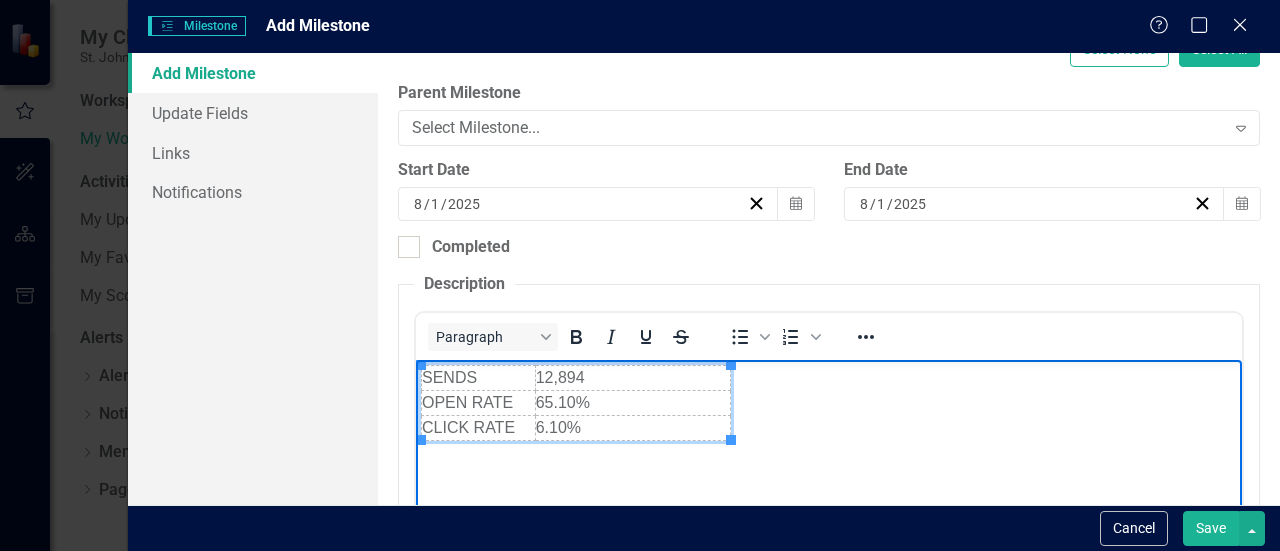 click on "SENDS [NUMBER] OPEN RATE [PERCENT]% CLICK RATE [PERCENT]%" at bounding box center (829, 510) 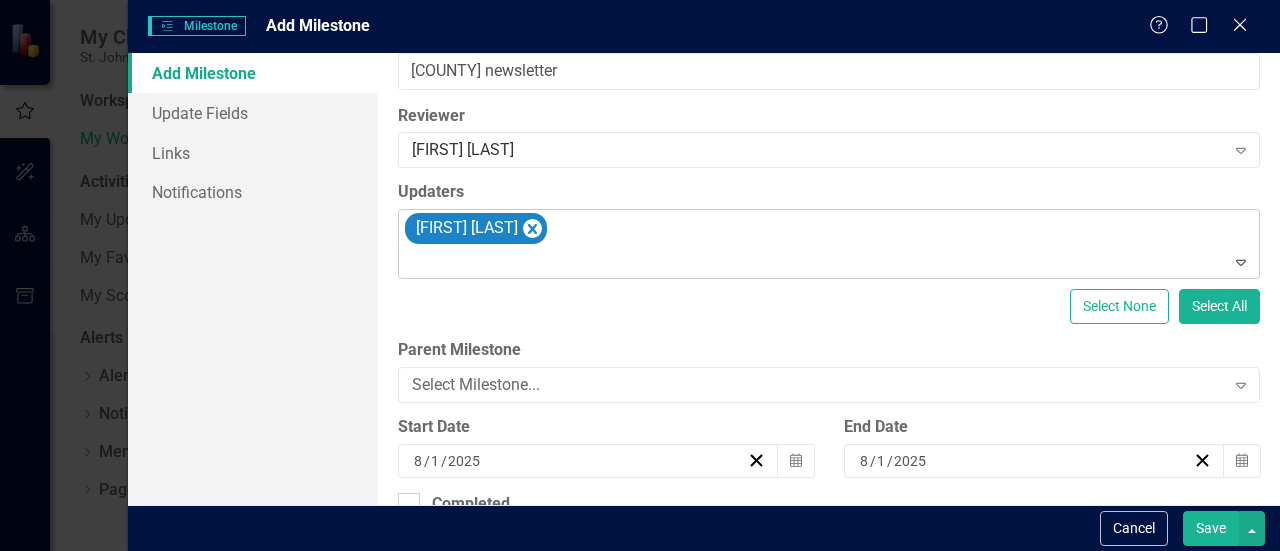 scroll, scrollTop: 0, scrollLeft: 0, axis: both 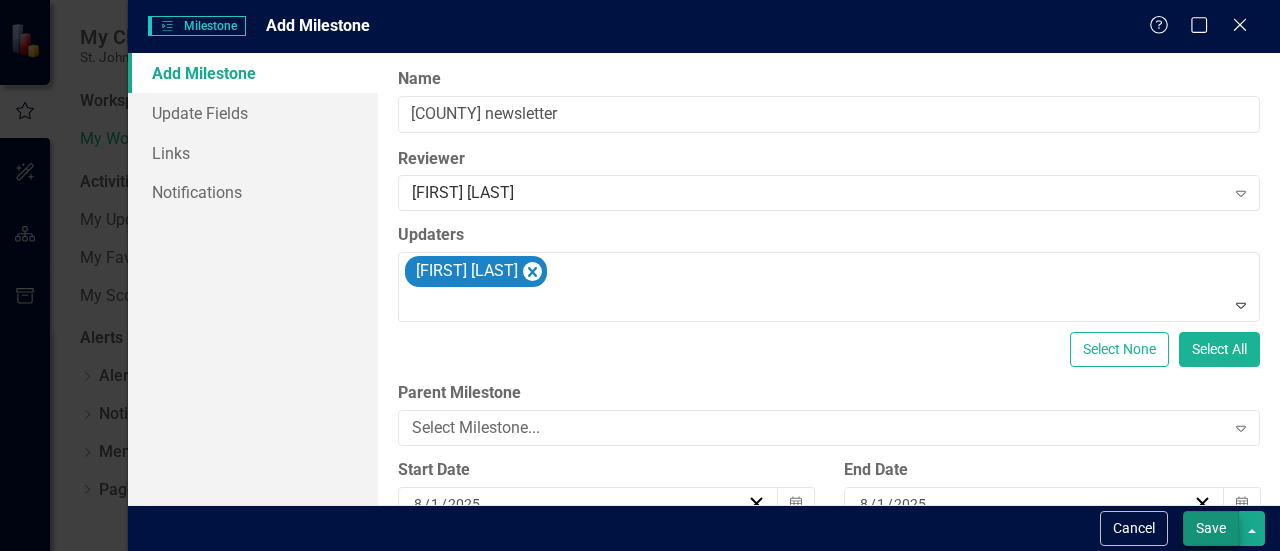 click on "Save" at bounding box center (1211, 528) 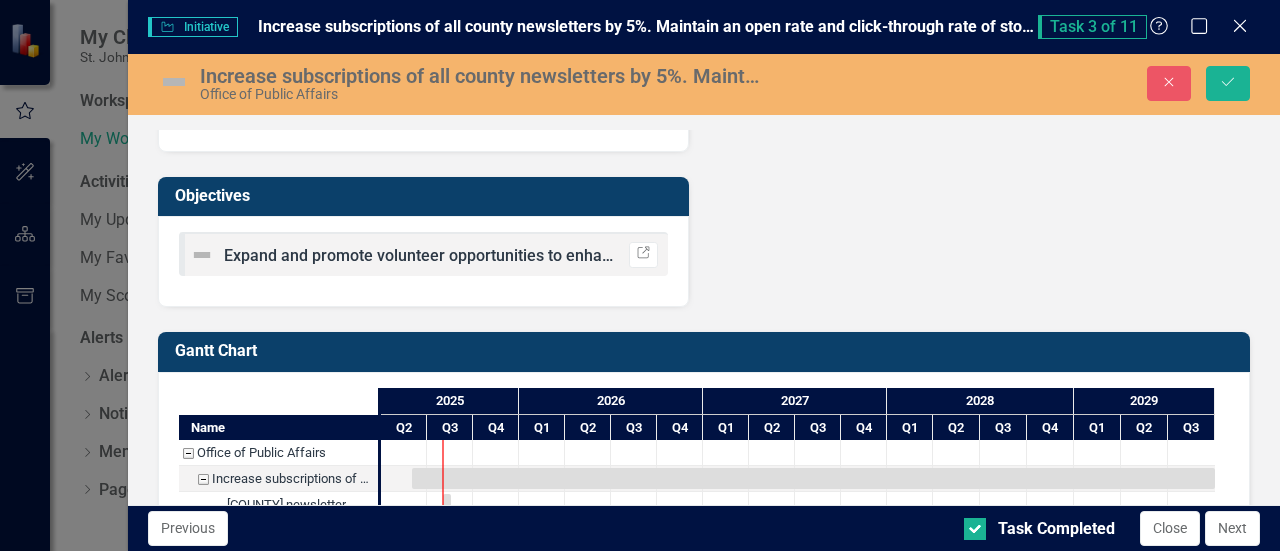scroll, scrollTop: 991, scrollLeft: 0, axis: vertical 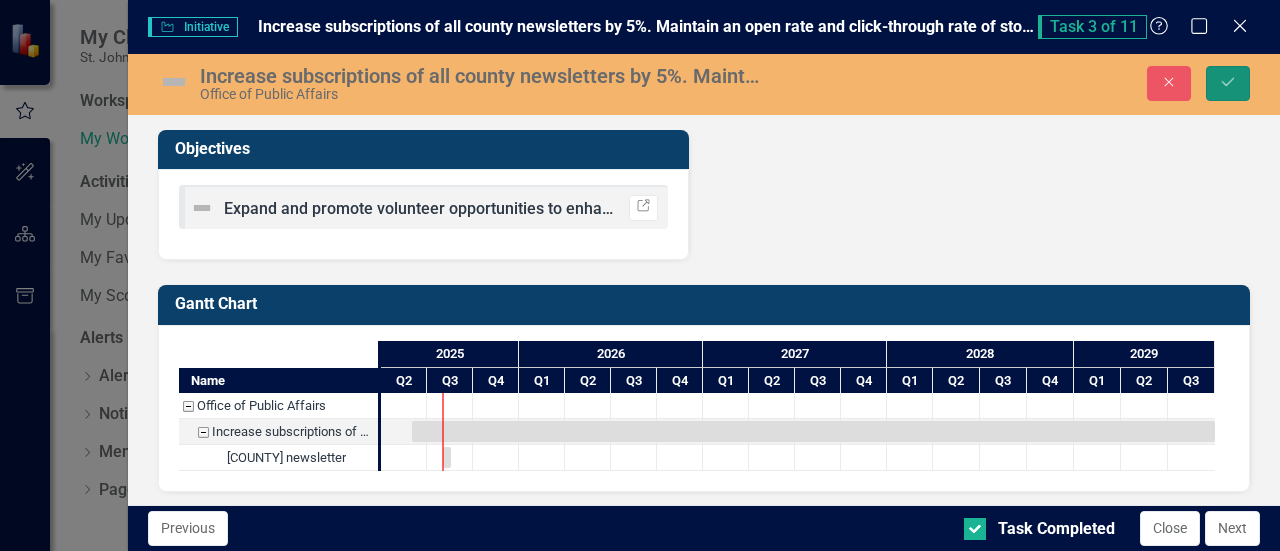 click on "Save" 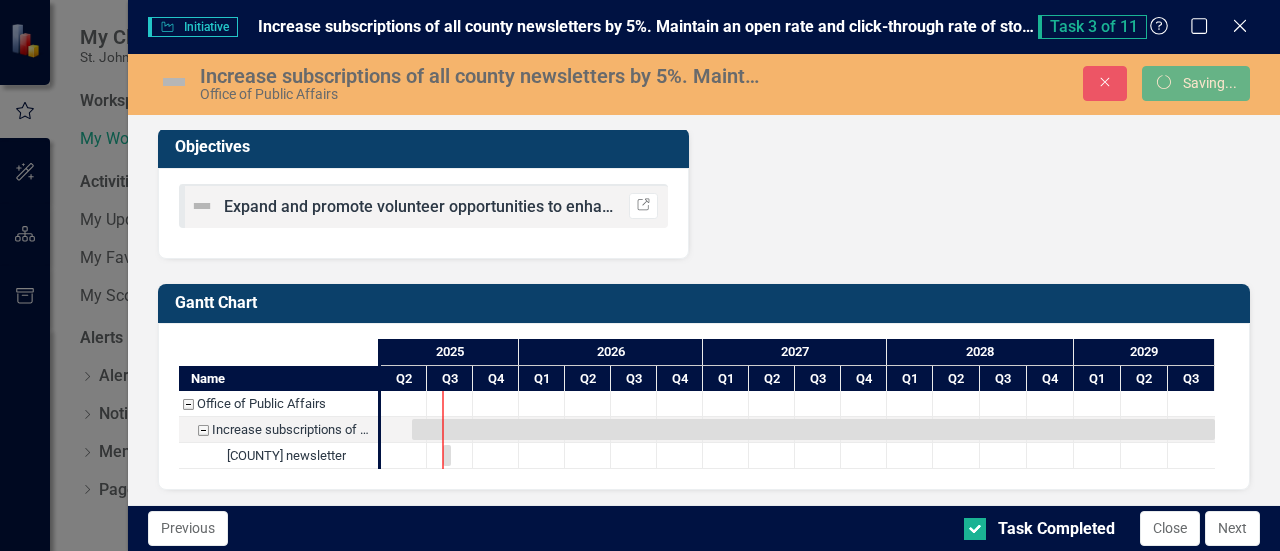 scroll, scrollTop: 989, scrollLeft: 0, axis: vertical 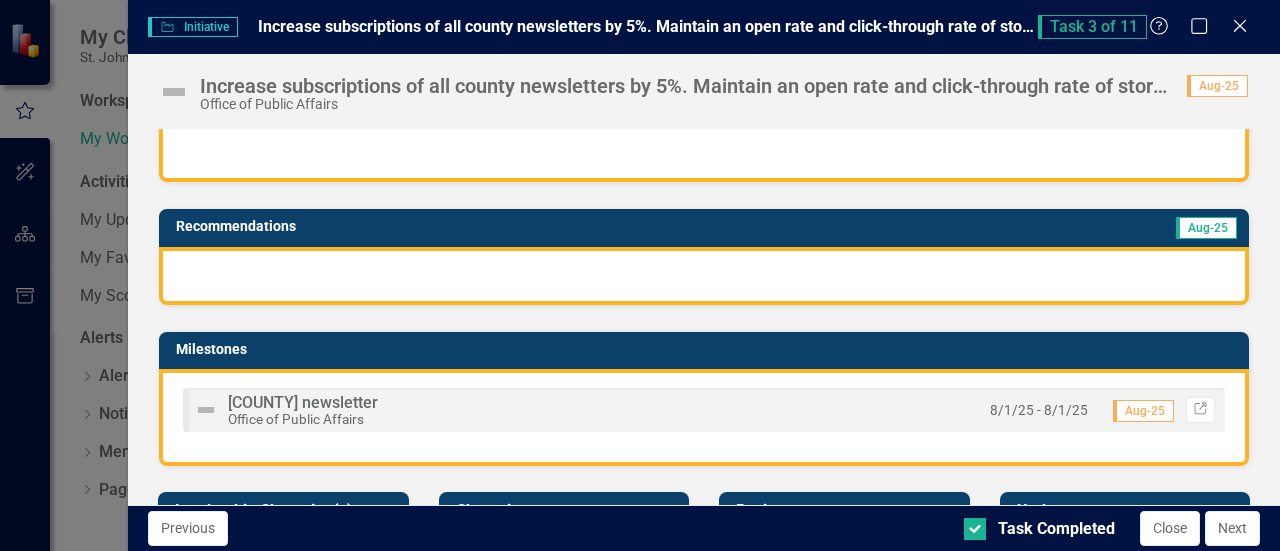 click on "[DATE] - [DATE] [DATE] Link" at bounding box center [1097, 410] 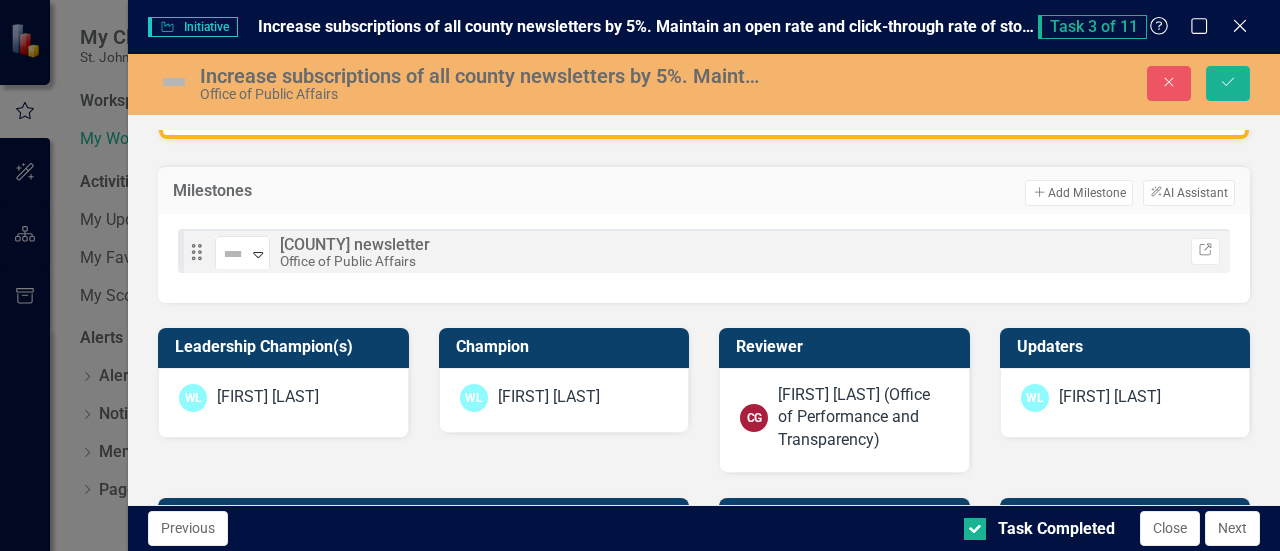 scroll, scrollTop: 400, scrollLeft: 0, axis: vertical 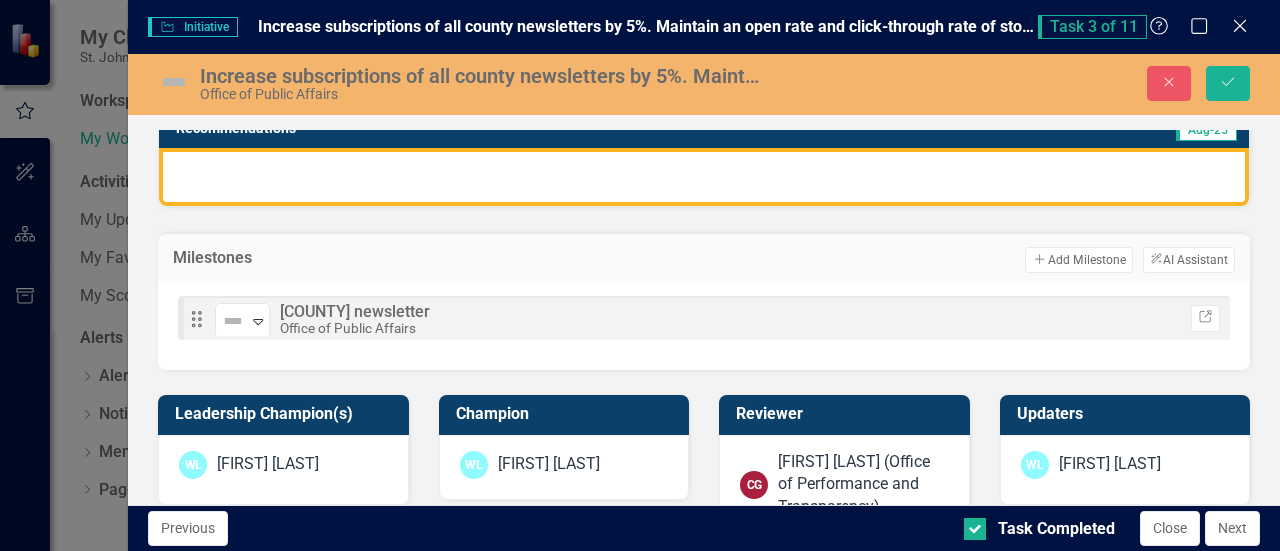 click on "Drag [NUMBER] results available. Use Up and Down to choose options, press Enter to select the currently focused option, press Escape to exit the menu, press Tab to select the option and exit the menu. Not Defined Expand [MONTH] [ENTITY] [ENTITY] [ENTITY] Link" at bounding box center (704, 318) 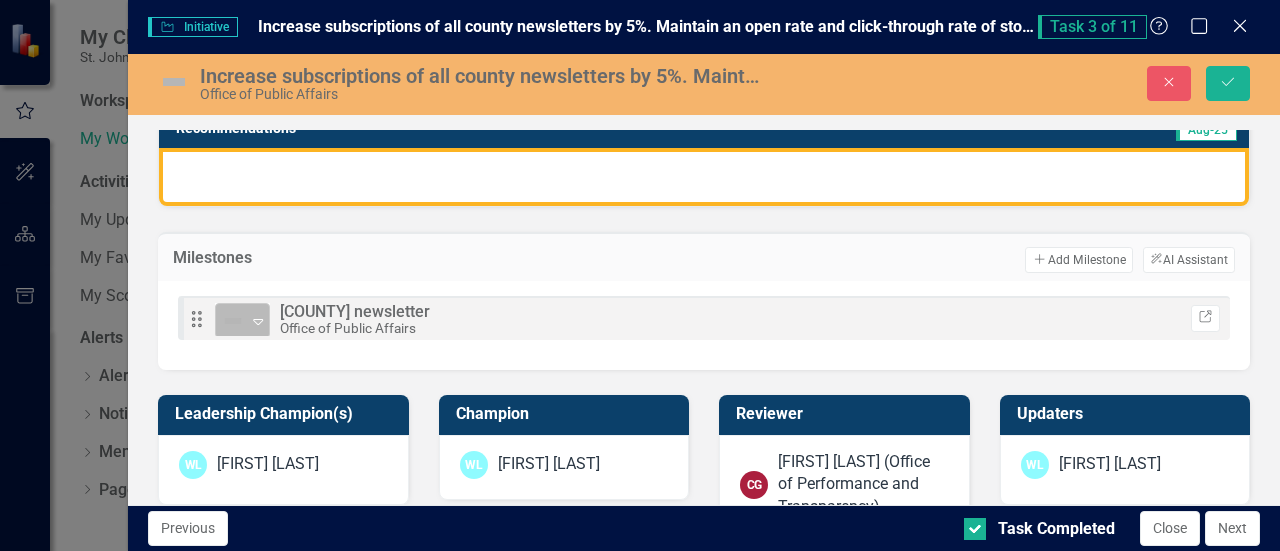 click on "Expand" 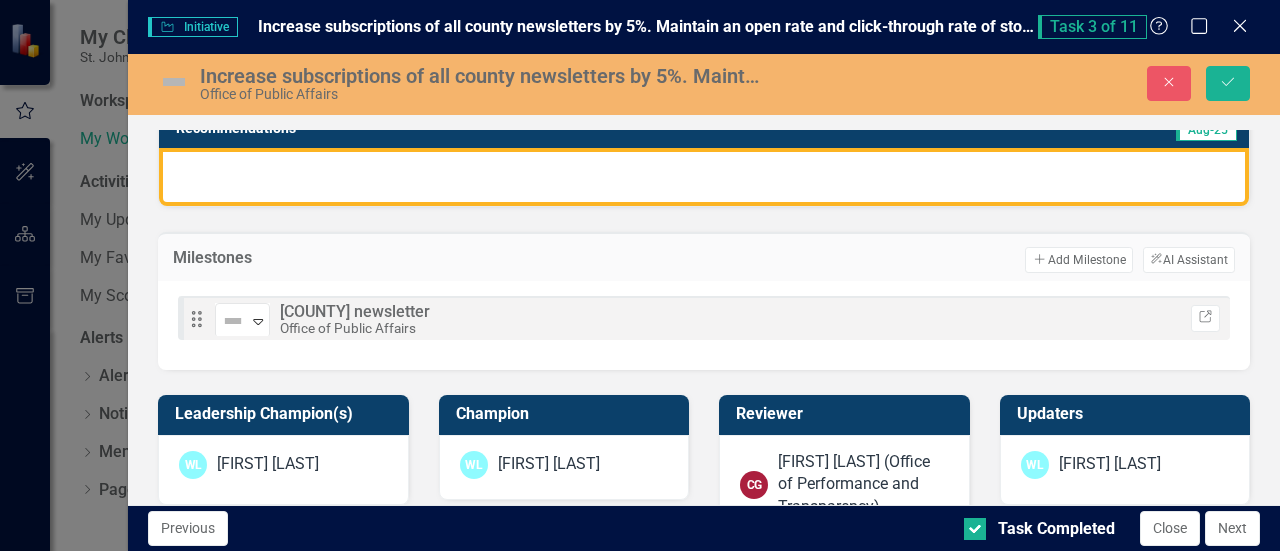 click on "Office of Public Affairs" at bounding box center [348, 328] 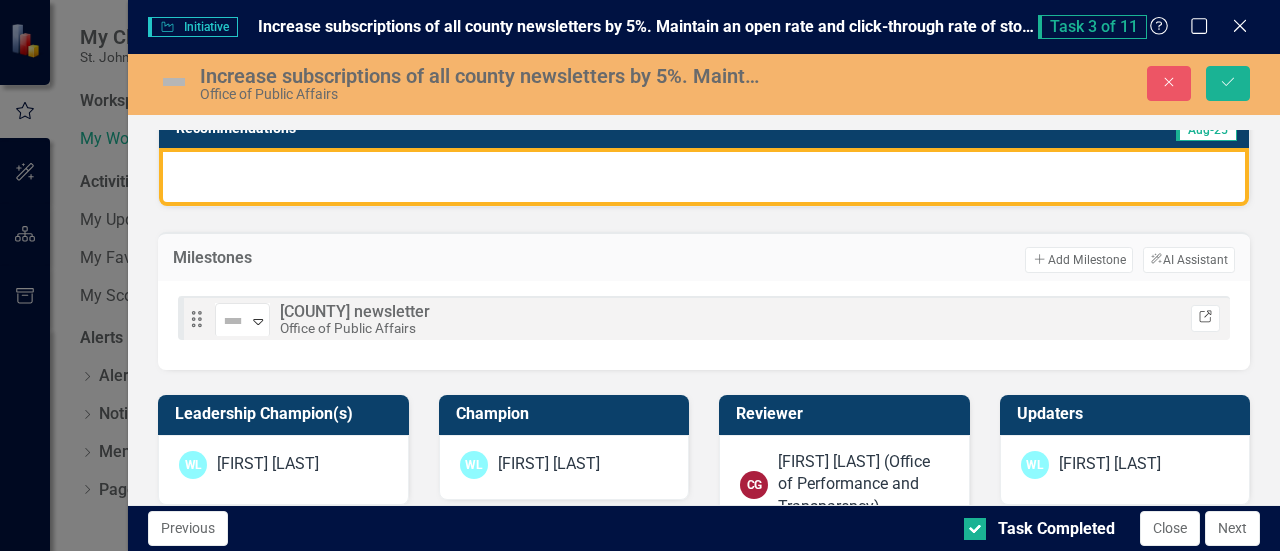 click on "Link" 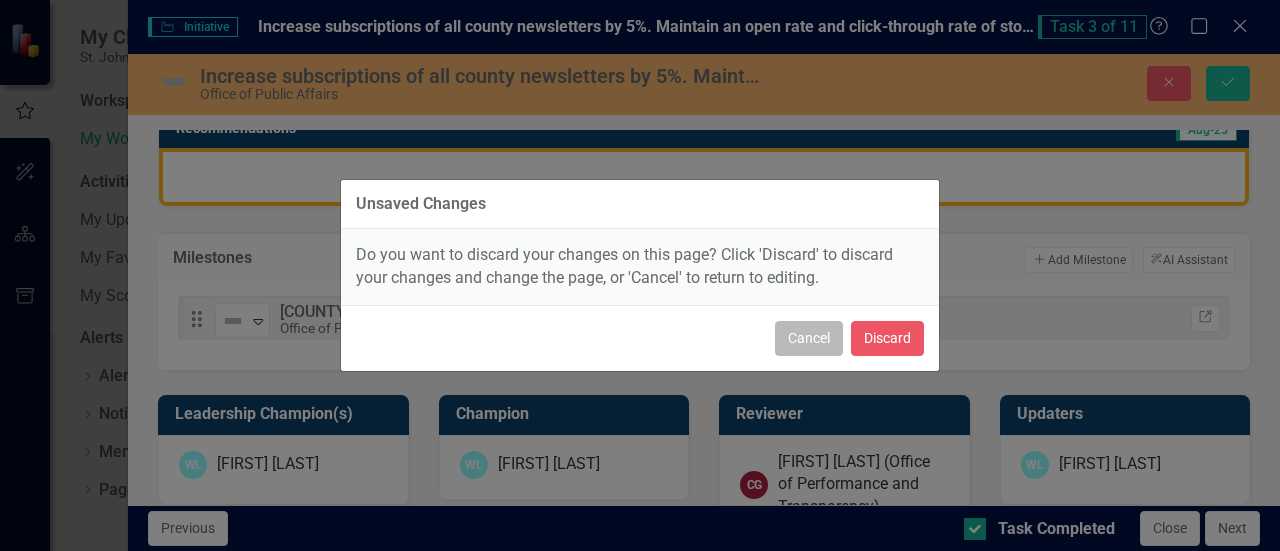 click on "Cancel" at bounding box center [809, 338] 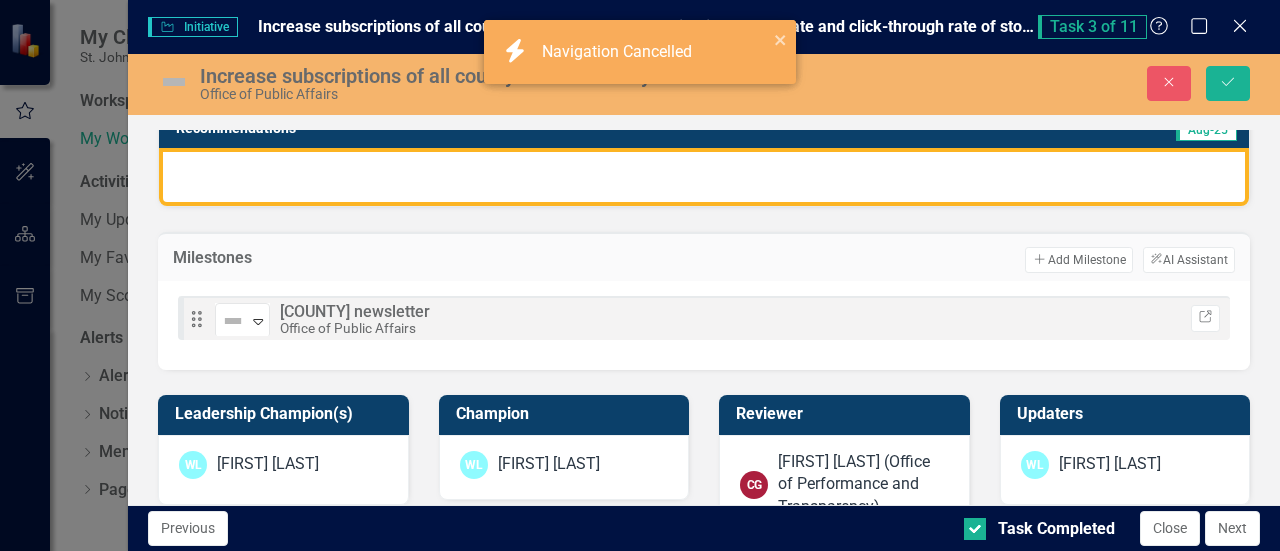 click on "Drag [NUMBER] results available. Use Up and Down to choose options, press Enter to select the currently focused option, press Escape to exit the menu, press Tab to select the option and exit the menu. Not Defined Expand [MONTH] [ENTITY] [ENTITY] [ENTITY] Link" at bounding box center [704, 318] 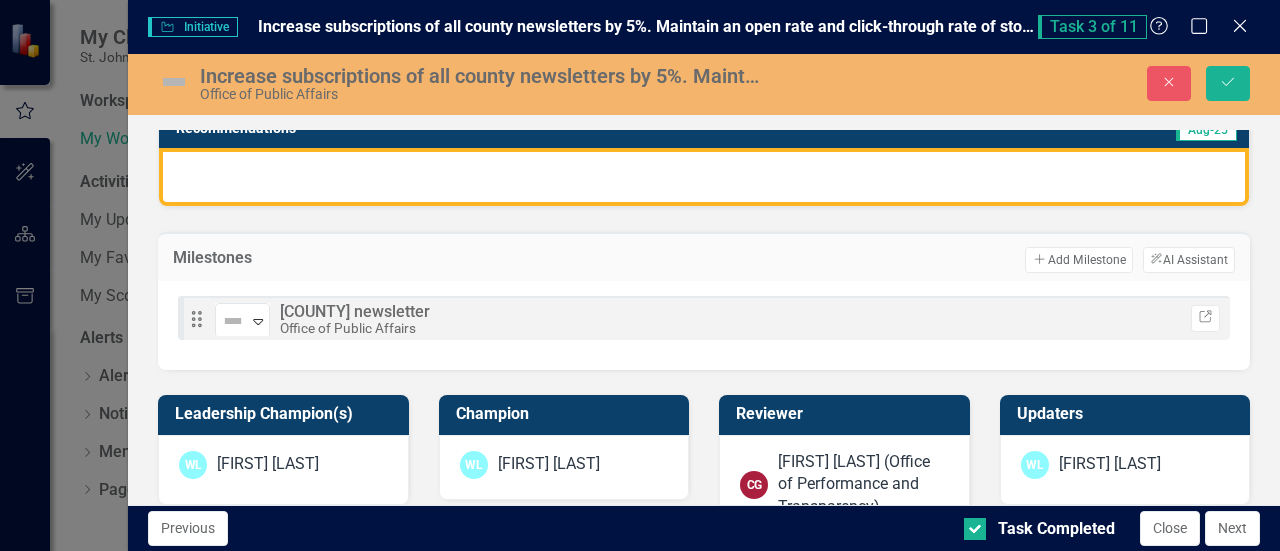 click on "Drag [NUMBER] results available. Use Up and Down to choose options, press Enter to select the currently focused option, press Escape to exit the menu, press Tab to select the option and exit the menu. Not Defined Expand [MONTH] [ENTITY] [ENTITY] [ENTITY] Link" at bounding box center [704, 318] 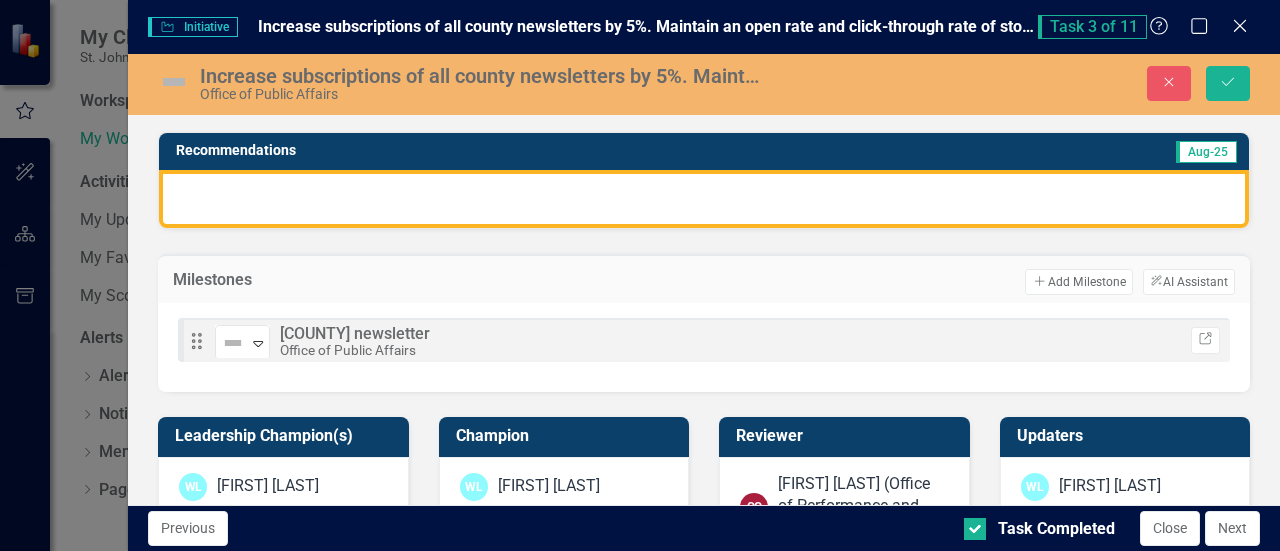 scroll, scrollTop: 391, scrollLeft: 0, axis: vertical 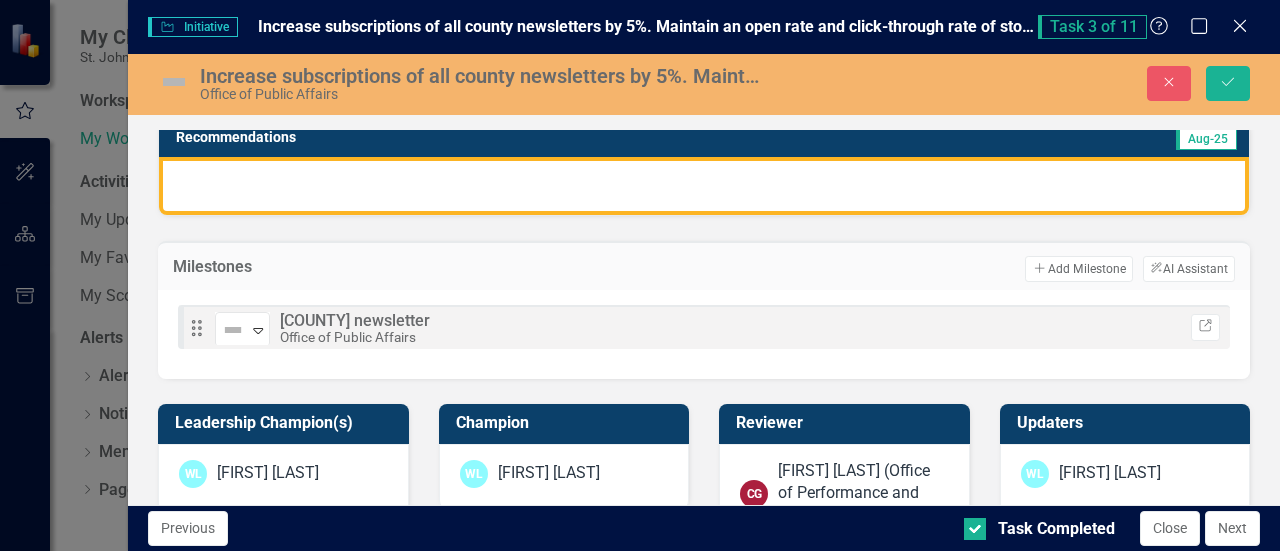 click on "Drag" 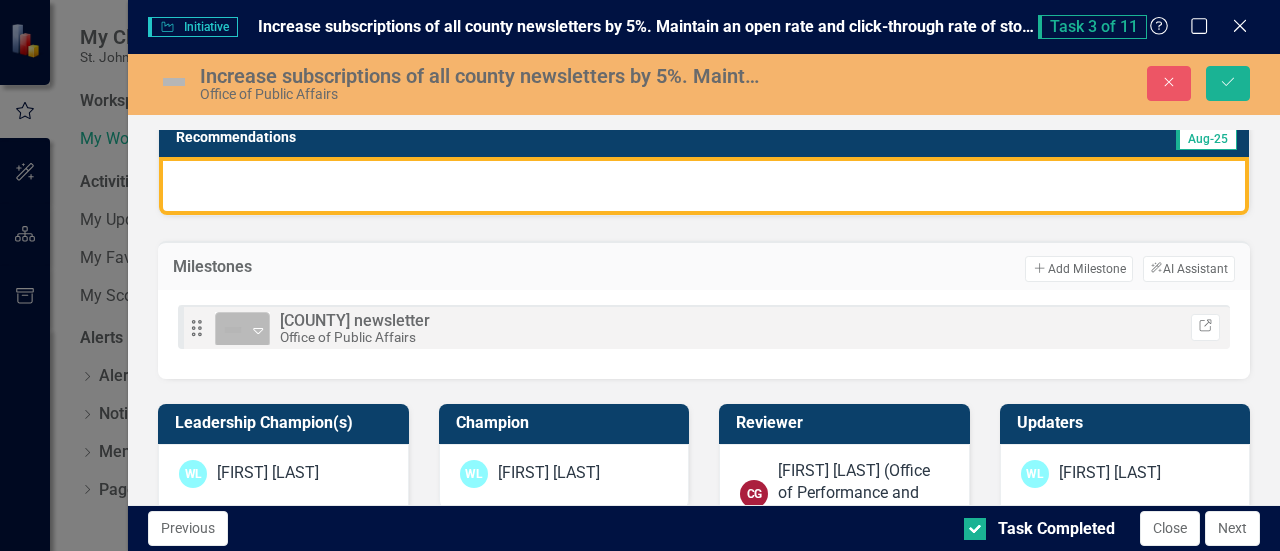 click at bounding box center [233, 330] 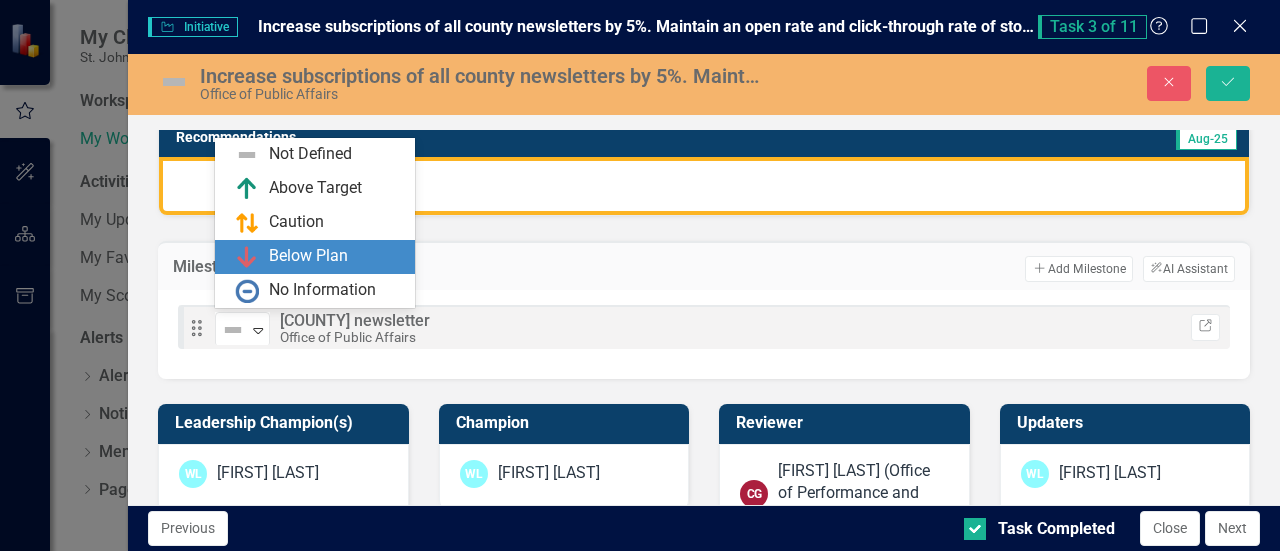 click on "Drag 5 results available. Use Up and Down to choose options, press Enter to select the currently focused option, press Escape to exit the menu, press Tab to select the option and exit the menu. Not Defined Expand July County newsletter  Office of Public Affairs Link" at bounding box center (704, 327) 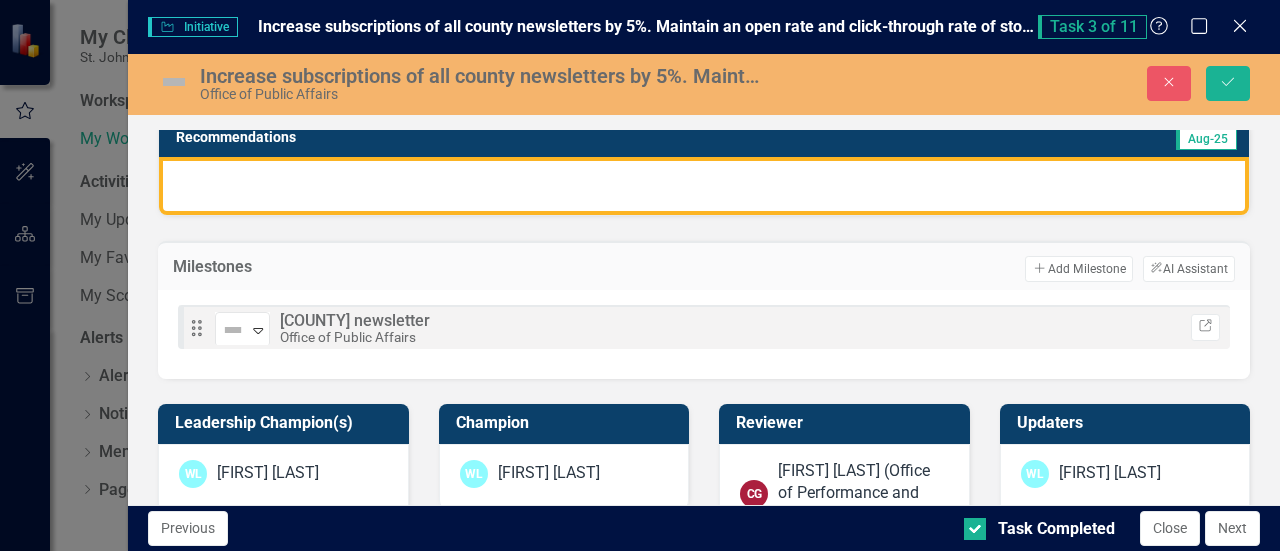 click on "[COUNTY] newsletter" at bounding box center (355, 320) 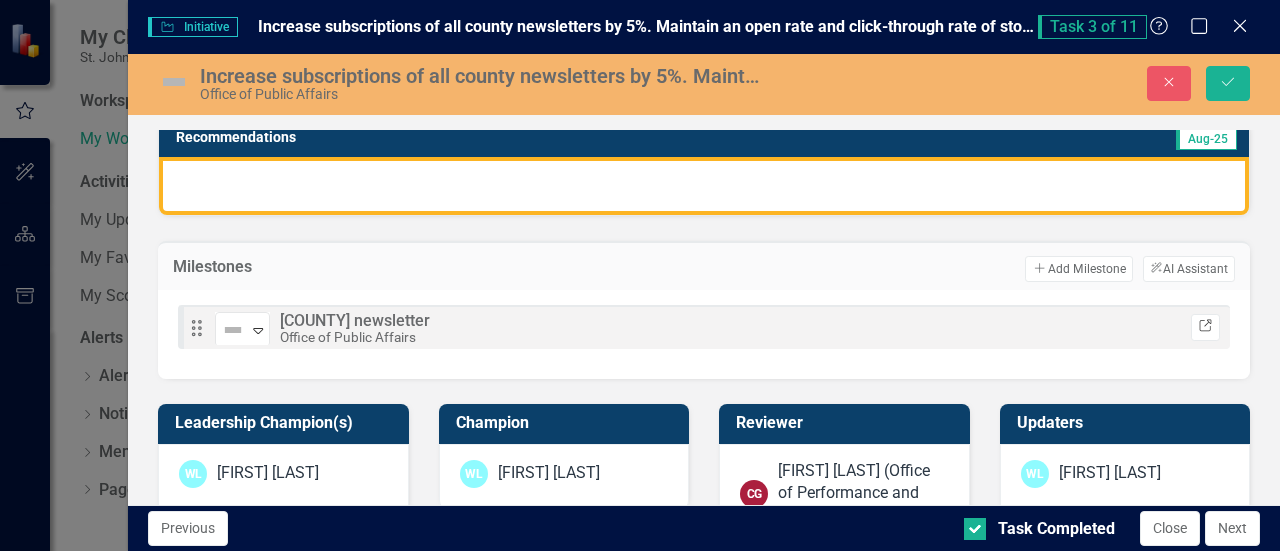 click 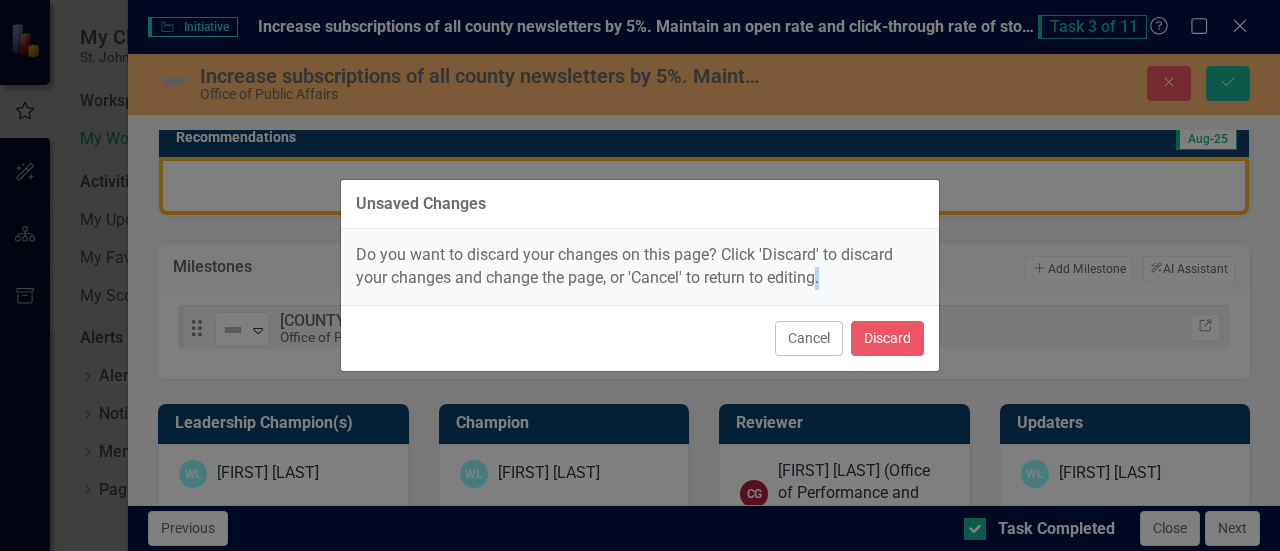 click on "Unsaved Changes Do you want to discard your changes on this page? Click 'Discard' to discard your changes and change the page, or 'Cancel' to return to editing. Cancel Discard" at bounding box center [640, 275] 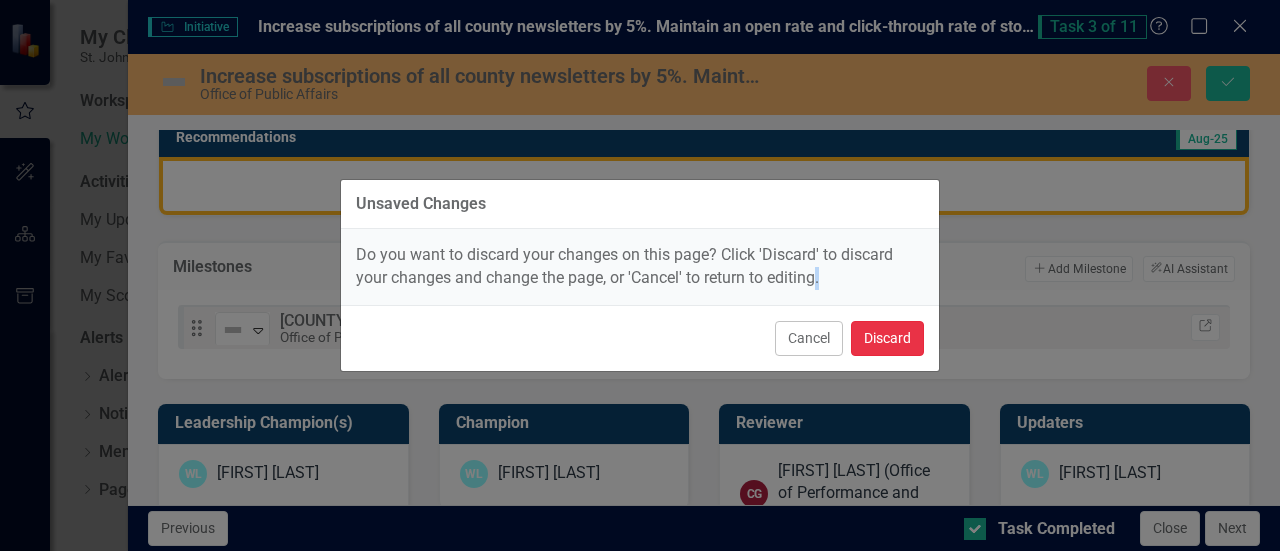 click on "Discard" at bounding box center [887, 338] 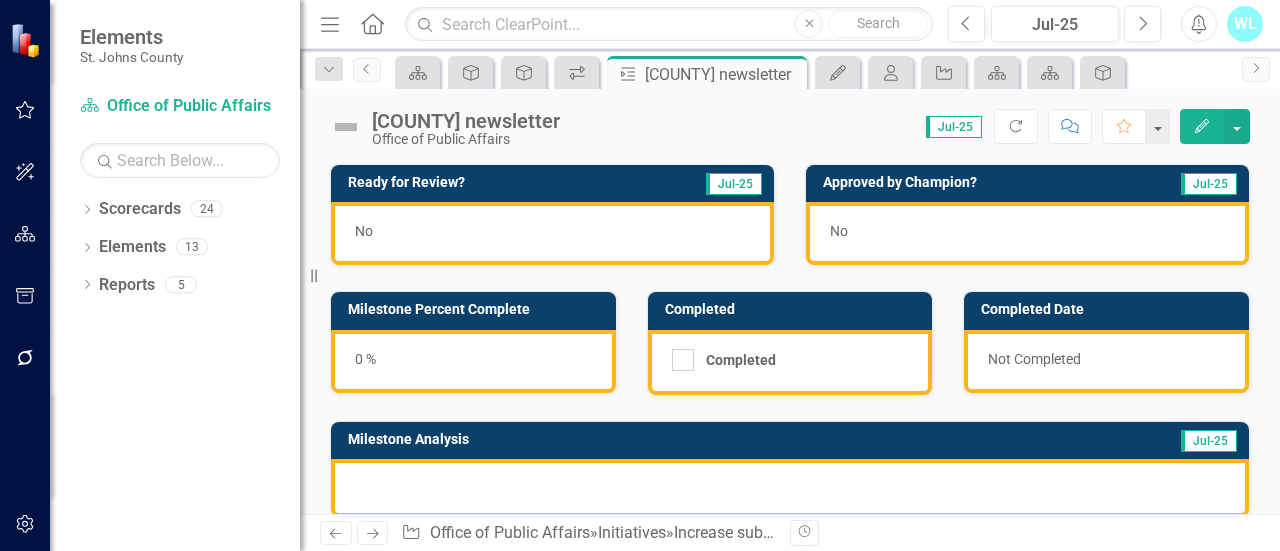 scroll, scrollTop: 420, scrollLeft: 0, axis: vertical 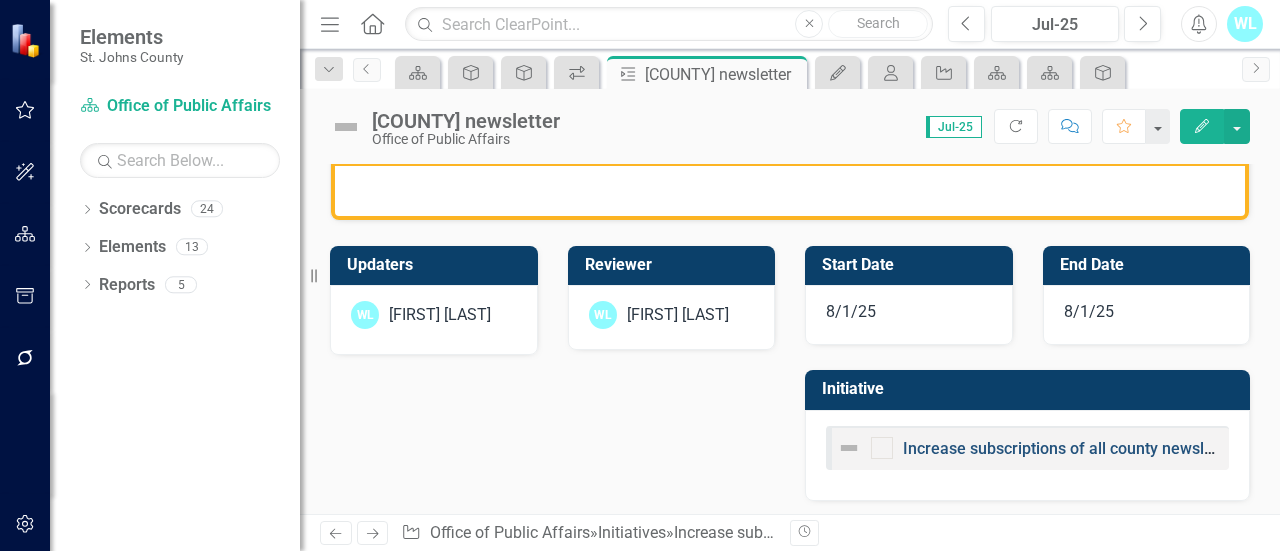 click on "Increase subscriptions of all county newsletters by 5%. Maintain an open rate and click-through rate of stories above the industry average" at bounding box center [1397, 448] 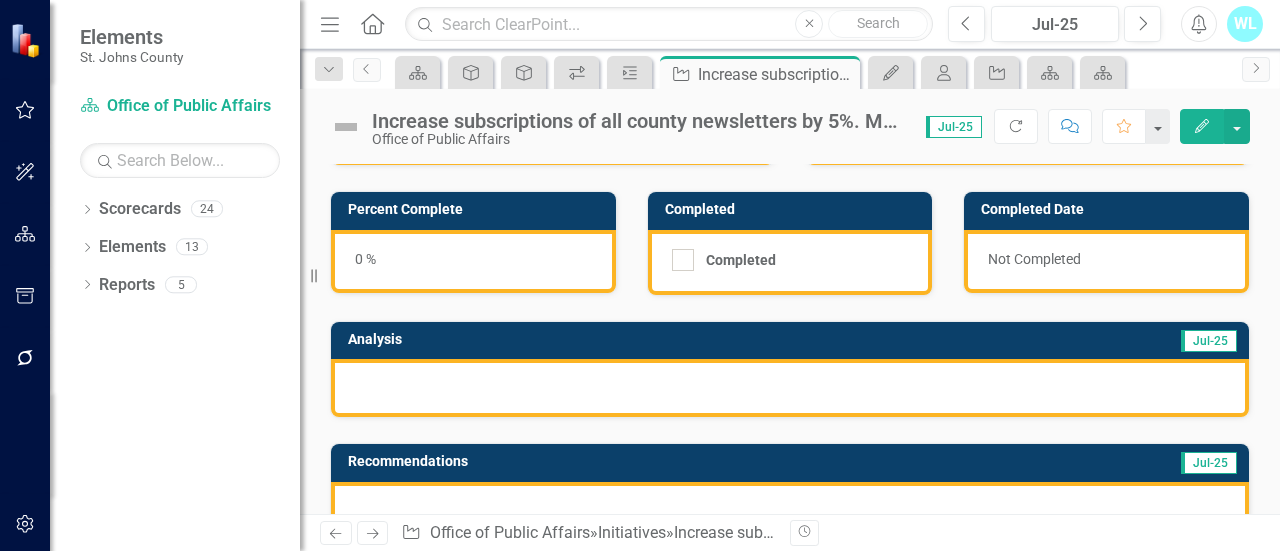 scroll, scrollTop: 300, scrollLeft: 0, axis: vertical 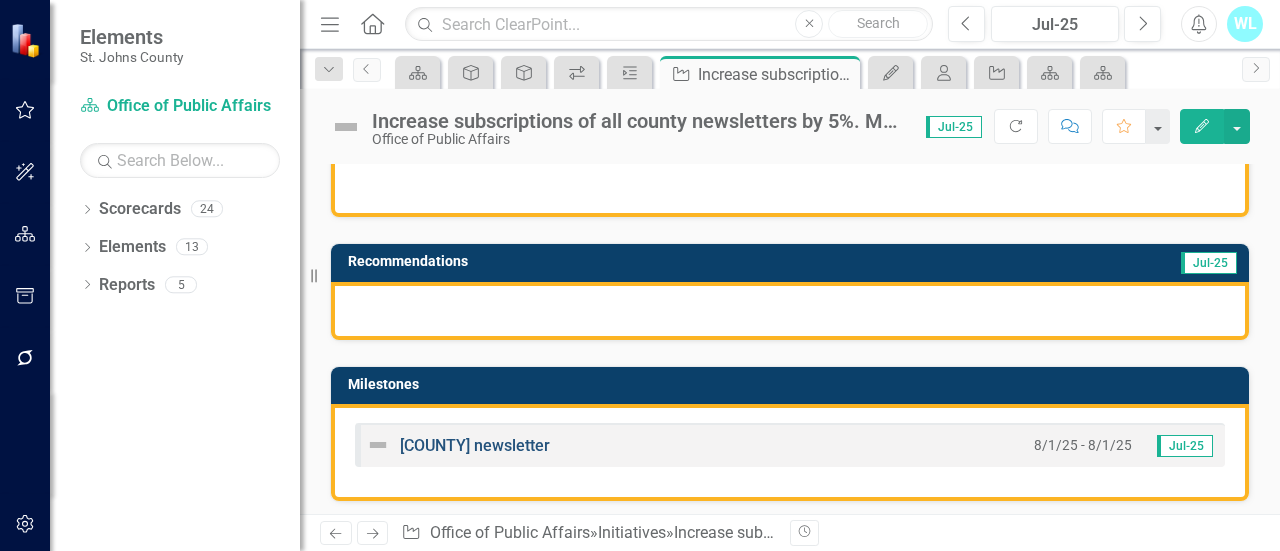 click on "[COUNTY] newsletter" at bounding box center [475, 445] 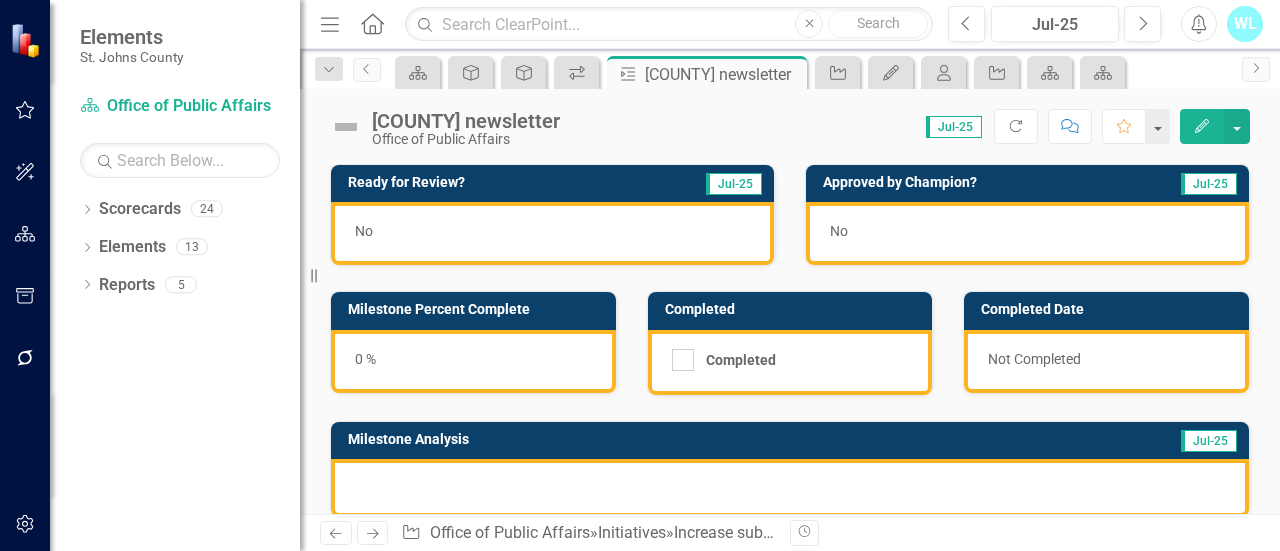 scroll, scrollTop: 400, scrollLeft: 0, axis: vertical 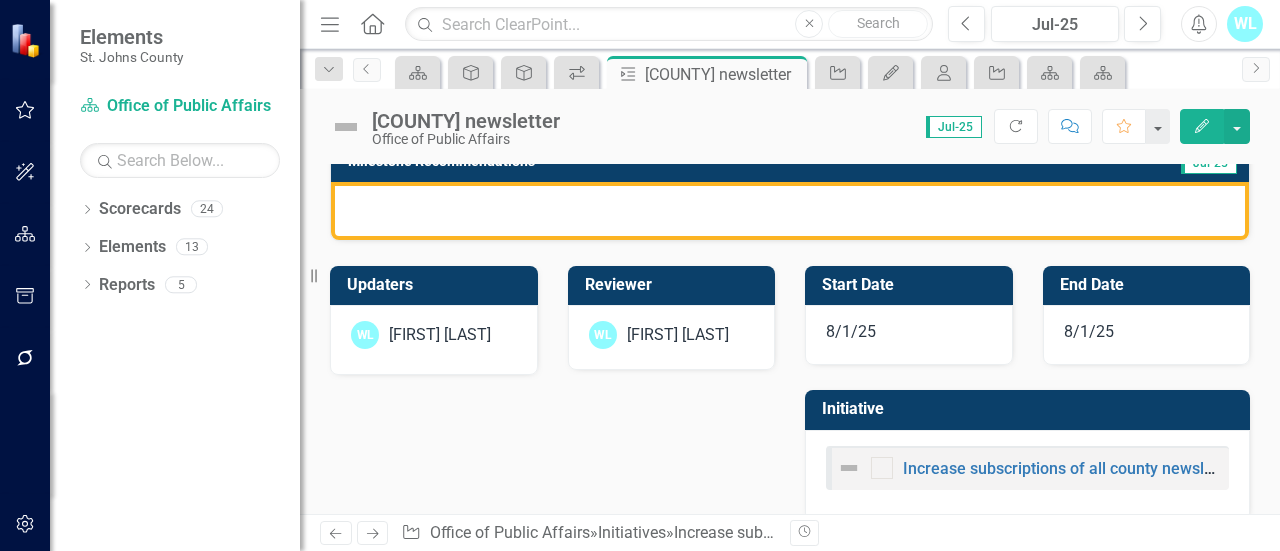click on "Edit" 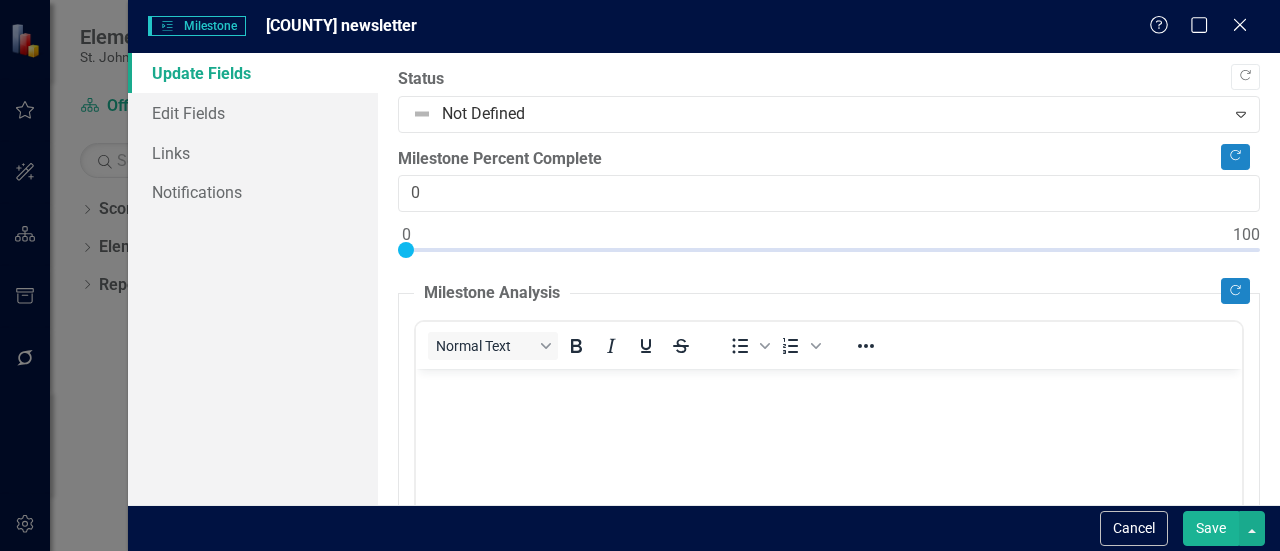 scroll, scrollTop: 0, scrollLeft: 0, axis: both 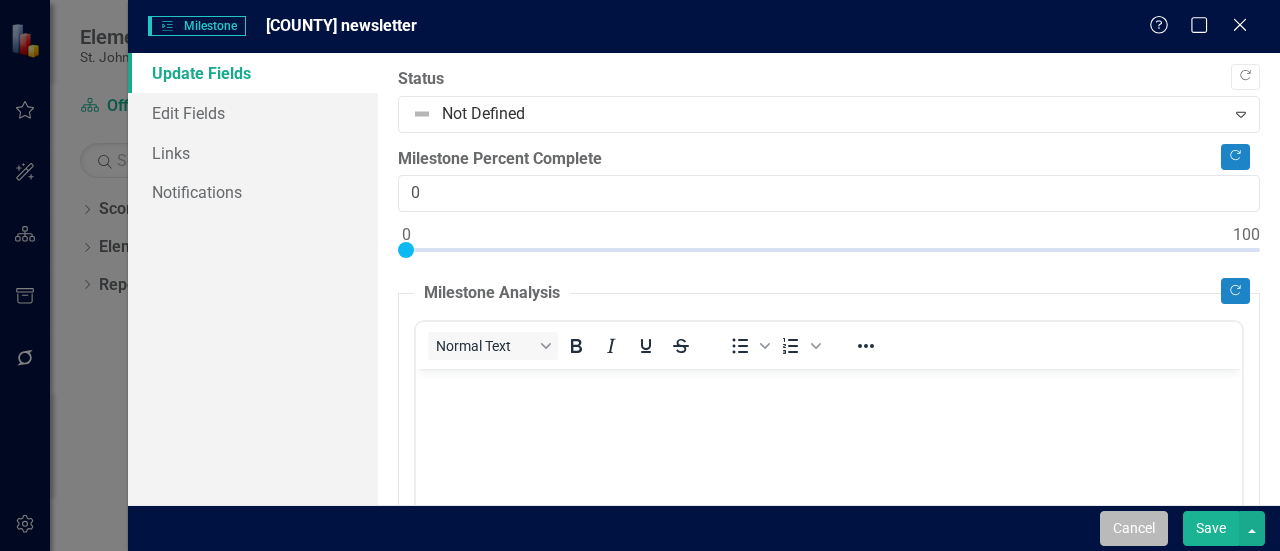 click on "Cancel" at bounding box center (1134, 528) 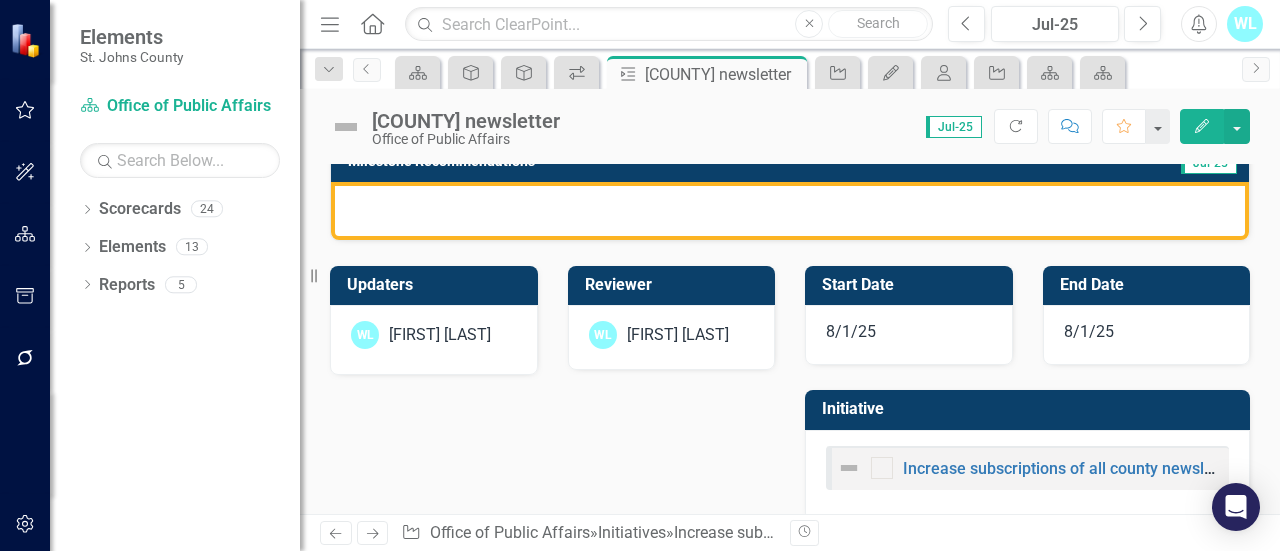scroll, scrollTop: 0, scrollLeft: 0, axis: both 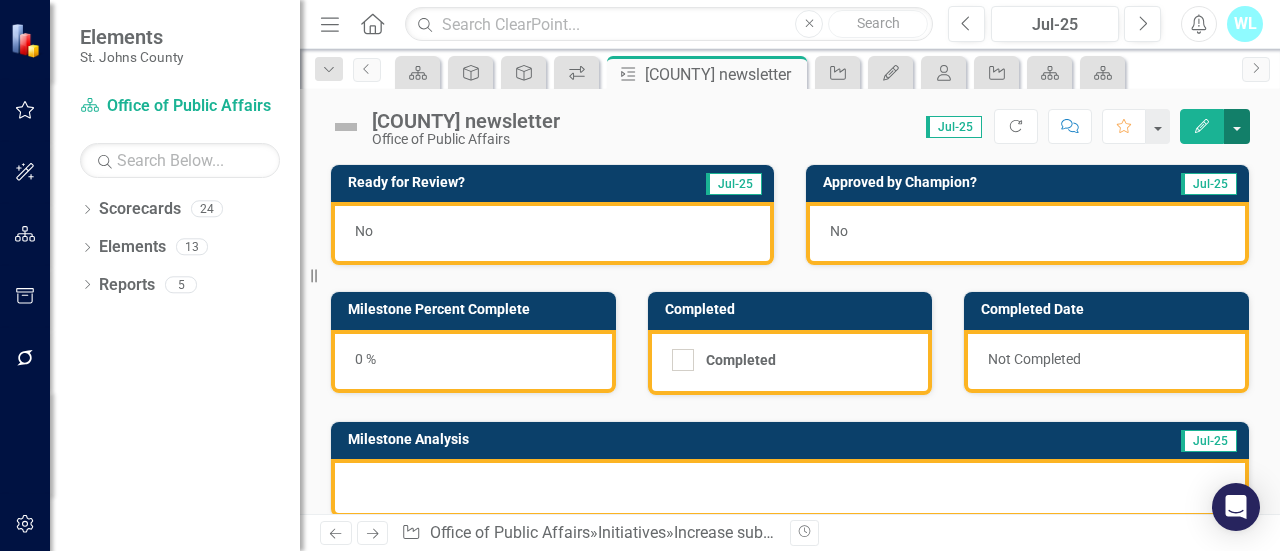click at bounding box center (1237, 126) 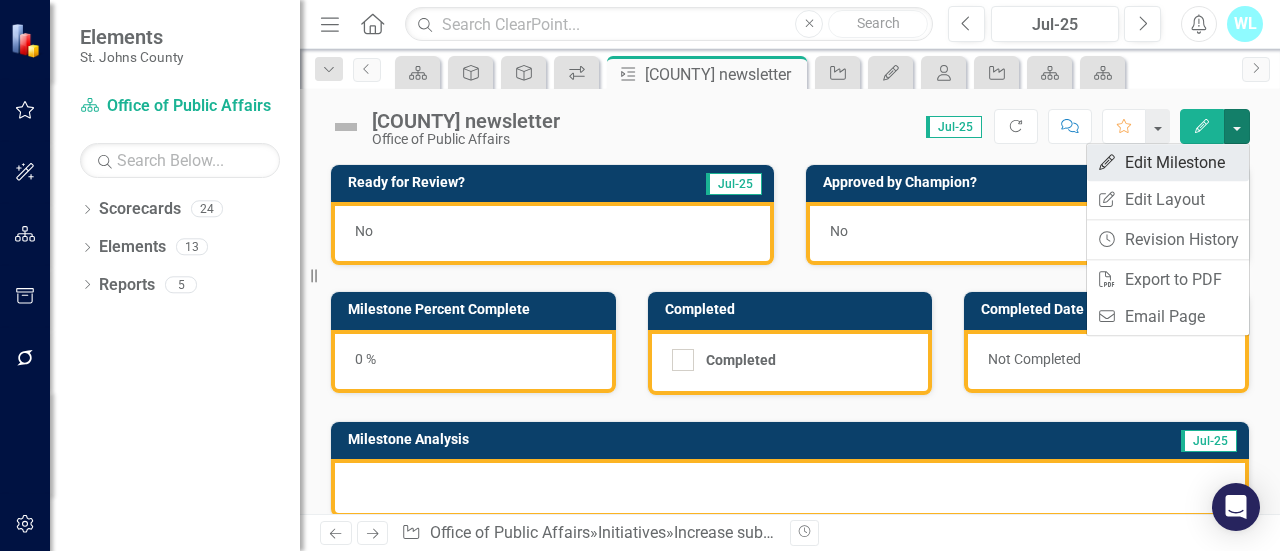 click on "Edit Edit Milestone" at bounding box center [1168, 162] 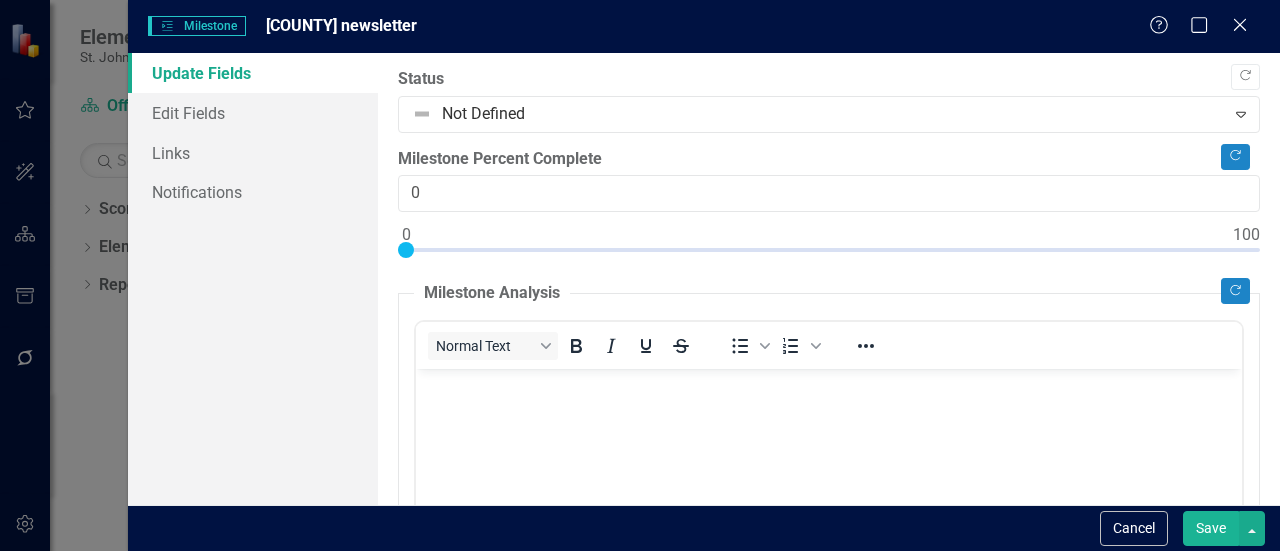scroll, scrollTop: 0, scrollLeft: 0, axis: both 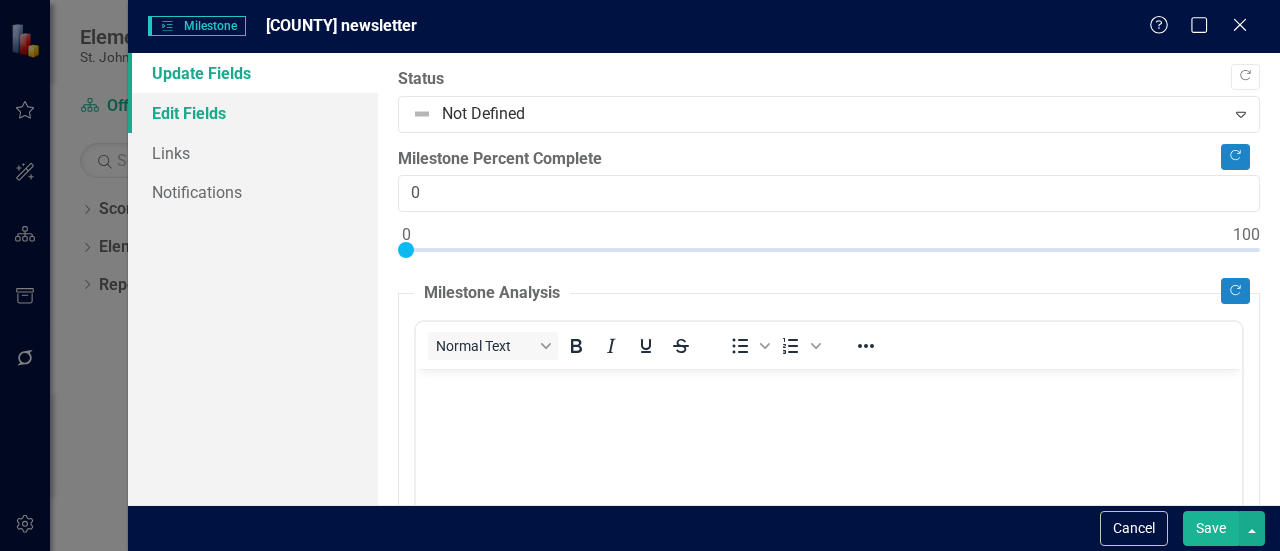 click on "Edit Fields" at bounding box center [253, 113] 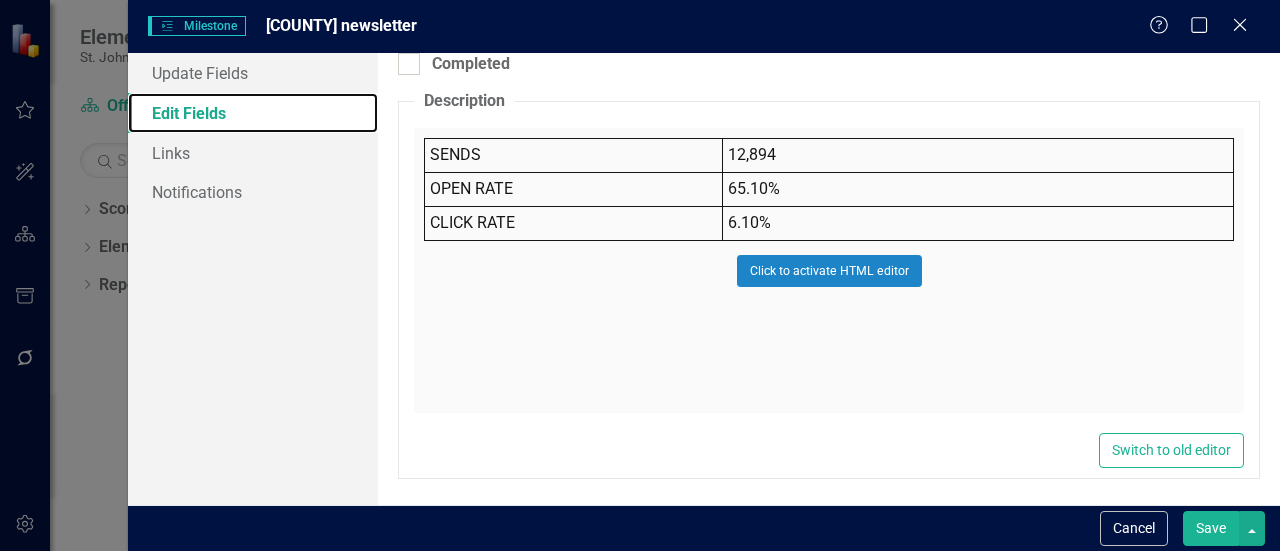 scroll, scrollTop: 183, scrollLeft: 0, axis: vertical 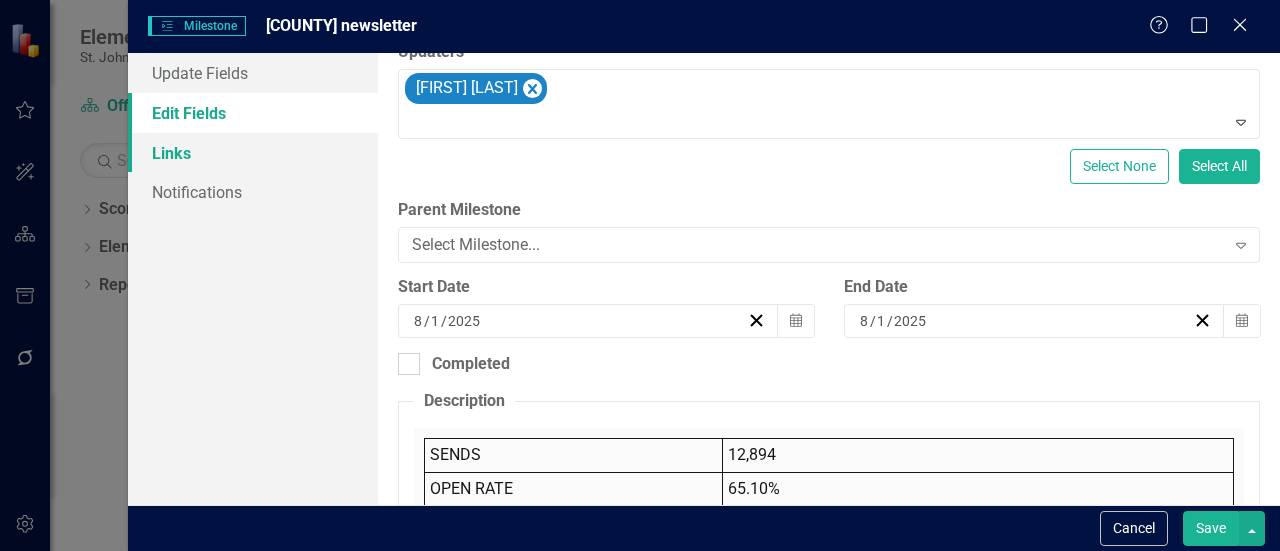 click on "Links" at bounding box center [253, 153] 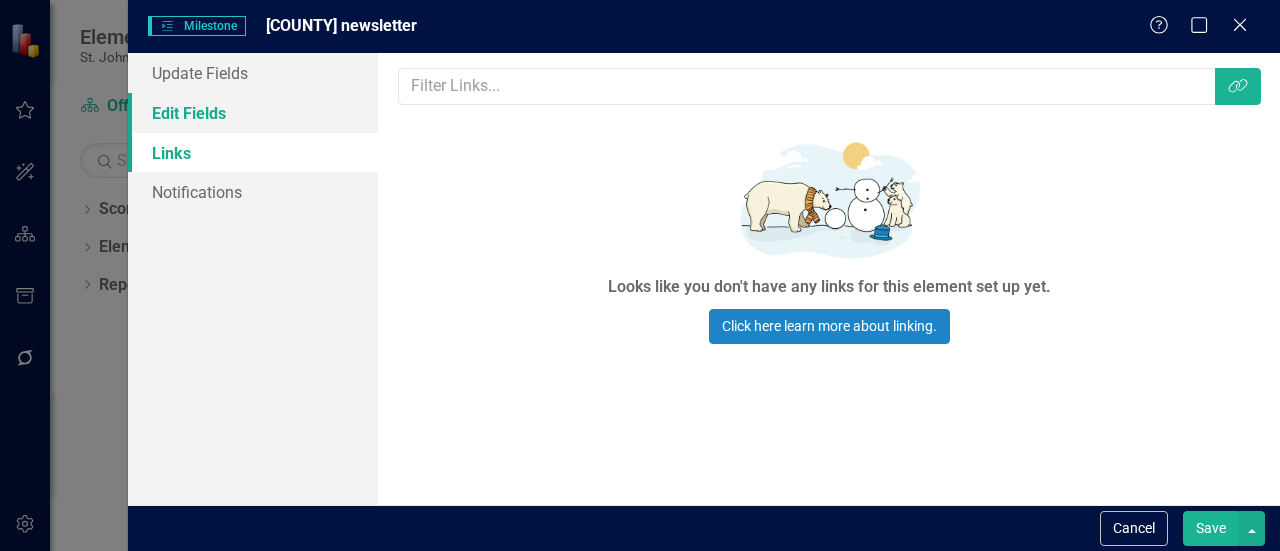 click on "Edit Fields" at bounding box center [253, 113] 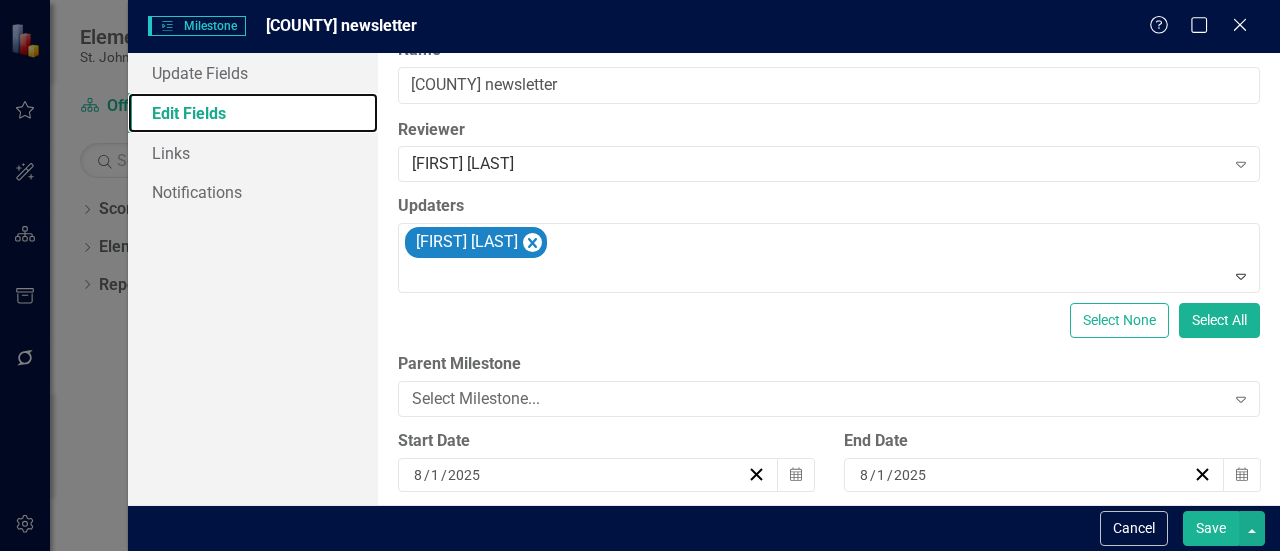 scroll, scrollTop: 0, scrollLeft: 0, axis: both 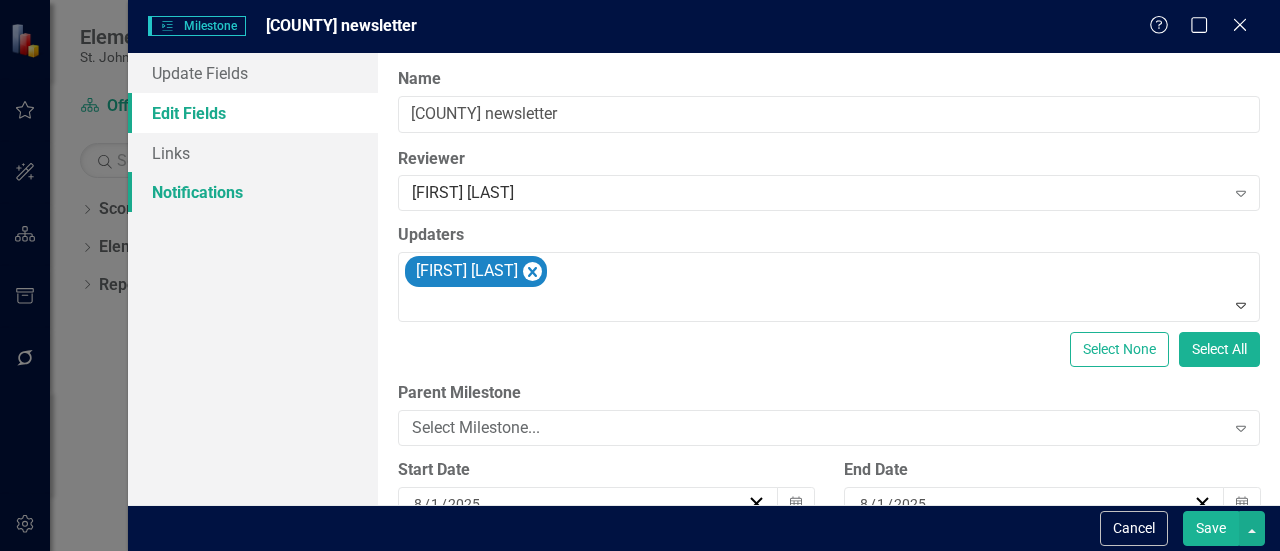 click on "Notifications" at bounding box center [253, 192] 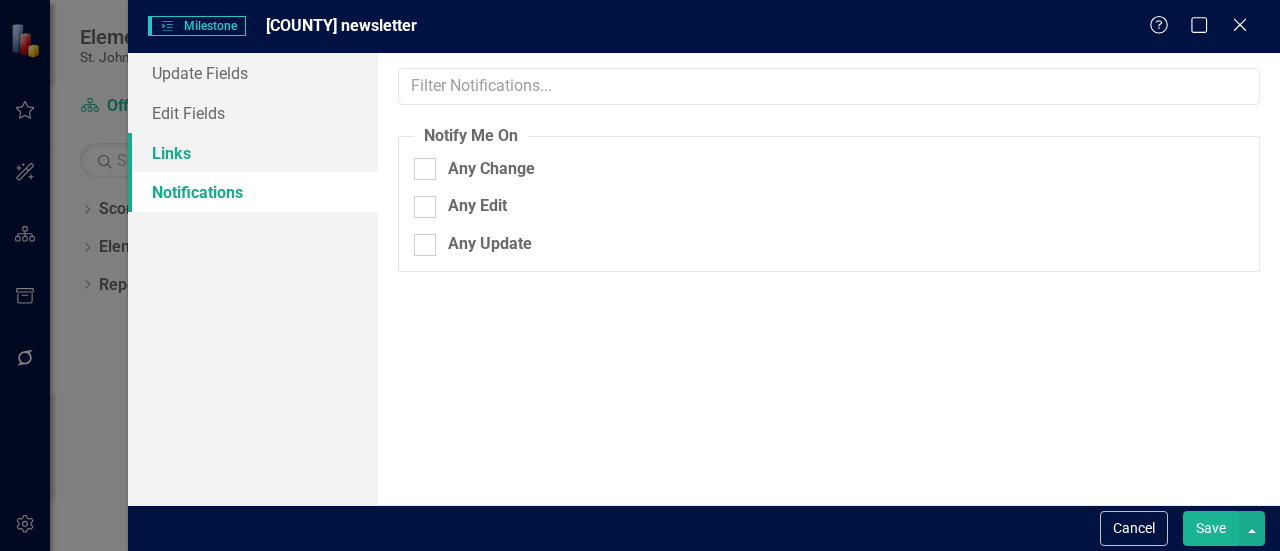 click on "Links" at bounding box center [253, 153] 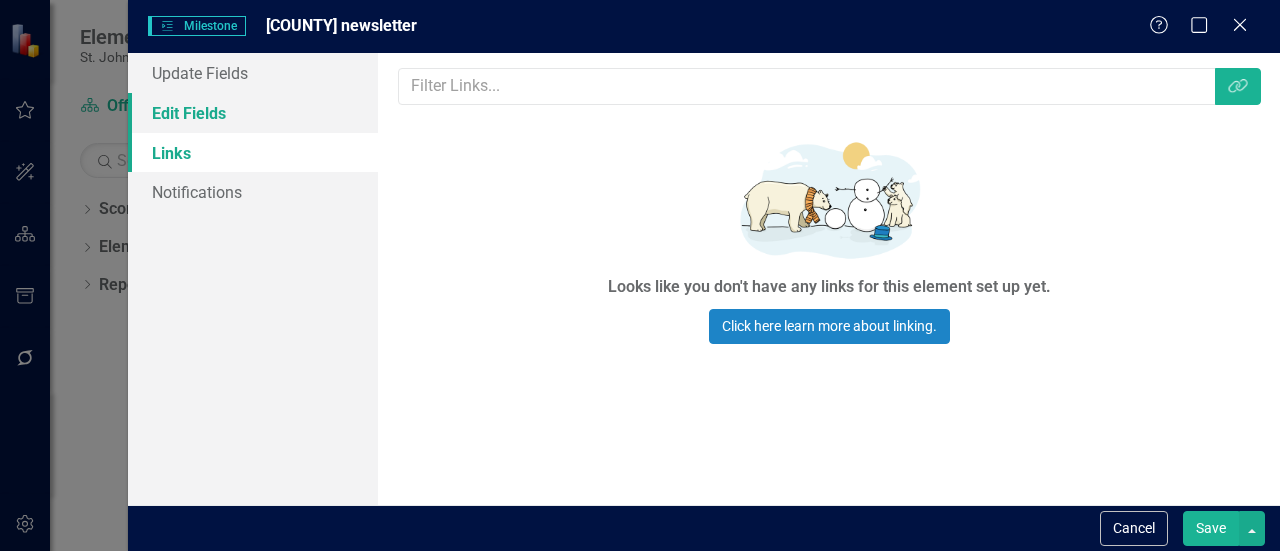 click on "Edit Fields" at bounding box center [253, 113] 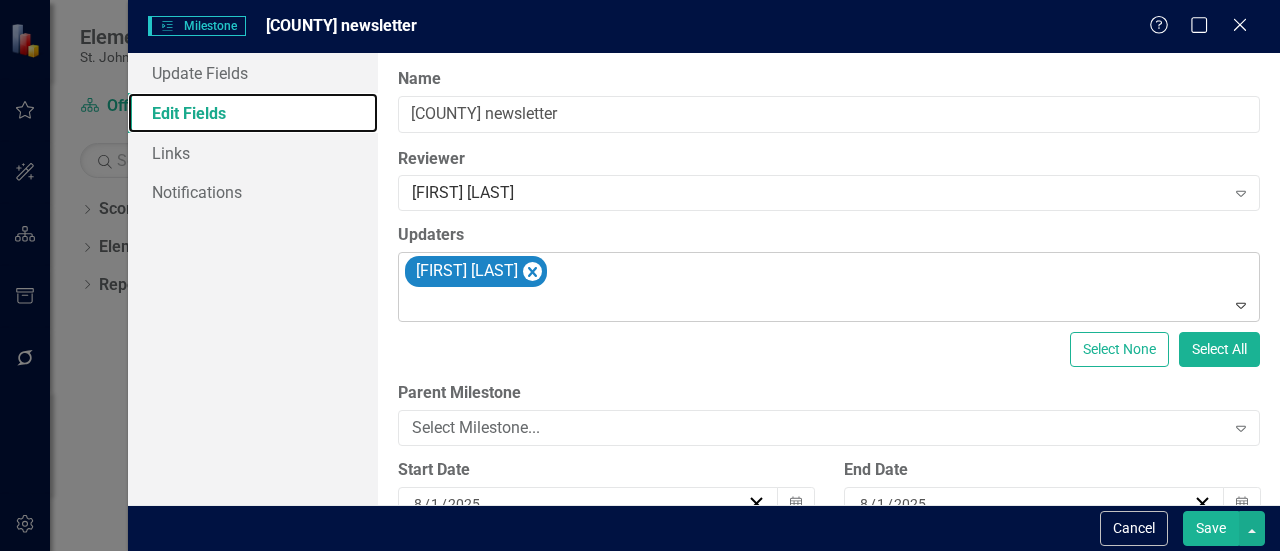 scroll, scrollTop: 0, scrollLeft: 0, axis: both 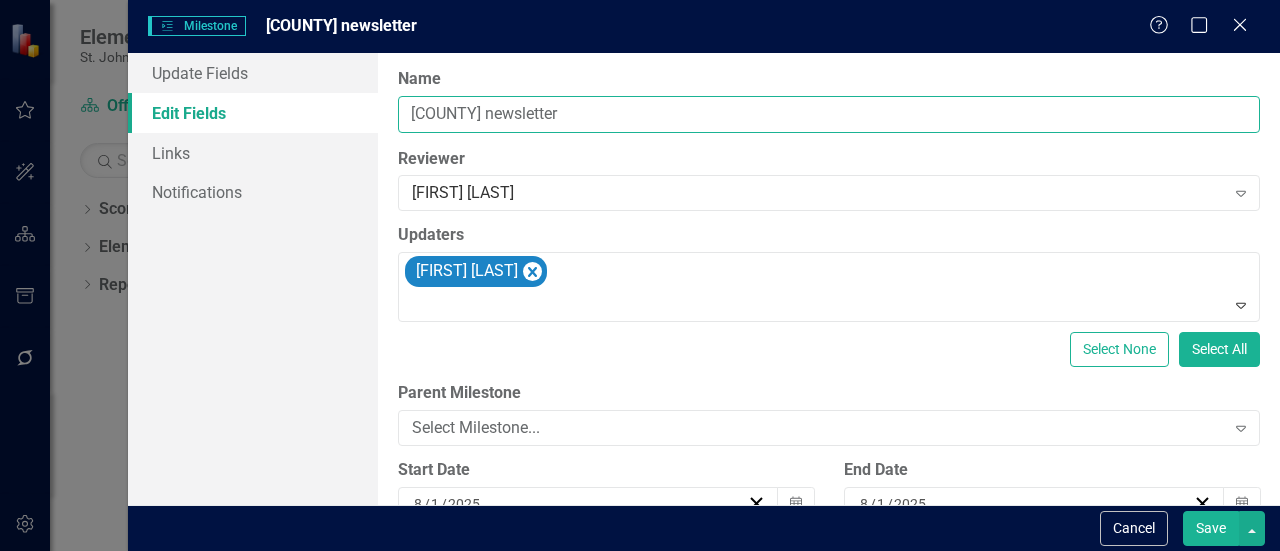 drag, startPoint x: 578, startPoint y: 109, endPoint x: 447, endPoint y: 115, distance: 131.13733 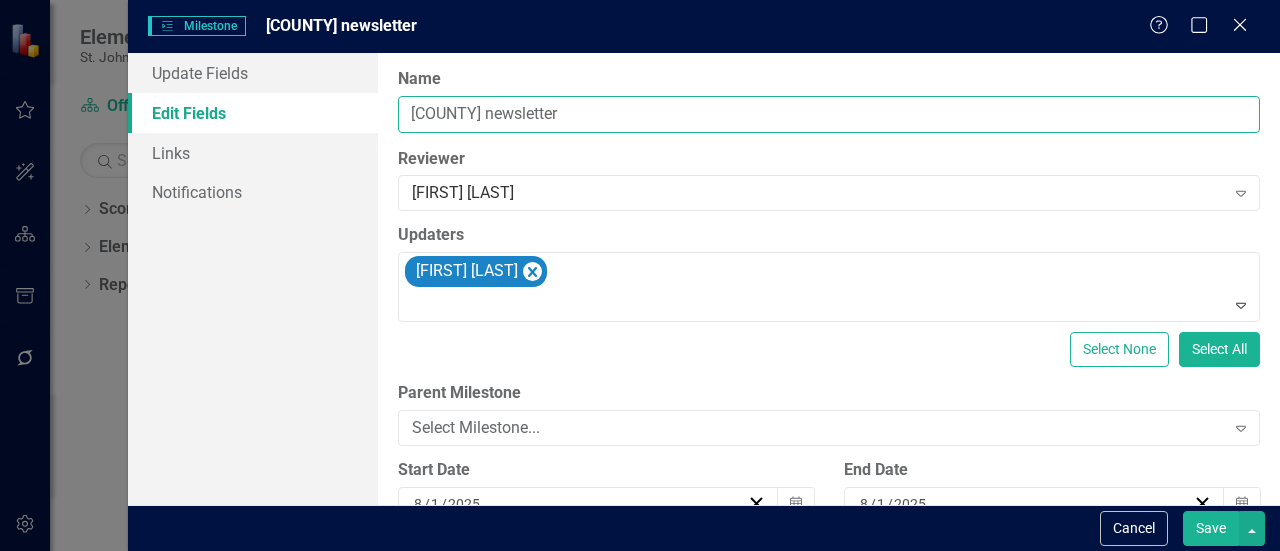 click on "[COUNTY] newsletter" at bounding box center (829, 114) 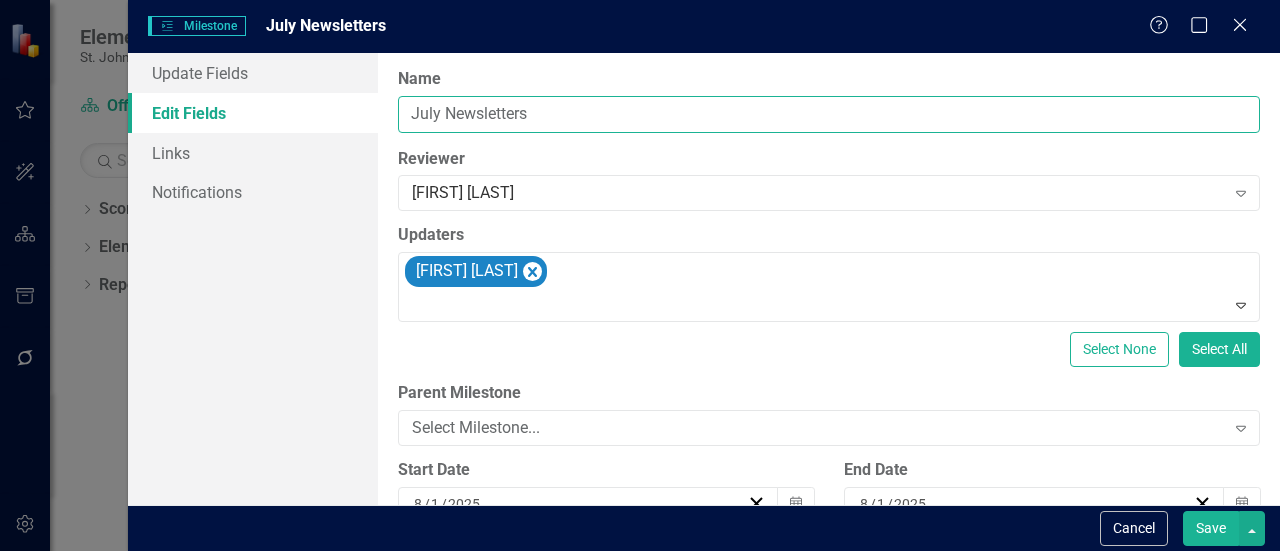 type on "July Newsletters" 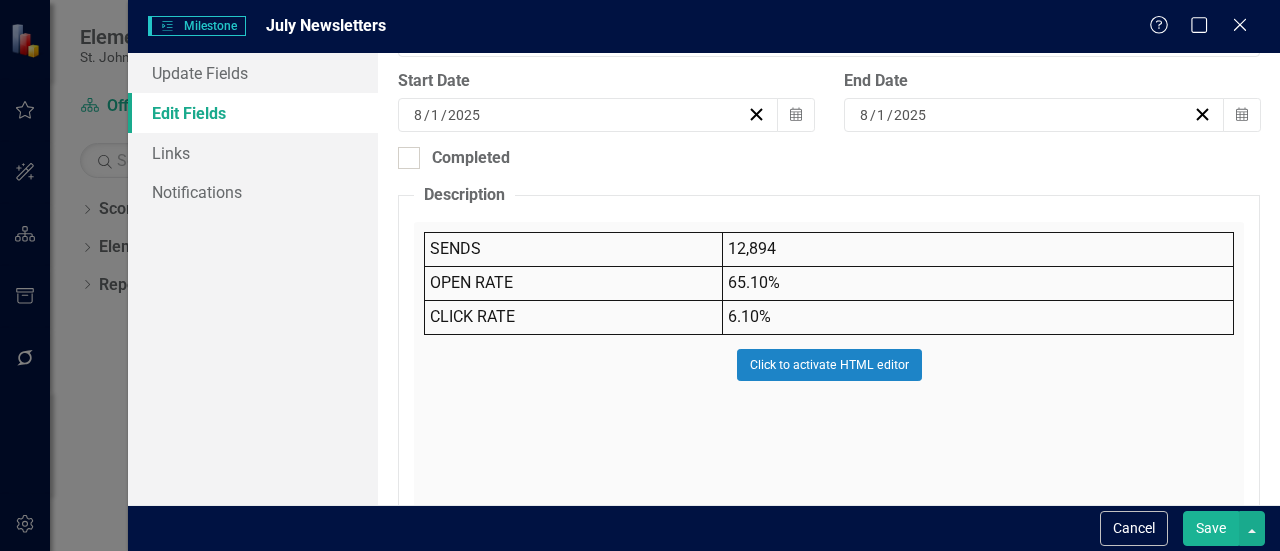 scroll, scrollTop: 400, scrollLeft: 0, axis: vertical 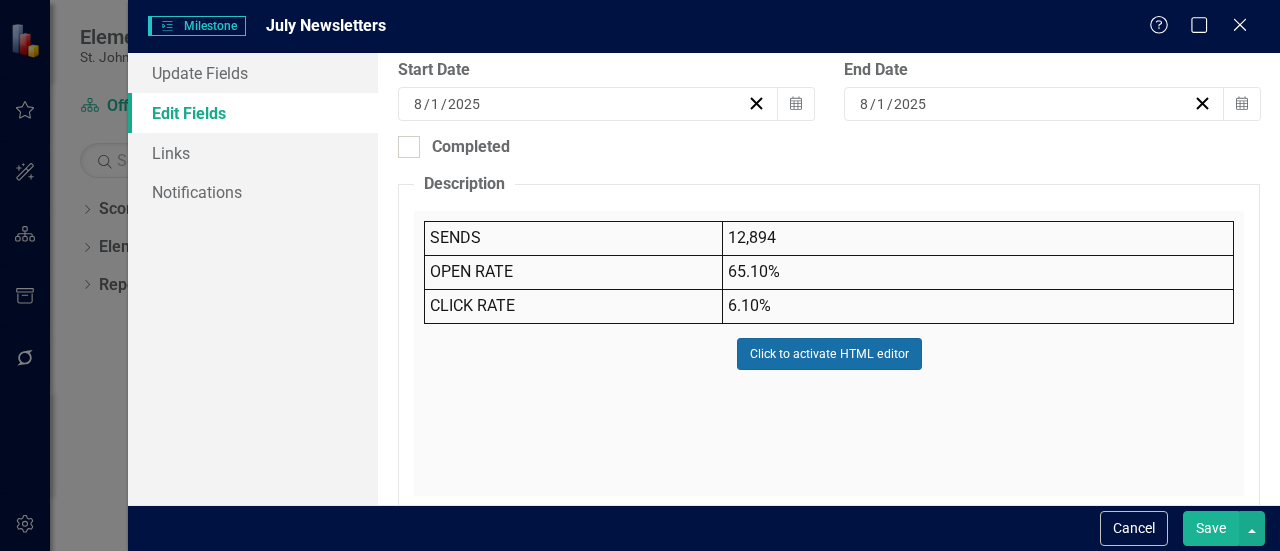 click on "Click to activate HTML editor" at bounding box center (829, 354) 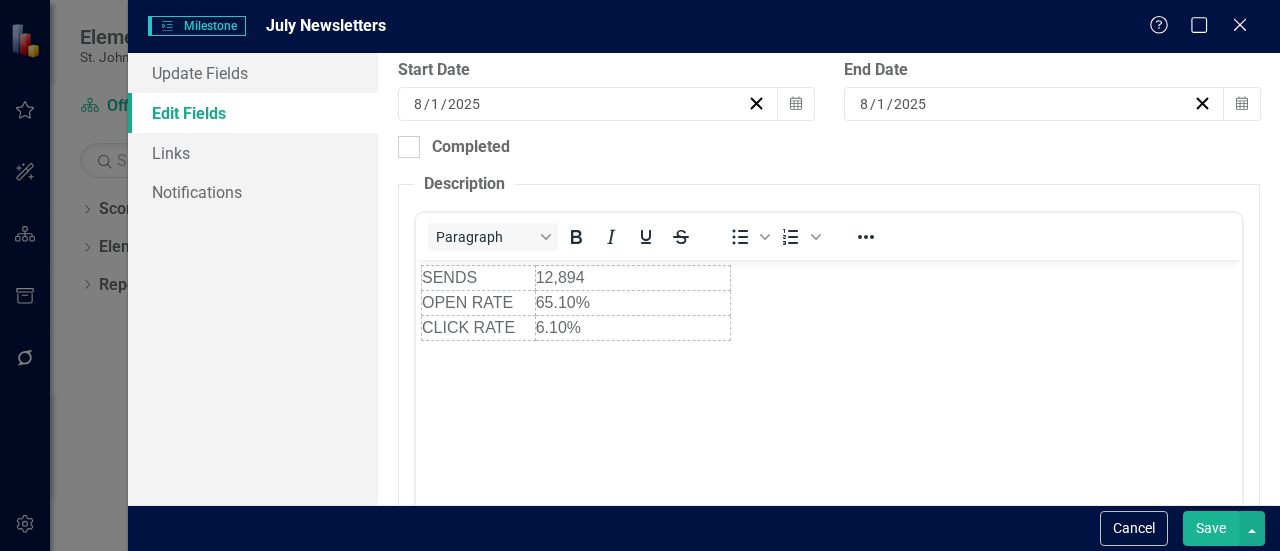 scroll, scrollTop: 0, scrollLeft: 0, axis: both 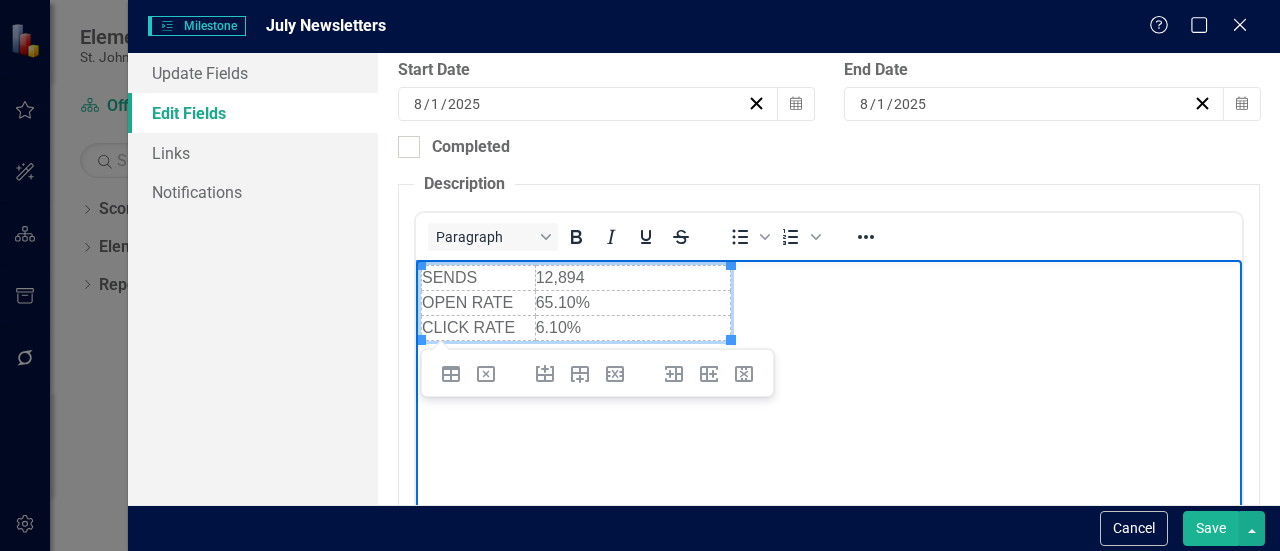 drag, startPoint x: 755, startPoint y: 331, endPoint x: 404, endPoint y: 276, distance: 355.283 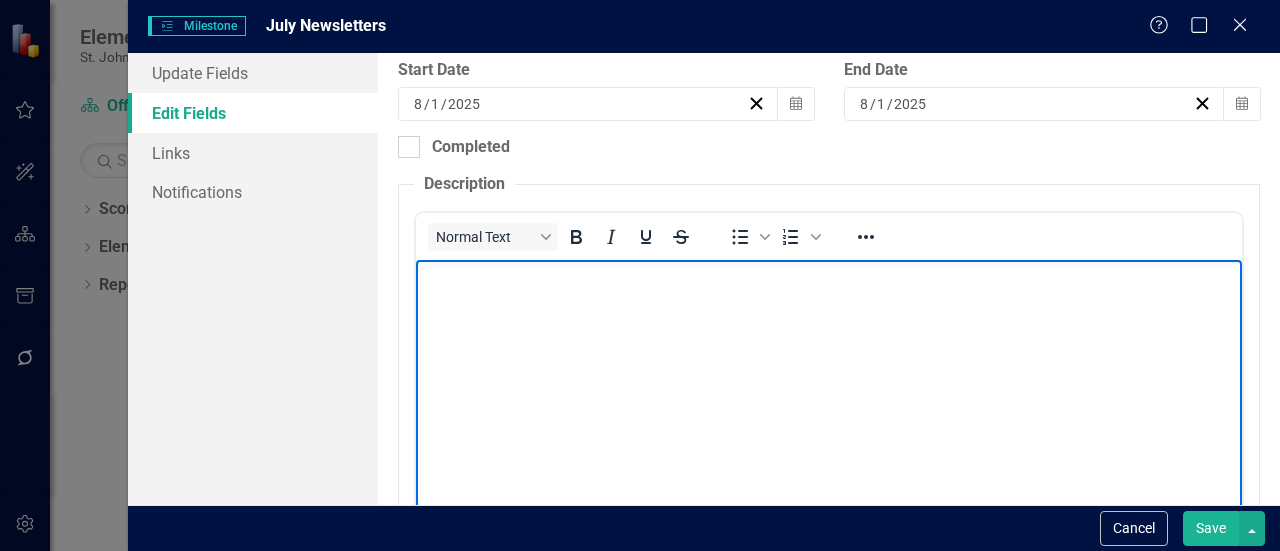 click at bounding box center [829, 410] 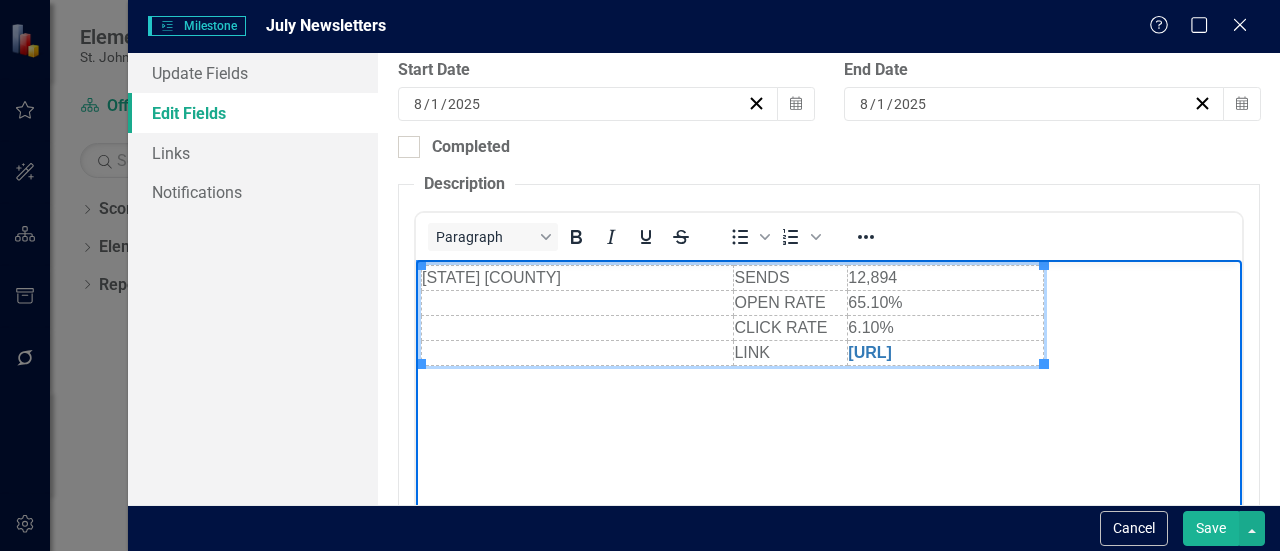 click on "[COUNTY] COUNTY SENDS 12,894 OPEN RATE 65.10% CLICK RATE 6.10% LINK https://conta.cc/46n8hXz" at bounding box center (829, 410) 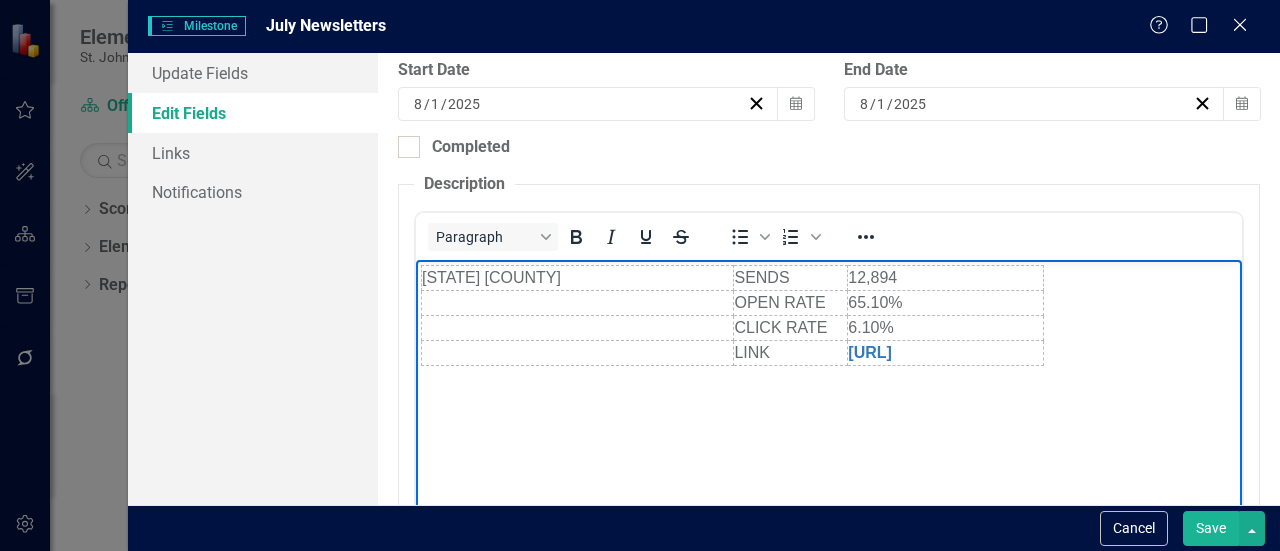 click on "[COUNTY] COUNTY SENDS 12,894 OPEN RATE 65.10% CLICK RATE 6.10% LINK https://conta.cc/46n8hXz" at bounding box center [829, 410] 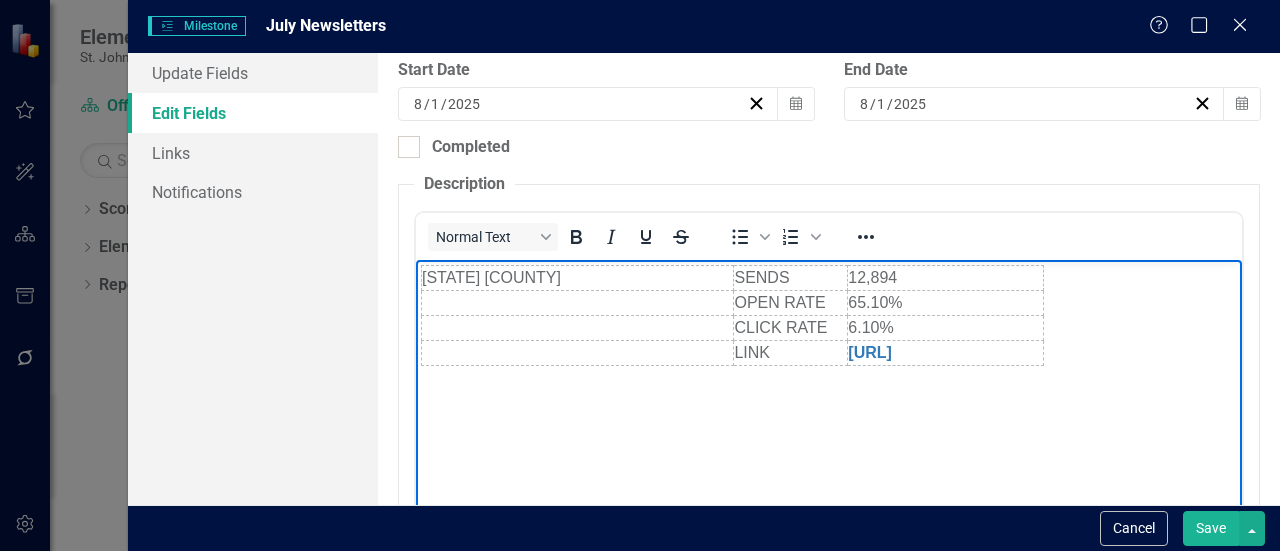 click at bounding box center [829, 418] 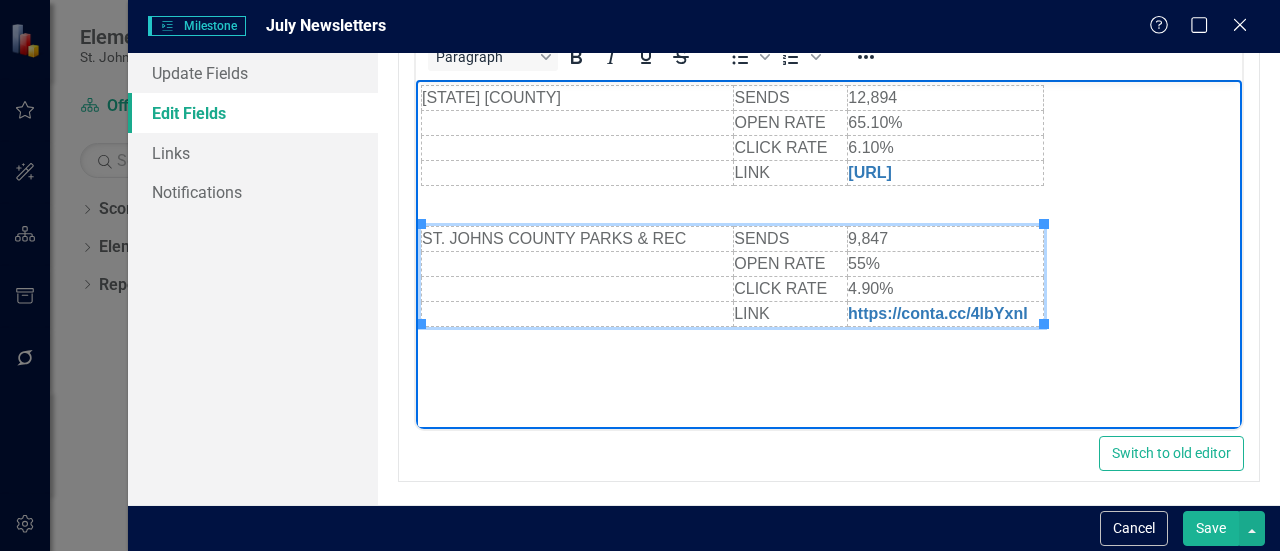 scroll, scrollTop: 583, scrollLeft: 0, axis: vertical 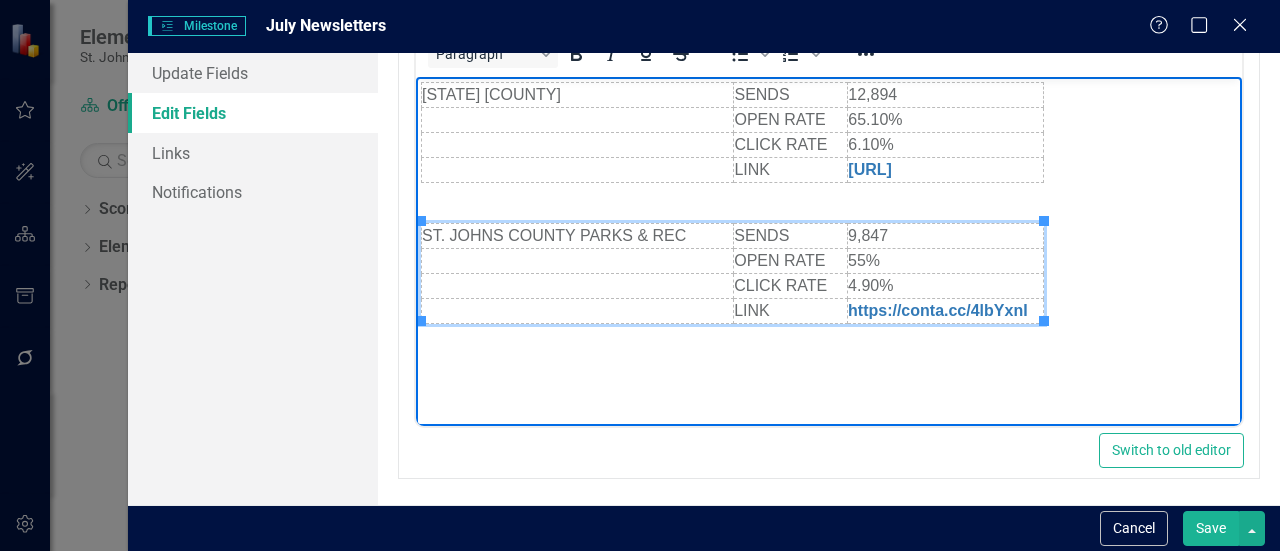 click on "[COUNTY] COUNTY SENDS 12,894 OPEN RATE 65.10% CLICK RATE 6.10% LINK https://conta.cc/46n8hXz [COUNTY] COUNTY PARKS & REC SENDS 9,847 OPEN RATE 55% CLICK RATE 4.90% LINK https://conta.cc/4lbYxnI" at bounding box center (829, 227) 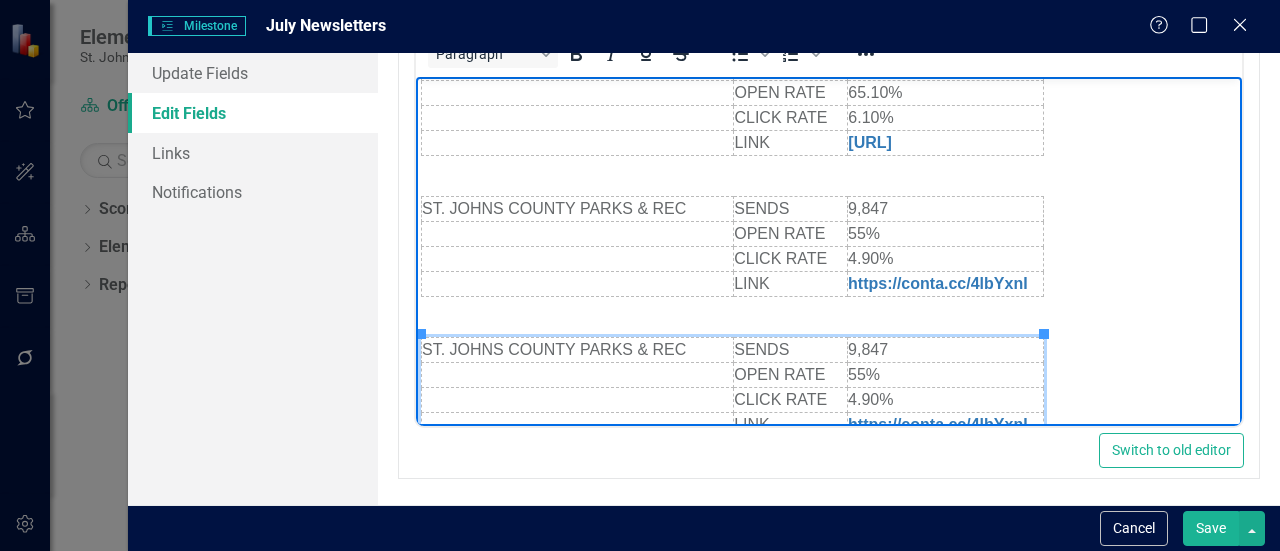 scroll, scrollTop: 38, scrollLeft: 0, axis: vertical 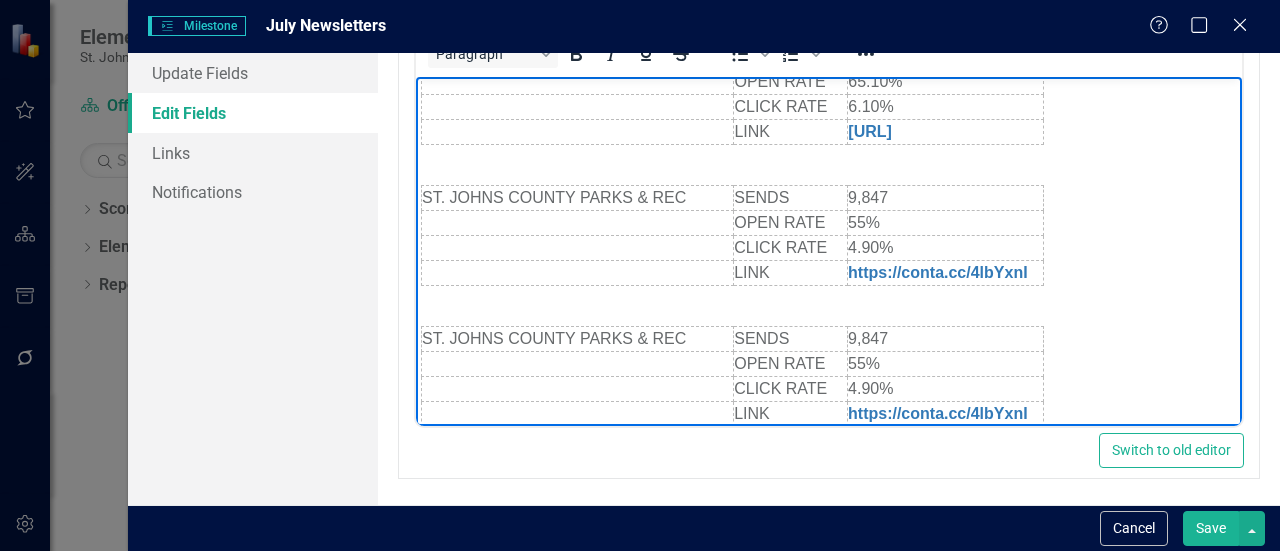 click on "[ENTITY] SENDS [NUMBER] OPEN RATE [PERCENT]% CLICK RATE [PERCENT]% LINK [URL]       [ENTITY] SENDS [NUMBER] OPEN RATE [PERCENT]% CLICK RATE [PERCENT]% LINK [URL]       [ENTITY] SENDS [NUMBER] OPEN RATE [PERCENT]% CLICK RATE [PERCENT]% LINK [URL]" at bounding box center [829, 235] 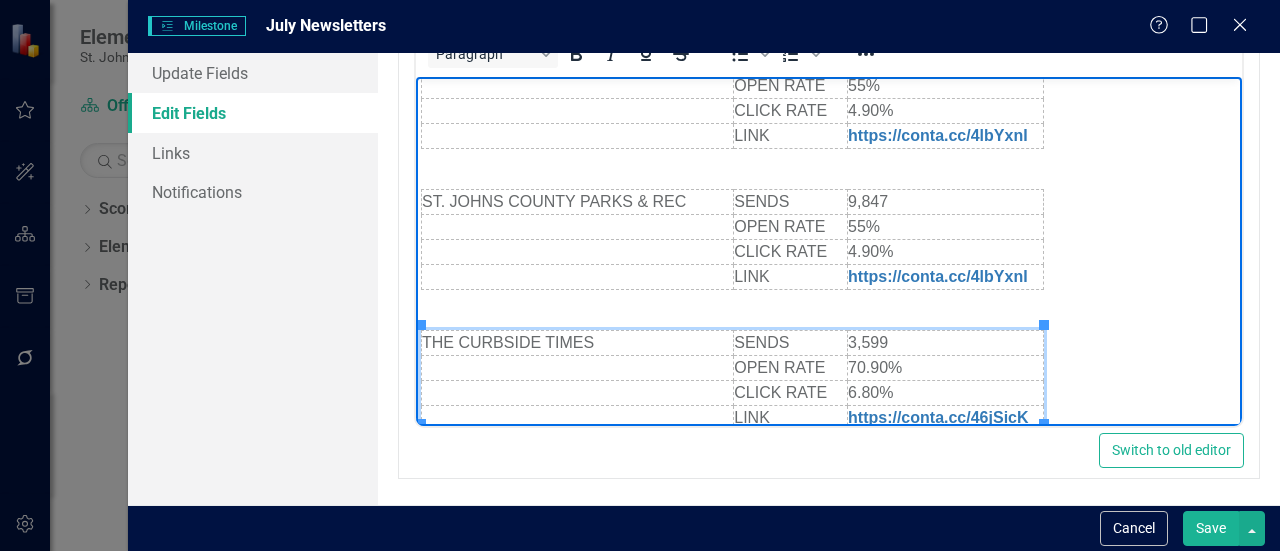 scroll, scrollTop: 178, scrollLeft: 0, axis: vertical 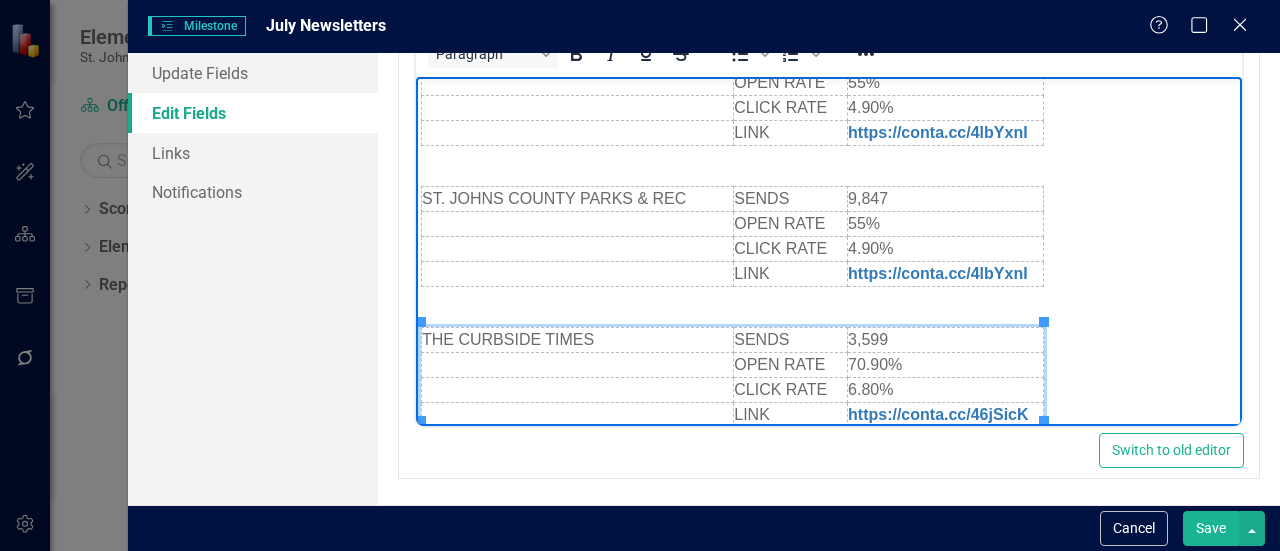 click on "[ENTITY] SENDS [NUMBER] OPEN RATE [PERCENT]% CLICK RATE [PERCENT]% LINK [URL]       [ENTITY] SENDS [NUMBER] OPEN RATE [PERCENT]% CLICK RATE [PERCENT]% LINK [URL]       [ENTITY] SENDS [NUMBER] OPEN RATE [PERCENT]% CLICK RATE [PERCENT]% LINK [URL]       [ENTITY] SENDS [NUMBER] OPEN RATE [PERCENT]% CLICK RATE [PERCENT]% LINK [URL]" at bounding box center [829, 166] 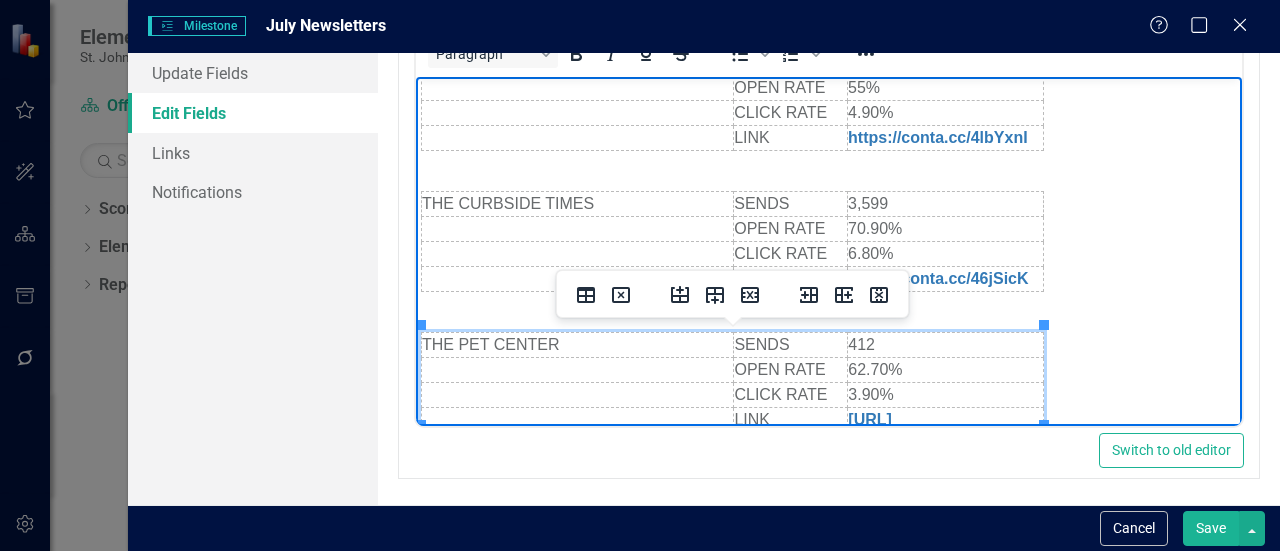 scroll, scrollTop: 317, scrollLeft: 0, axis: vertical 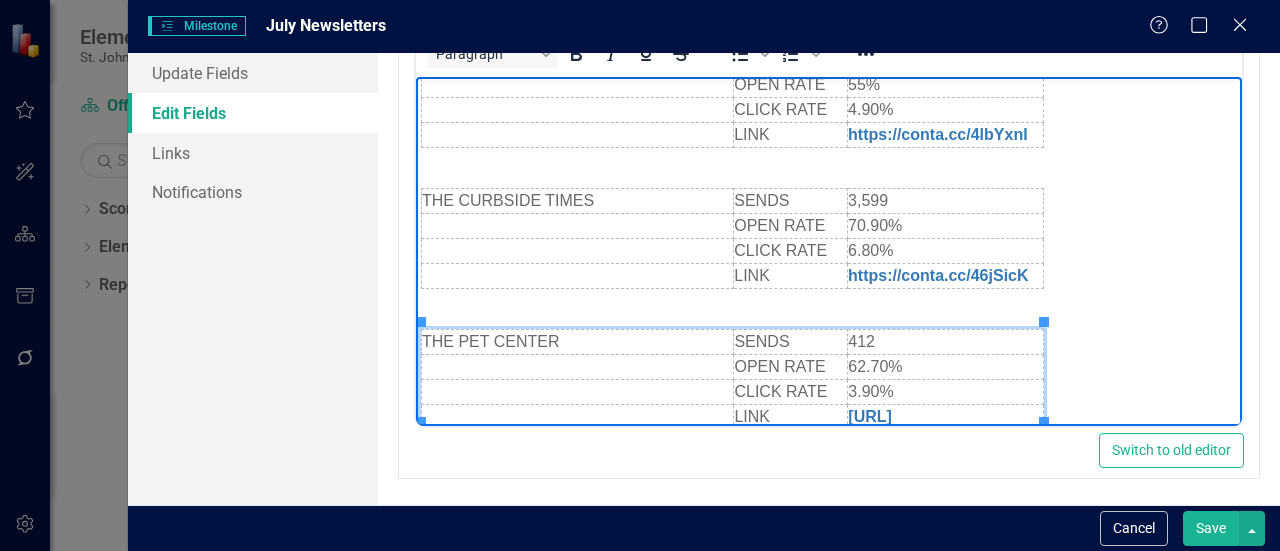 click on "[COUNTY] COUNTY SENDS 12,894 OPEN RATE 65.10% CLICK RATE 6.10% LINK https://conta.cc/46n8hXz [COUNTY] COUNTY PARKS & REC SENDS 9,847 OPEN RATE 55% CLICK RATE 4.90% LINK https://conta.cc/4lbYxnI [COUNTY] COUNTY PARKS & REC SENDS 9,847 OPEN RATE 55% CLICK RATE 4.90% LINK https://conta.cc/4lbYxnI THE CURBSIDE TIMES SENDS 3,599 OPEN RATE 70.90% CLICK RATE 6.80% LINK https://conta.cc/46jSicK THE PET CENTER SENDS 412 OPEN RATE 62.70% CLICK RATE 3.90% LINK https://conta.cc/44Fes6X" at bounding box center [829, 97] 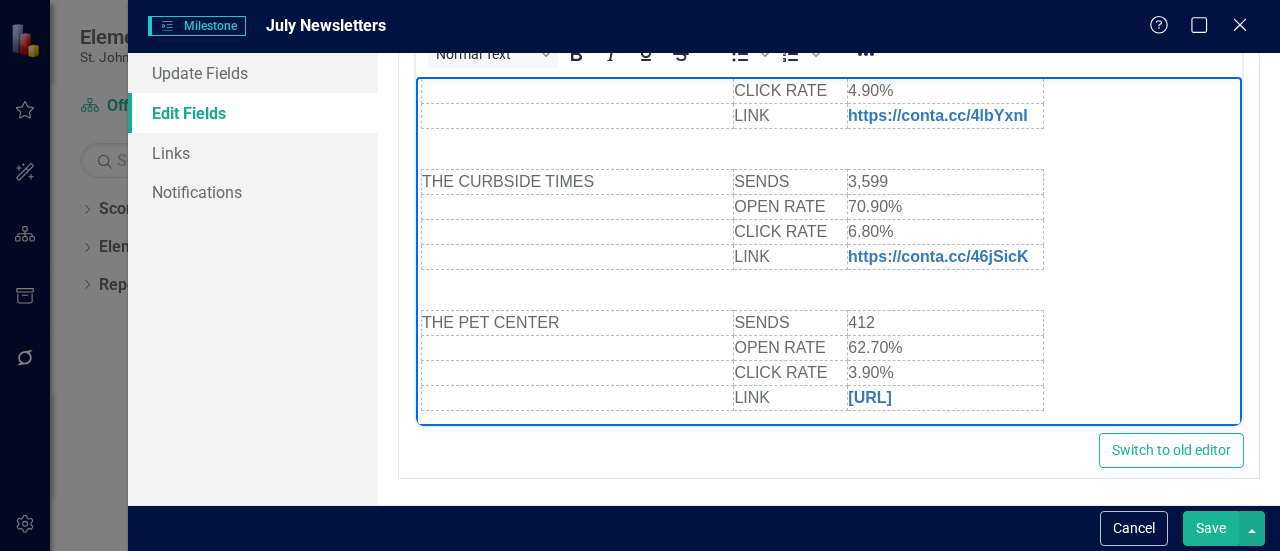 scroll, scrollTop: 376, scrollLeft: 0, axis: vertical 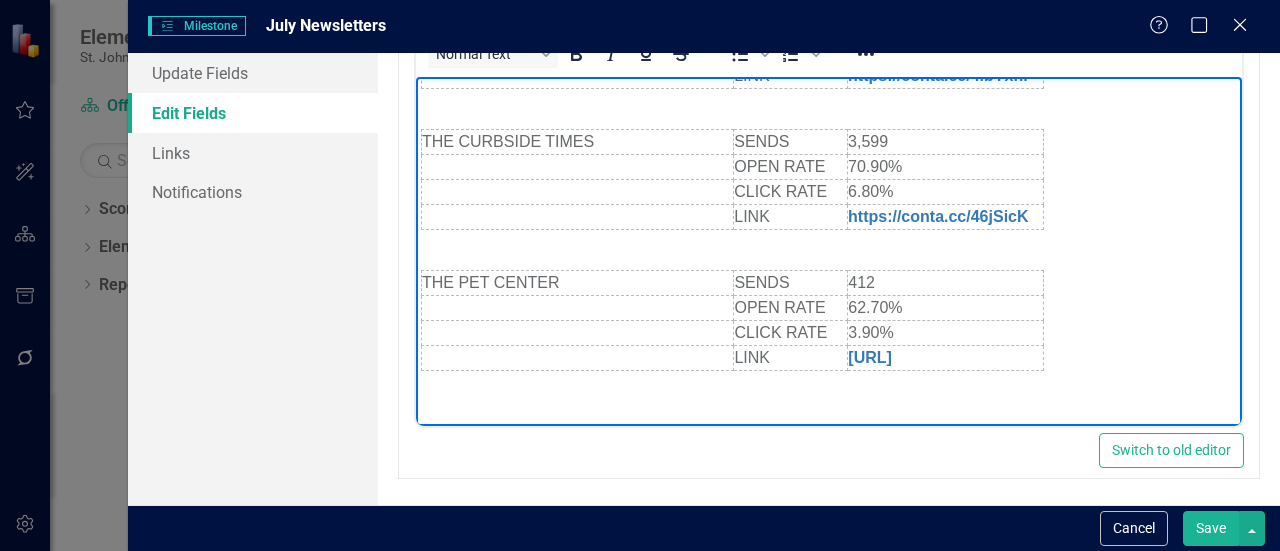 click on "Save" at bounding box center (1211, 528) 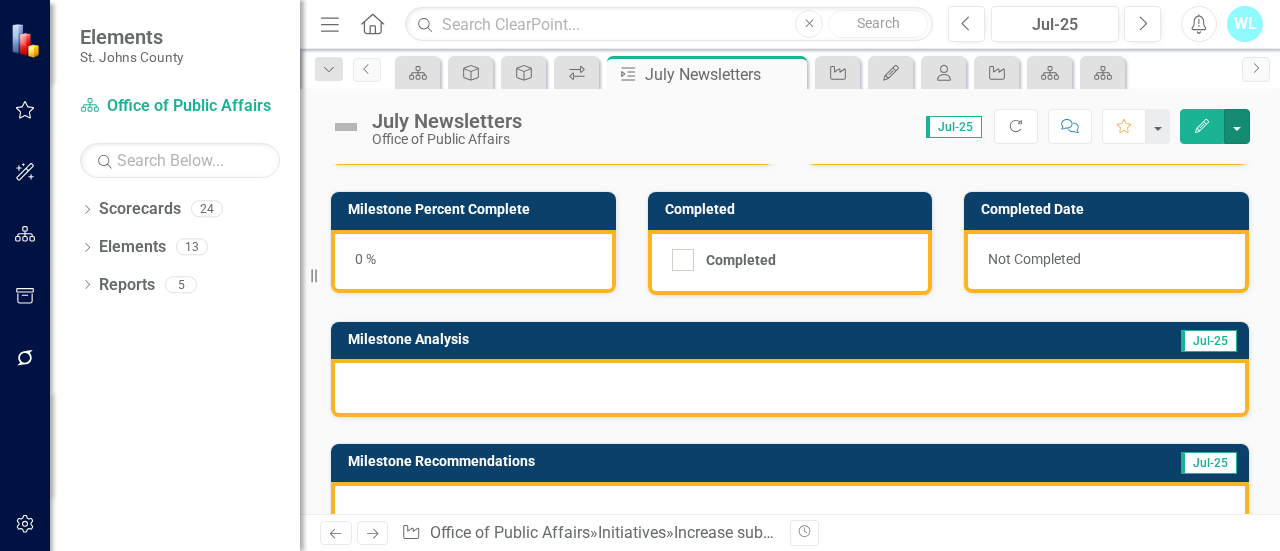 scroll, scrollTop: 0, scrollLeft: 0, axis: both 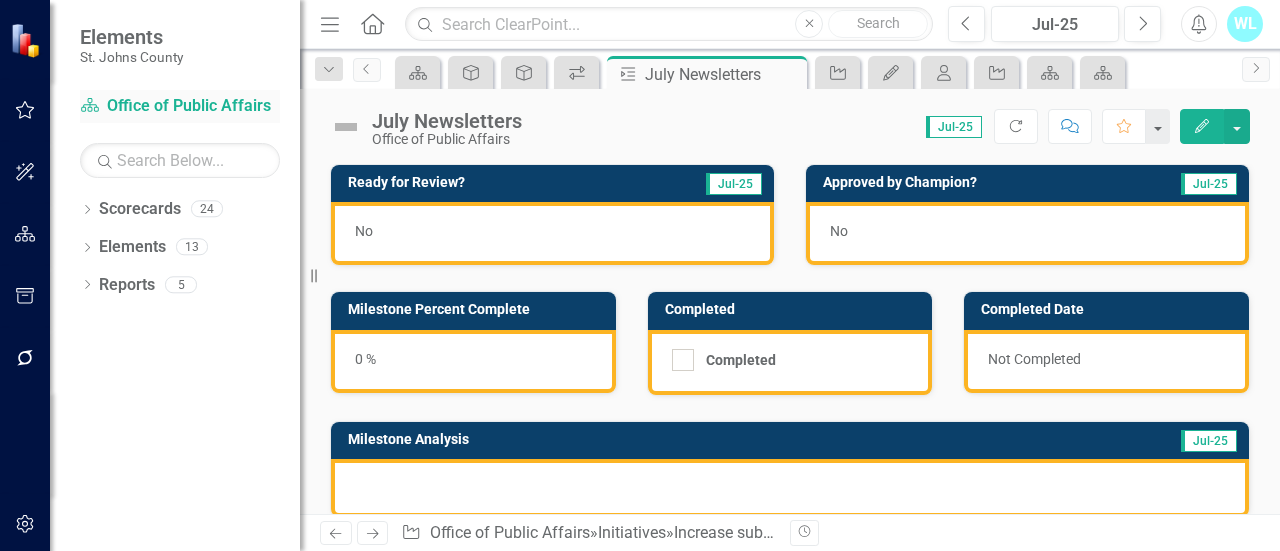 click on "Scorecard [ENTITY]" at bounding box center (180, 106) 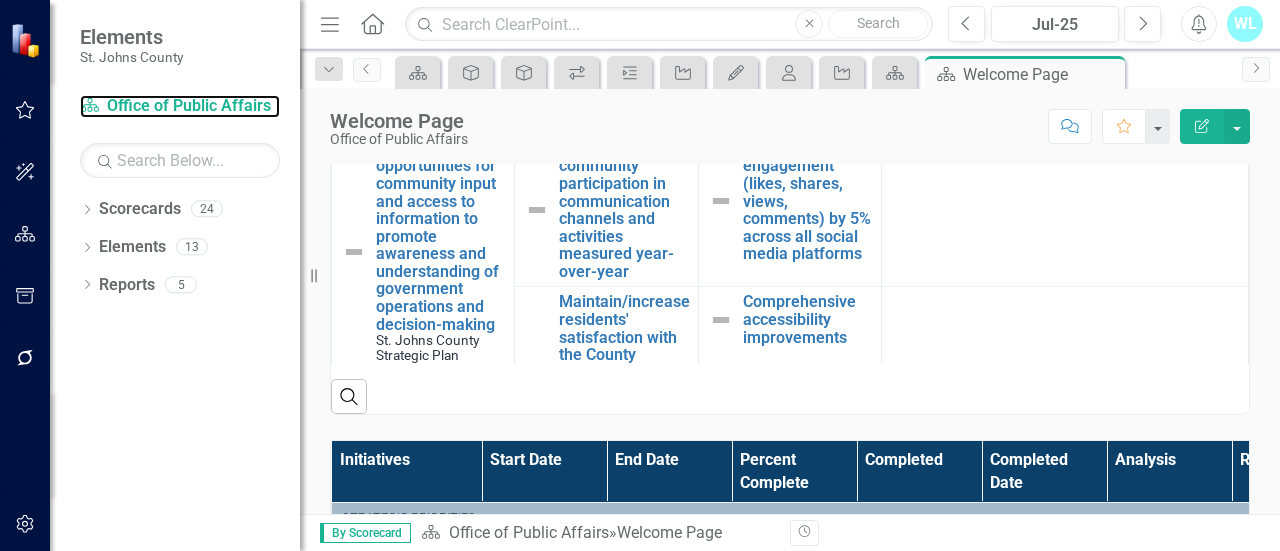 scroll, scrollTop: 700, scrollLeft: 0, axis: vertical 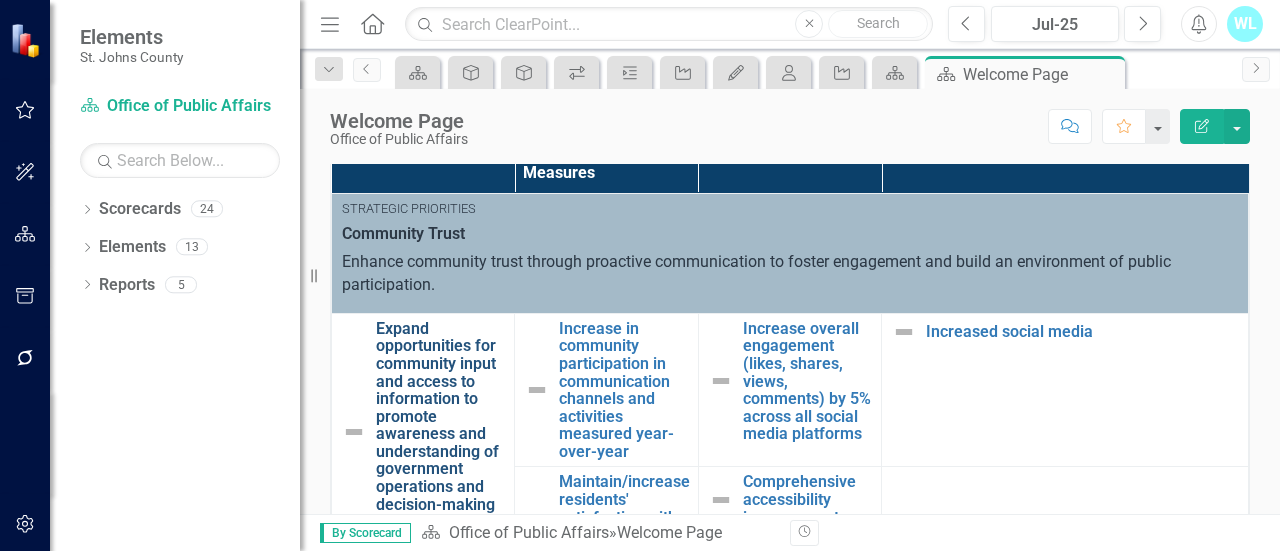 click on "Expand opportunities for community input and access to information to promote awareness and understanding of government operations and decision-making" at bounding box center (440, 417) 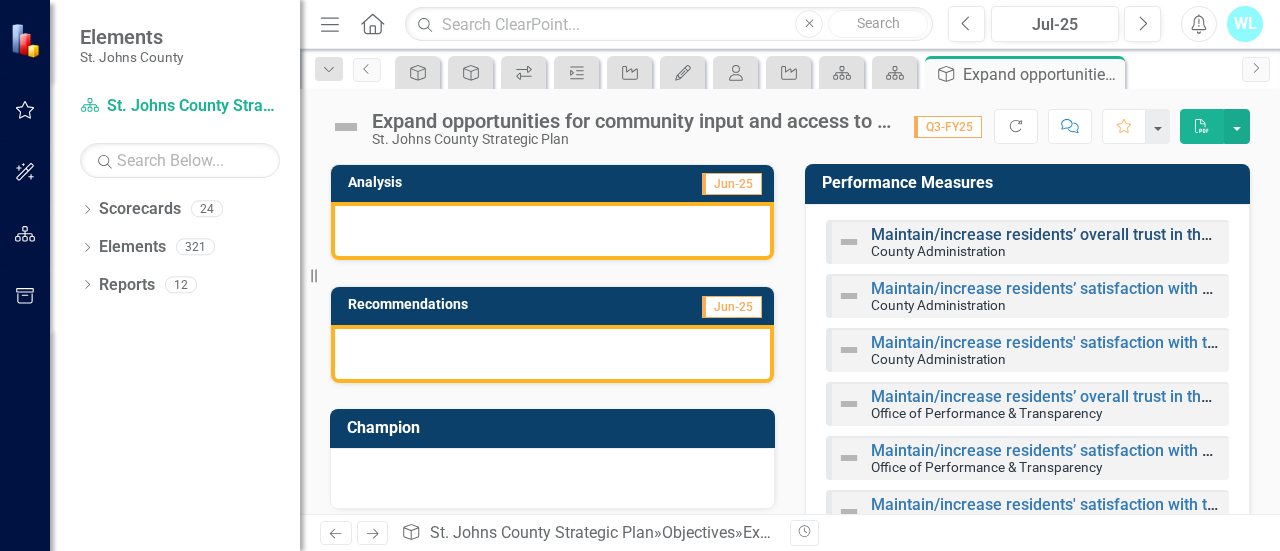 click on "Maintain/increase residents’ overall trust in the County government (measured by annual community survey)" at bounding box center (1262, 234) 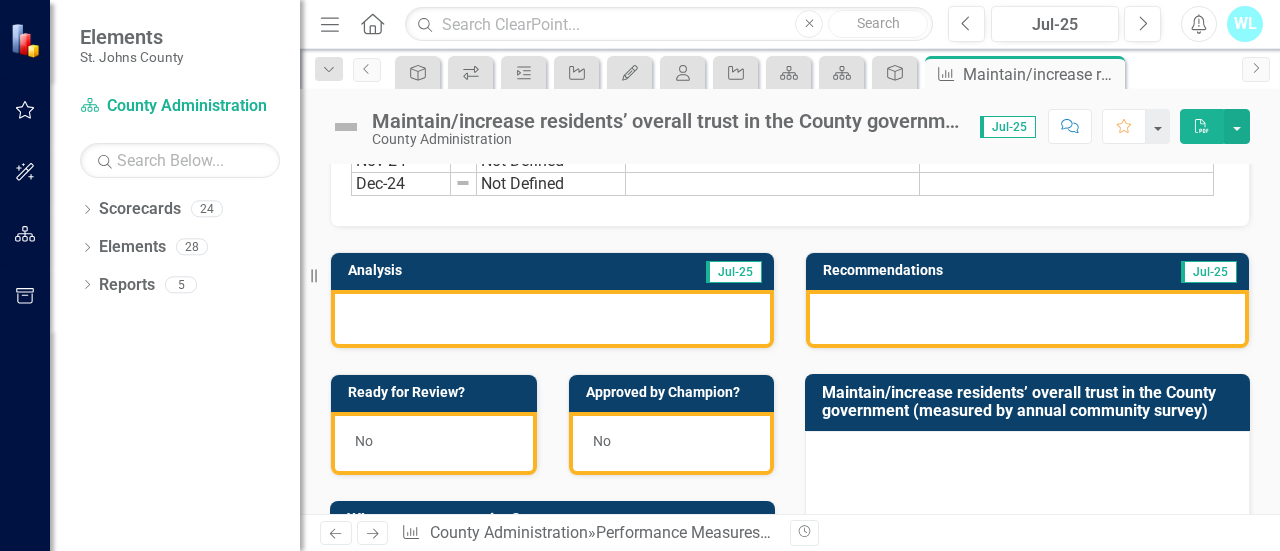 scroll, scrollTop: 100, scrollLeft: 0, axis: vertical 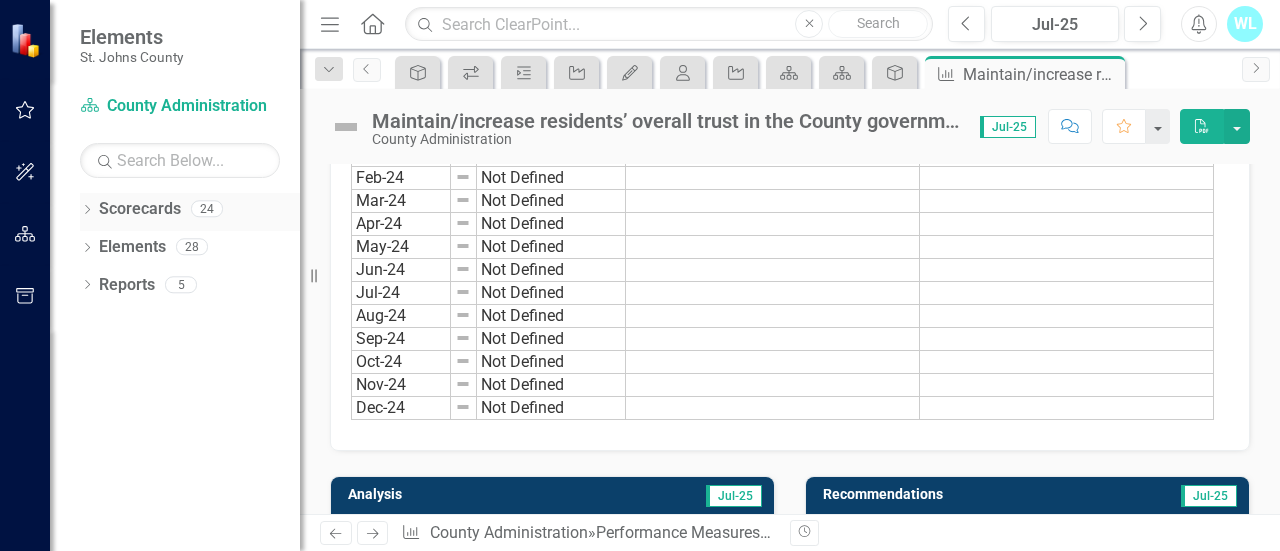click on "Dropdown" 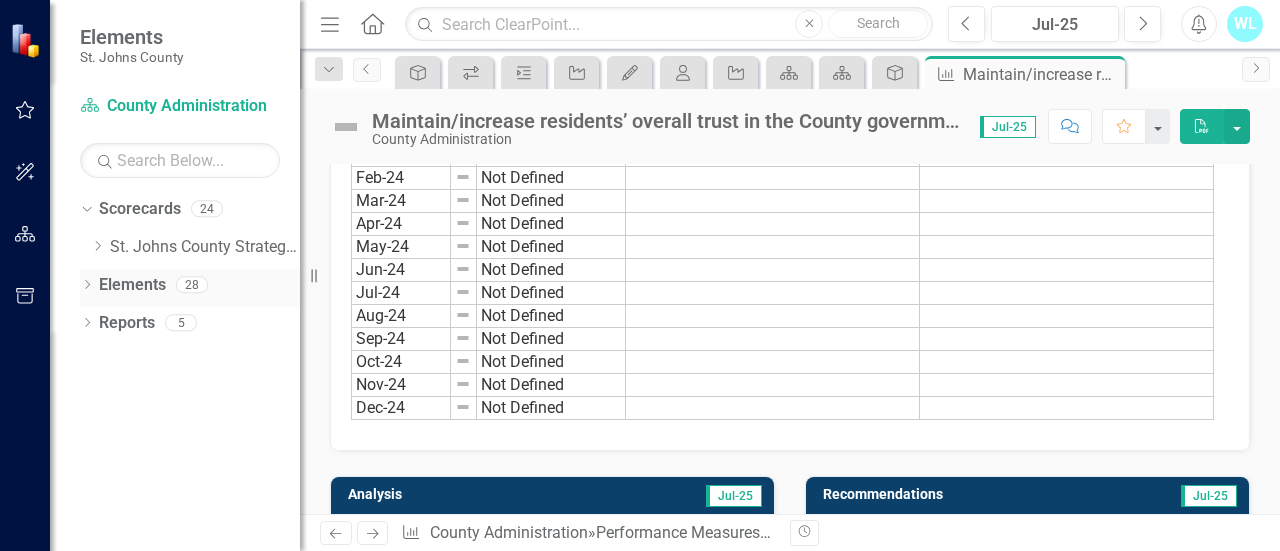 click on "Dropdown" 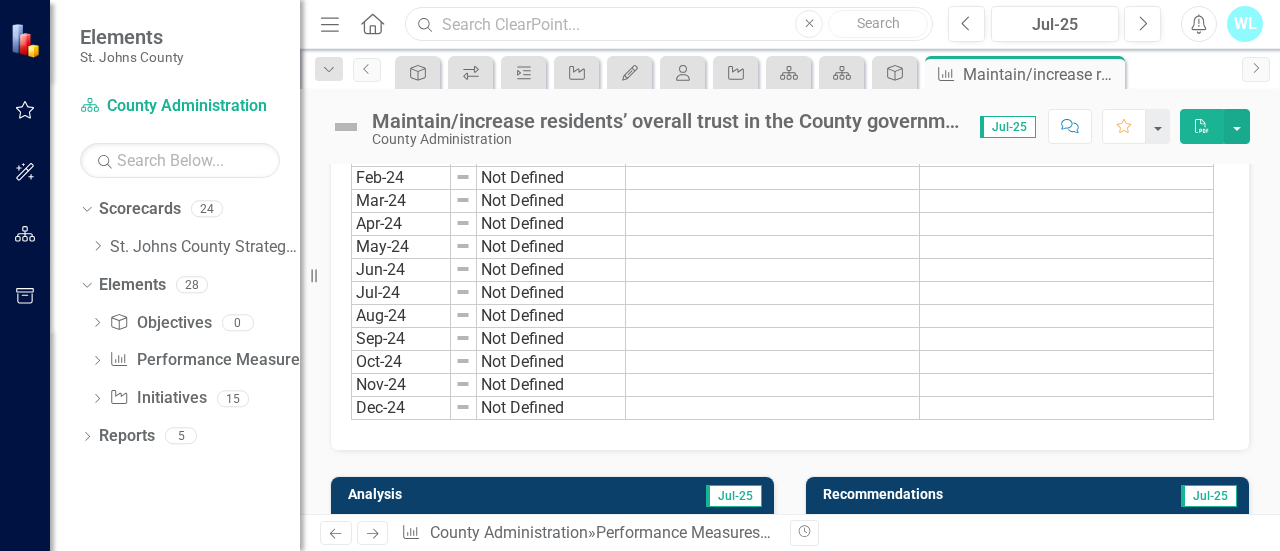 click at bounding box center (669, 24) 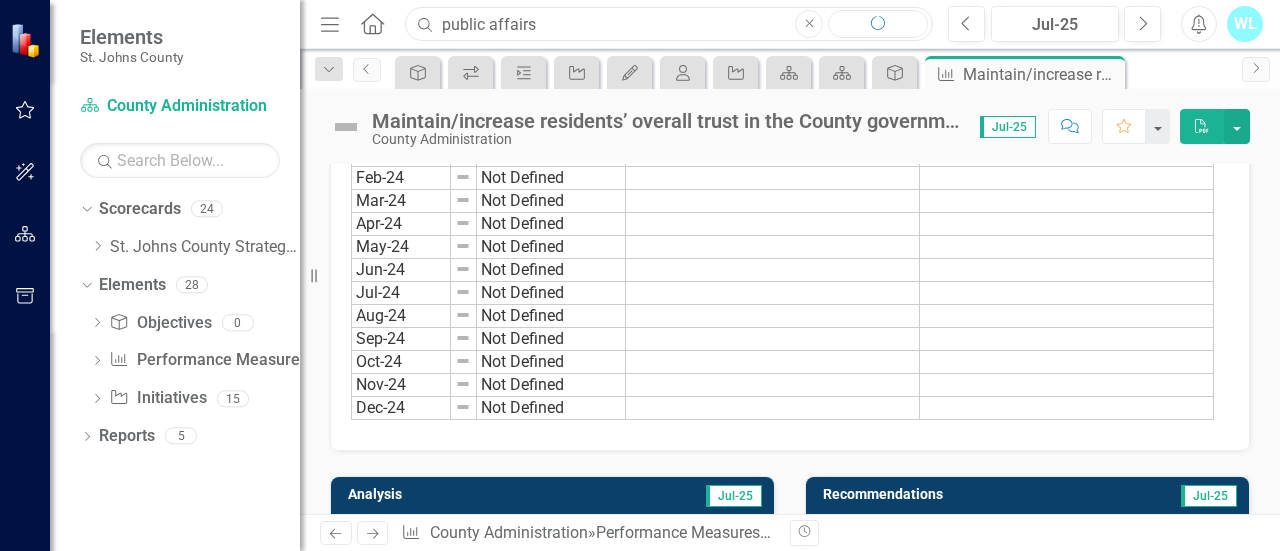 type on "public affairs" 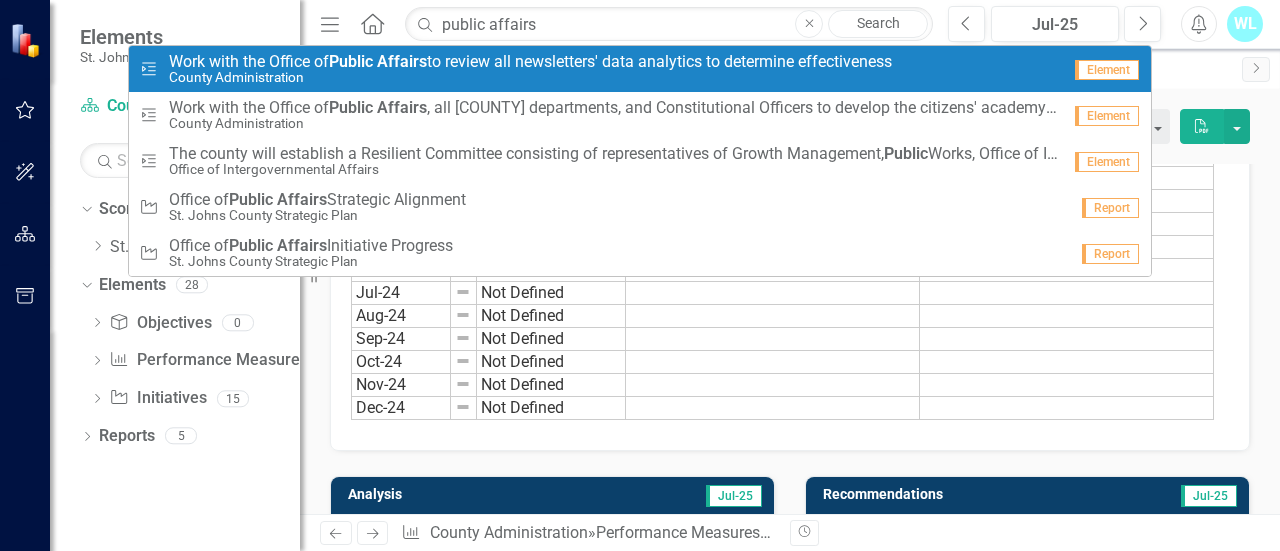 click on "County Administration" at bounding box center [530, 77] 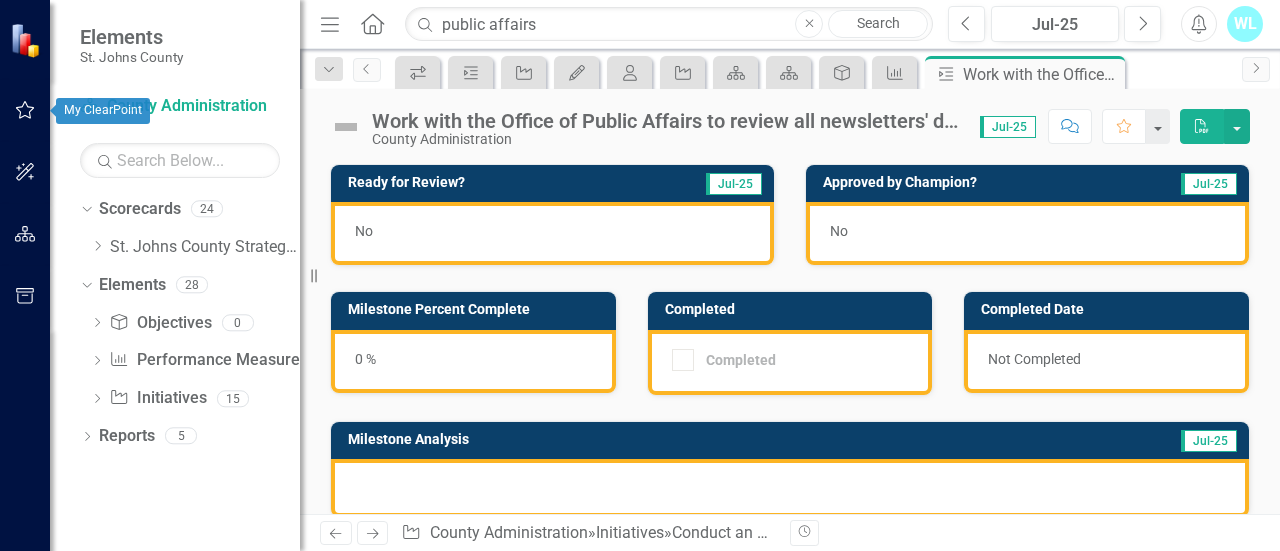 click 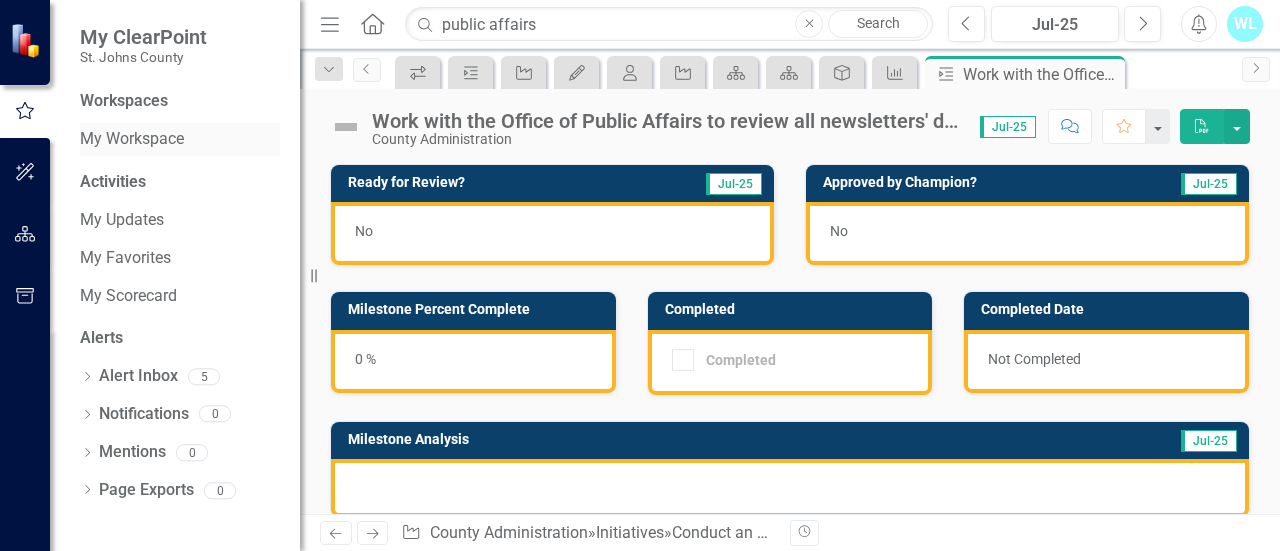click on "My Workspace" at bounding box center (180, 139) 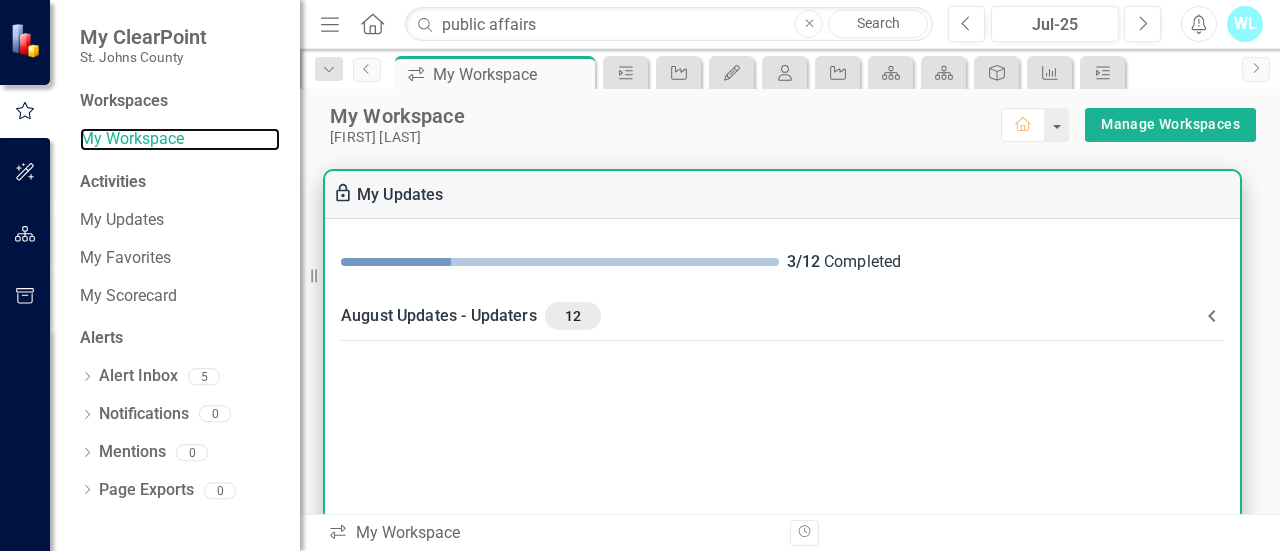 scroll, scrollTop: 0, scrollLeft: 0, axis: both 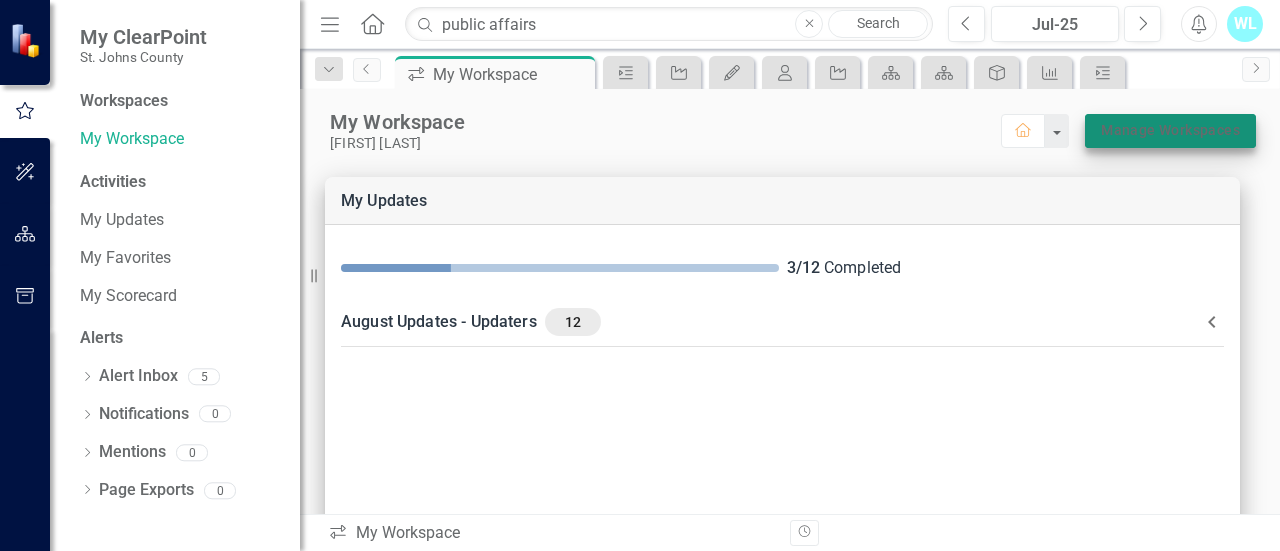 click on "Manage Workspaces" at bounding box center [1170, 130] 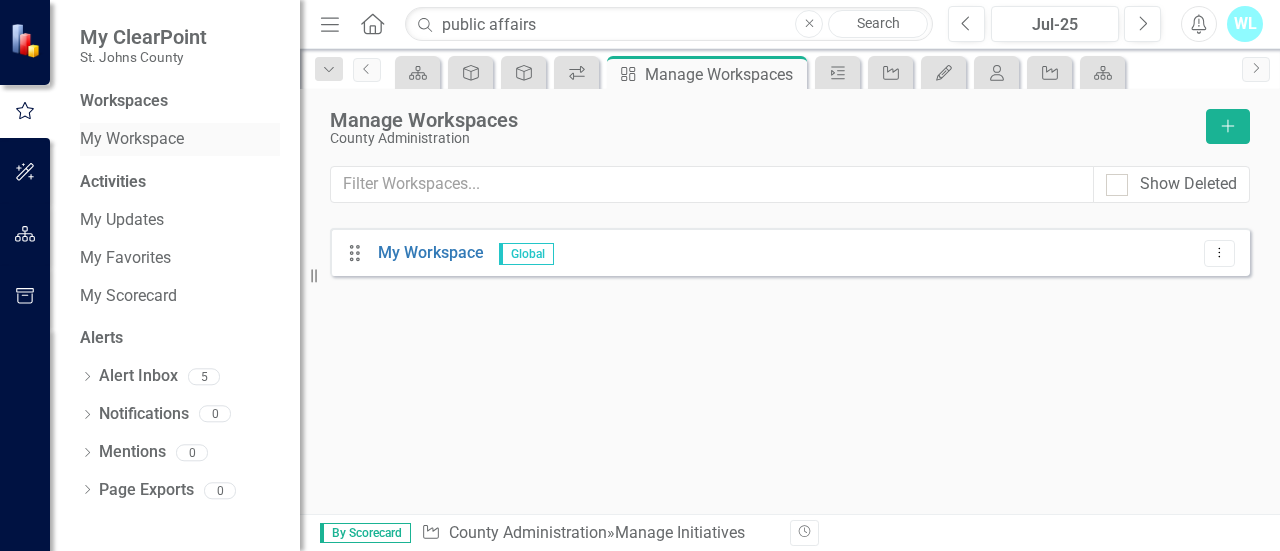click on "My Workspace" at bounding box center [180, 139] 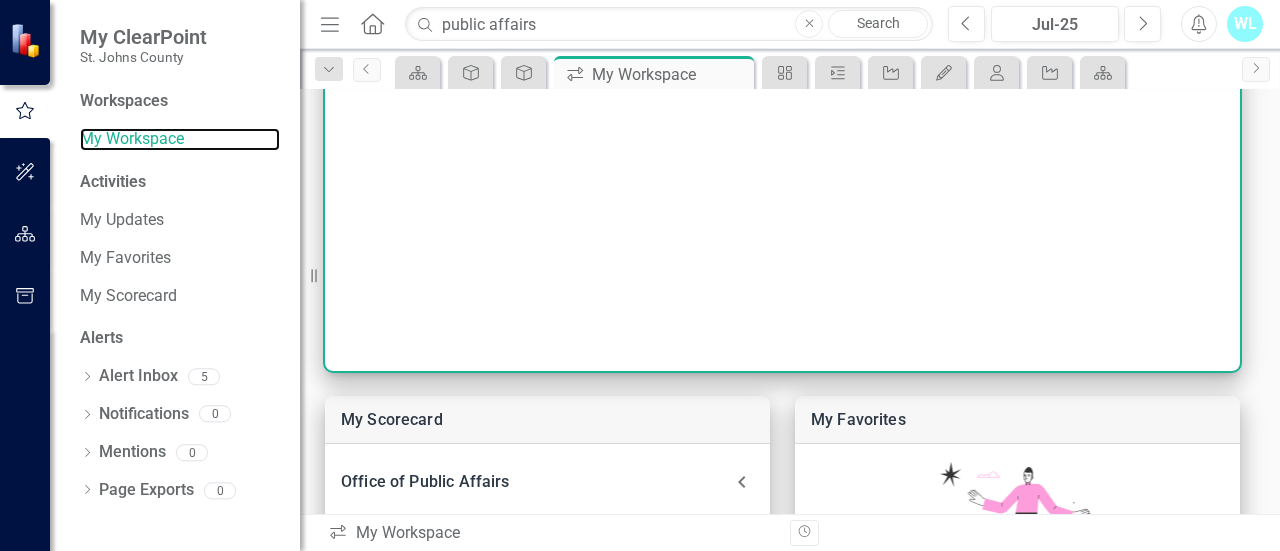 scroll, scrollTop: 0, scrollLeft: 0, axis: both 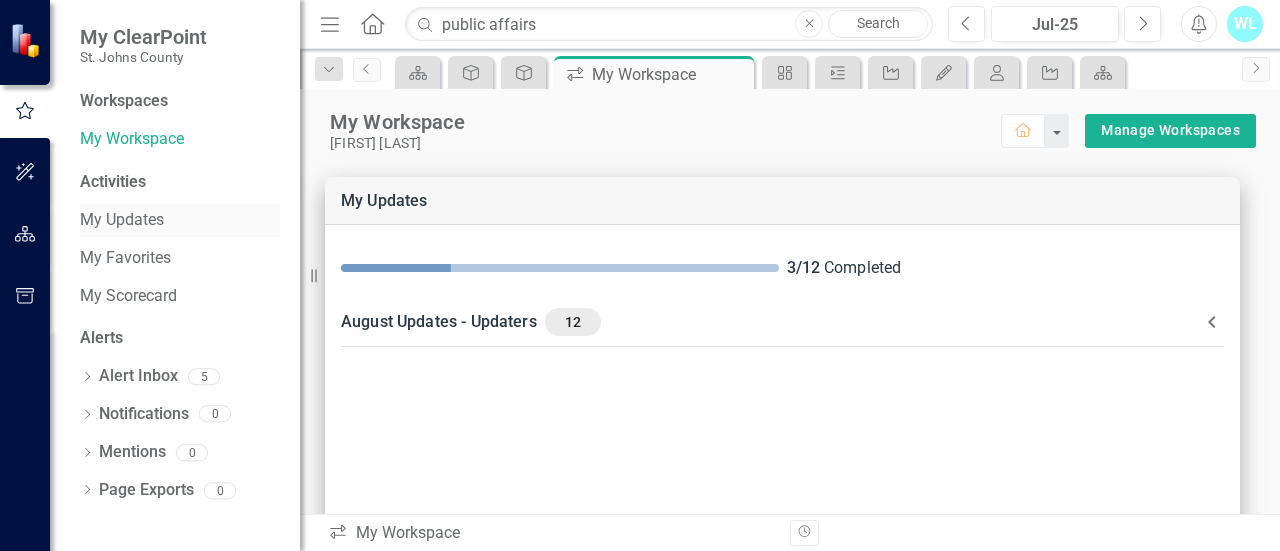 click on "My Updates" at bounding box center [180, 220] 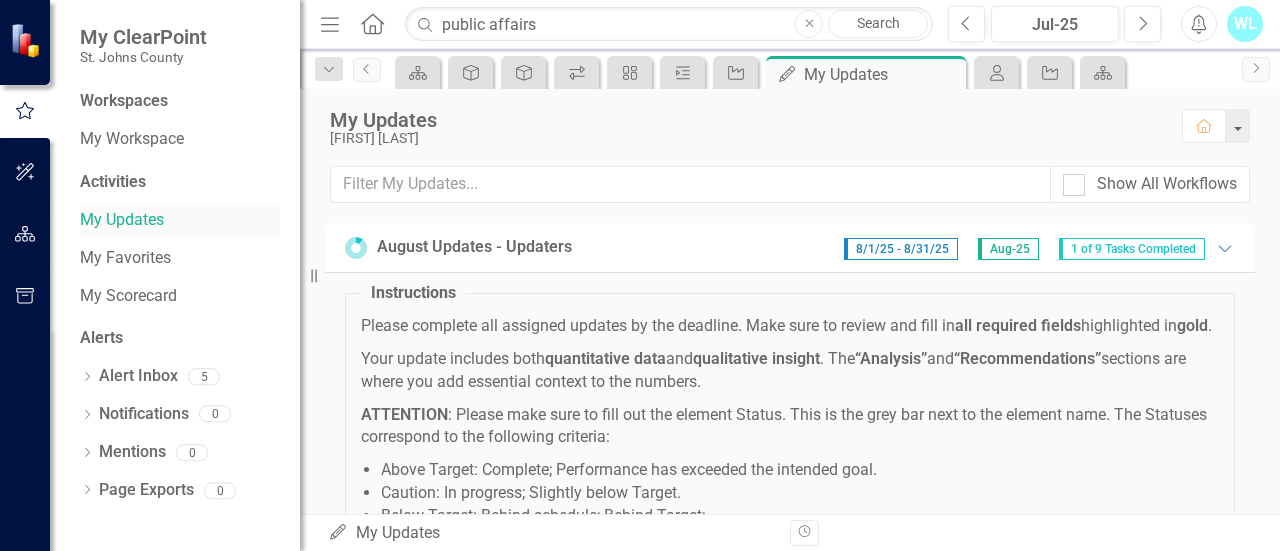 checkbox on "true" 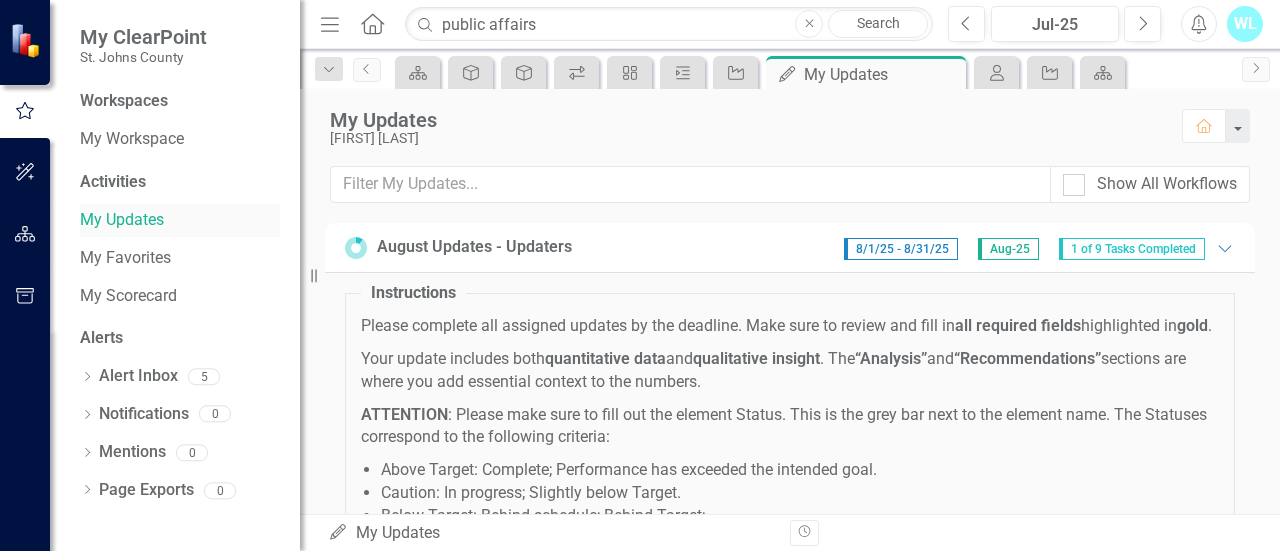 checkbox on "true" 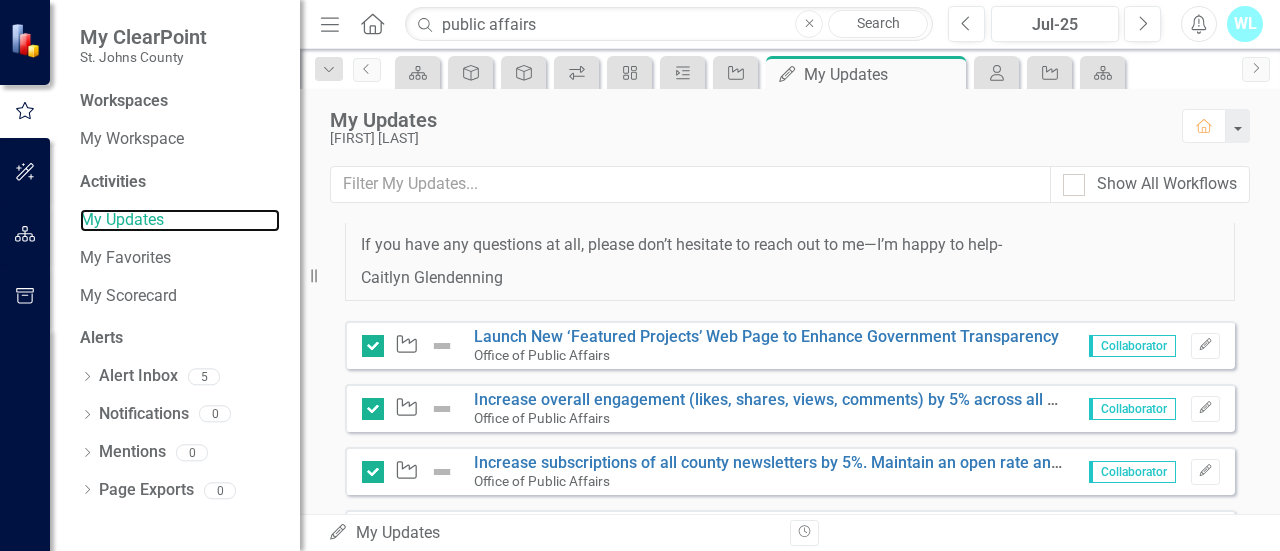 scroll, scrollTop: 1600, scrollLeft: 0, axis: vertical 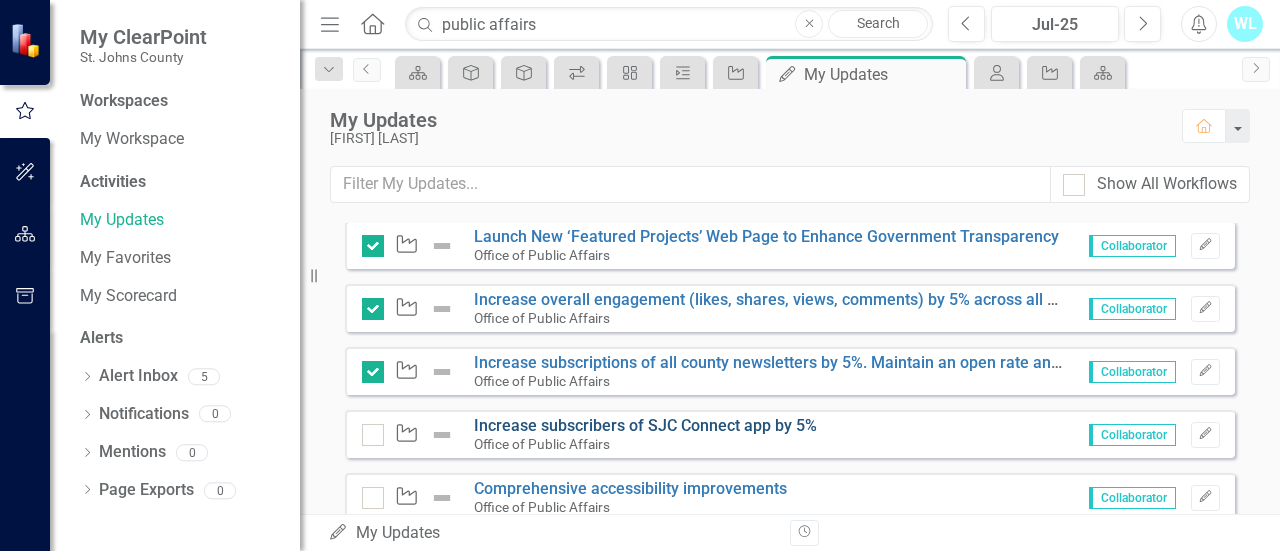 click on "Increase subscribers of SJC Connect app by 5%" at bounding box center (645, 425) 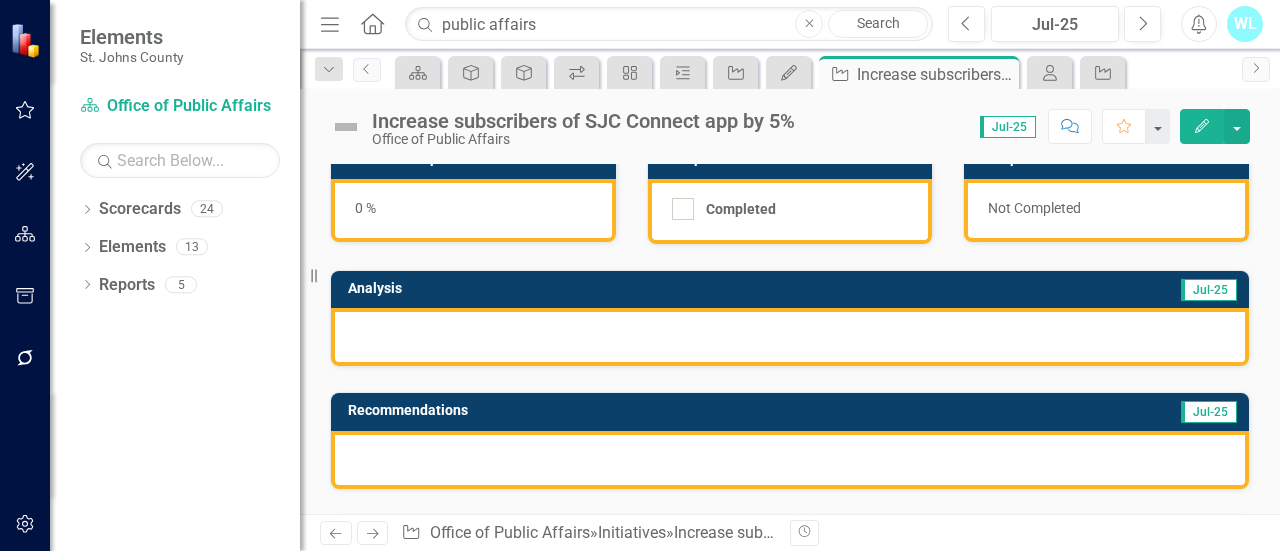 scroll, scrollTop: 200, scrollLeft: 0, axis: vertical 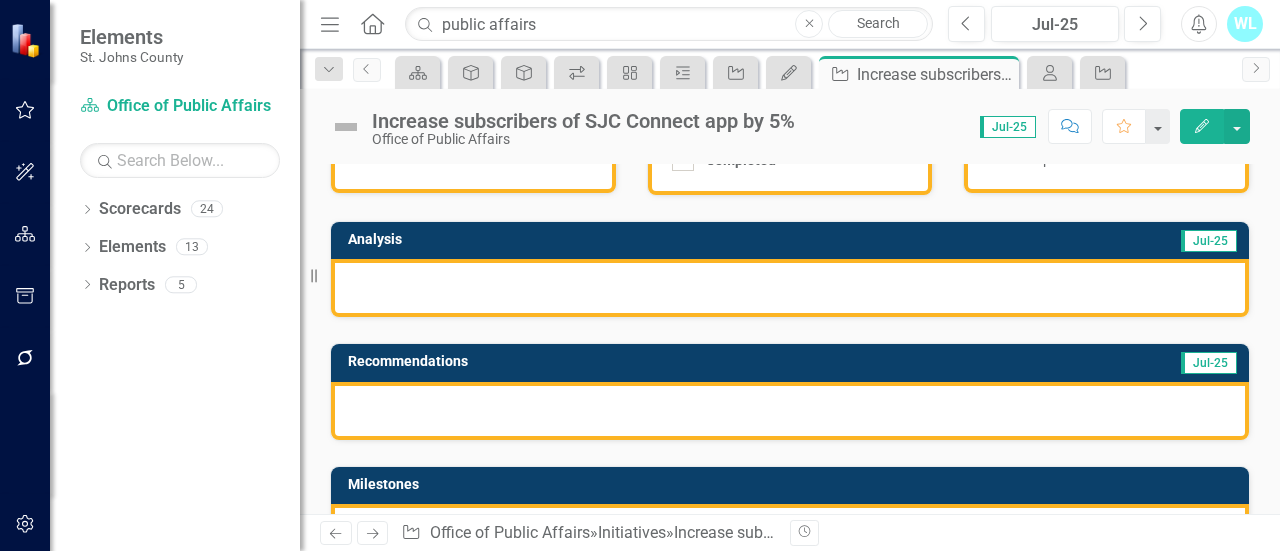 click at bounding box center [790, 288] 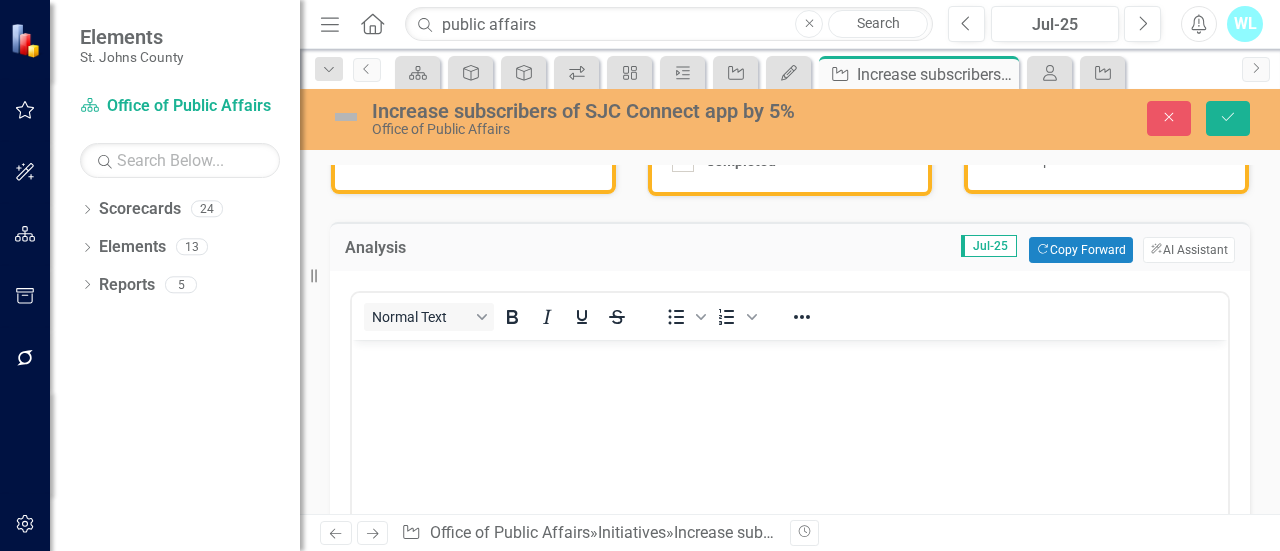 scroll, scrollTop: 0, scrollLeft: 0, axis: both 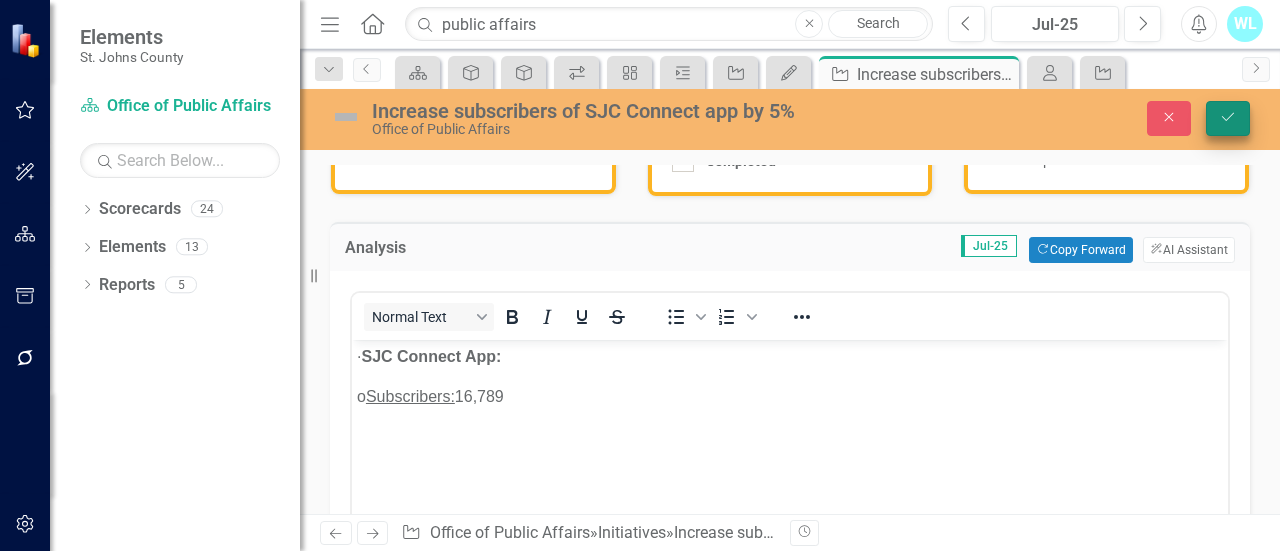 click on "Save" 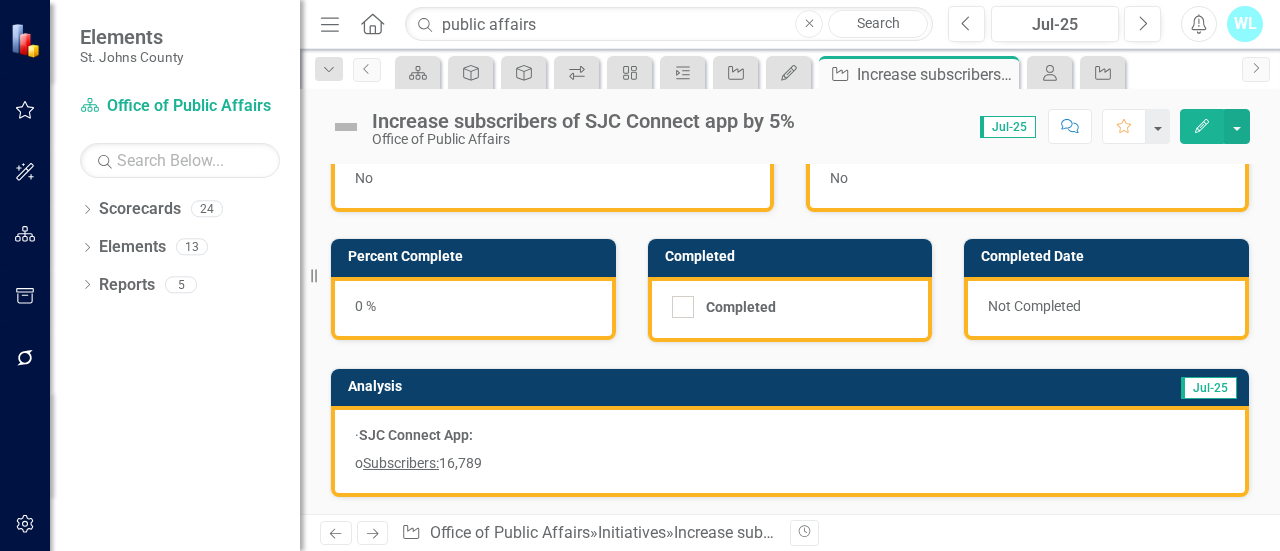 scroll, scrollTop: 0, scrollLeft: 0, axis: both 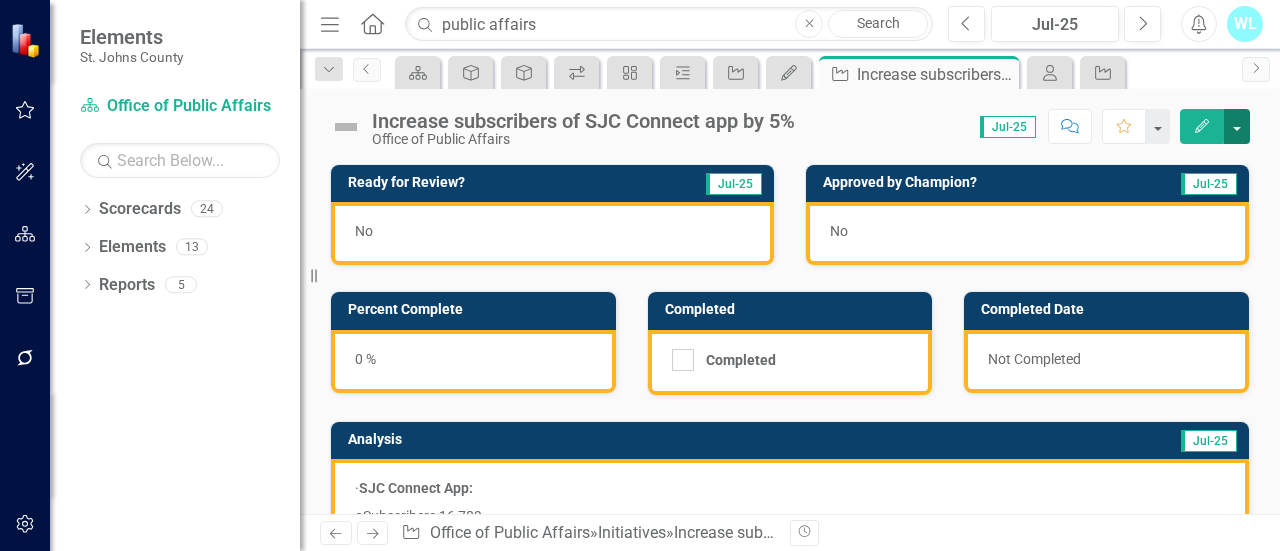 click at bounding box center (1237, 126) 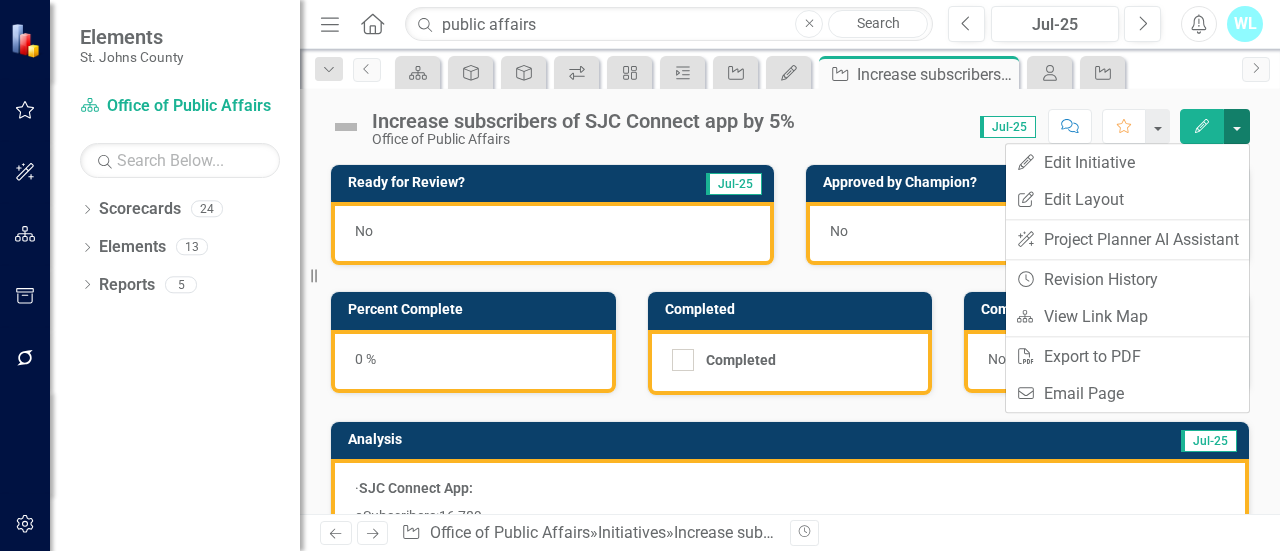click at bounding box center (1237, 126) 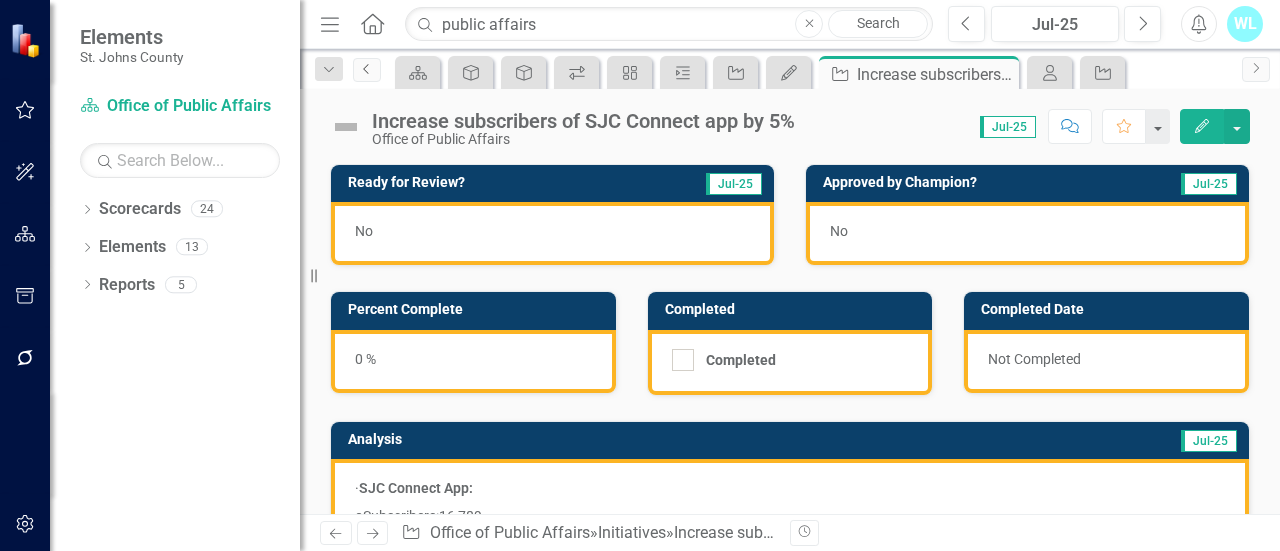 click on "Previous" 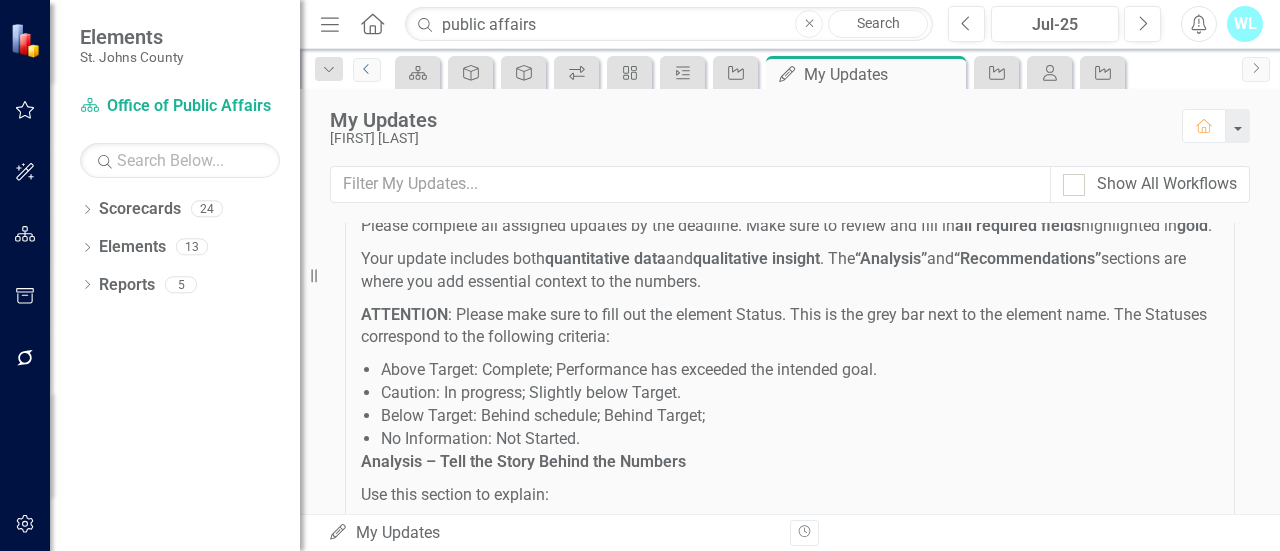 scroll, scrollTop: 0, scrollLeft: 0, axis: both 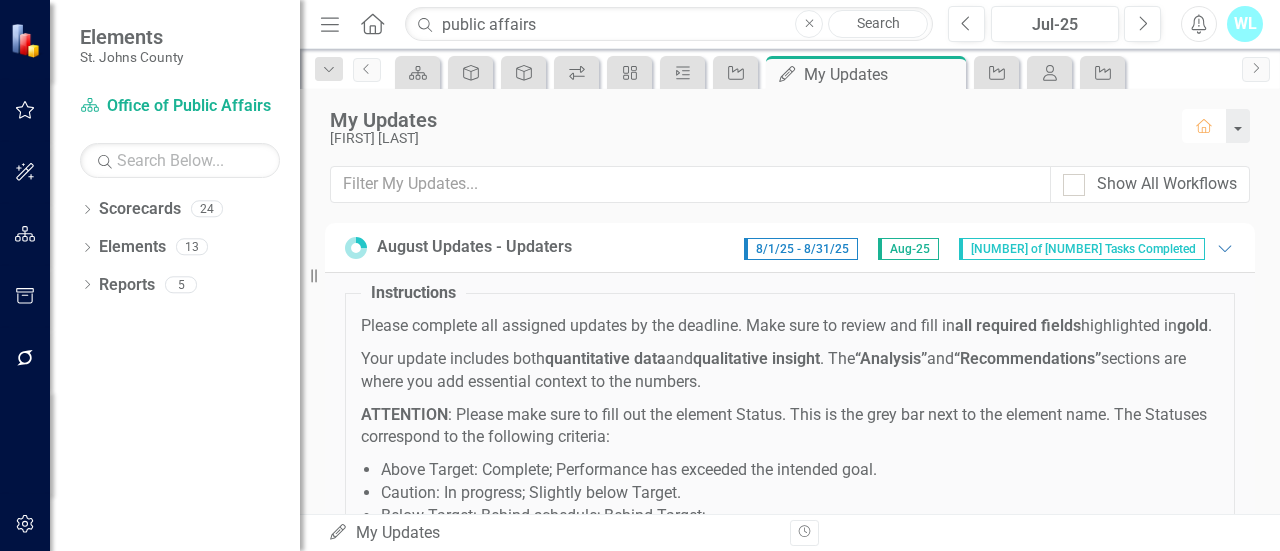 click on "Home" at bounding box center (1204, 126) 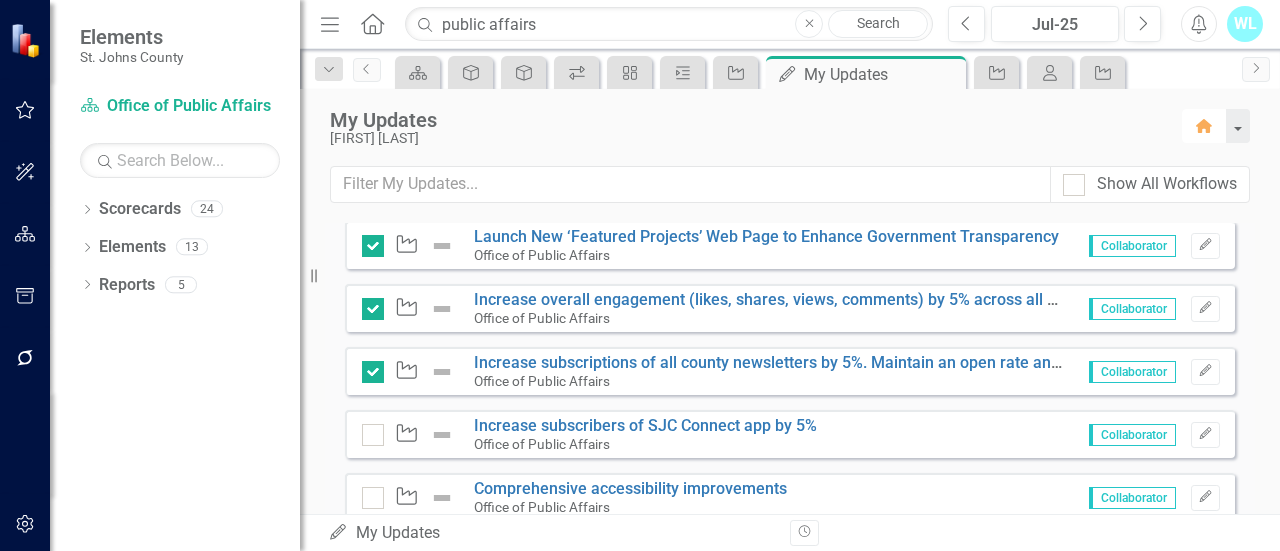 scroll, scrollTop: 1700, scrollLeft: 0, axis: vertical 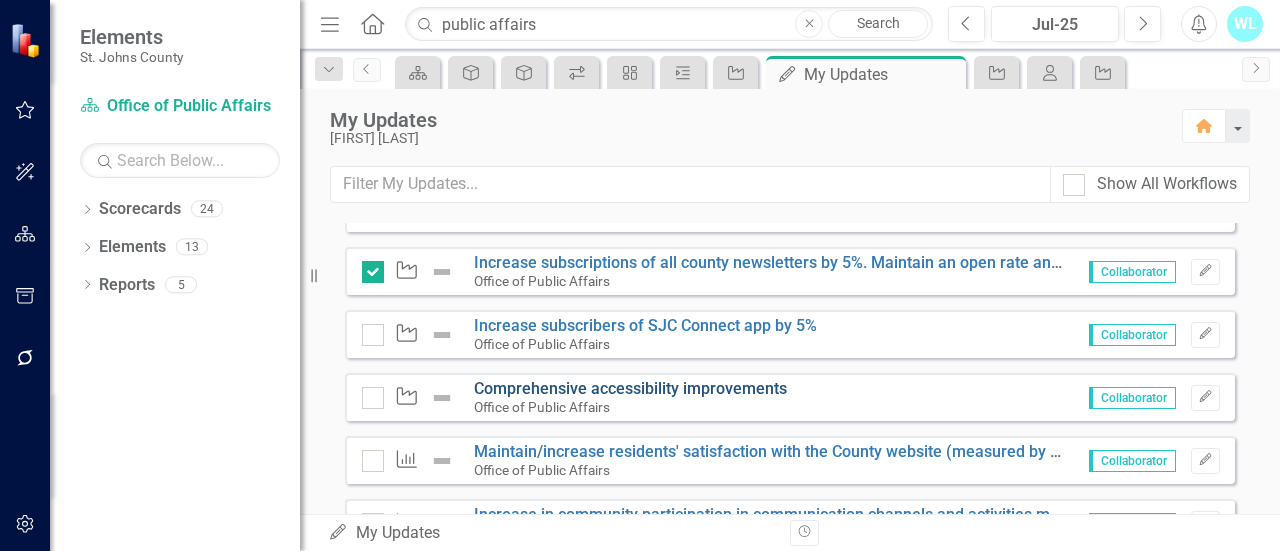 click on "Comprehensive accessibility improvements" at bounding box center (630, 388) 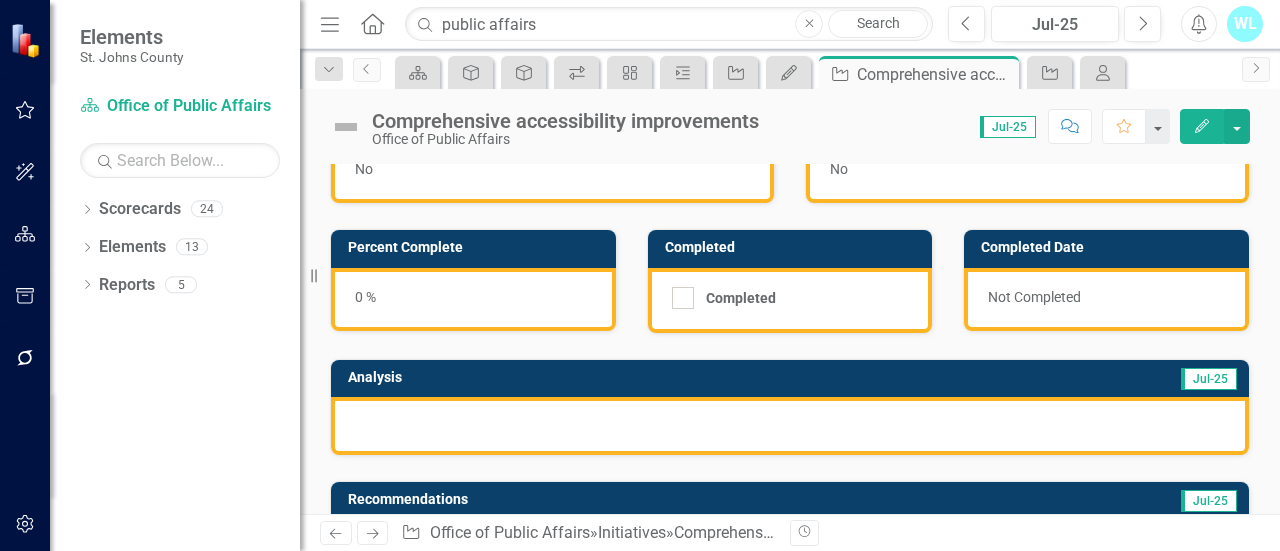 scroll, scrollTop: 0, scrollLeft: 0, axis: both 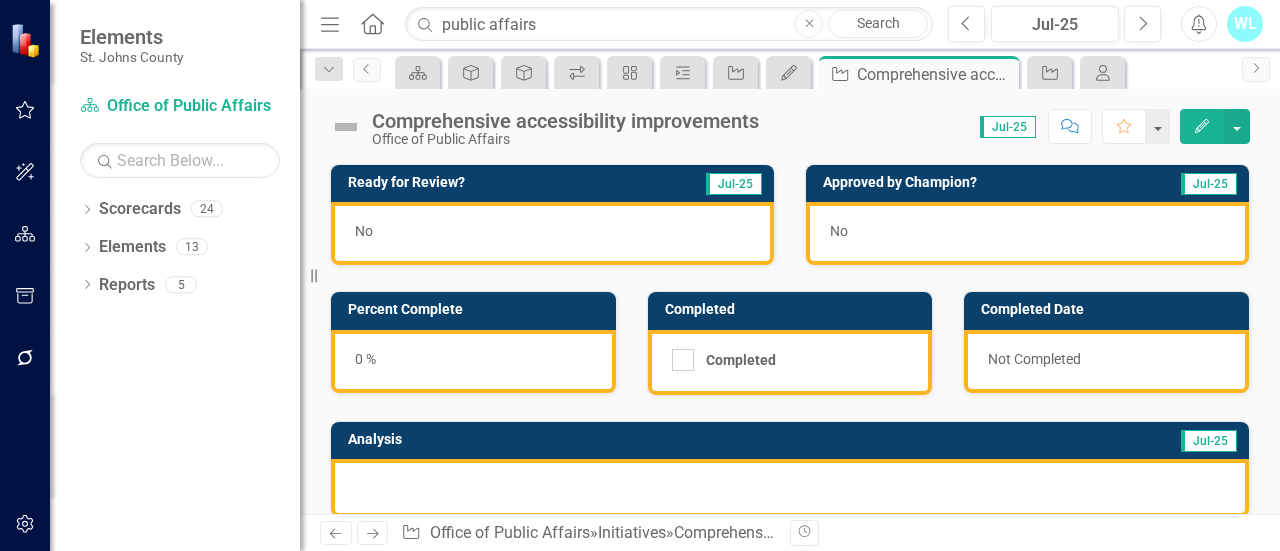 click on "Next" 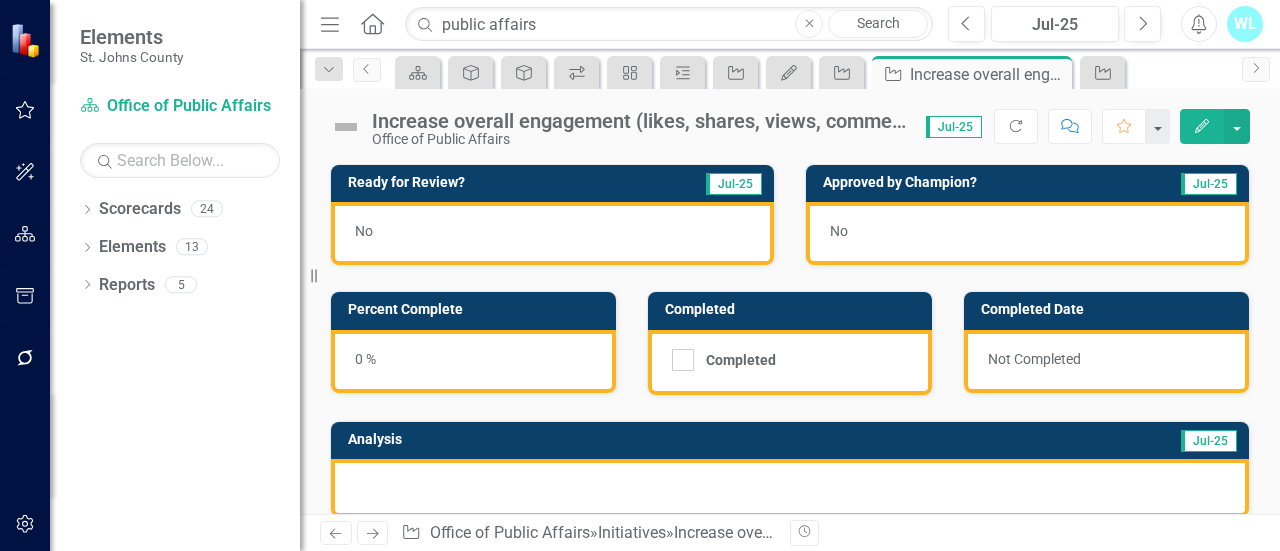 click on "Next" 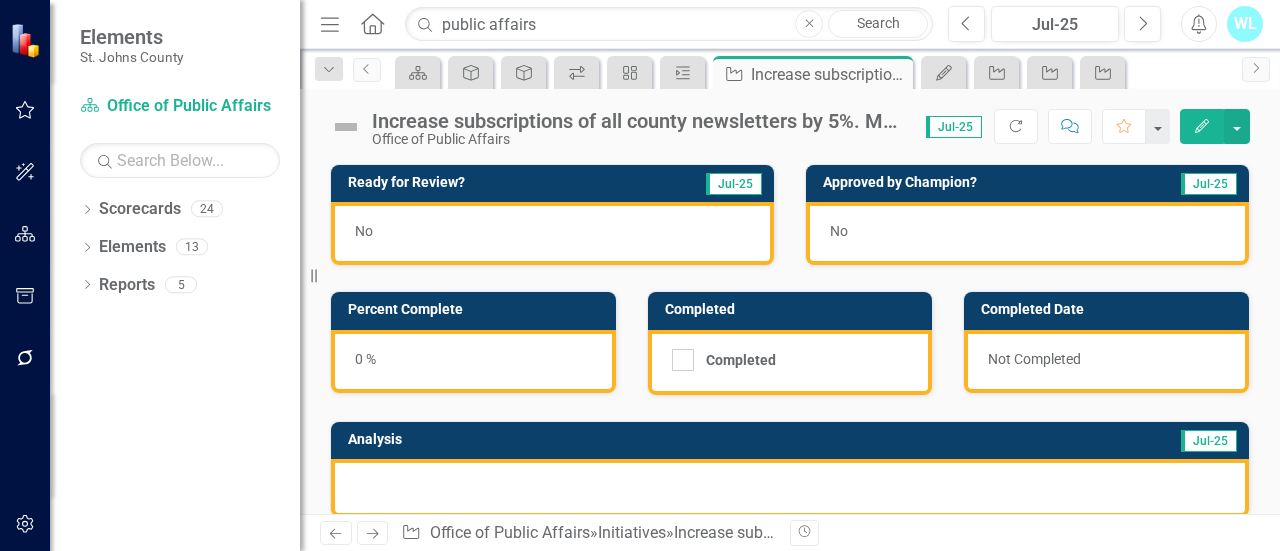 click on "Next" 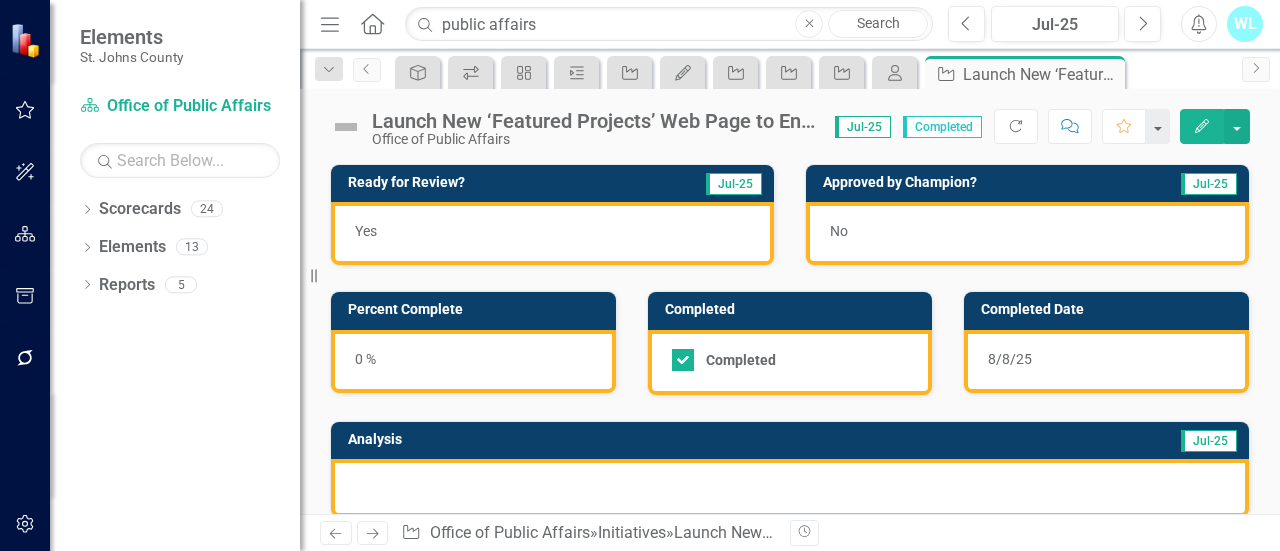 click on "Next" 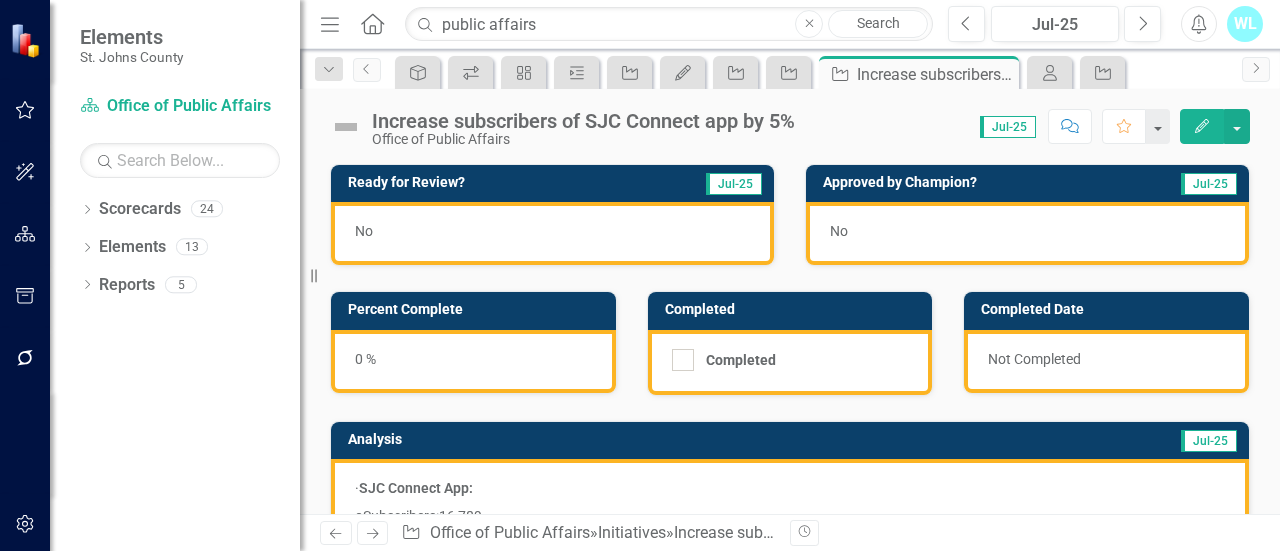 click on "Next" 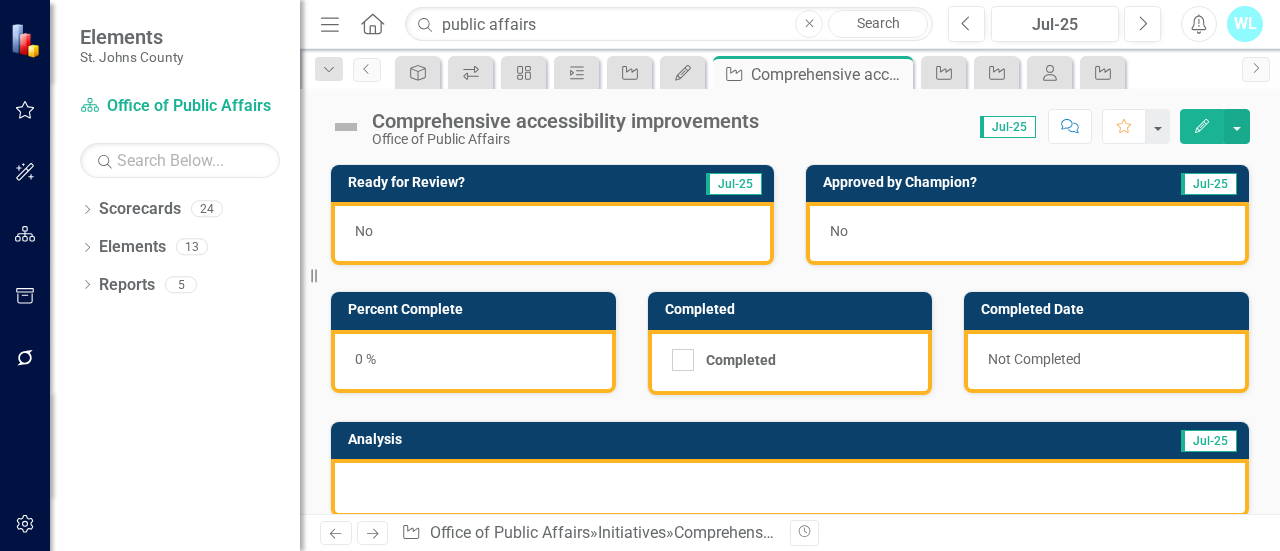 click on "Next" 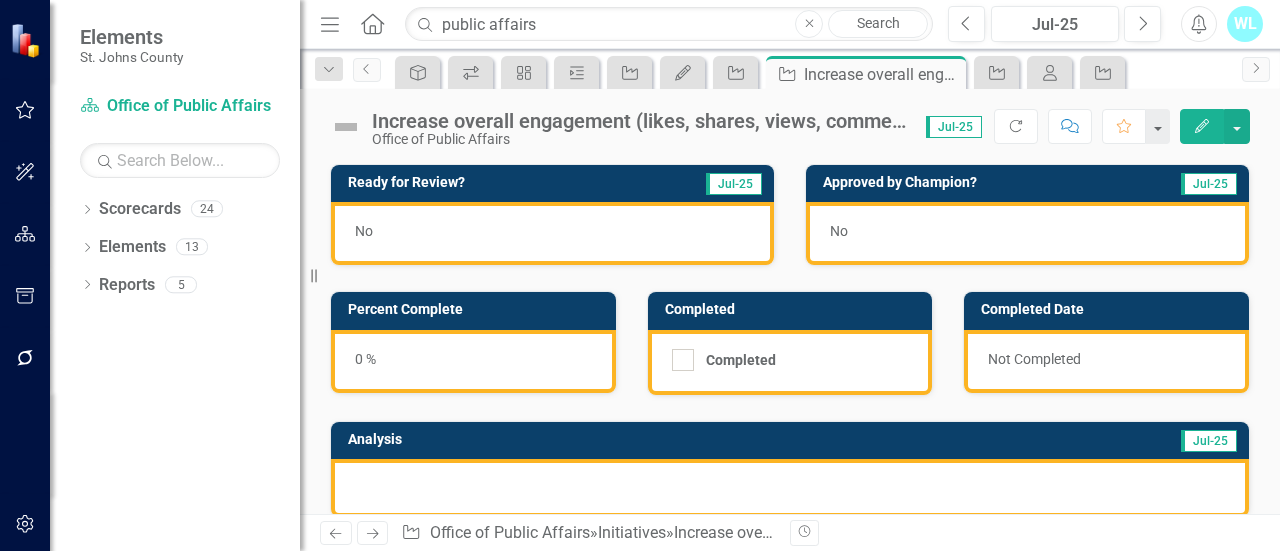 click on "Next" 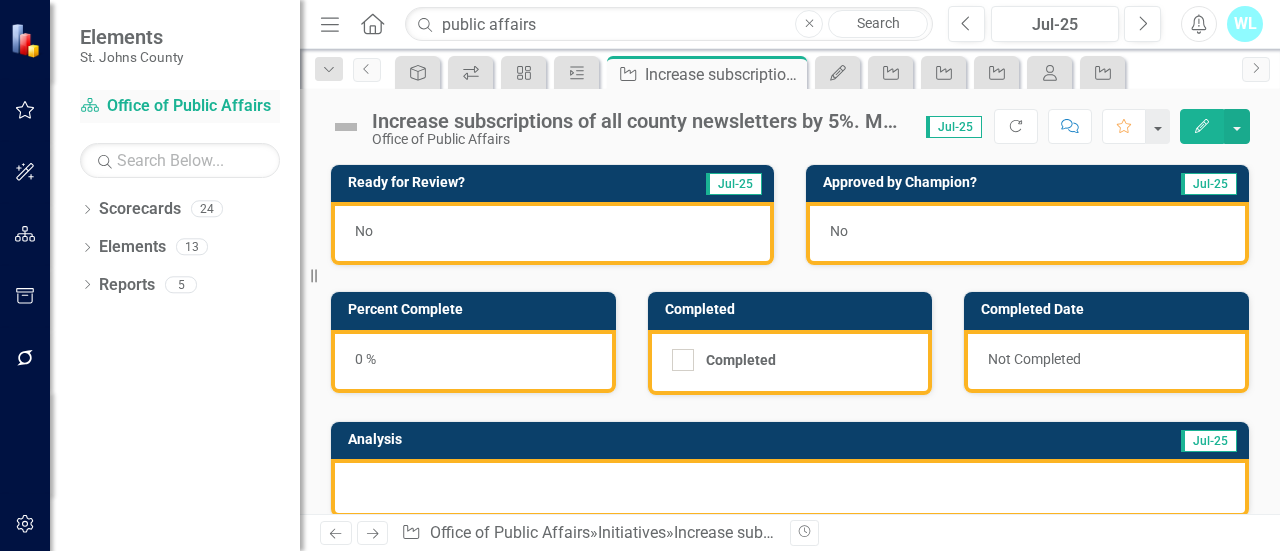 click on "Scorecard [ENTITY]" at bounding box center [180, 106] 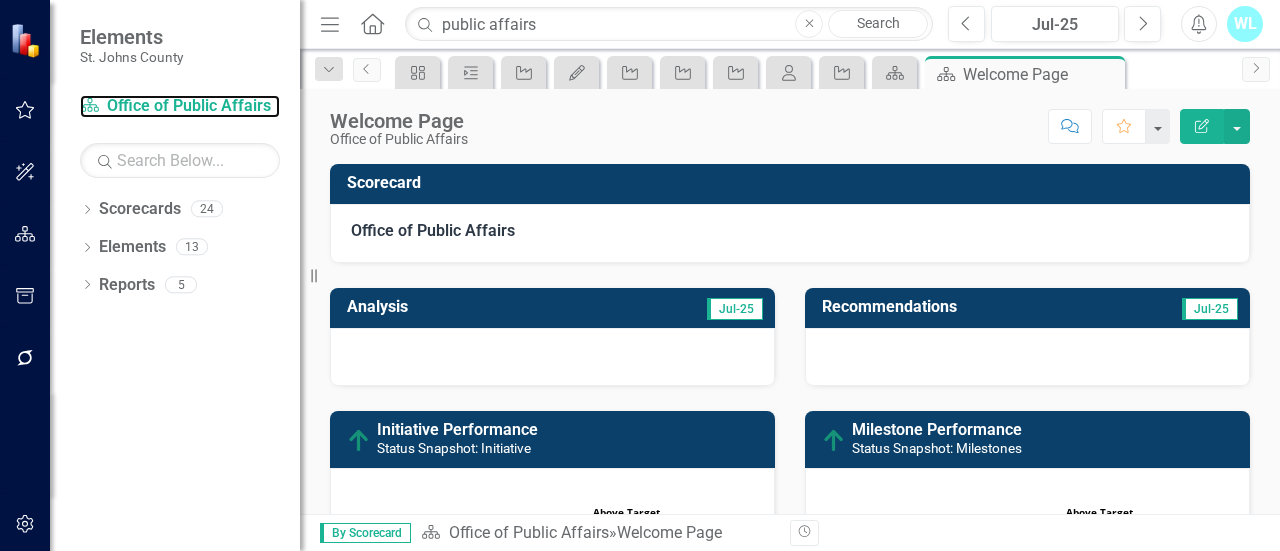 scroll, scrollTop: 600, scrollLeft: 0, axis: vertical 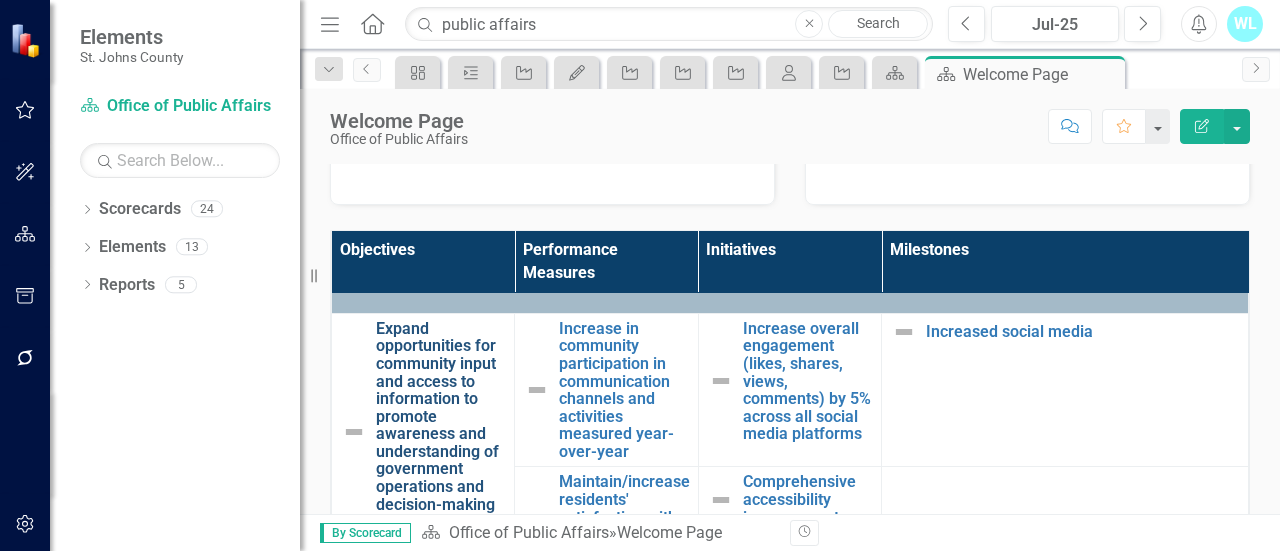 click on "Expand opportunities for community input and access to information to promote awareness and understanding of government operations and decision-making" at bounding box center (440, 417) 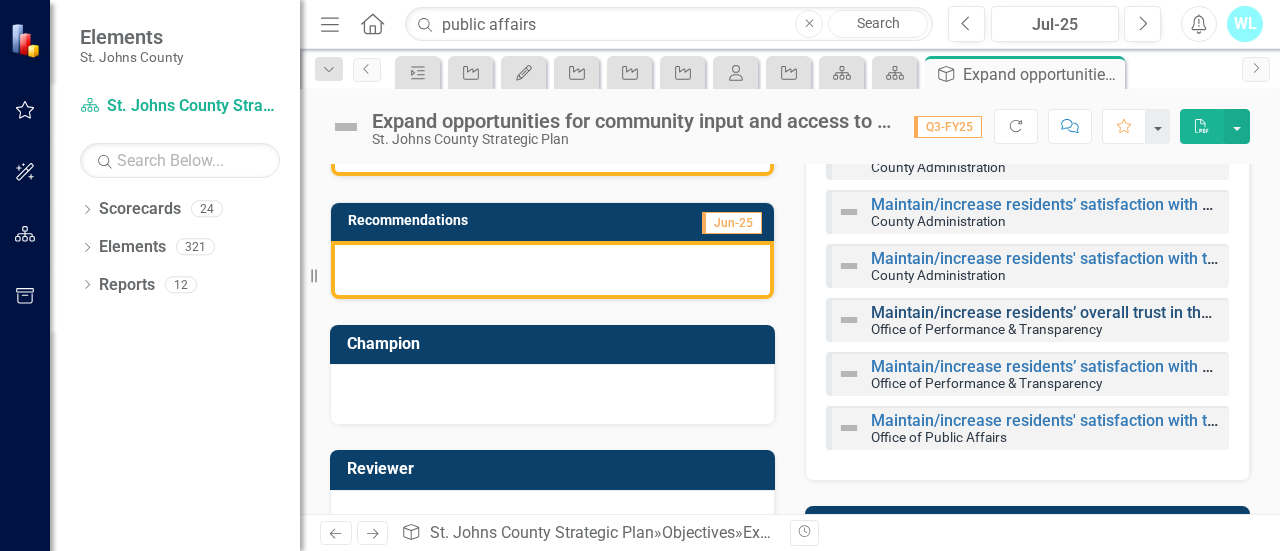 scroll, scrollTop: 200, scrollLeft: 0, axis: vertical 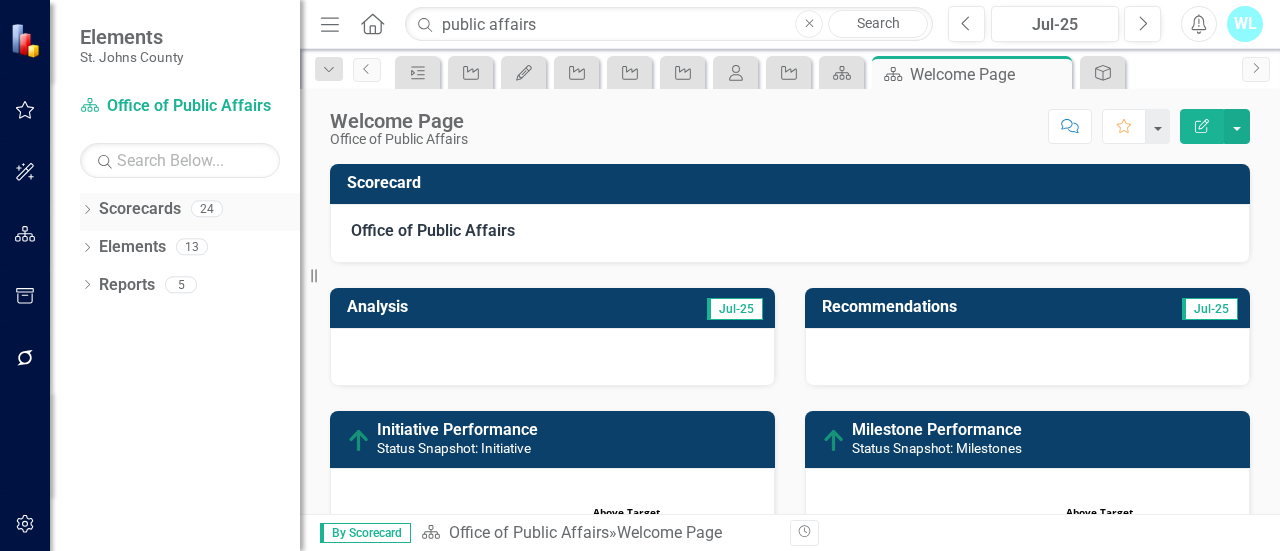 click on "Scorecards" at bounding box center [140, 209] 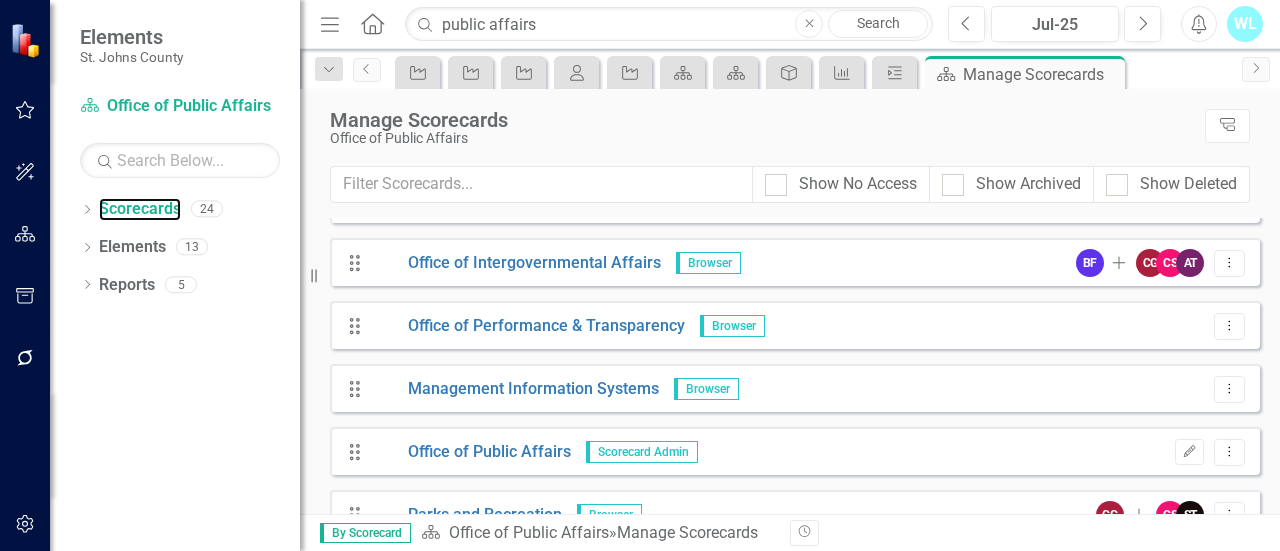 scroll, scrollTop: 700, scrollLeft: 0, axis: vertical 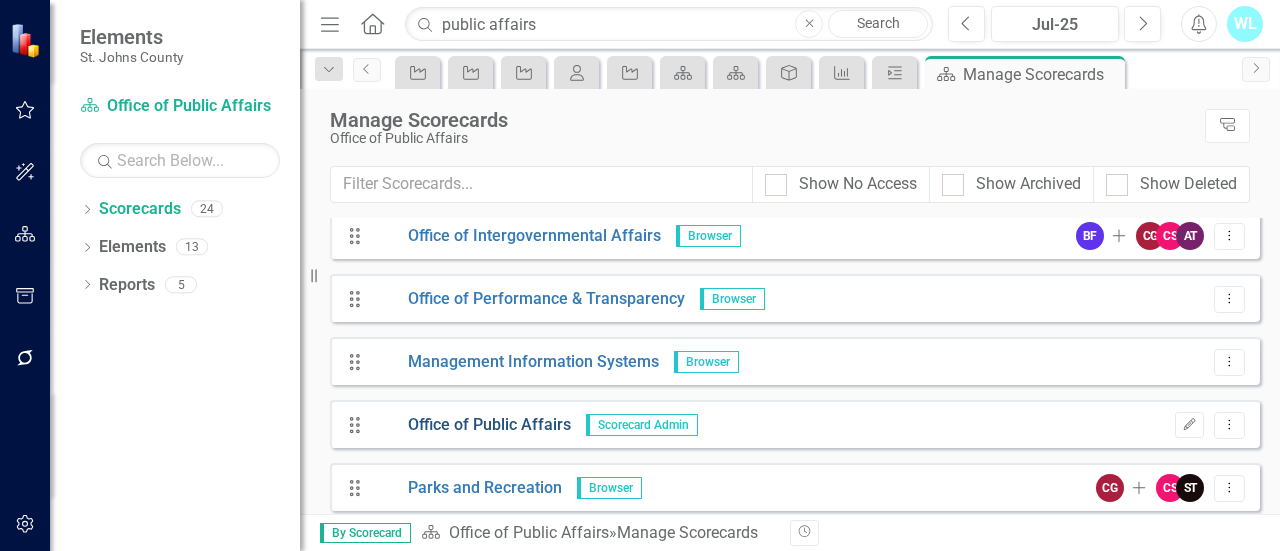 click on "Office of Public Affairs" at bounding box center [472, 425] 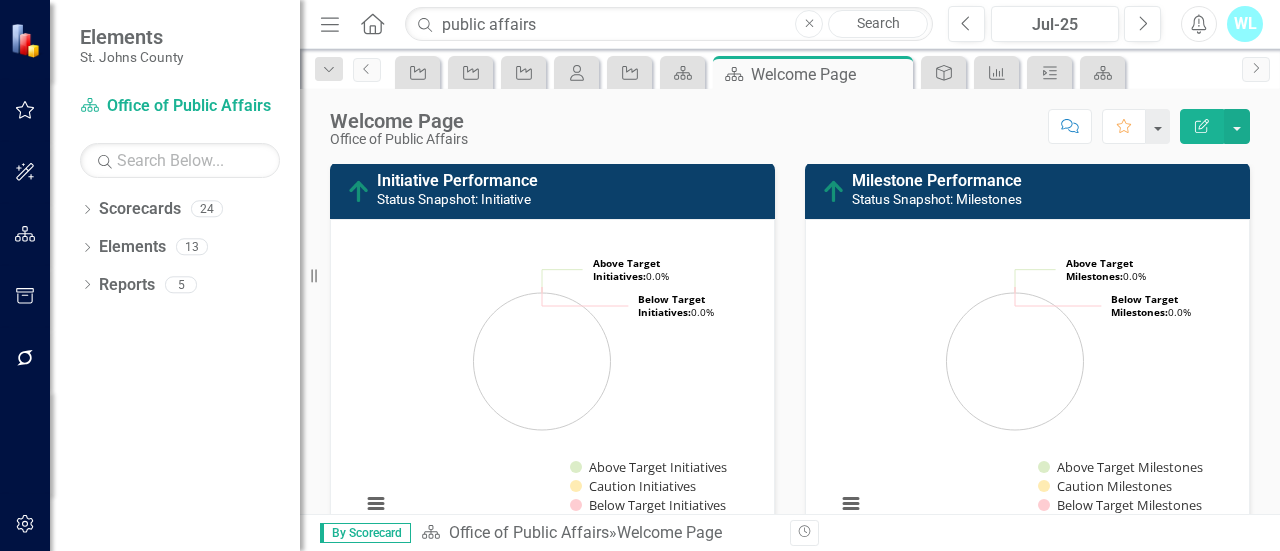 scroll, scrollTop: 600, scrollLeft: 0, axis: vertical 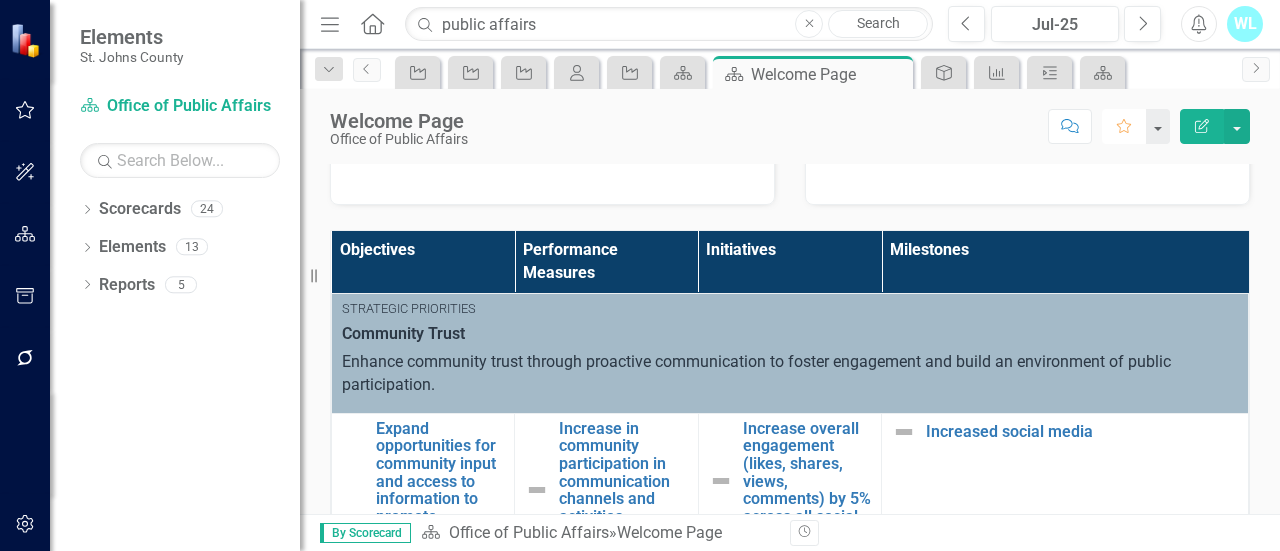 click on "Favorite" 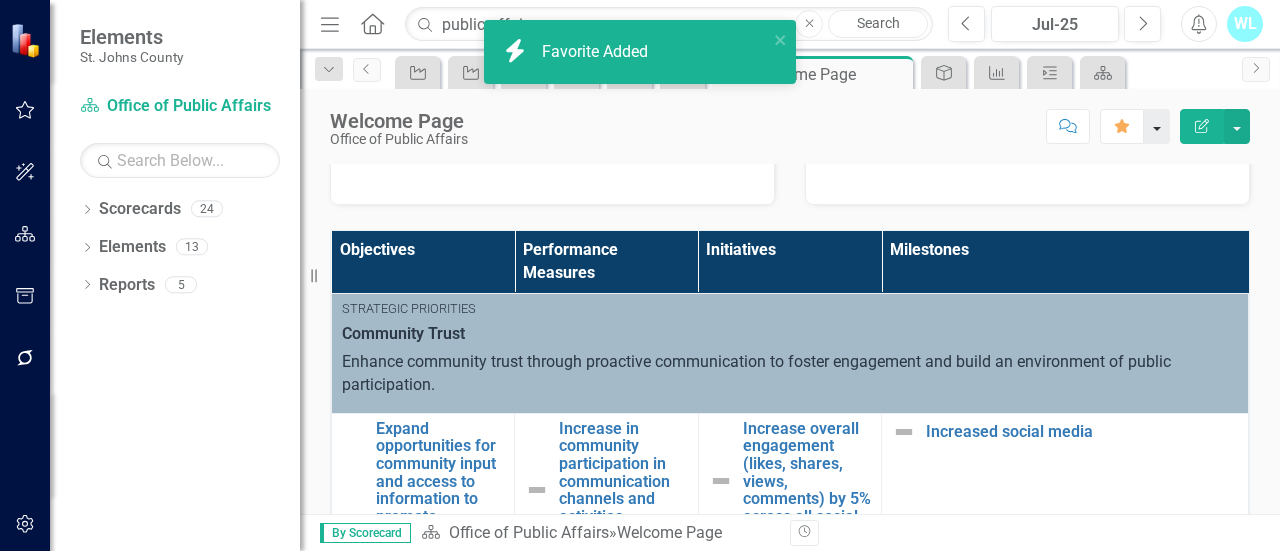 click at bounding box center (1157, 126) 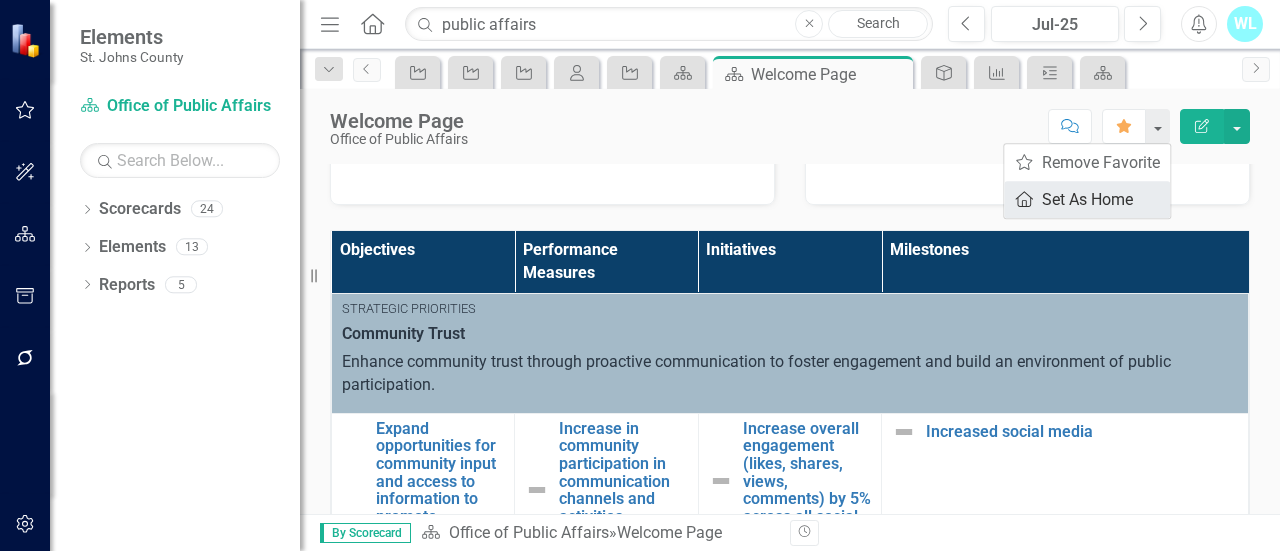 click on "Home Set As Home" at bounding box center [1087, 199] 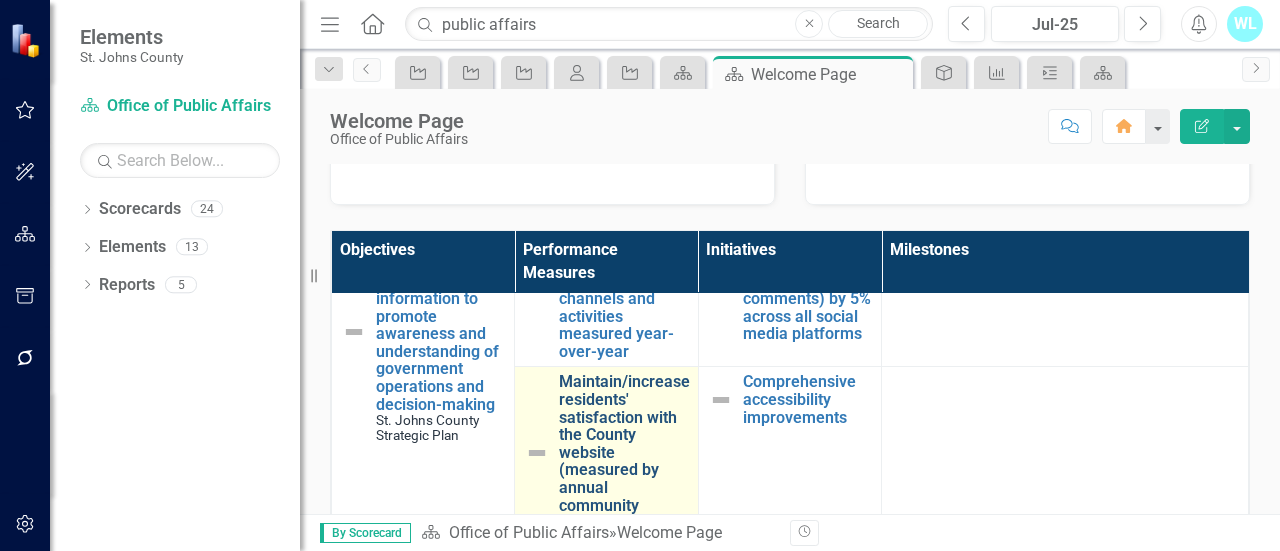 scroll, scrollTop: 100, scrollLeft: 0, axis: vertical 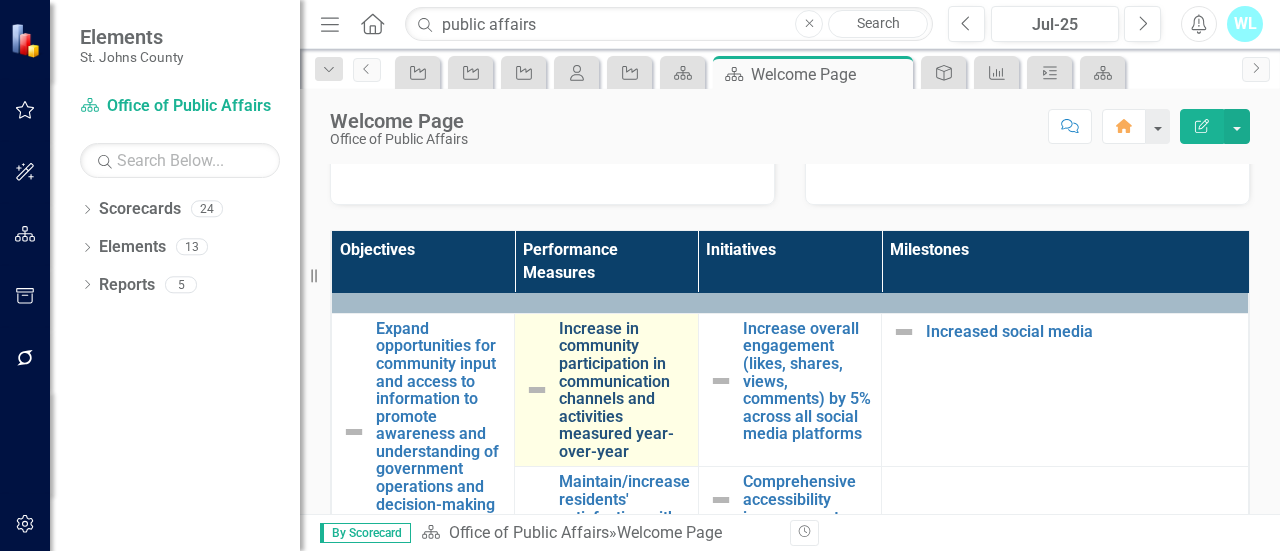 click on "Increase in community participation in communication channels and activities measured year-over-year" at bounding box center [623, 390] 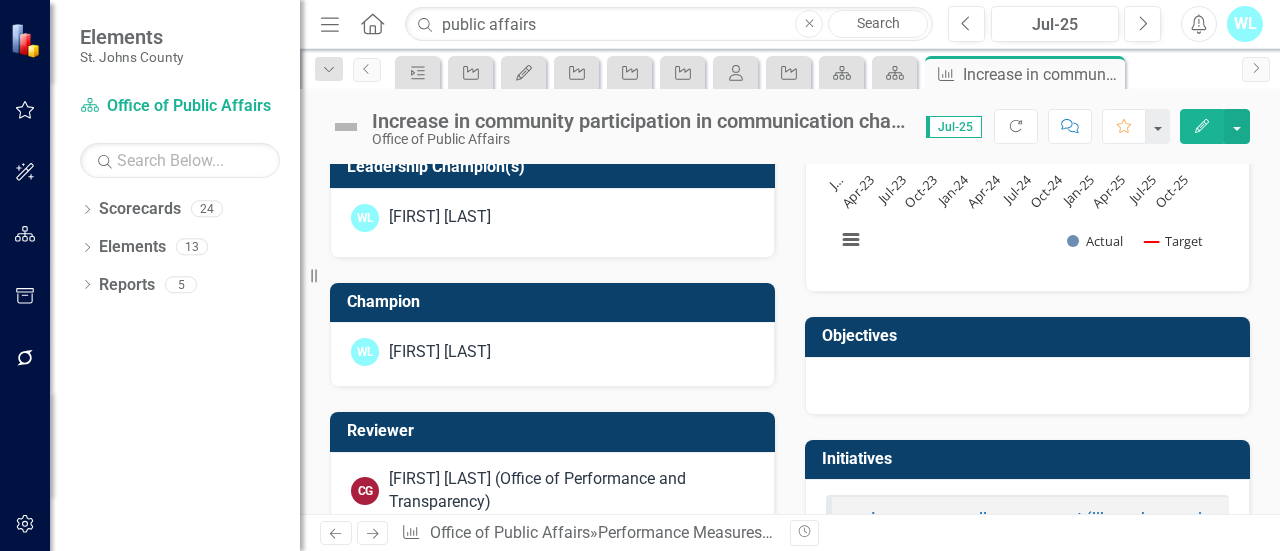 scroll, scrollTop: 900, scrollLeft: 0, axis: vertical 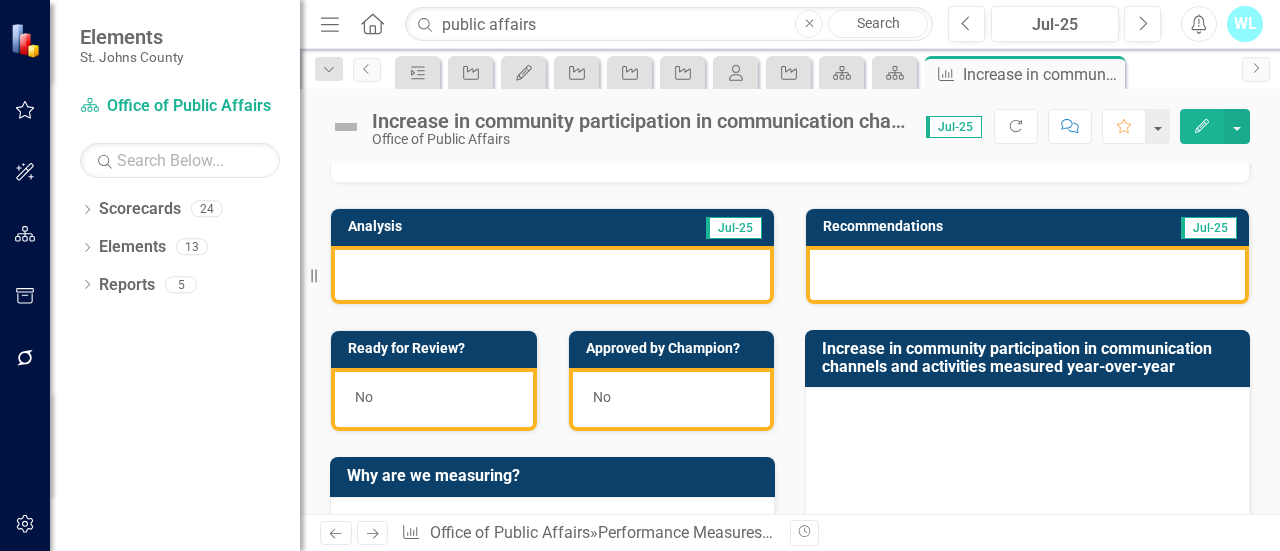 click at bounding box center (552, 275) 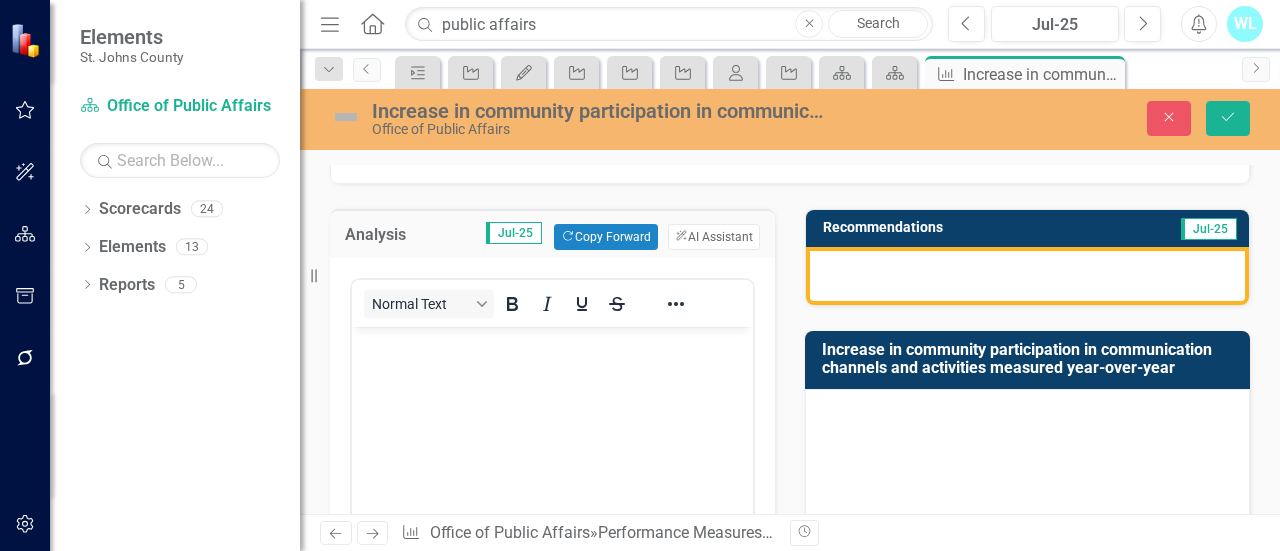 scroll, scrollTop: 0, scrollLeft: 0, axis: both 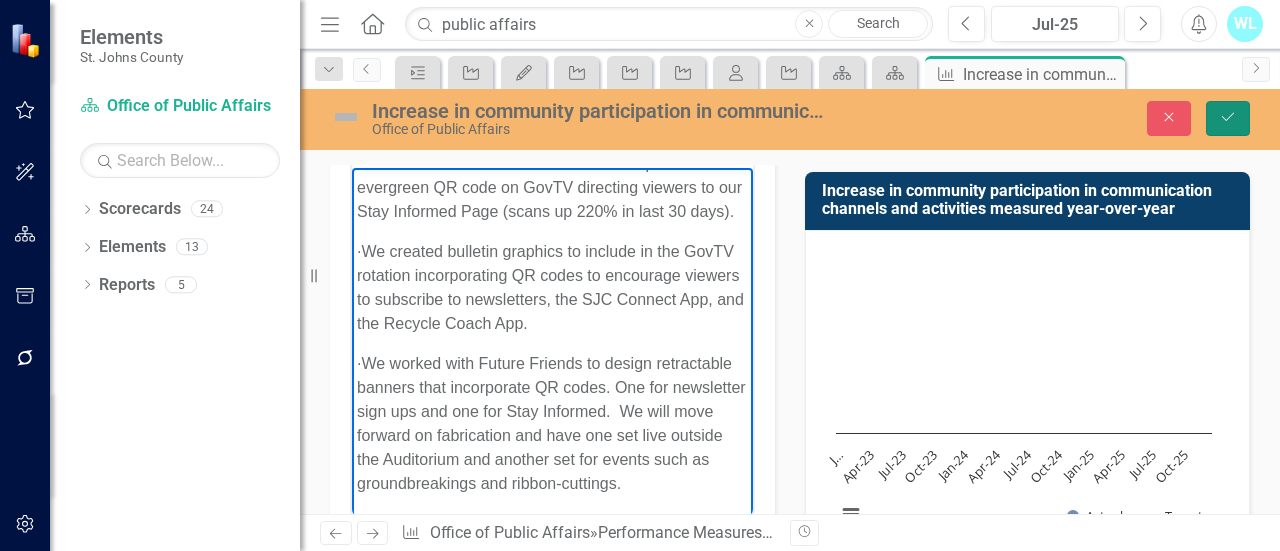 click on "Save" at bounding box center (1228, 118) 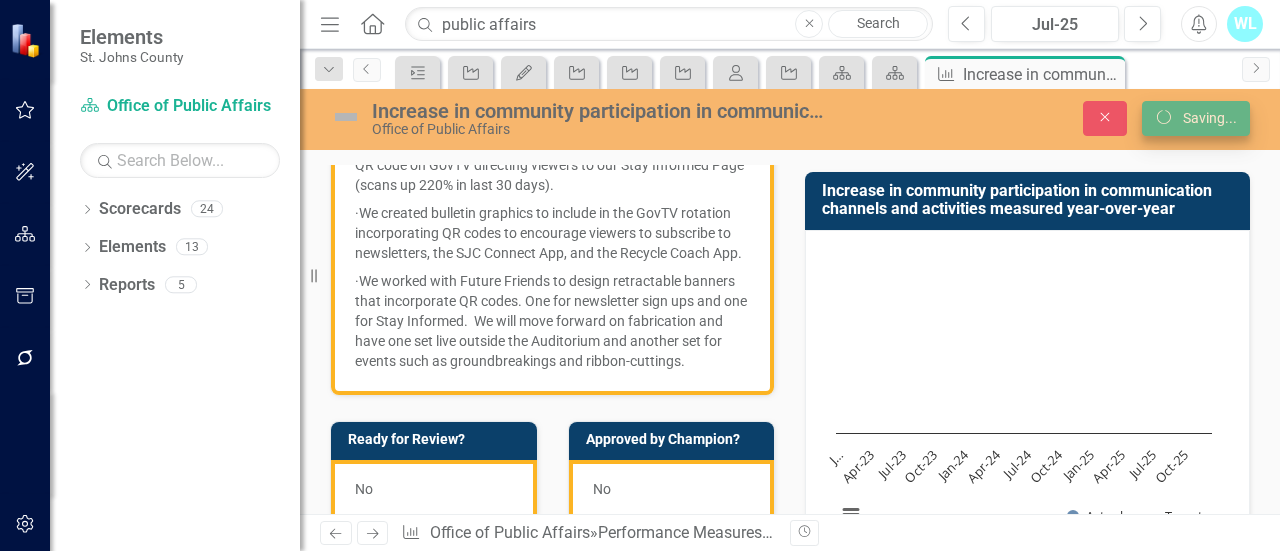 scroll, scrollTop: 516, scrollLeft: 0, axis: vertical 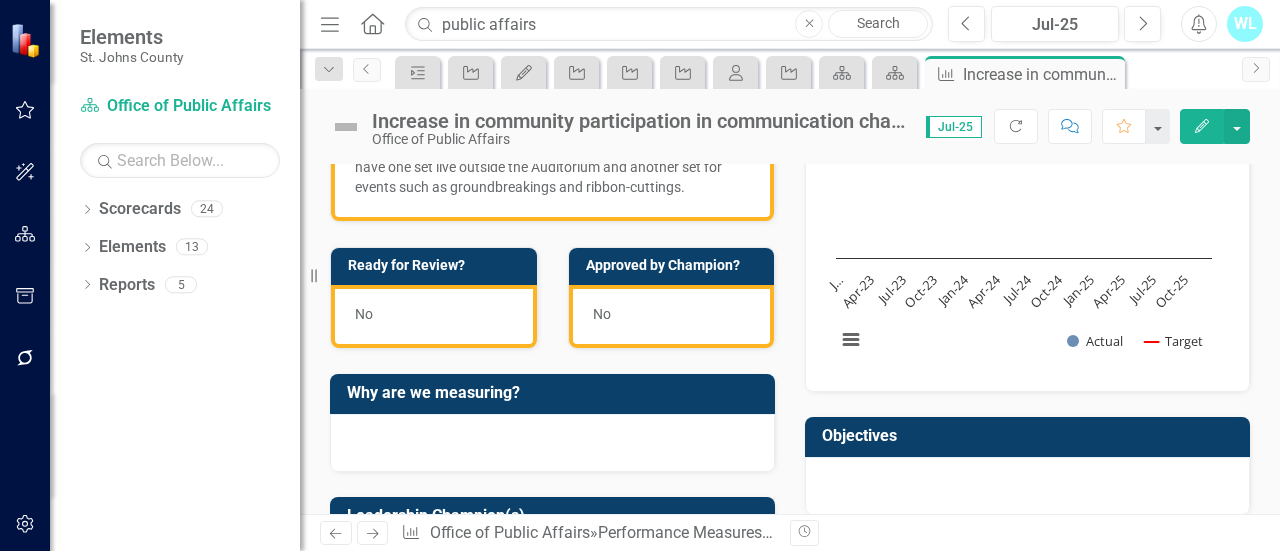 click on "·        We worked with Future Friends to design retractable banners that incorporate QR codes. One for newsletter sign ups and one for Stay Informed.  We will move forward on fabrication and have one set live outside the Auditorium and another set for events such as groundbreakings and ribbon-cuttings." at bounding box center [552, 145] 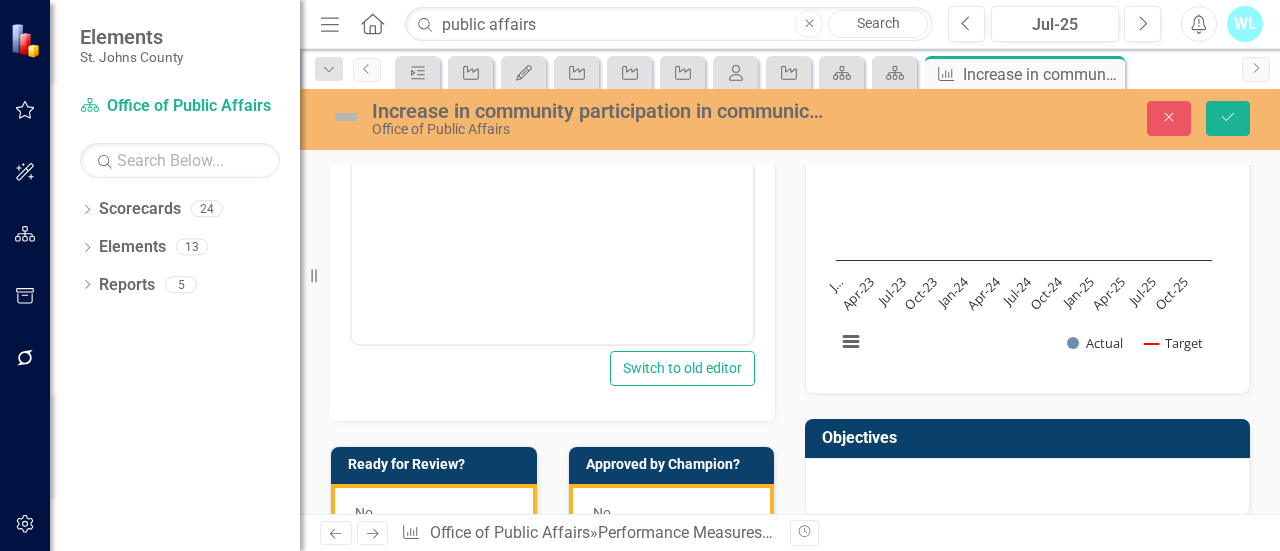 scroll, scrollTop: 710, scrollLeft: 0, axis: vertical 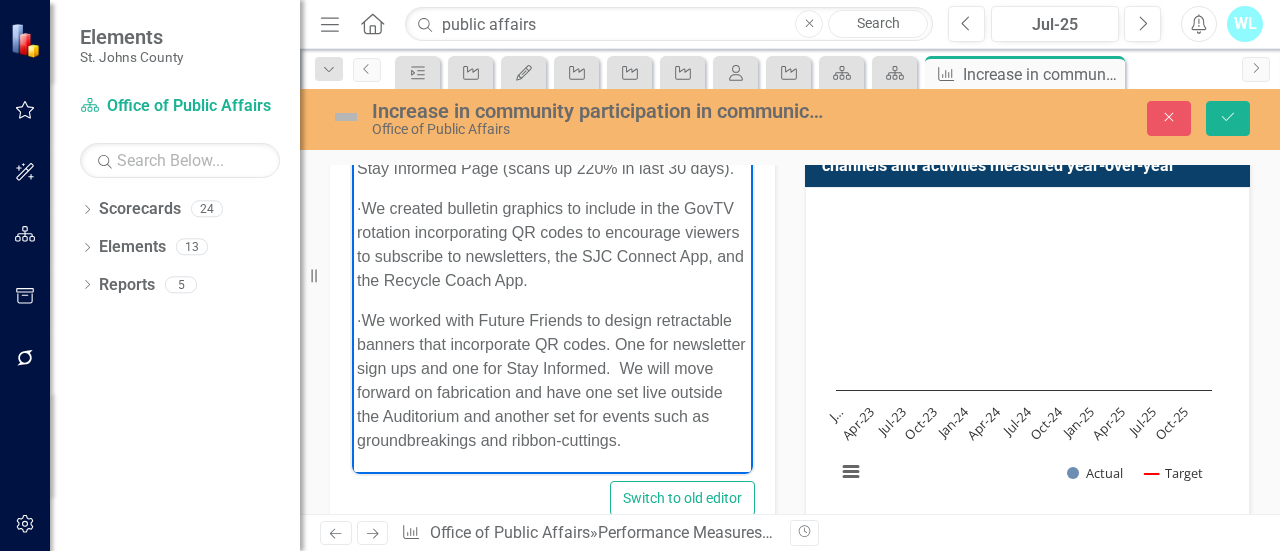 click on "·        We worked with Future Friends to design retractable banners that incorporate QR codes. One for newsletter sign ups and one for Stay Informed.  We will move forward on fabrication and have one set live outside the Auditorium and another set for events such as groundbreakings and ribbon-cuttings." at bounding box center (552, 381) 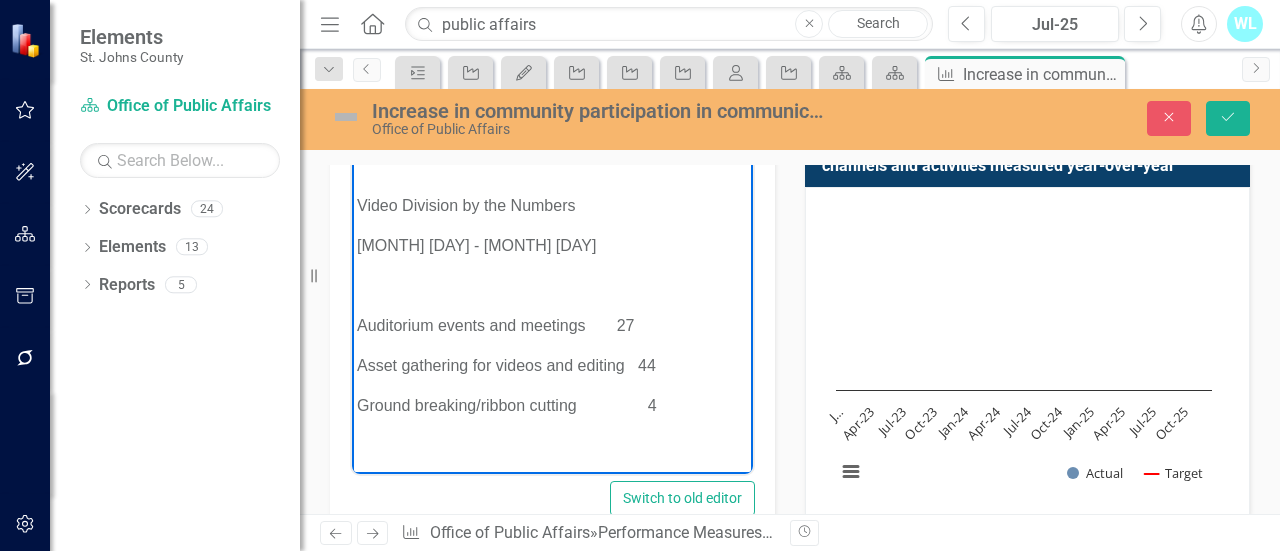 scroll, scrollTop: 332, scrollLeft: 0, axis: vertical 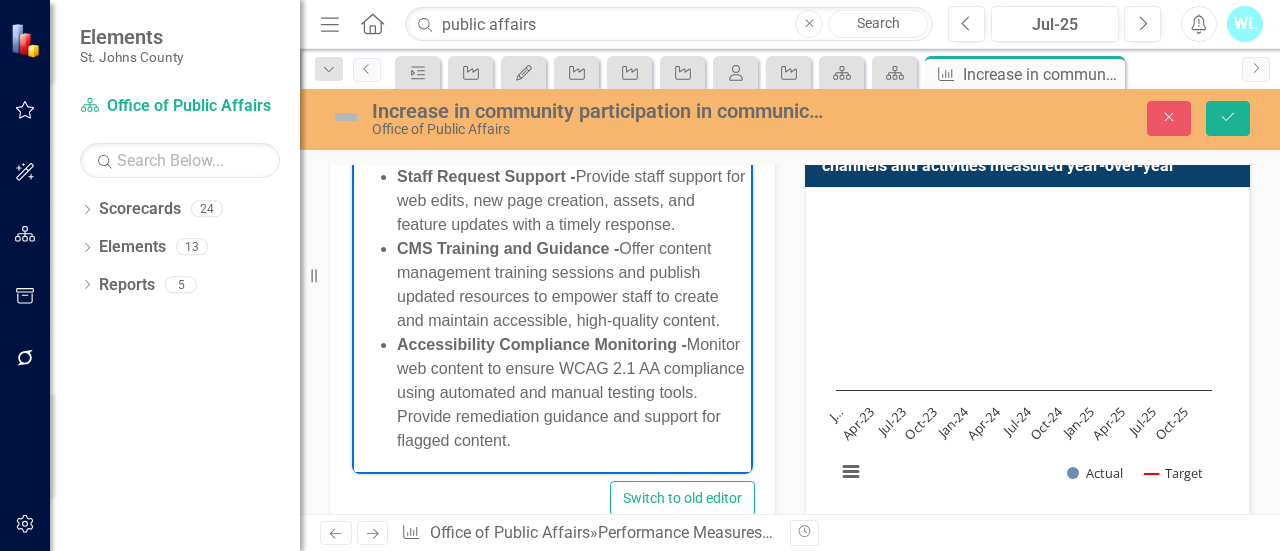 click on "Accessibility Compliance Monitoring -  Monitor web content to ensure WCAG 2.1 AA compliance using automated and manual testing tools. Provide remediation guidance and support for flagged content." at bounding box center [572, 393] 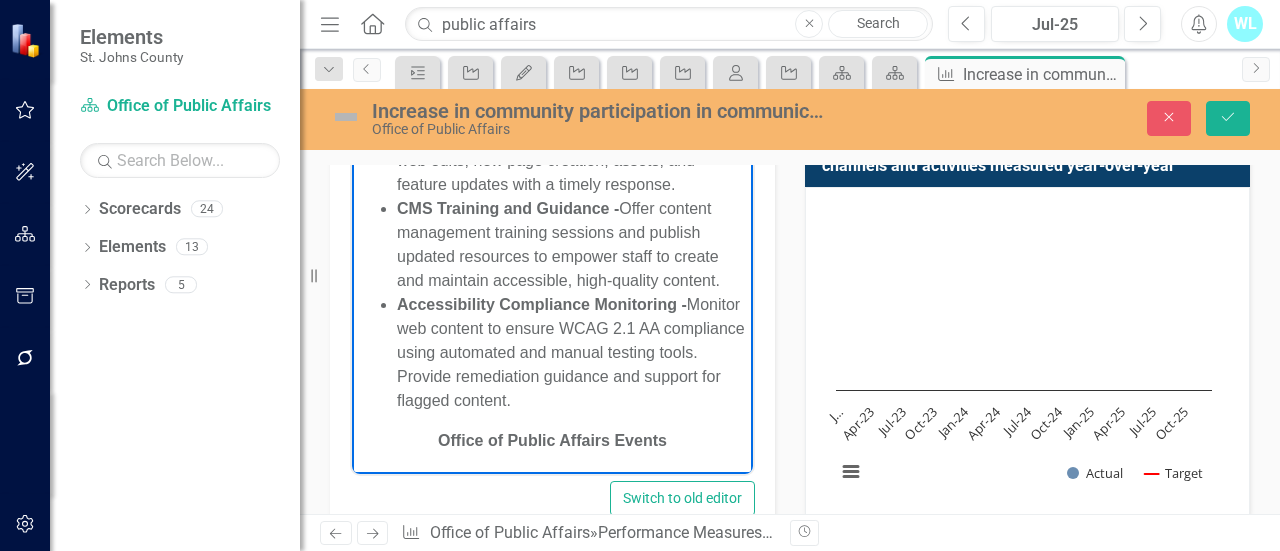 scroll, scrollTop: 2230, scrollLeft: 0, axis: vertical 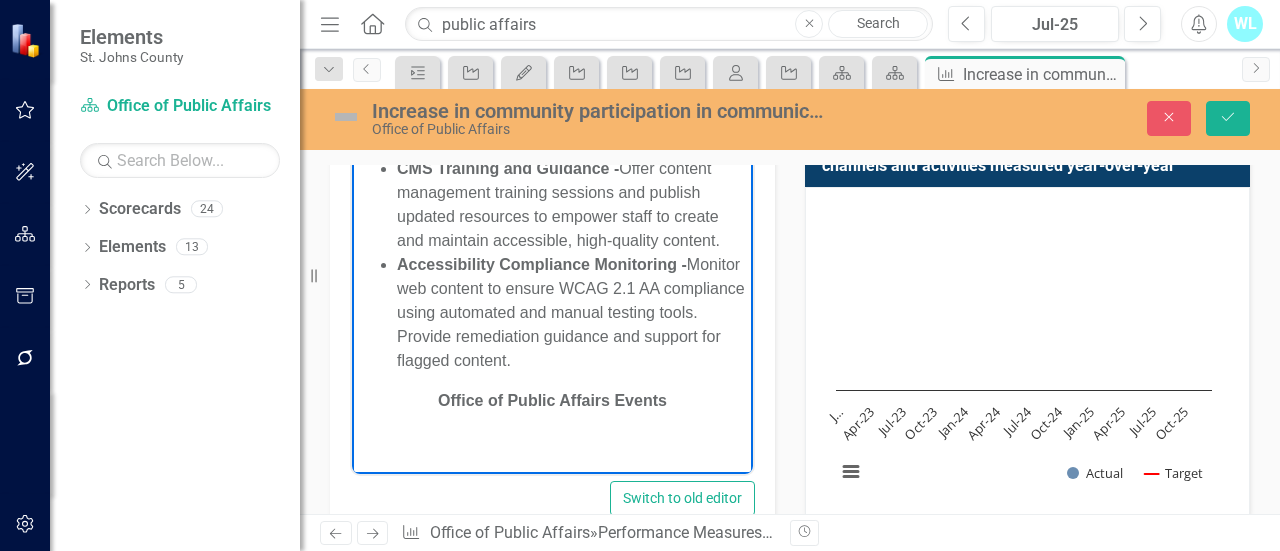 click at bounding box center [552, 441] 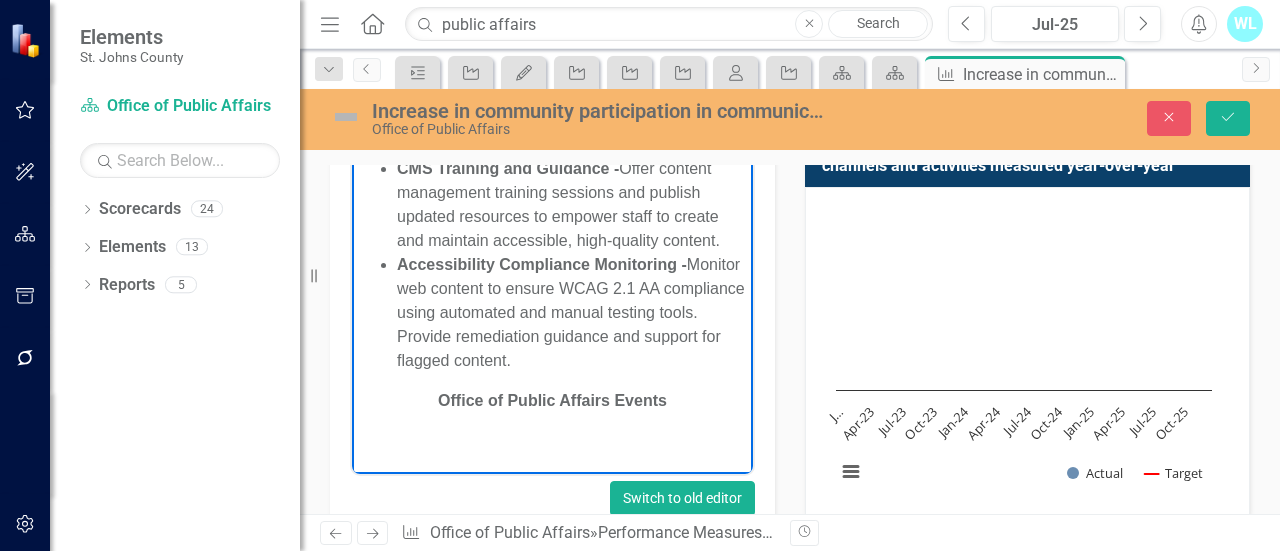 click on "Switch to old editor" at bounding box center (682, 498) 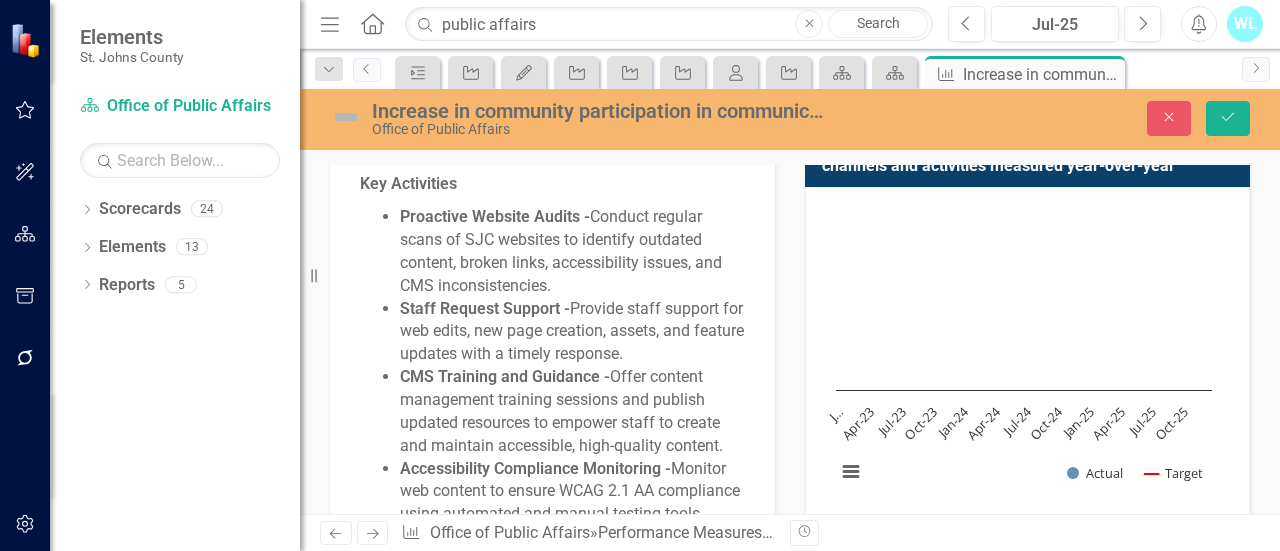 scroll, scrollTop: 1722, scrollLeft: 0, axis: vertical 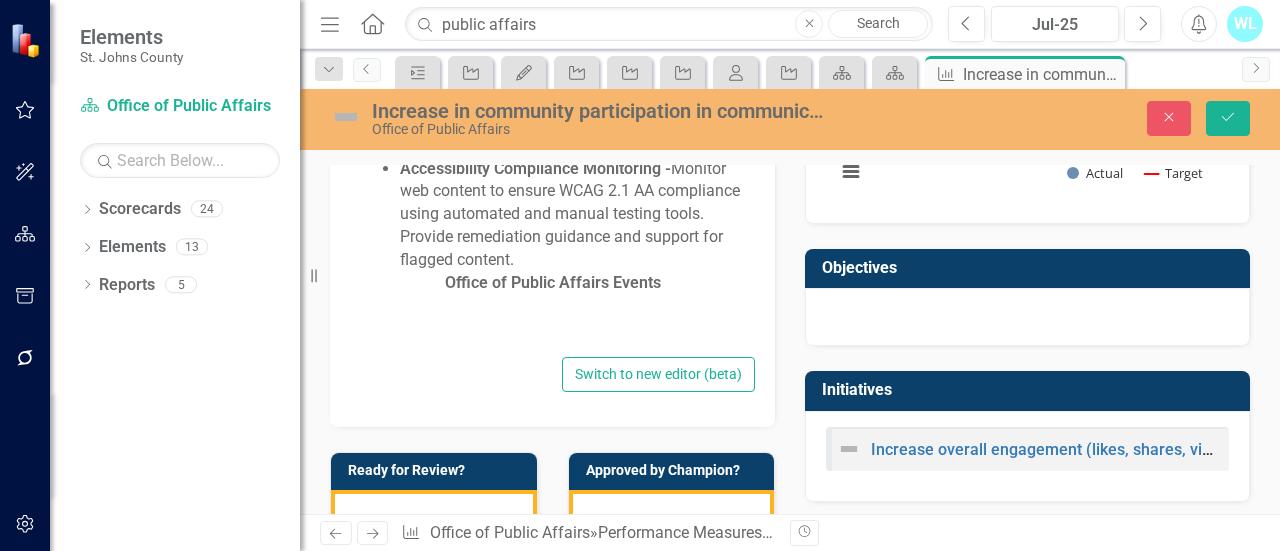 click at bounding box center [552, 316] 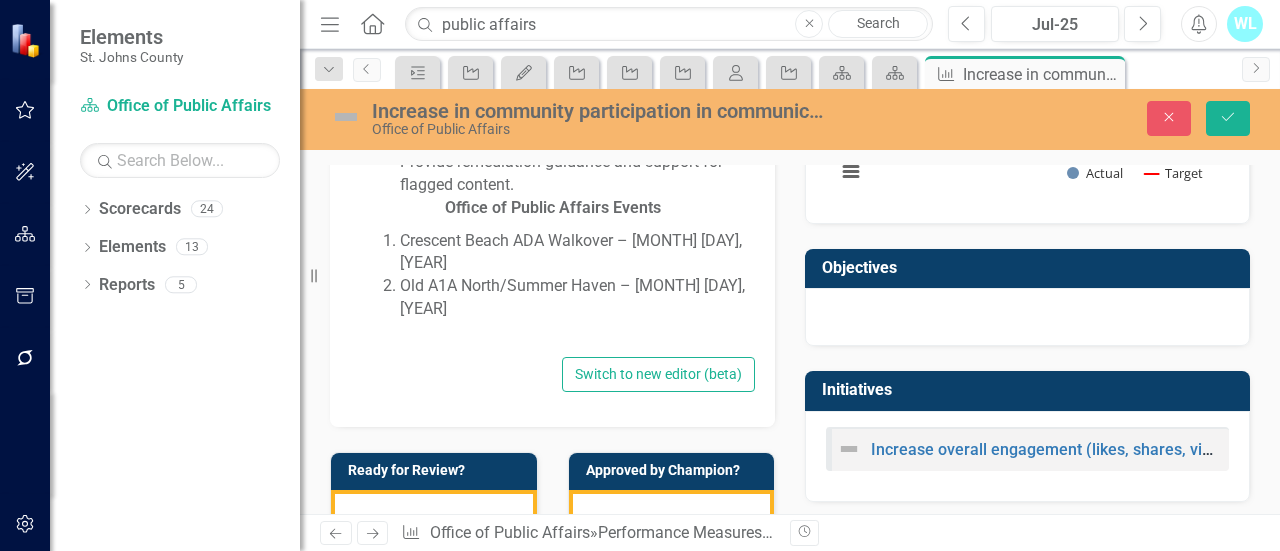 scroll, scrollTop: 1796, scrollLeft: 0, axis: vertical 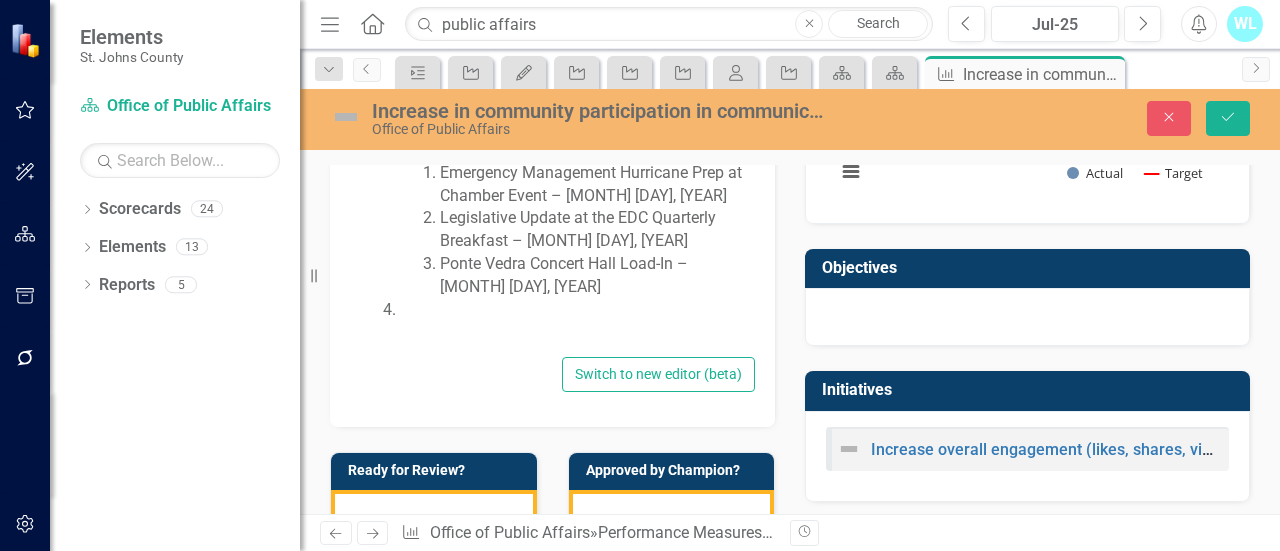drag, startPoint x: 442, startPoint y: 279, endPoint x: 474, endPoint y: 219, distance: 68 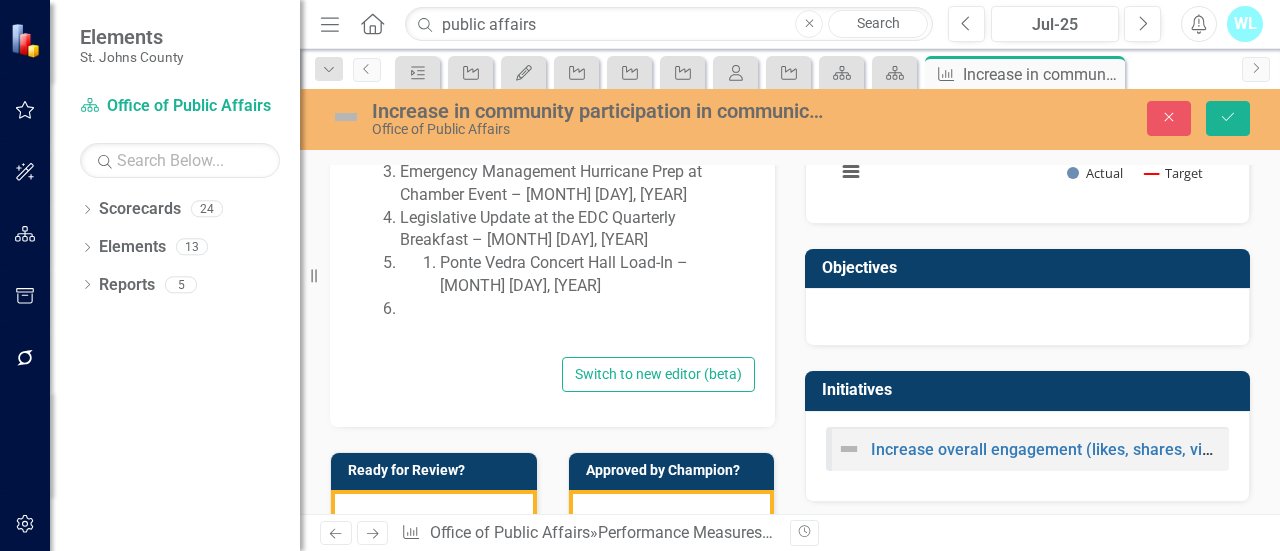 scroll, scrollTop: 1878, scrollLeft: 0, axis: vertical 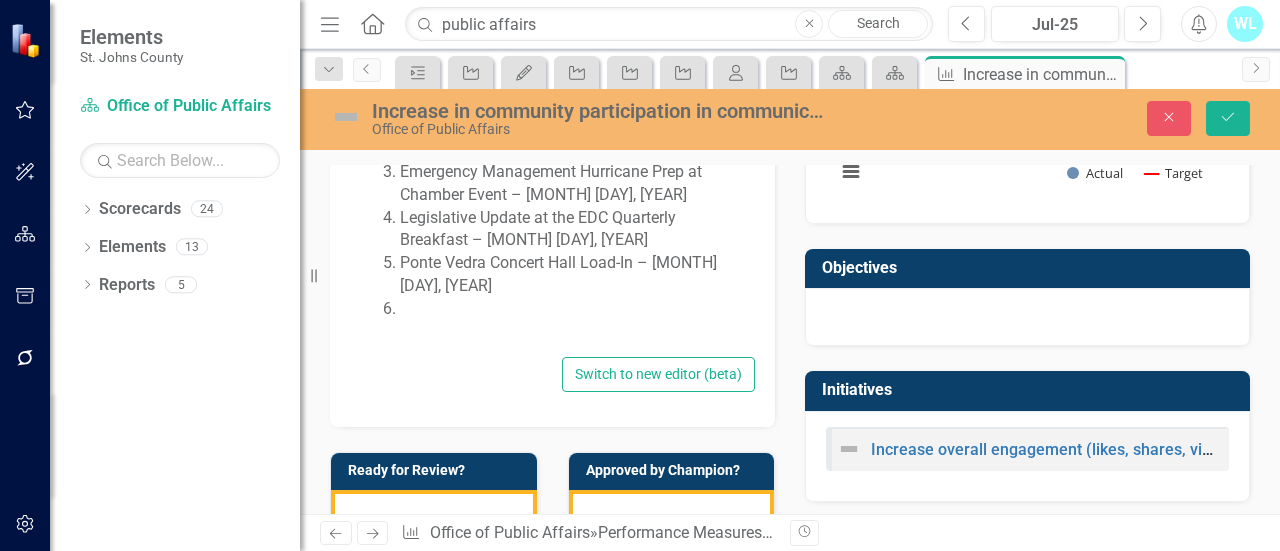 click at bounding box center (572, 309) 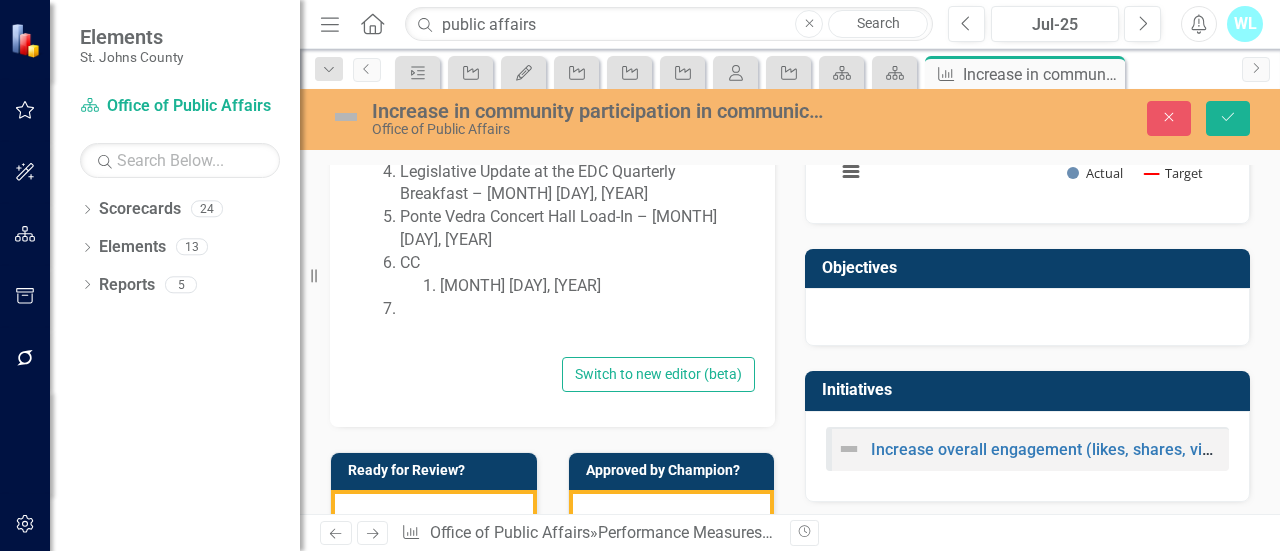 click on "July 22, 2025" at bounding box center (592, 286) 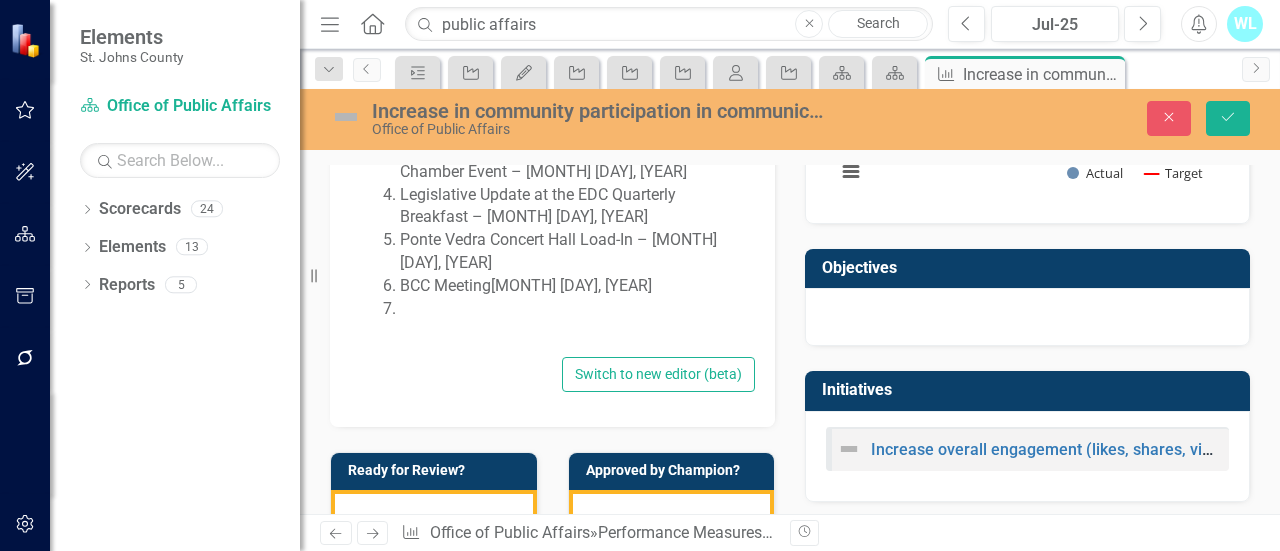 click at bounding box center [572, 309] 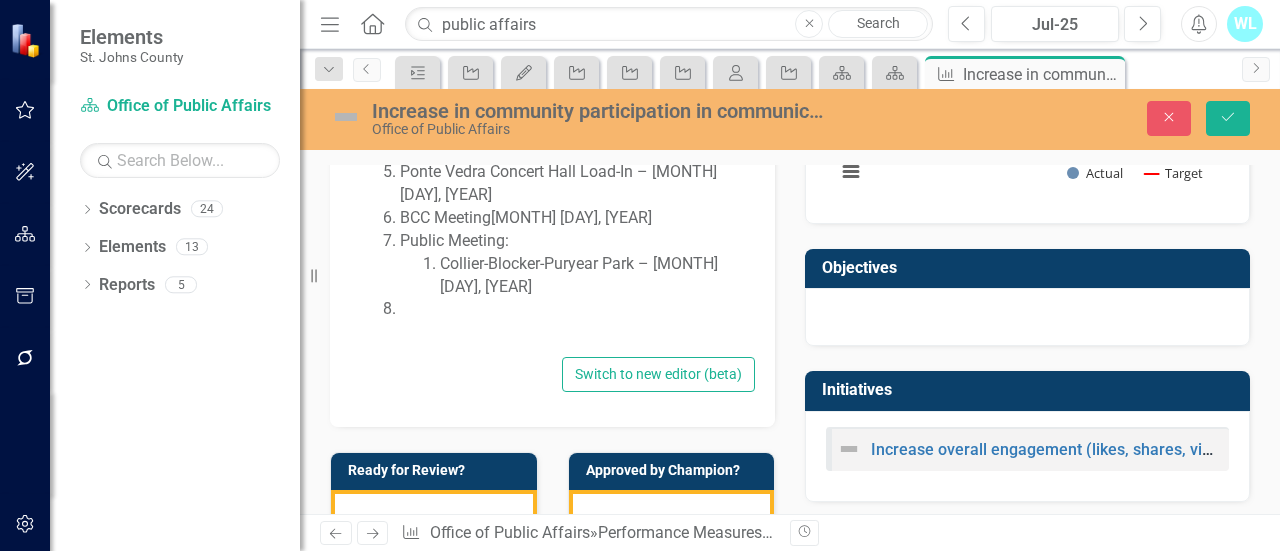 scroll, scrollTop: 2048, scrollLeft: 0, axis: vertical 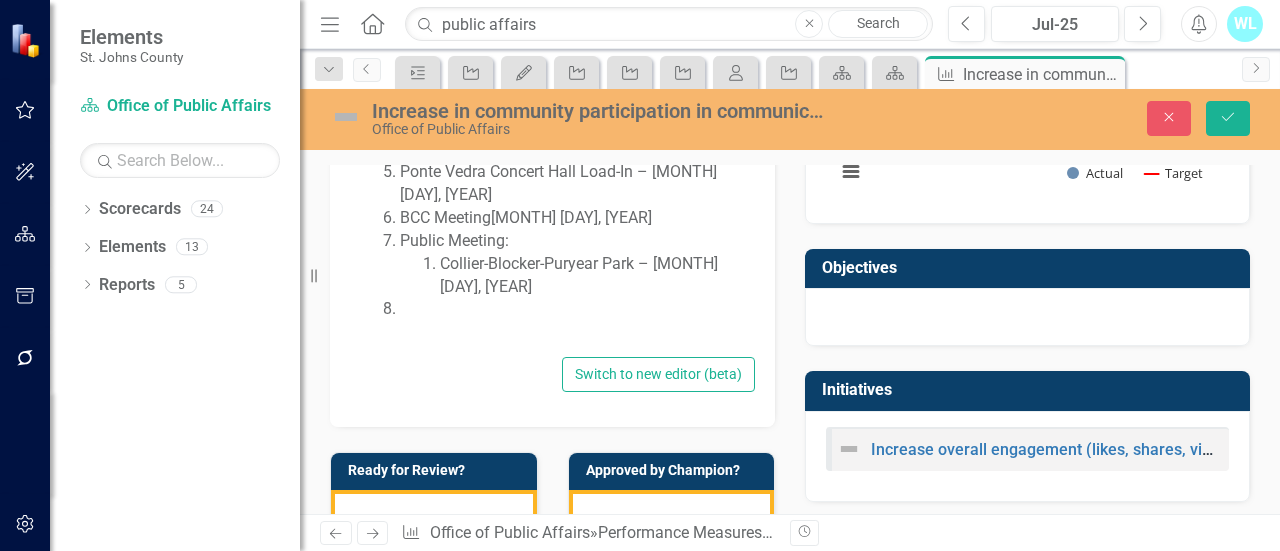 drag, startPoint x: 440, startPoint y: 252, endPoint x: 499, endPoint y: 208, distance: 73.60027 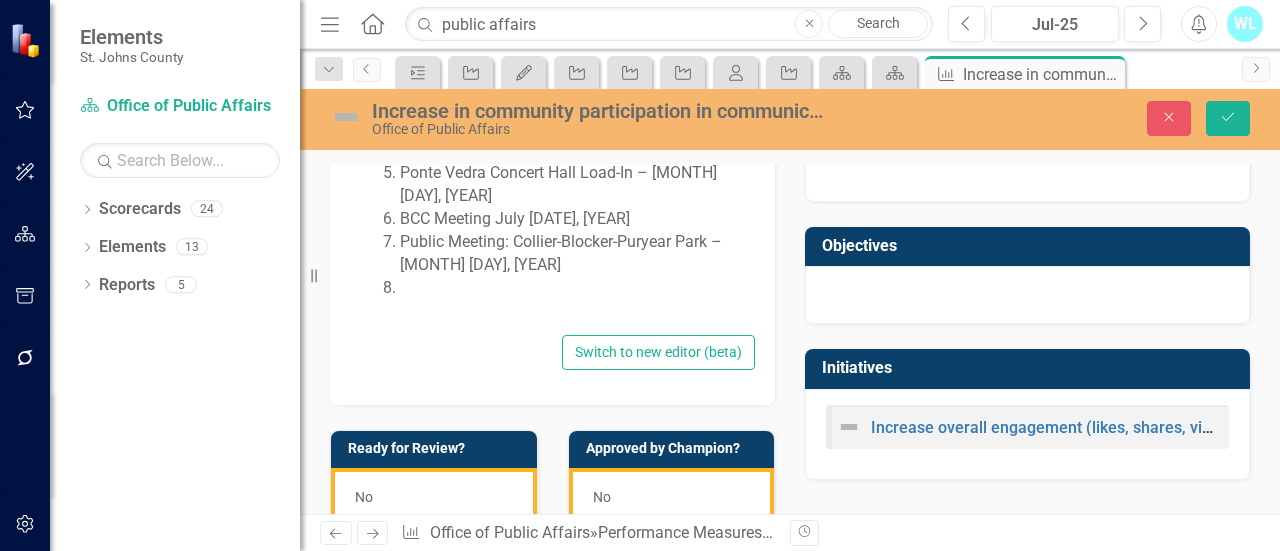 scroll, scrollTop: 2048, scrollLeft: 0, axis: vertical 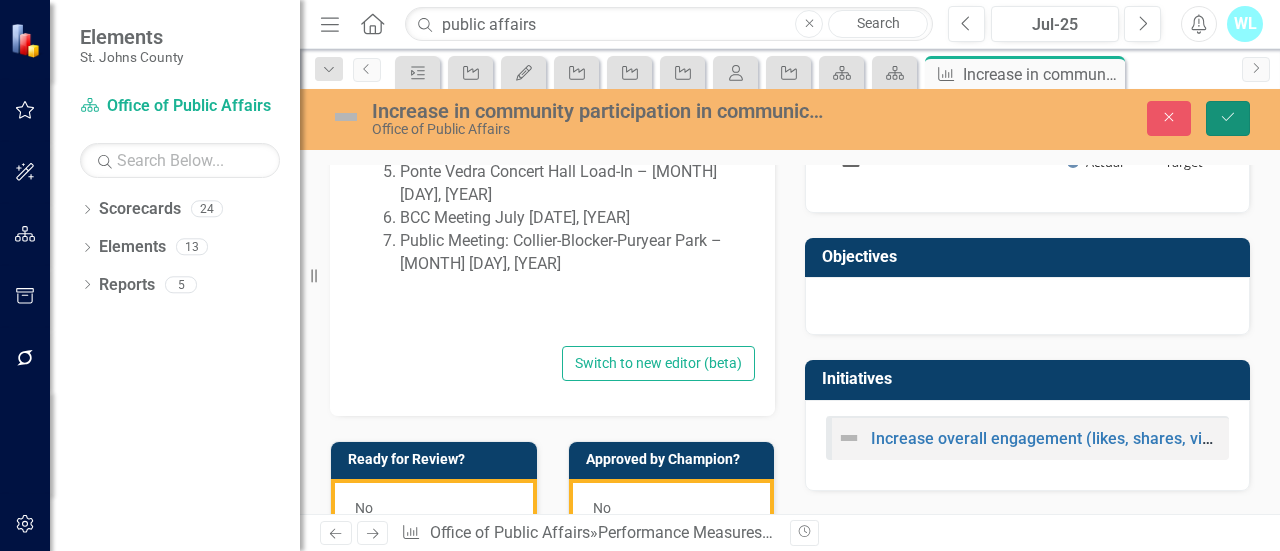click on "Save" at bounding box center (1228, 118) 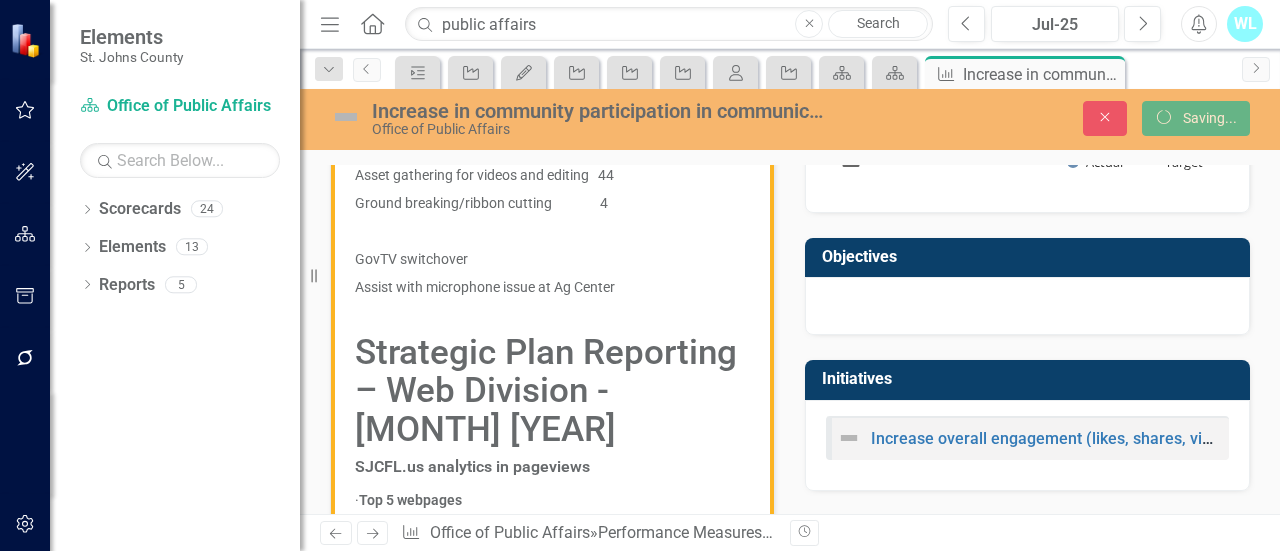 scroll, scrollTop: 870, scrollLeft: 0, axis: vertical 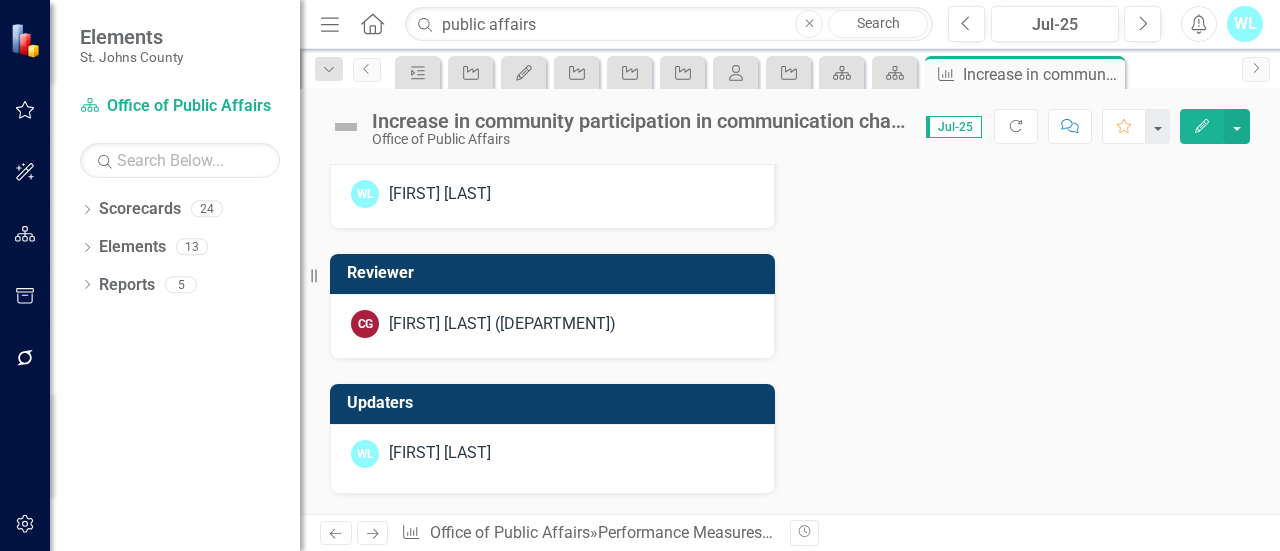 click on "Next" 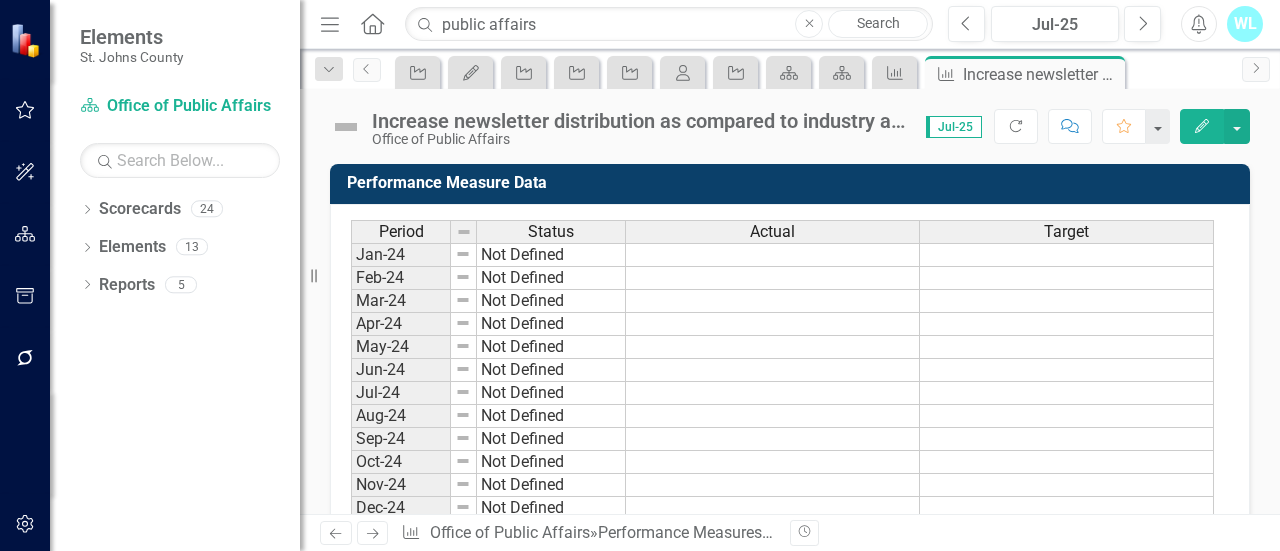 click on "Next" at bounding box center [373, 533] 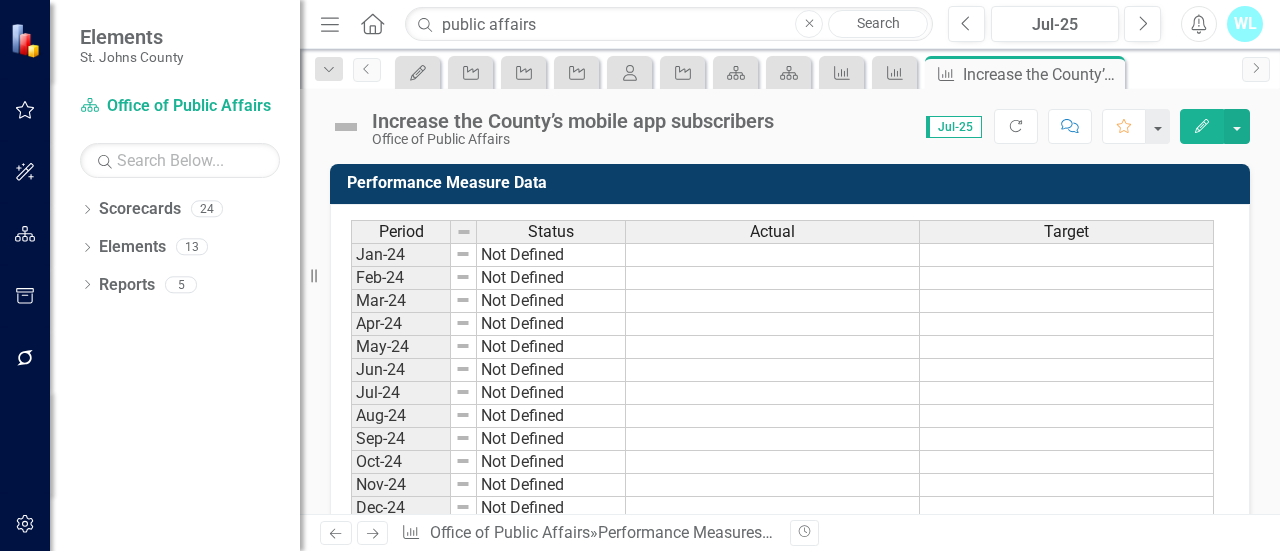 click on "Next" at bounding box center (373, 533) 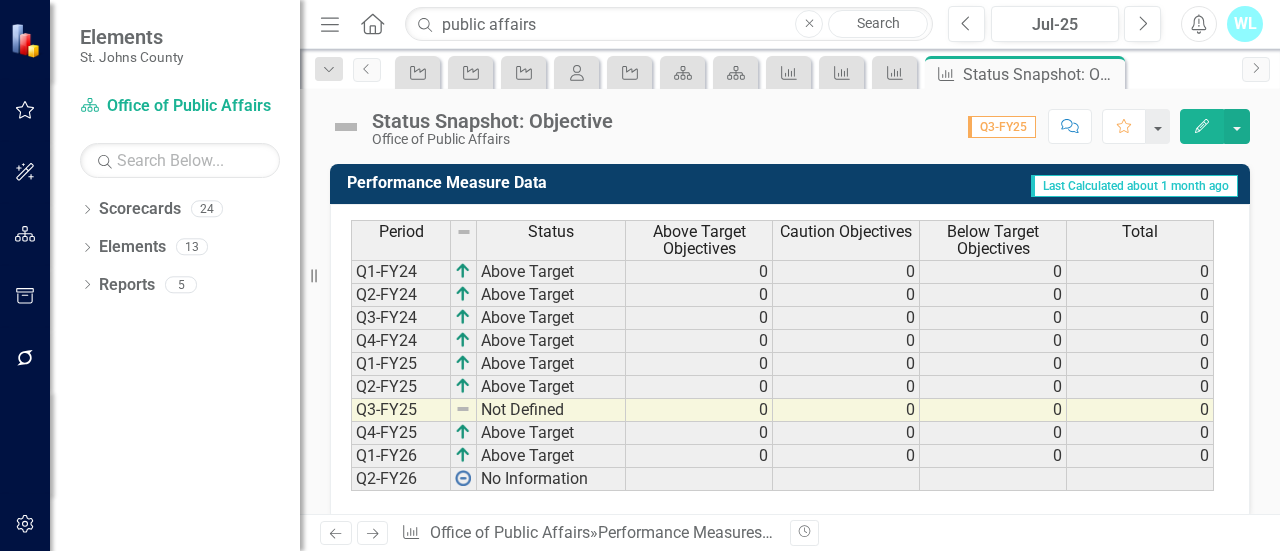 click on "Next" 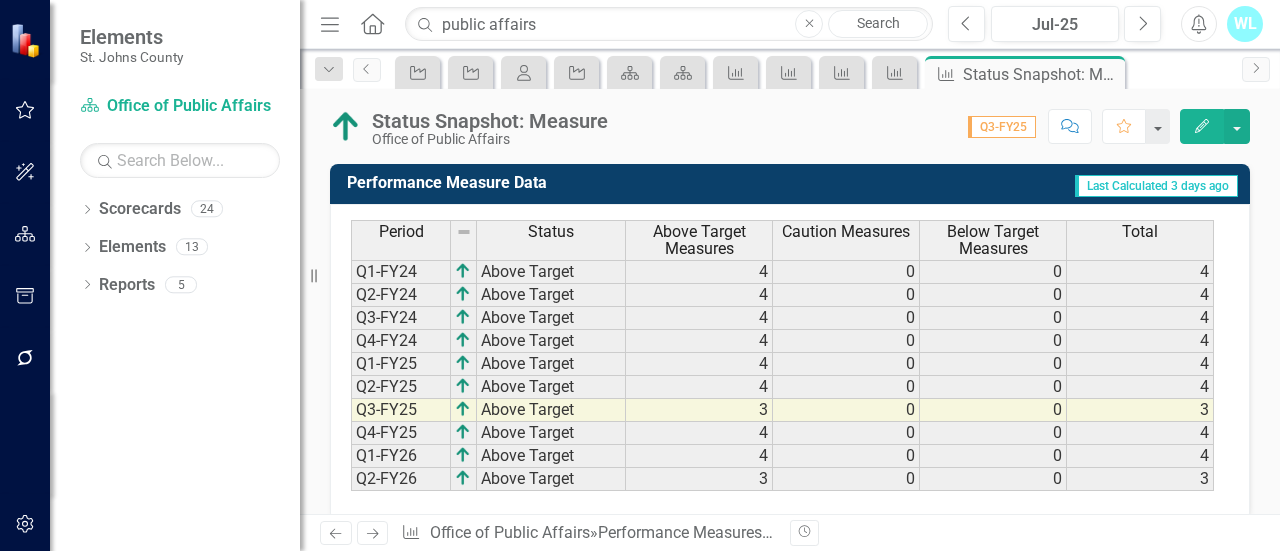 click on "Previous" 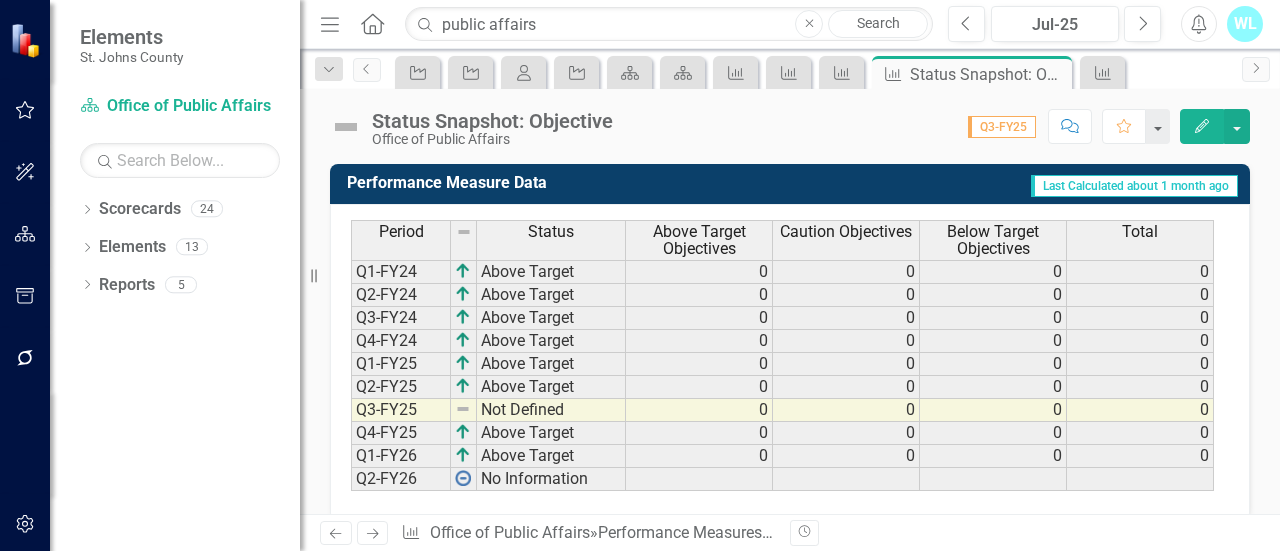 click on "Next" 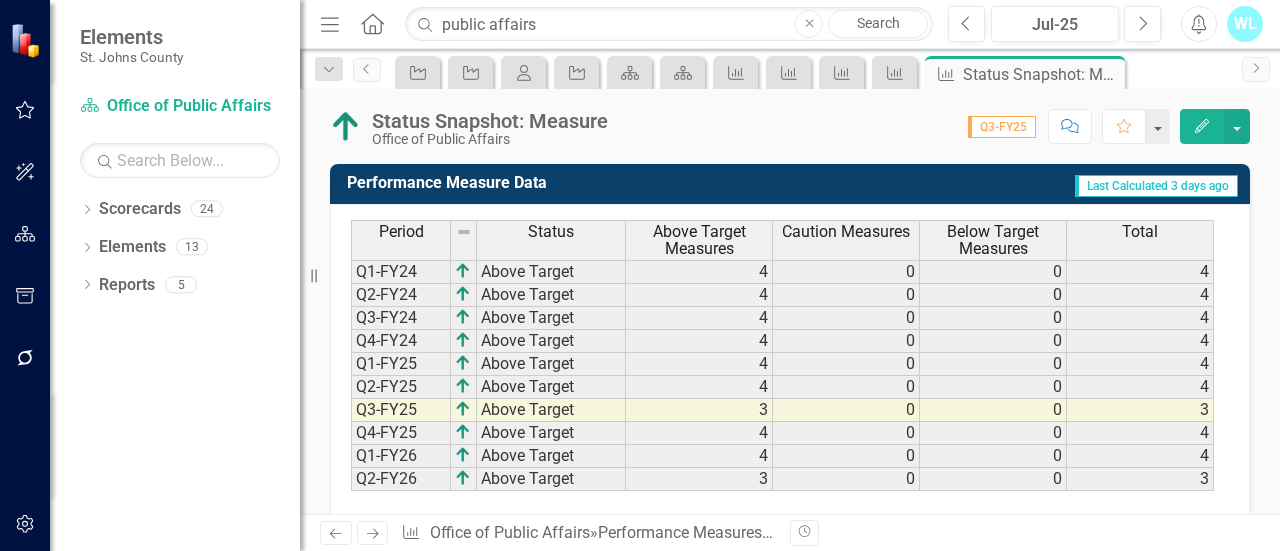 click 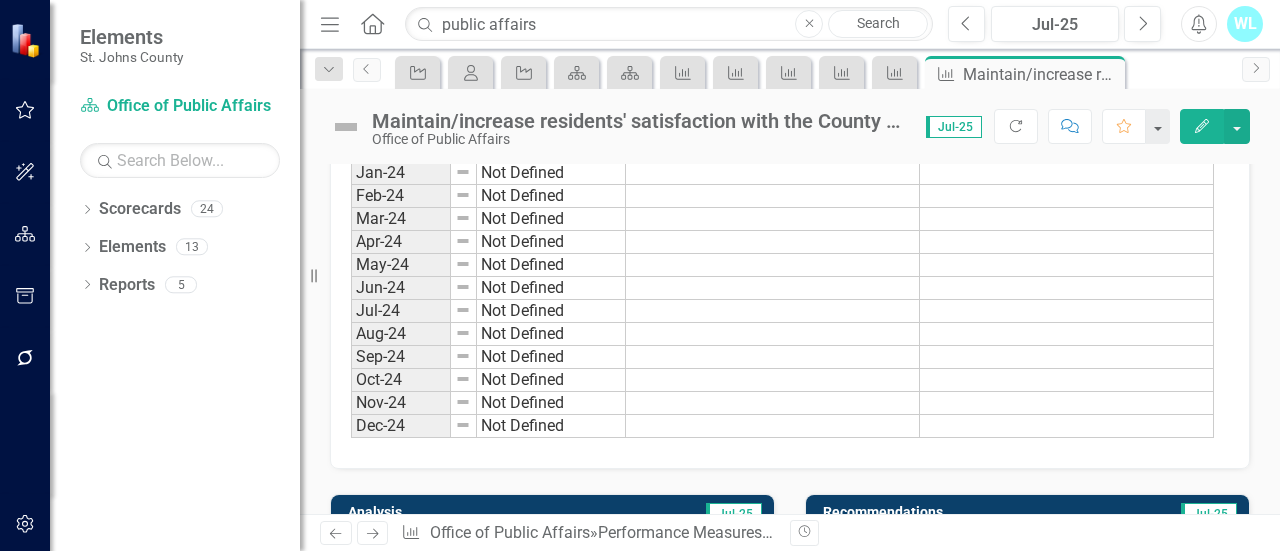 scroll, scrollTop: 200, scrollLeft: 0, axis: vertical 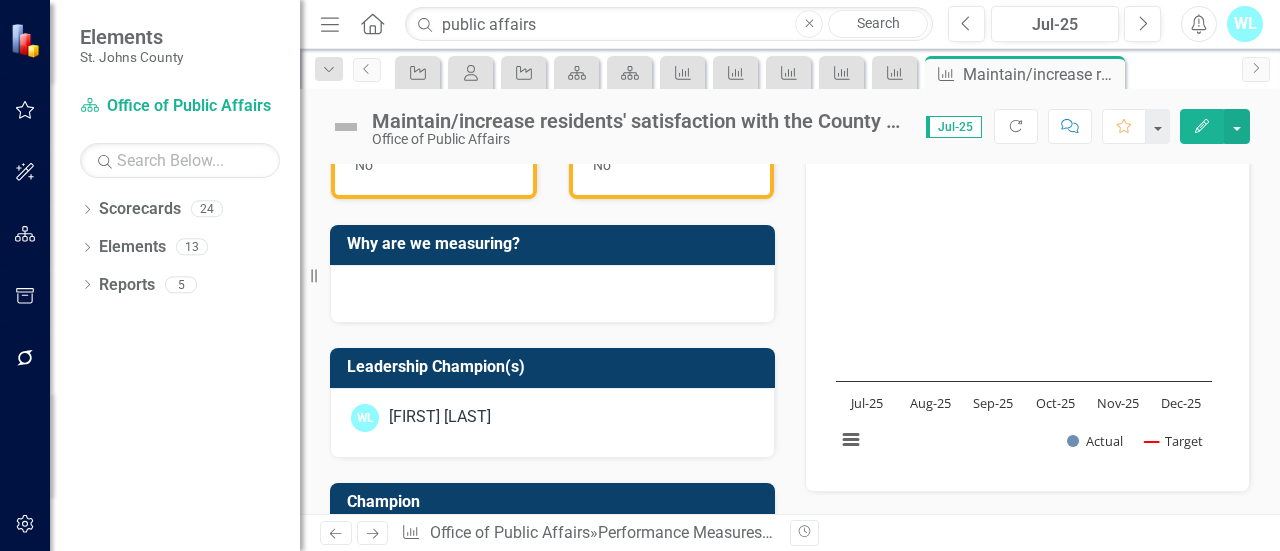 click 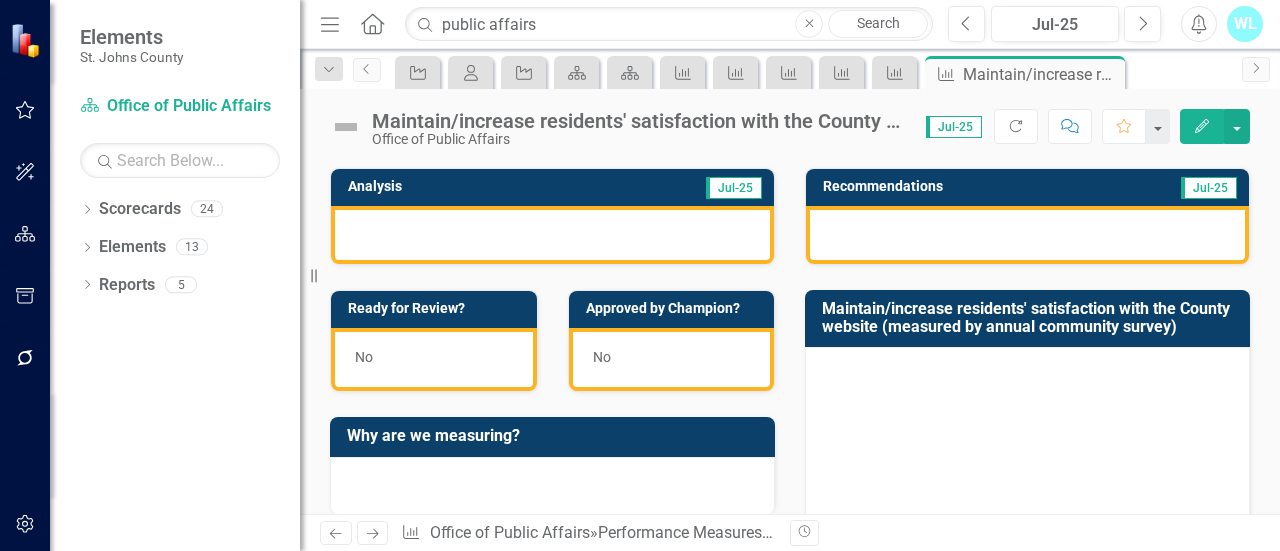 scroll, scrollTop: 400, scrollLeft: 0, axis: vertical 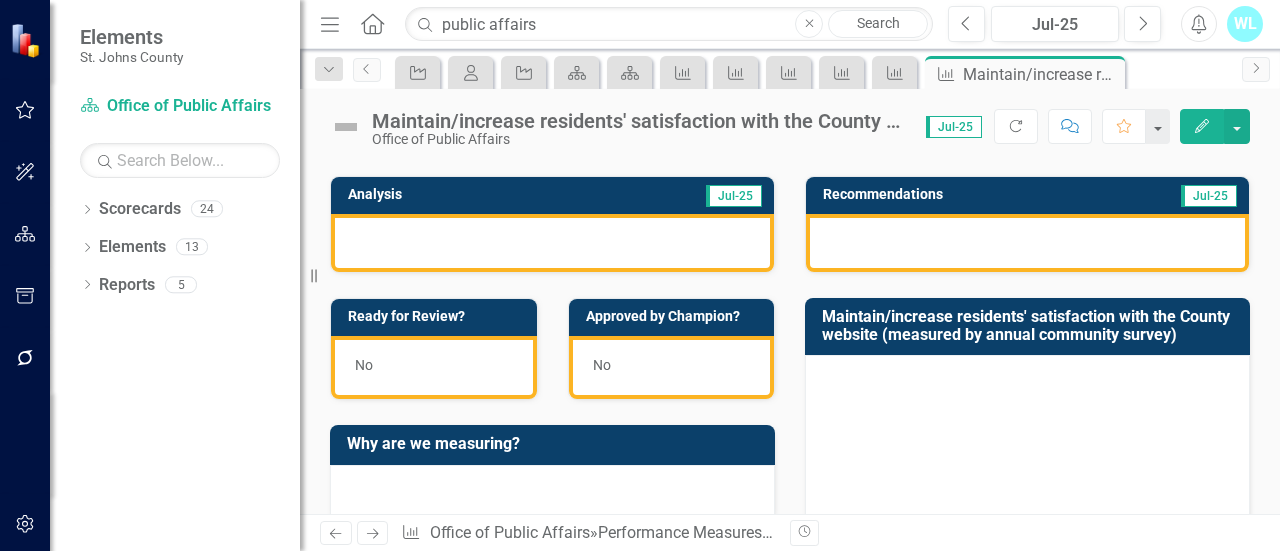 click 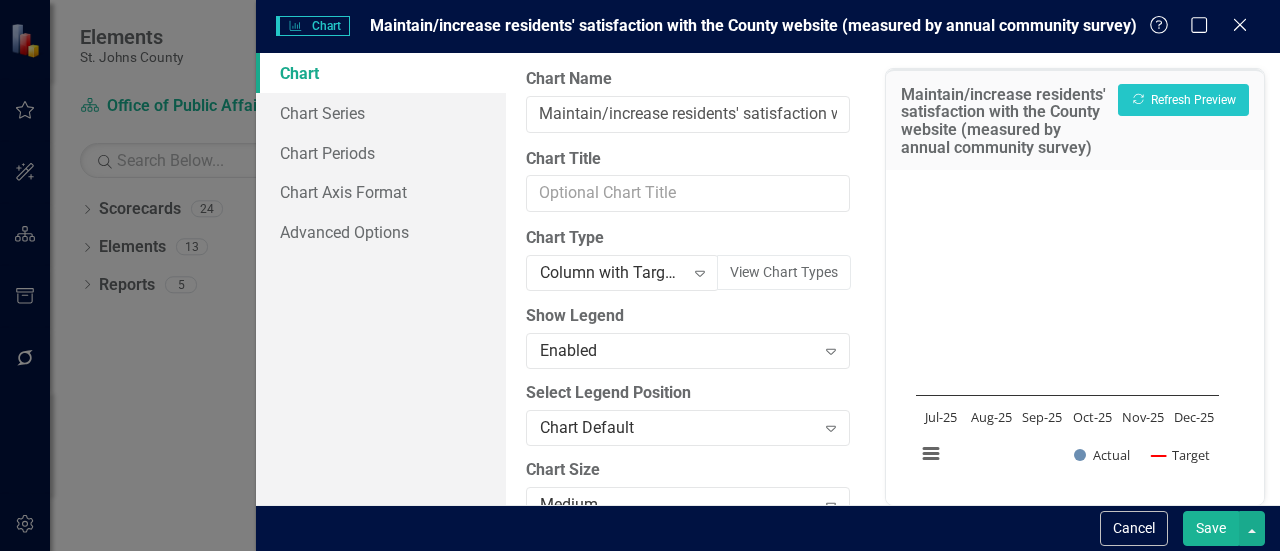 drag, startPoint x: 1242, startPoint y: 25, endPoint x: 1183, endPoint y: 60, distance: 68.60029 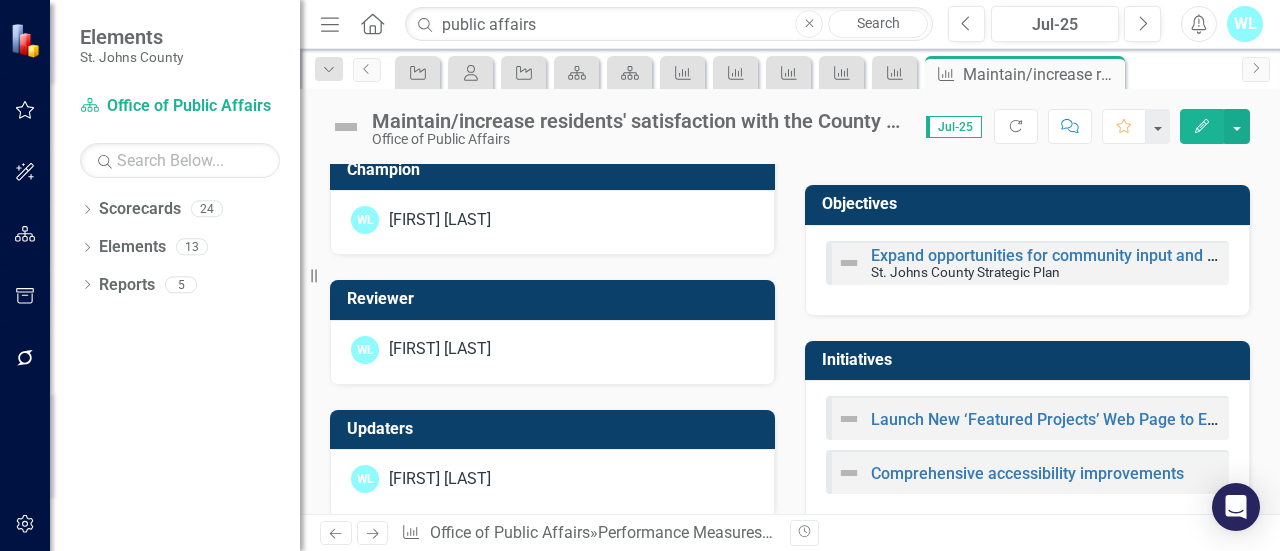 scroll, scrollTop: 958, scrollLeft: 0, axis: vertical 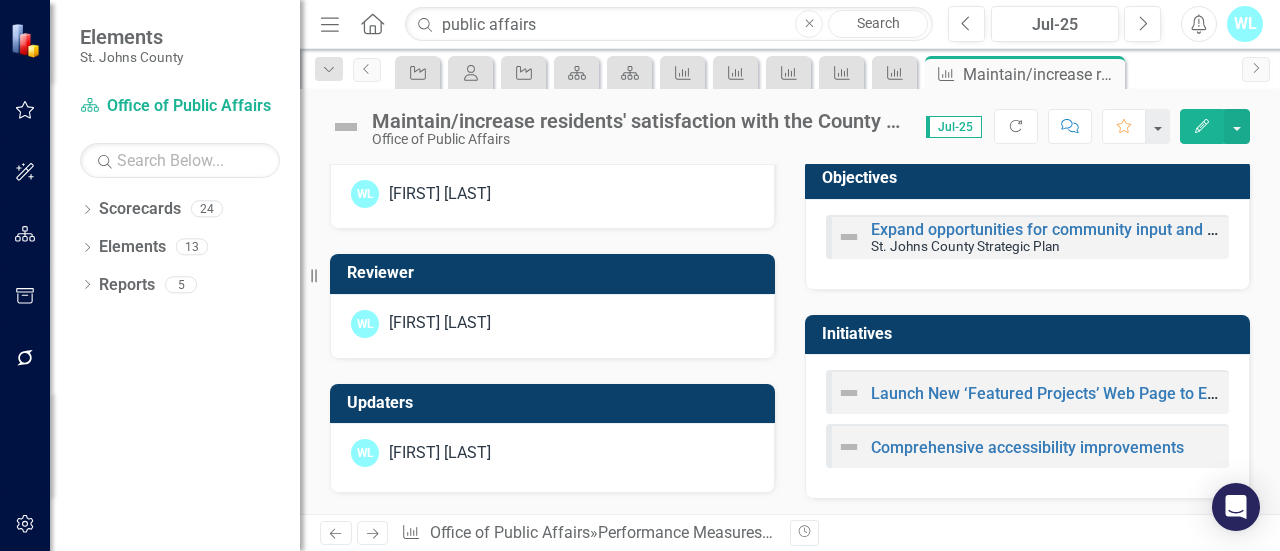 click on "Next" 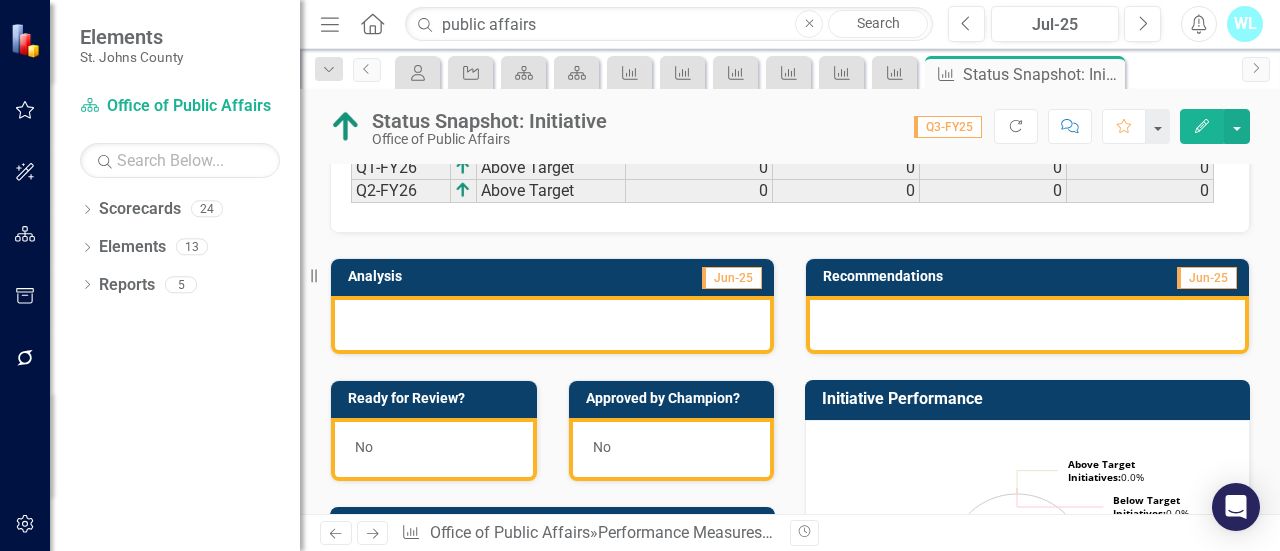 scroll, scrollTop: 288, scrollLeft: 0, axis: vertical 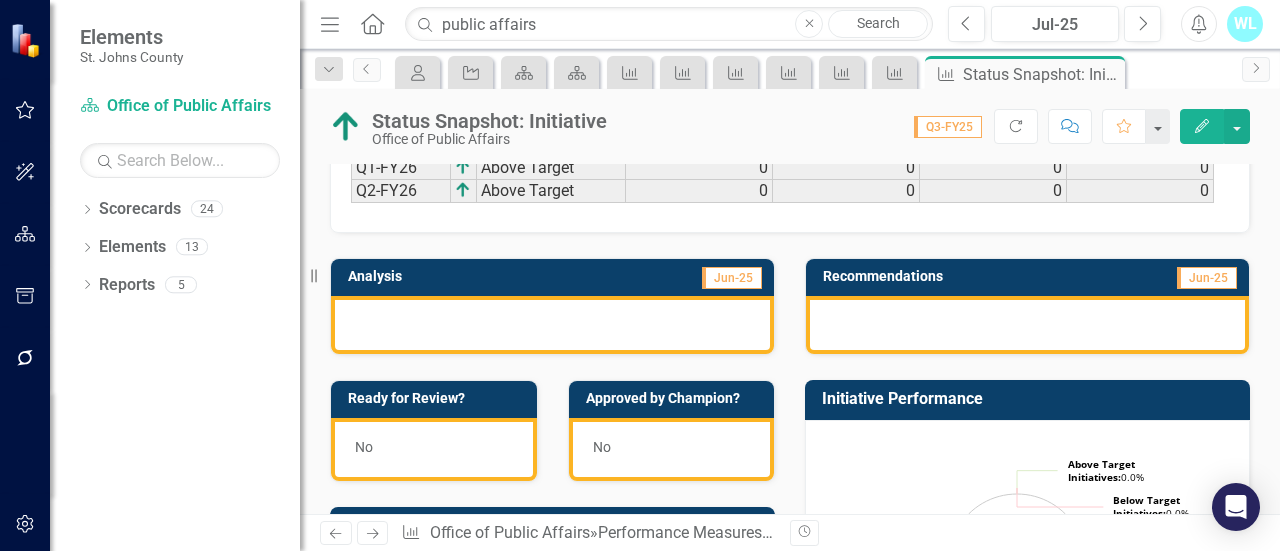 click on "Next" 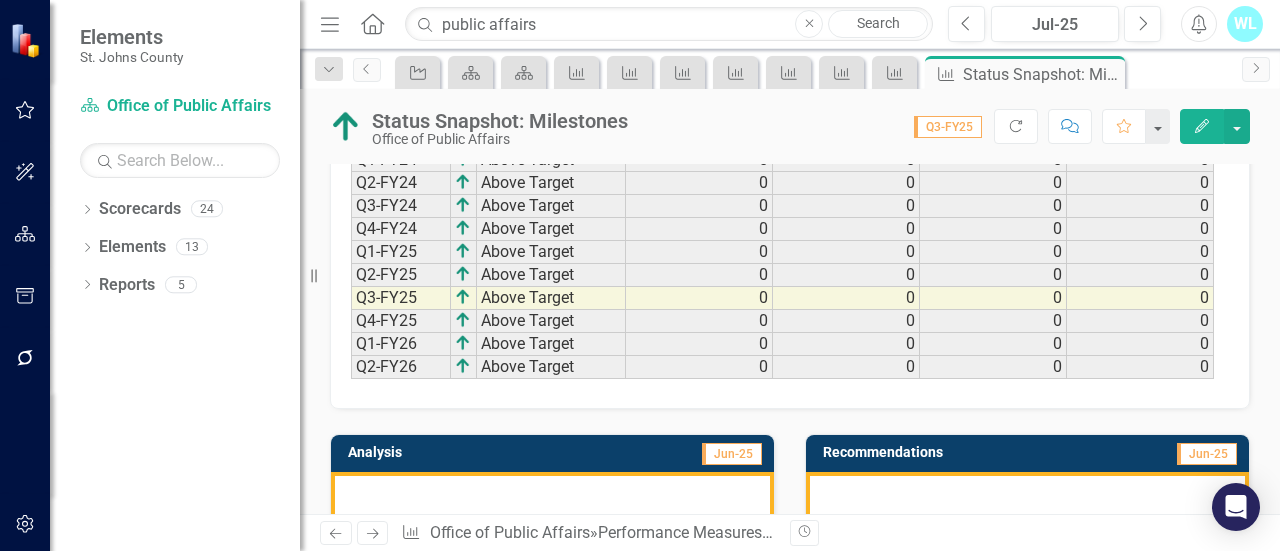 scroll, scrollTop: 200, scrollLeft: 0, axis: vertical 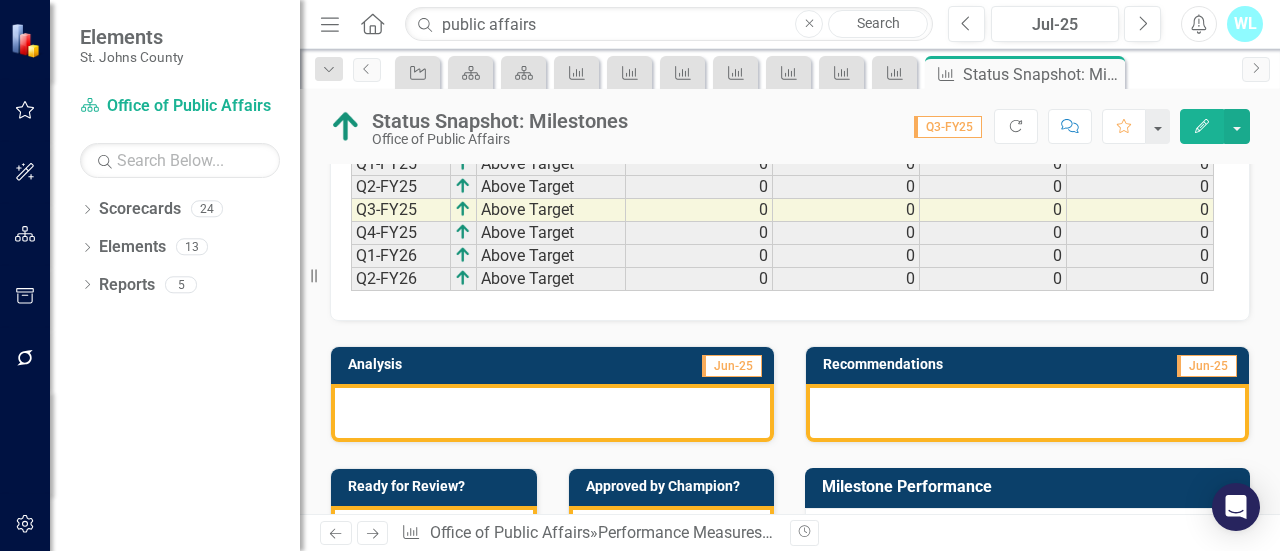 click on "Next" 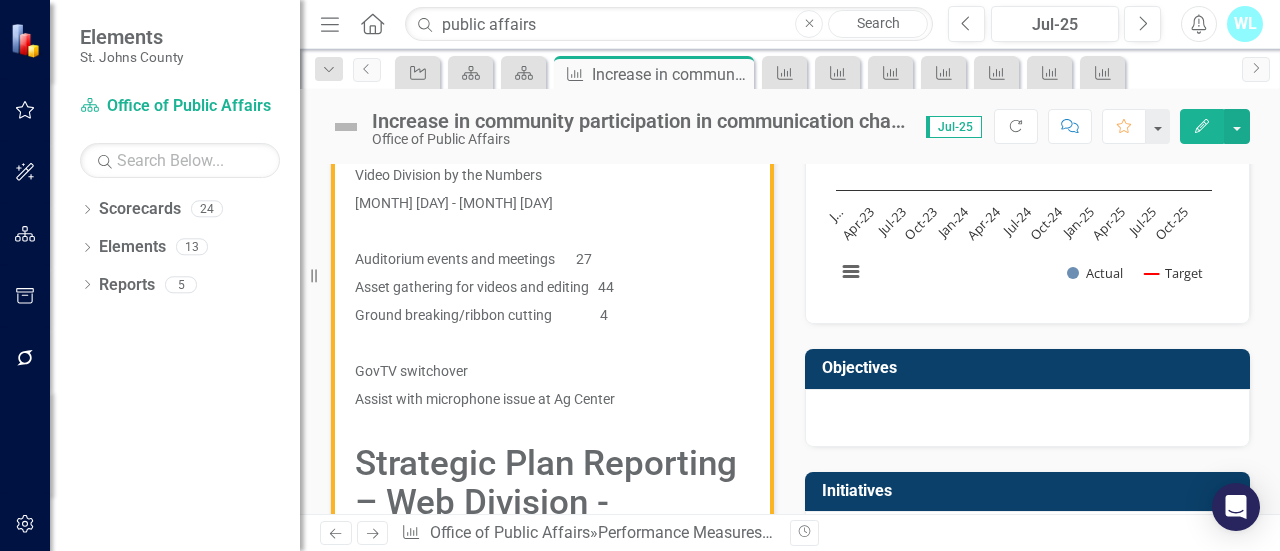 scroll, scrollTop: 800, scrollLeft: 0, axis: vertical 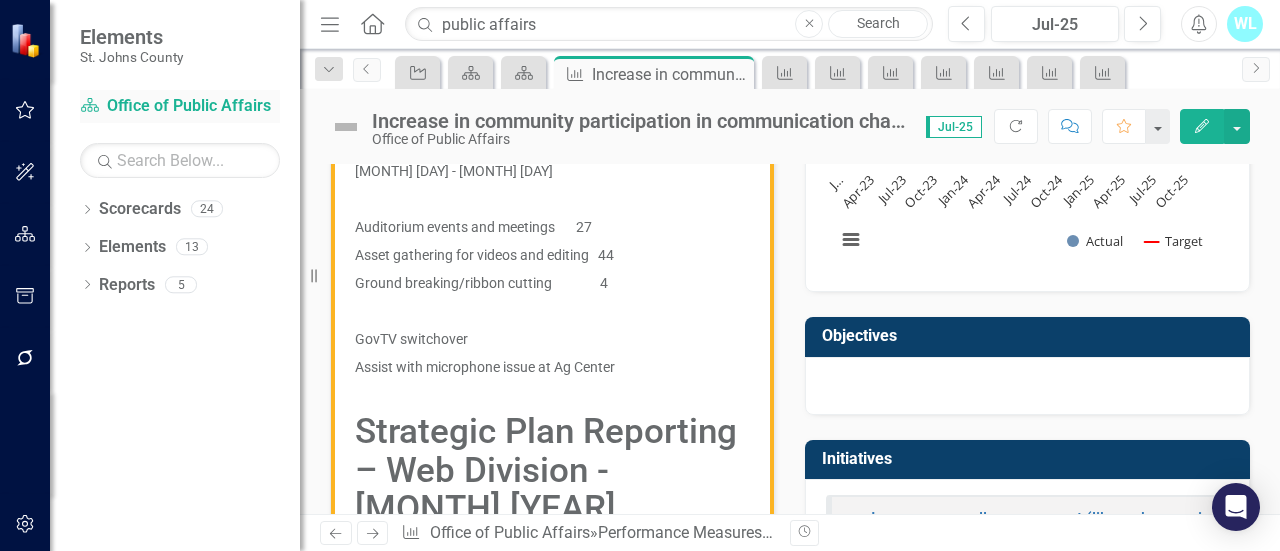 click on "Scorecard [ENTITY]" at bounding box center [180, 106] 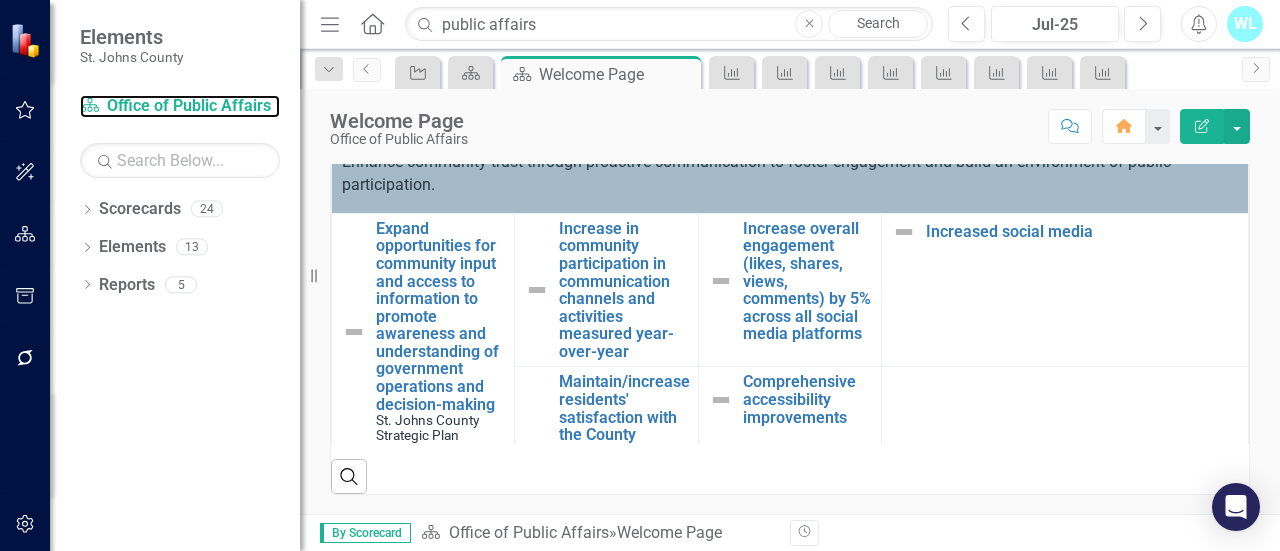 scroll, scrollTop: 600, scrollLeft: 0, axis: vertical 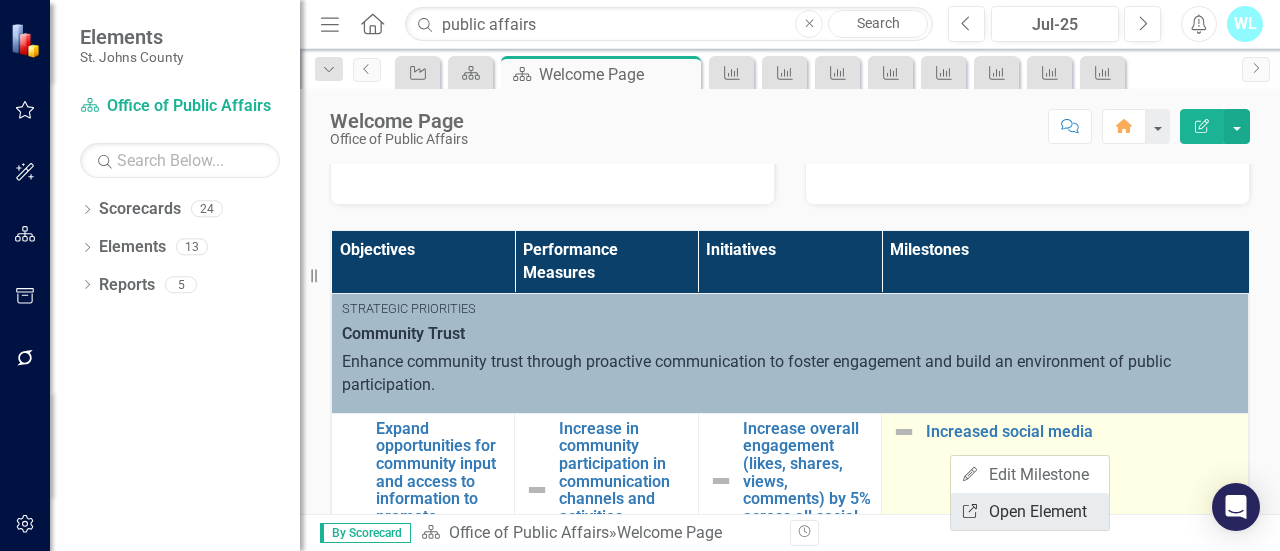 click on "Link Open Element" at bounding box center [1030, 511] 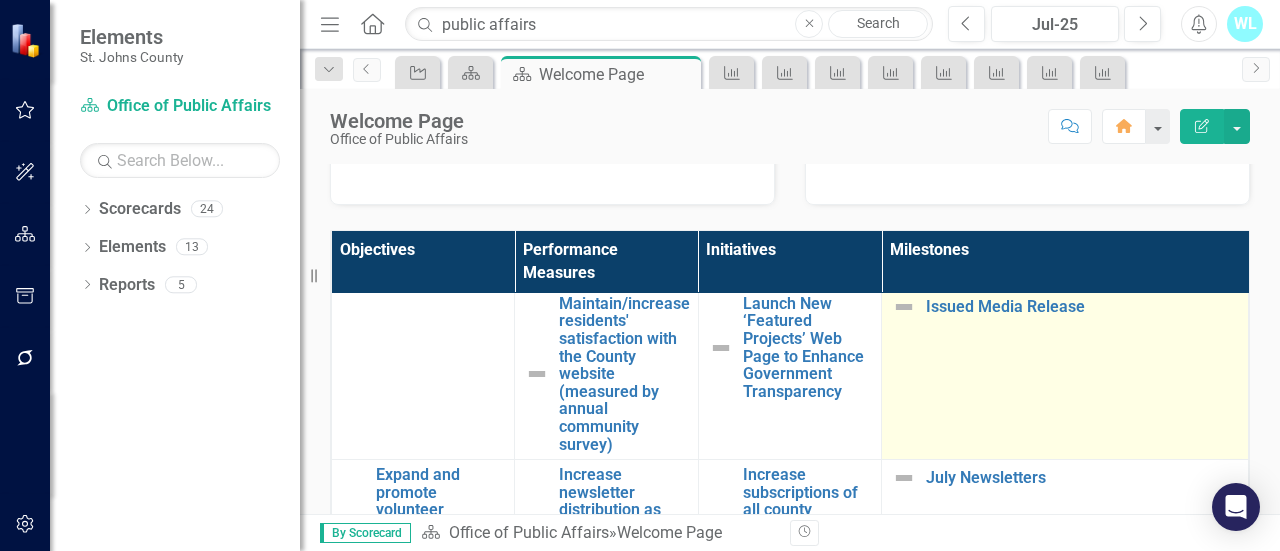 scroll, scrollTop: 550, scrollLeft: 0, axis: vertical 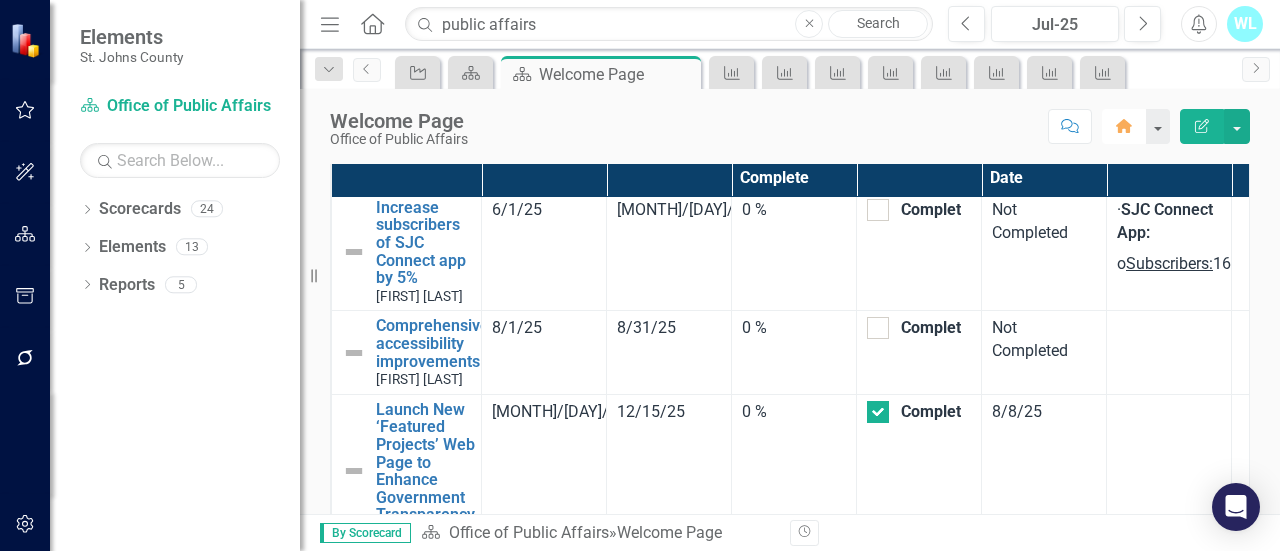 click 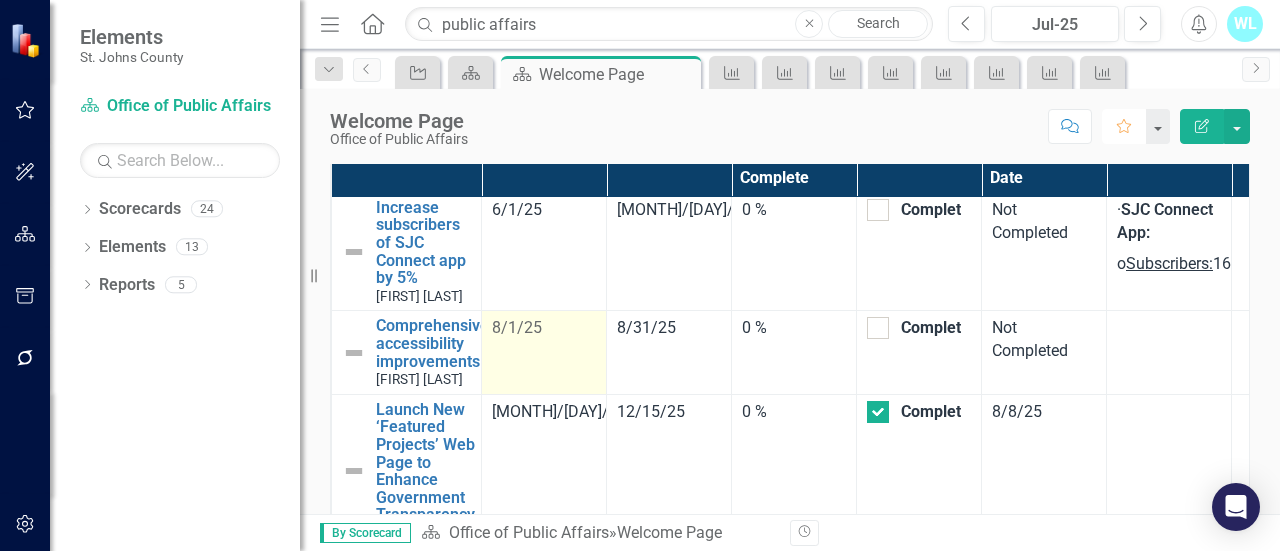 scroll, scrollTop: 614, scrollLeft: 0, axis: vertical 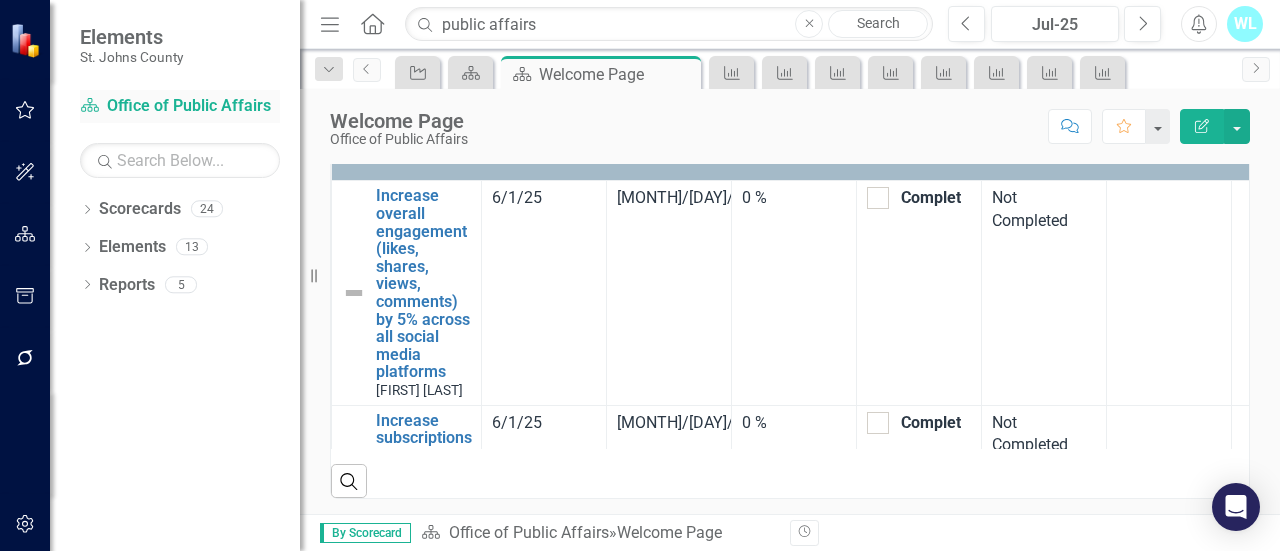 click on "Scorecard [ENTITY]" at bounding box center [180, 106] 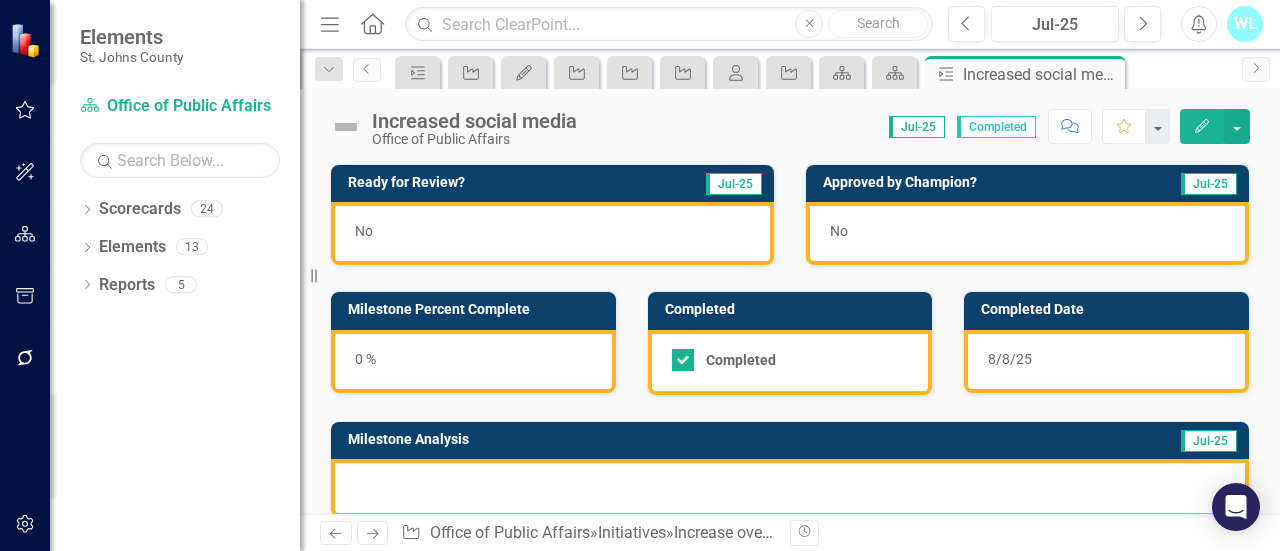 scroll, scrollTop: 0, scrollLeft: 0, axis: both 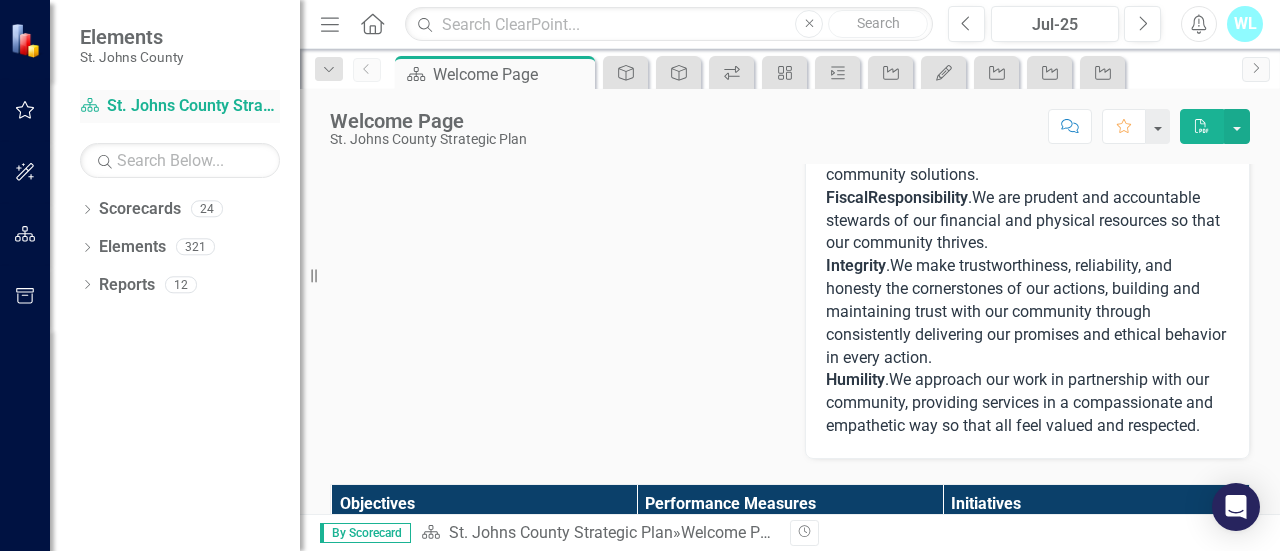 click on "Scorecard St. Johns County Strategic Plan" at bounding box center [180, 106] 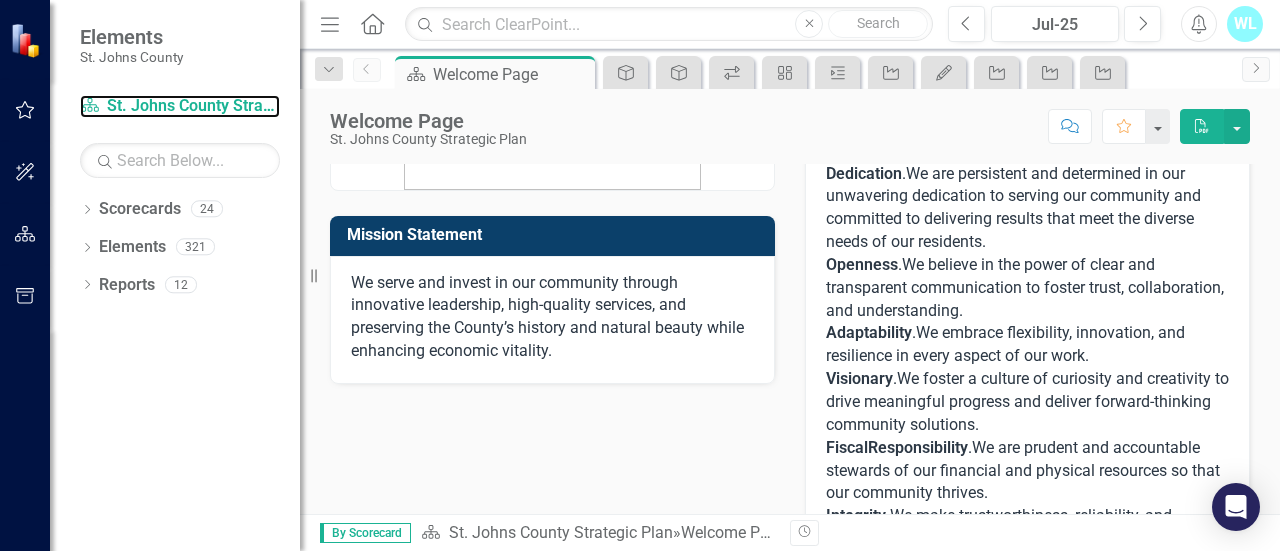 scroll, scrollTop: 0, scrollLeft: 0, axis: both 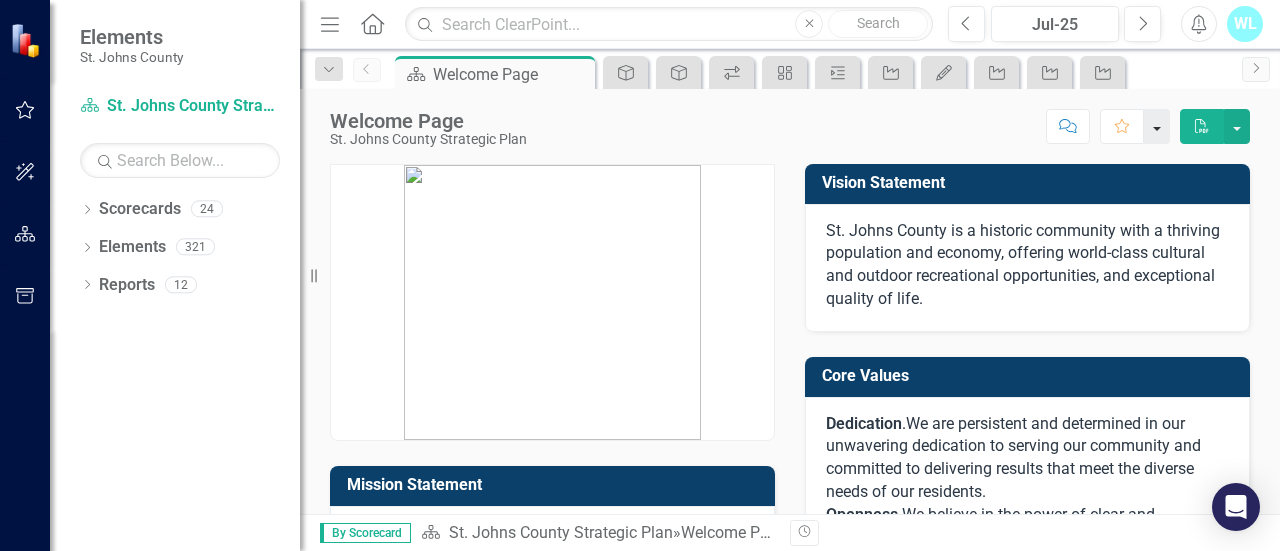 click at bounding box center (1157, 126) 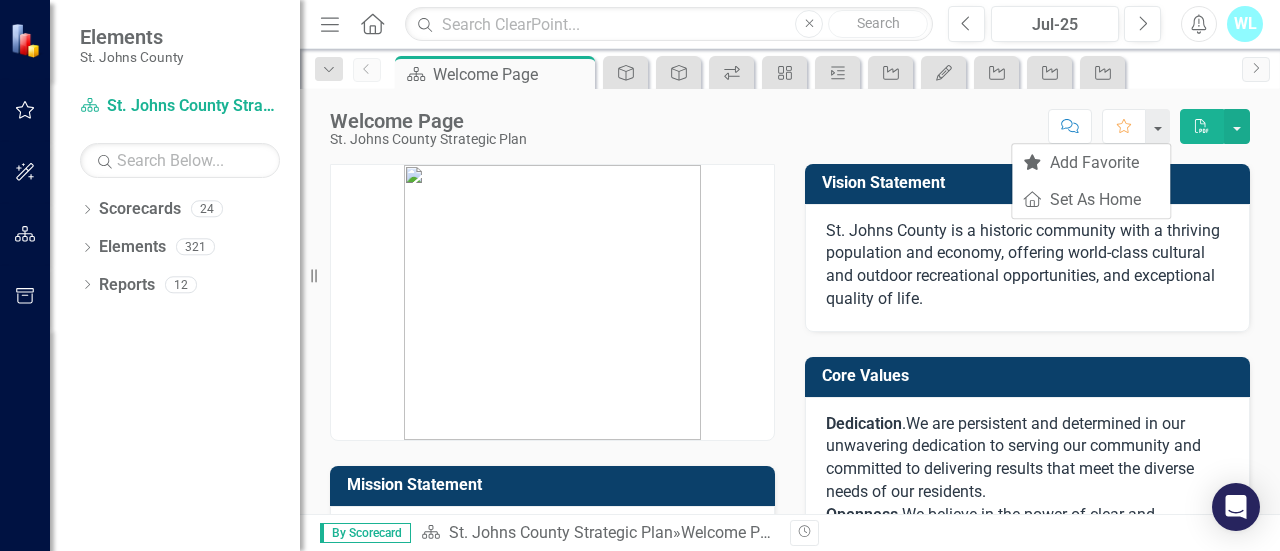 click on "Score: N/A Jul-25 Completed  Comment Favorite PDF" at bounding box center [893, 126] 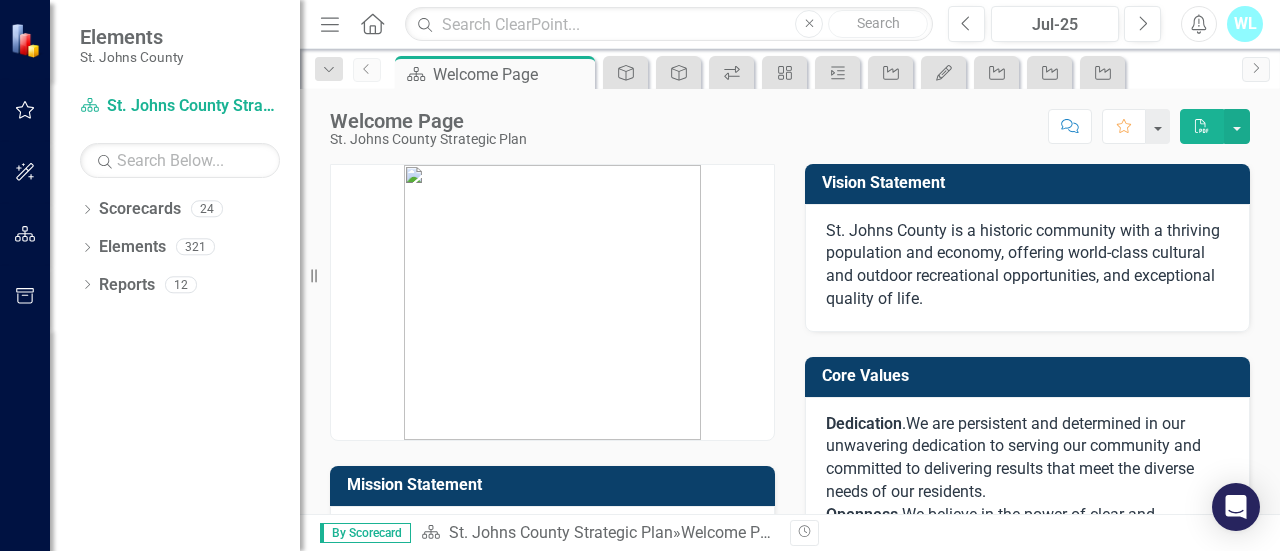 click 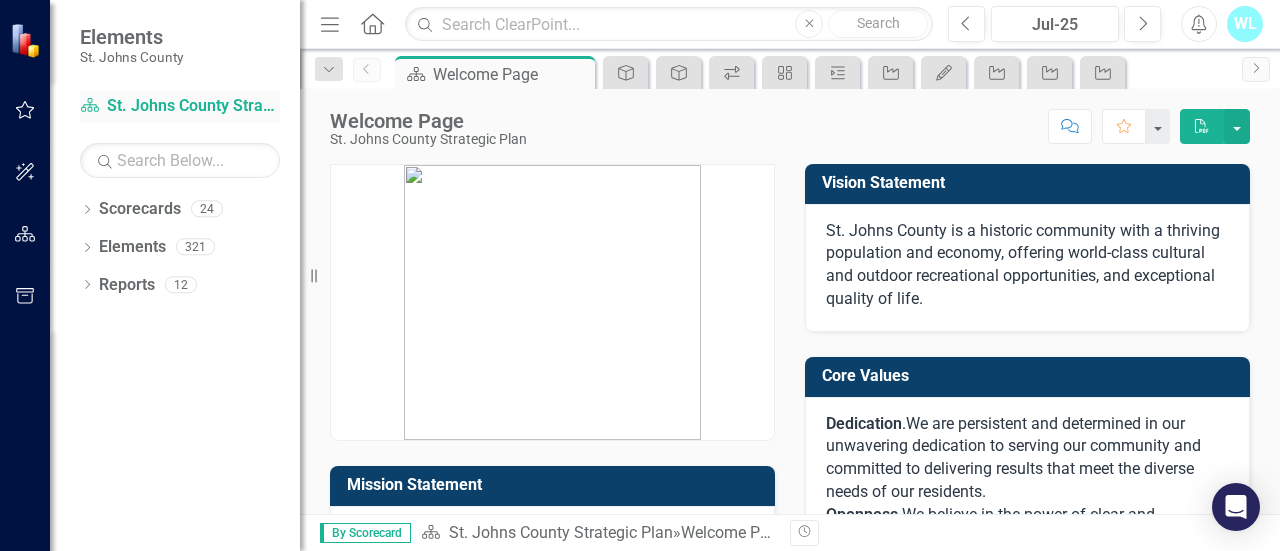 click on "Scorecard St. Johns County Strategic Plan" at bounding box center [180, 106] 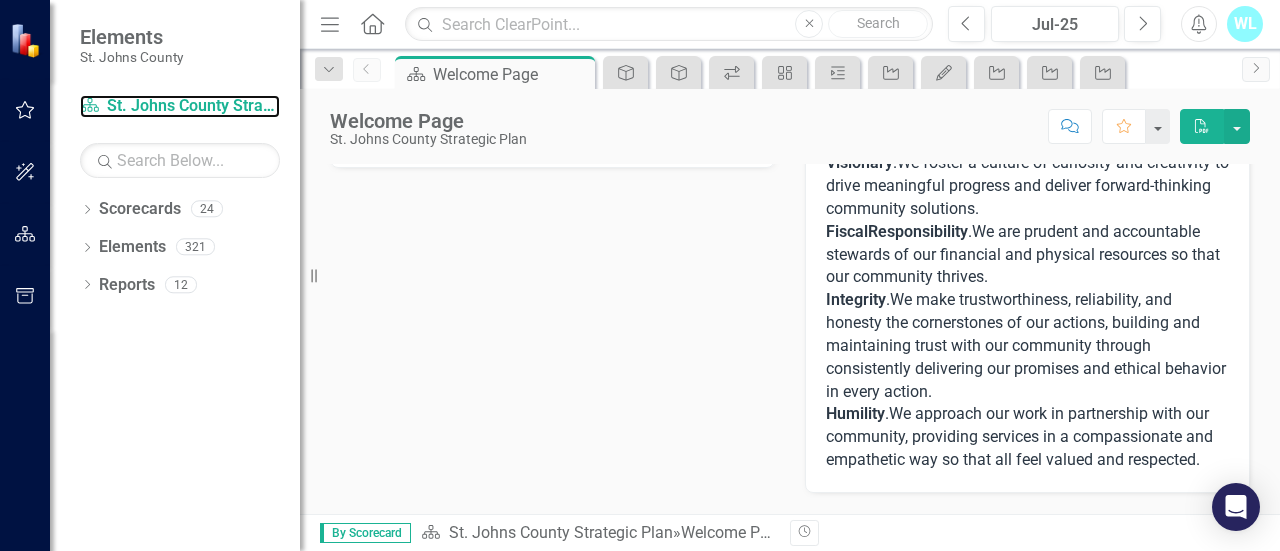 scroll, scrollTop: 700, scrollLeft: 0, axis: vertical 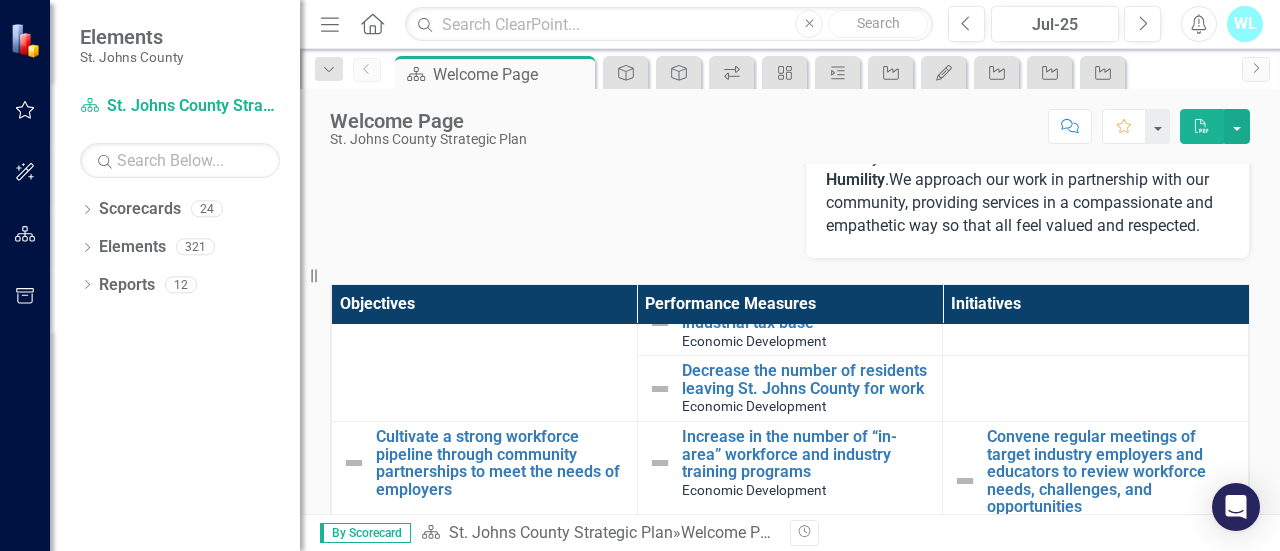 click on "Menu" 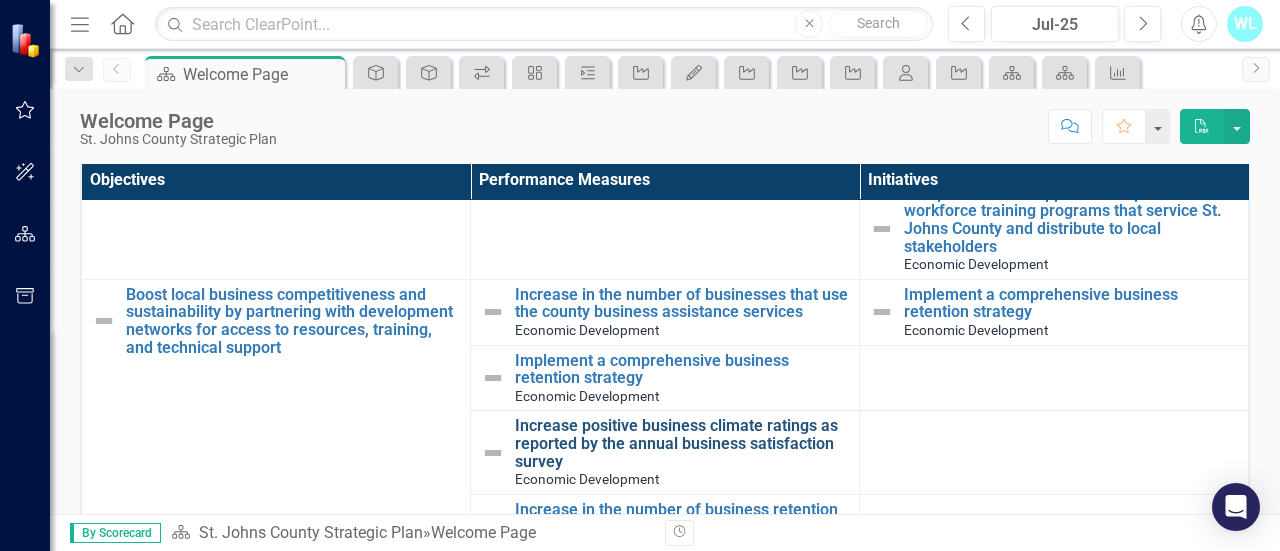 scroll, scrollTop: 813, scrollLeft: 0, axis: vertical 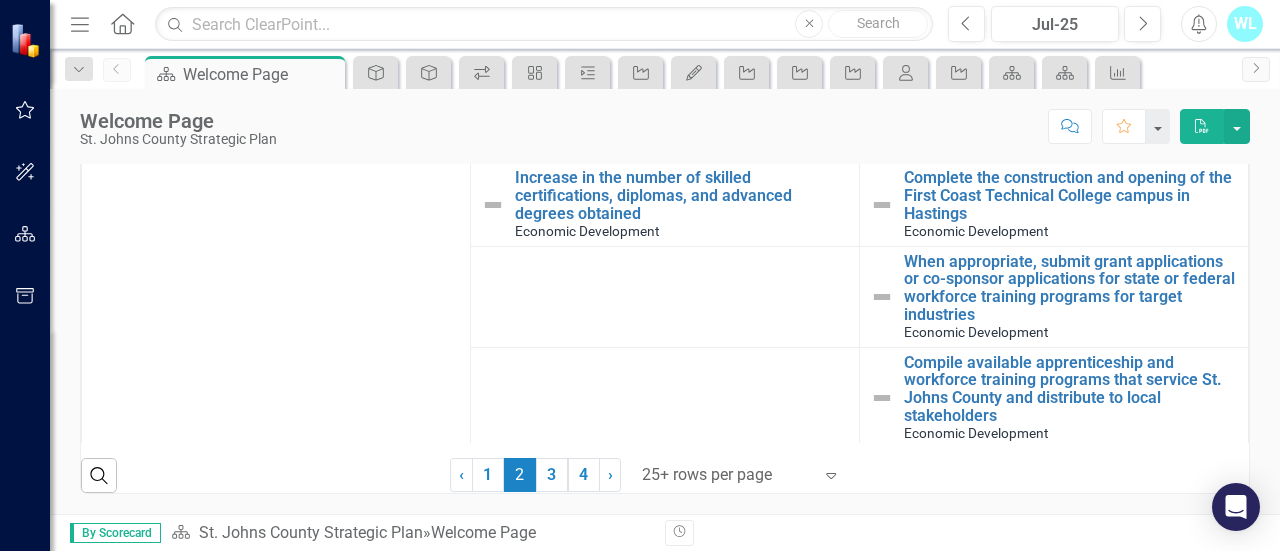 click on "Home" 